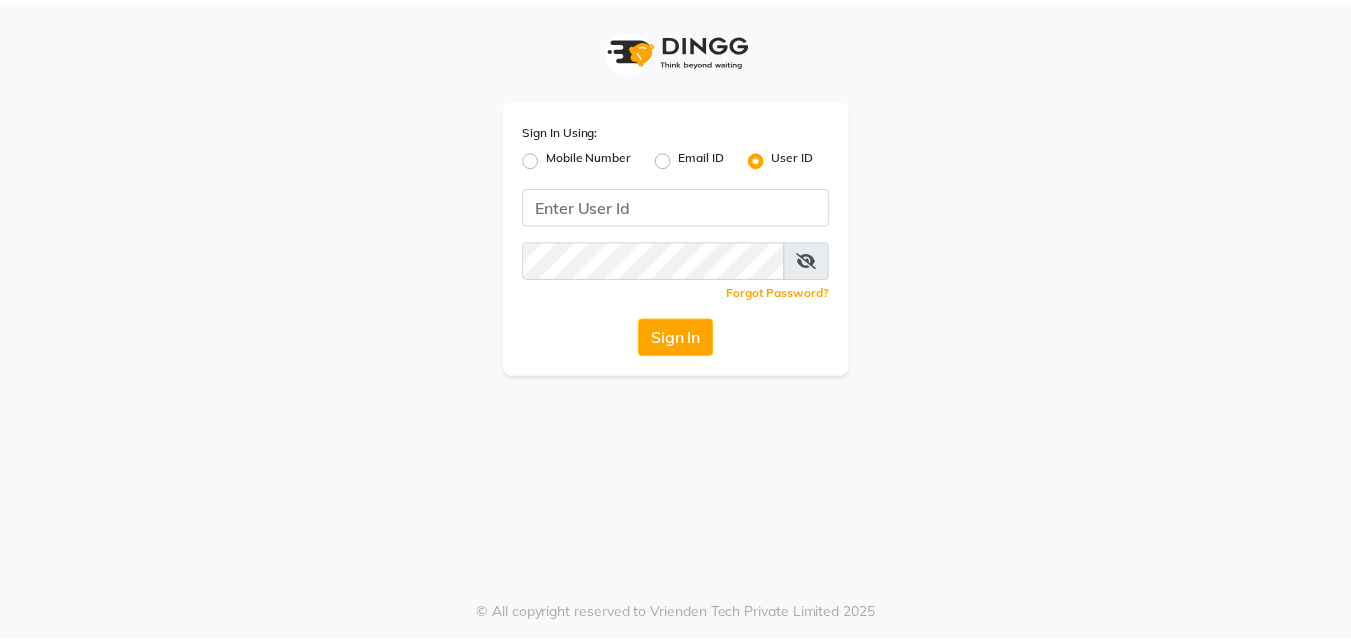 scroll, scrollTop: 0, scrollLeft: 0, axis: both 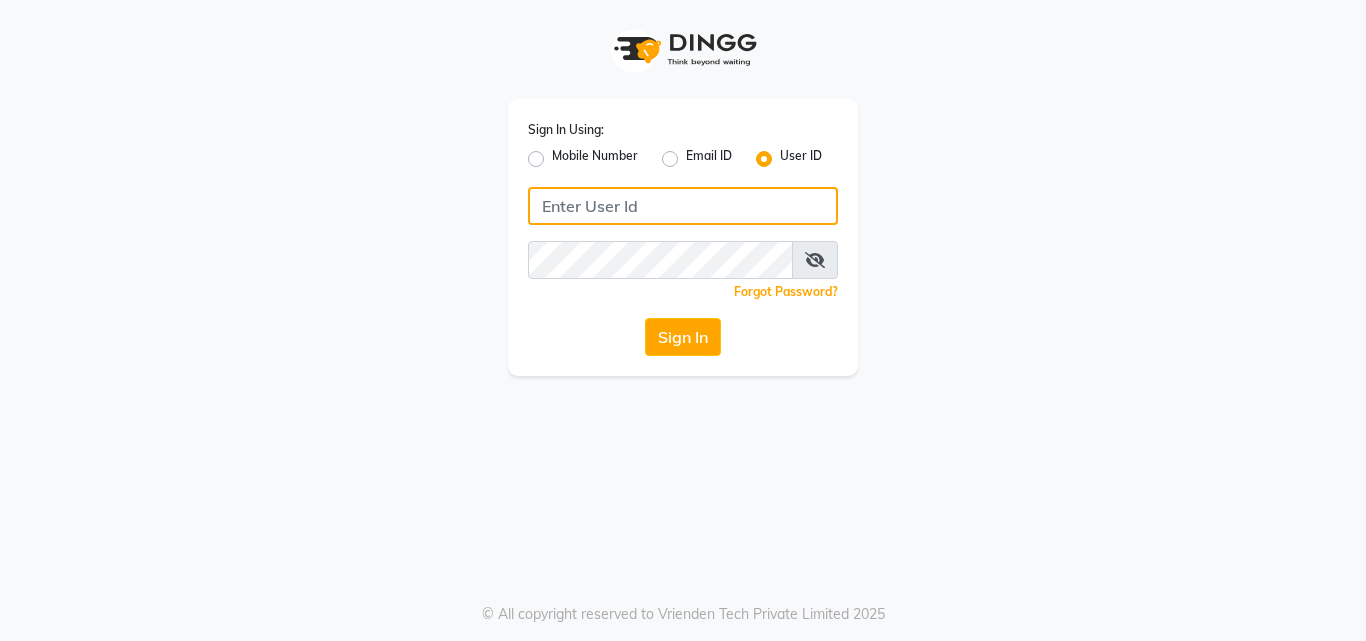 type on "yashika" 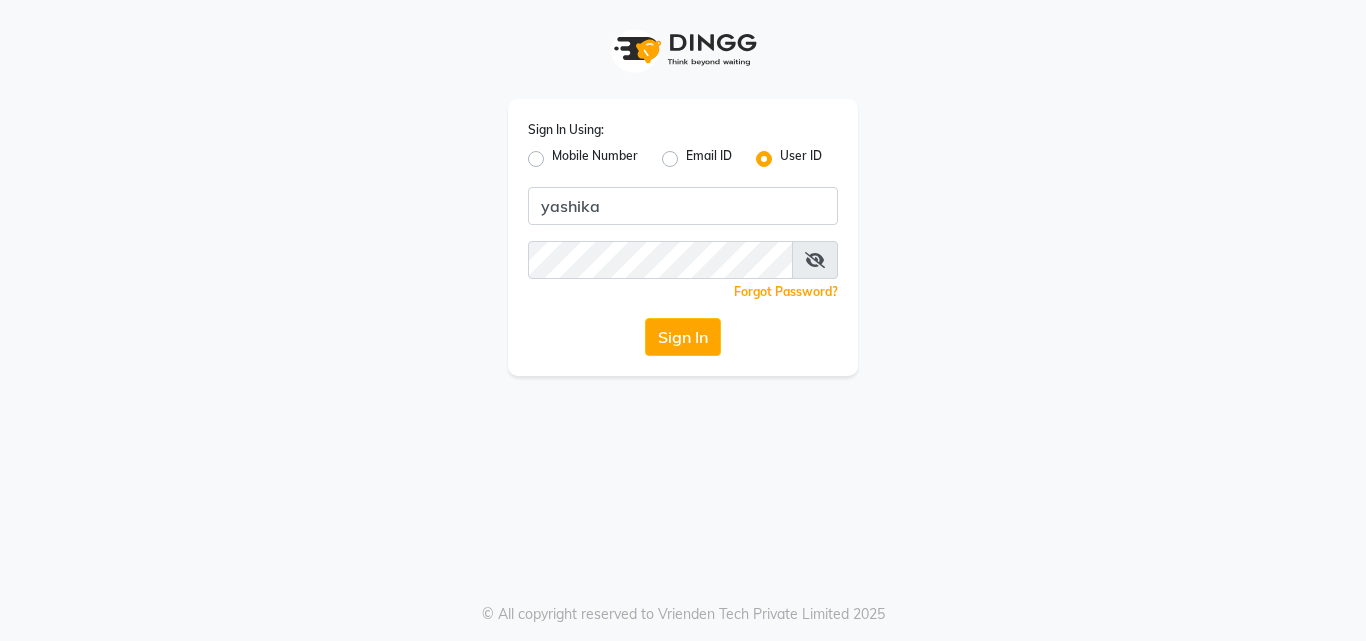 click at bounding box center [815, 260] 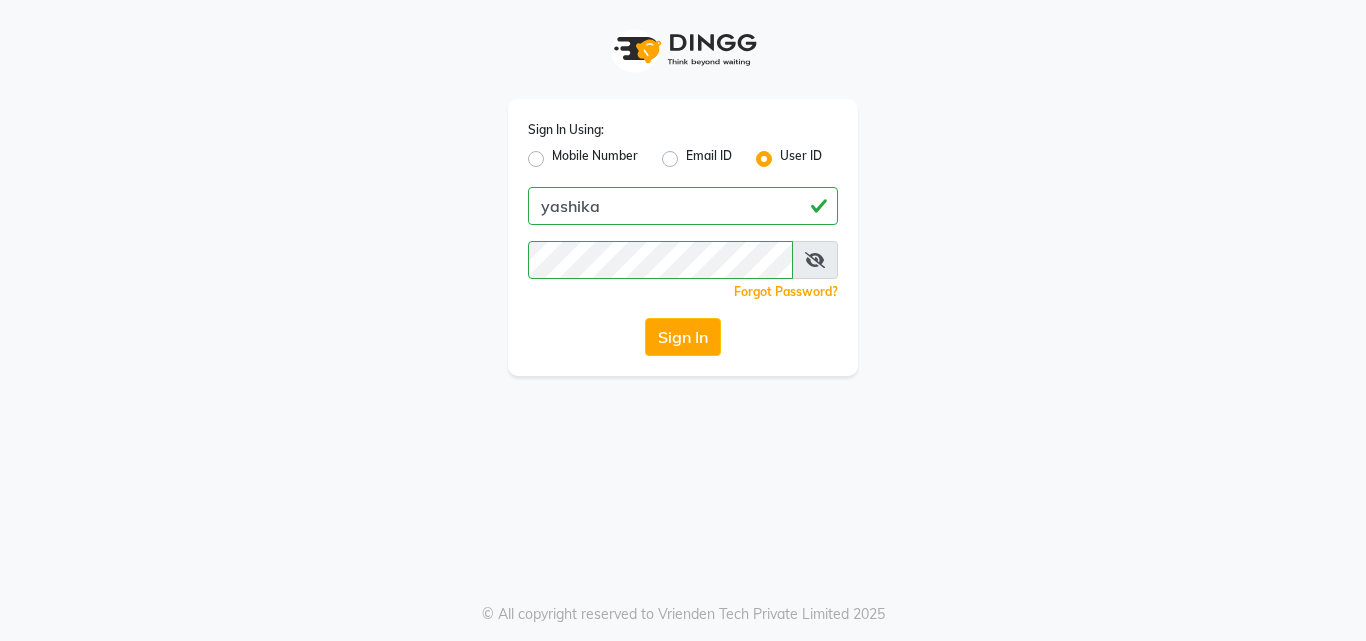 click at bounding box center (815, 260) 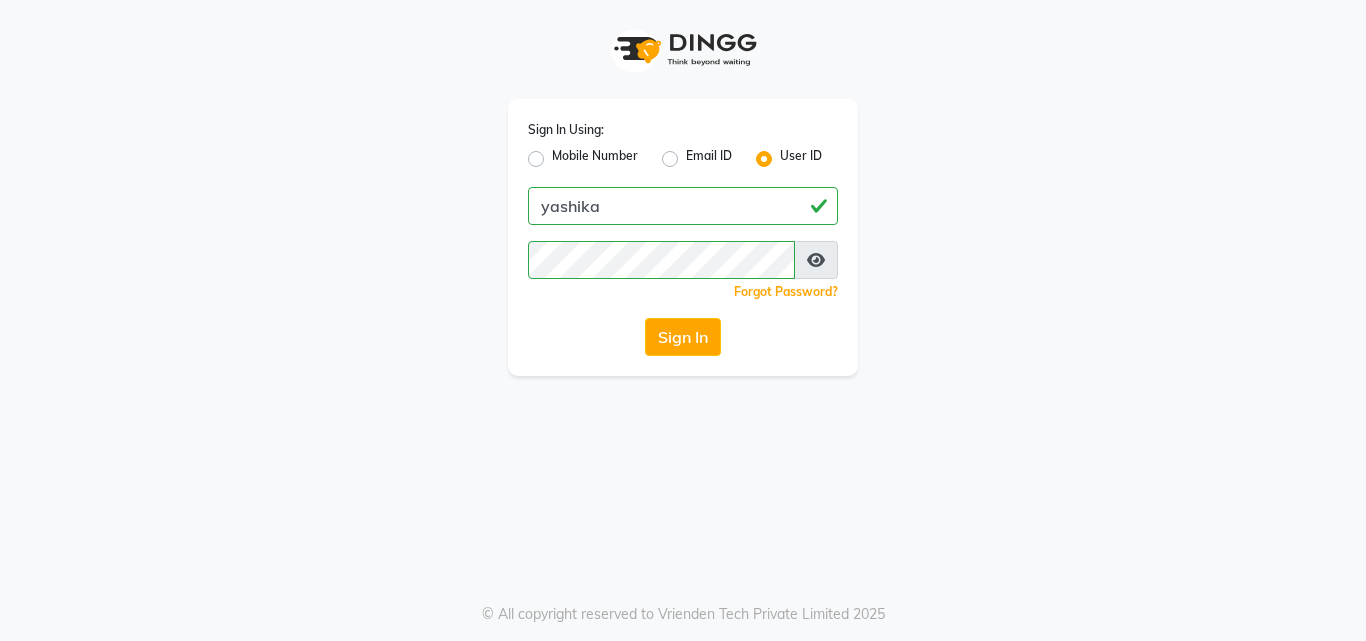 click on "Sign In" 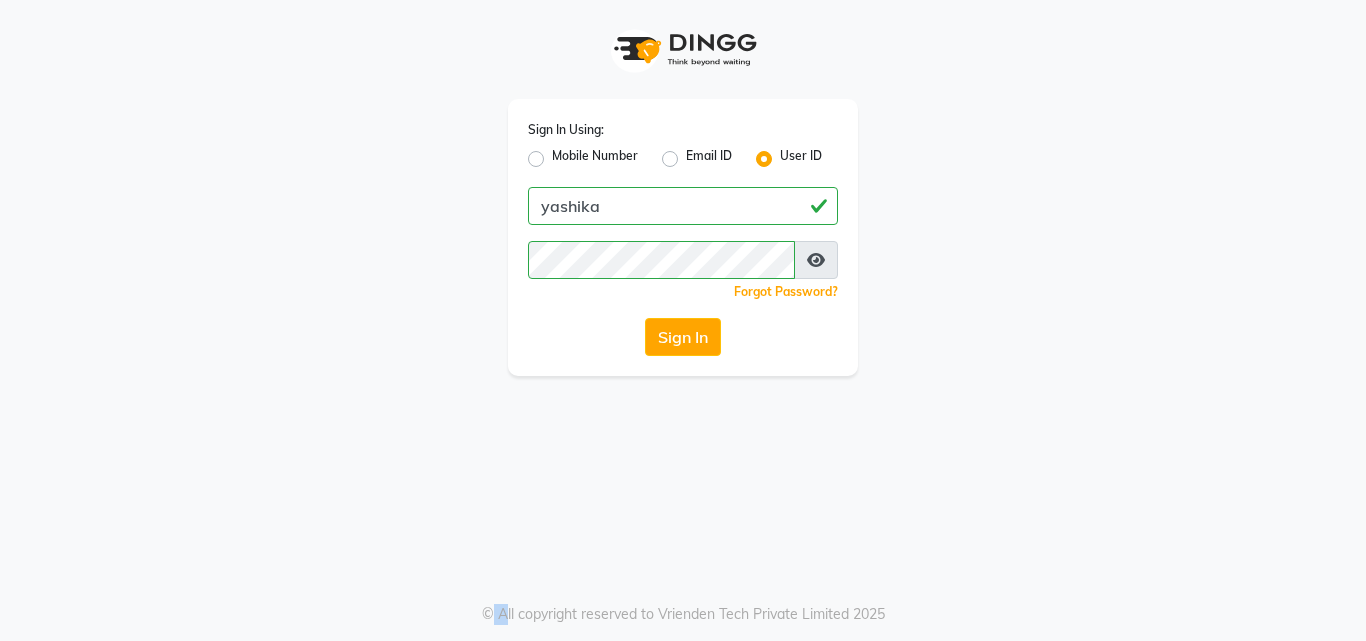 click on "Sign In" 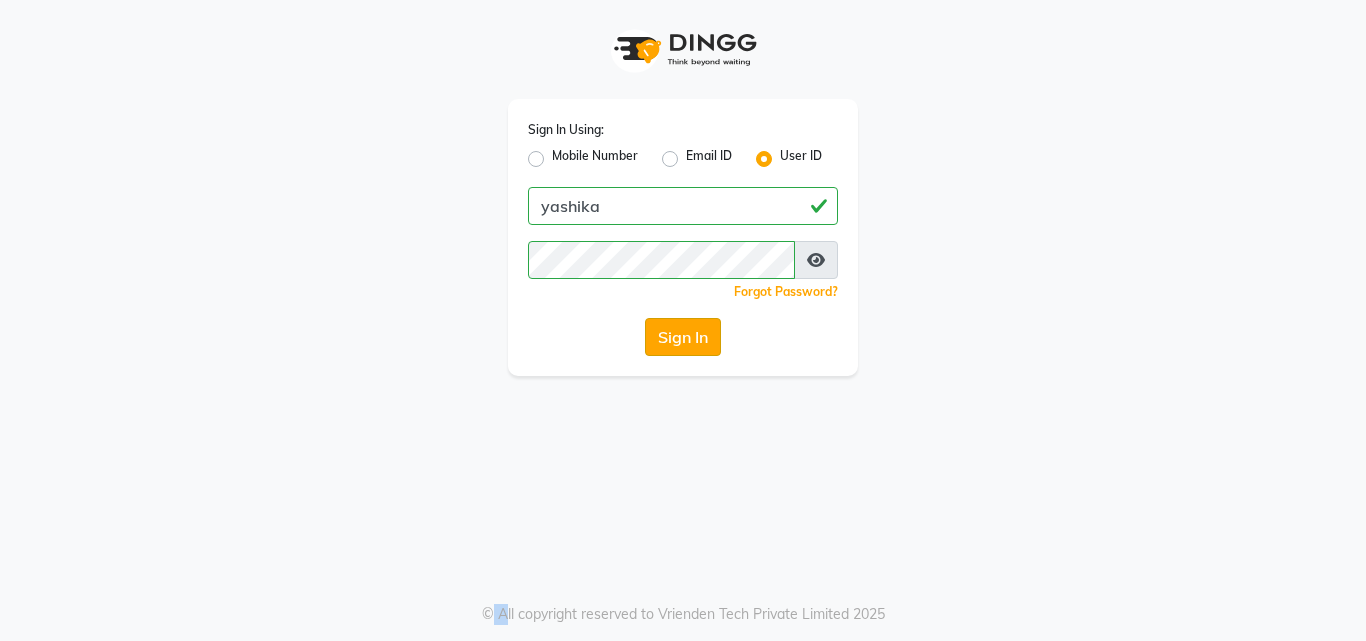 click on "Sign In" 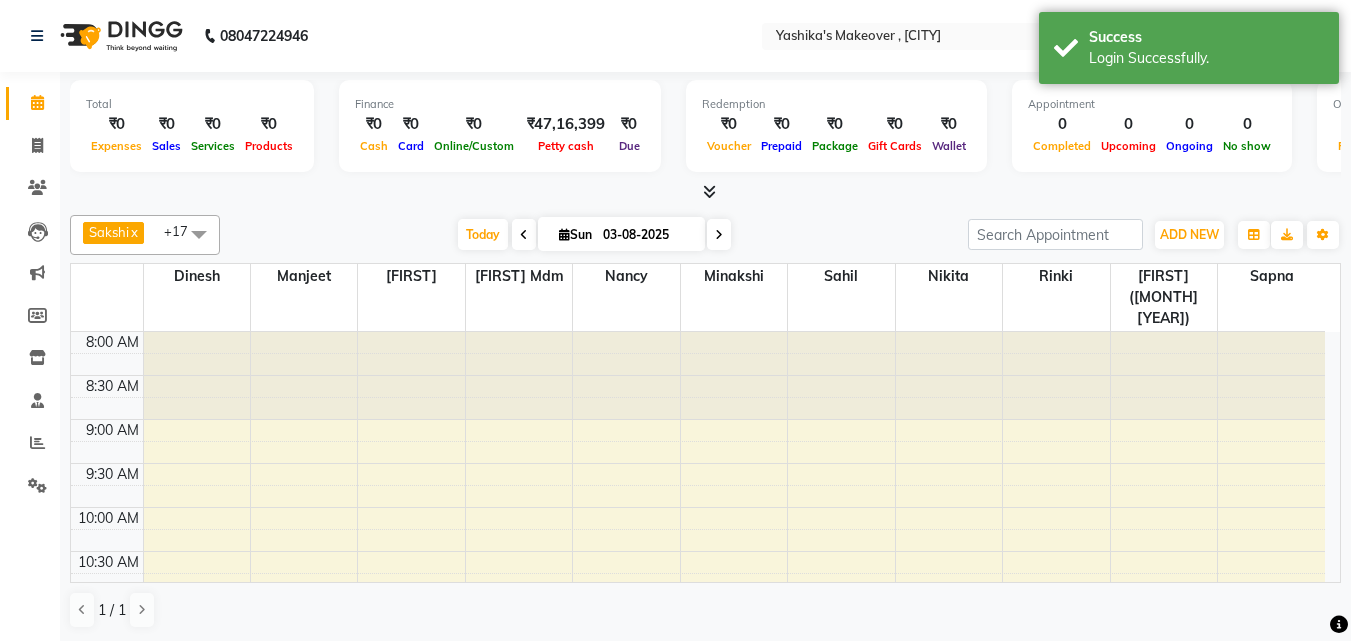 select on "en" 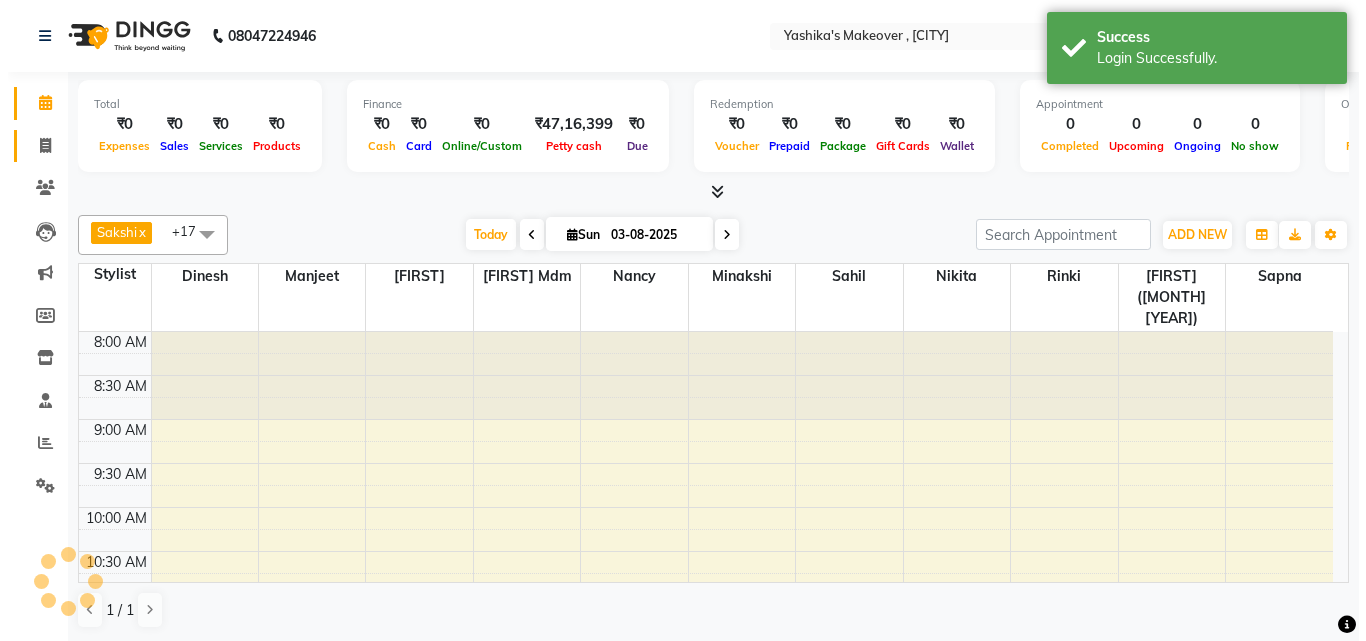scroll, scrollTop: 0, scrollLeft: 0, axis: both 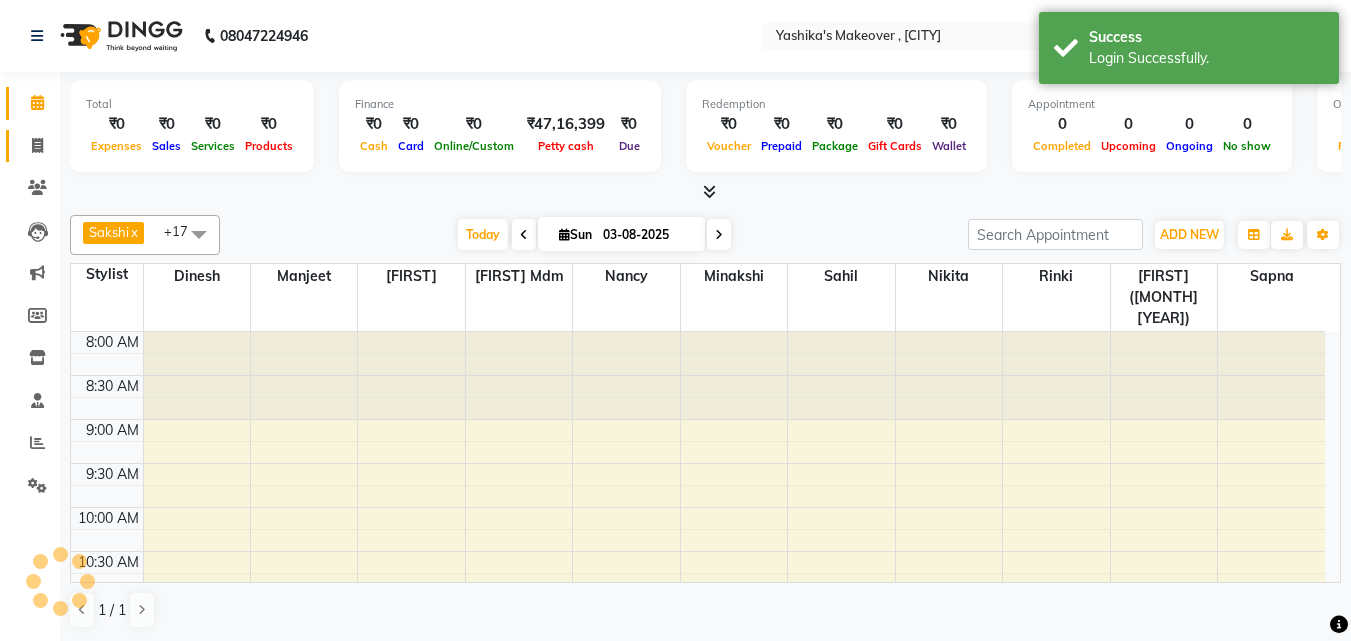 click 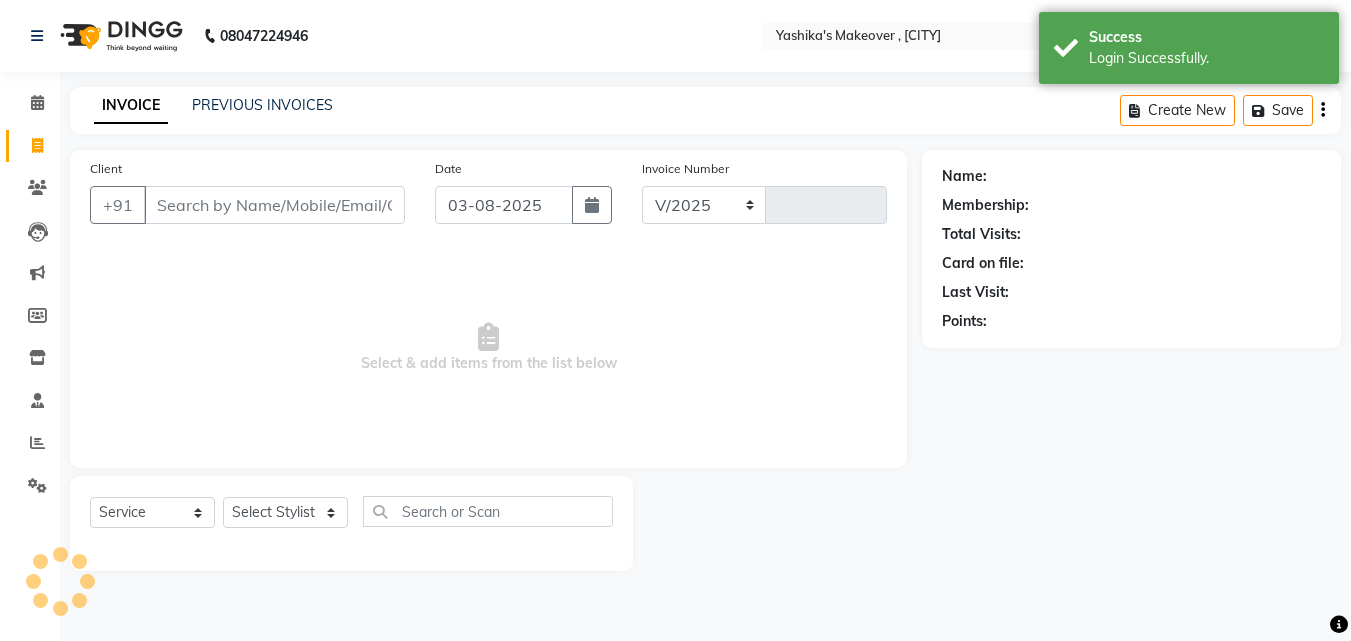 select on "820" 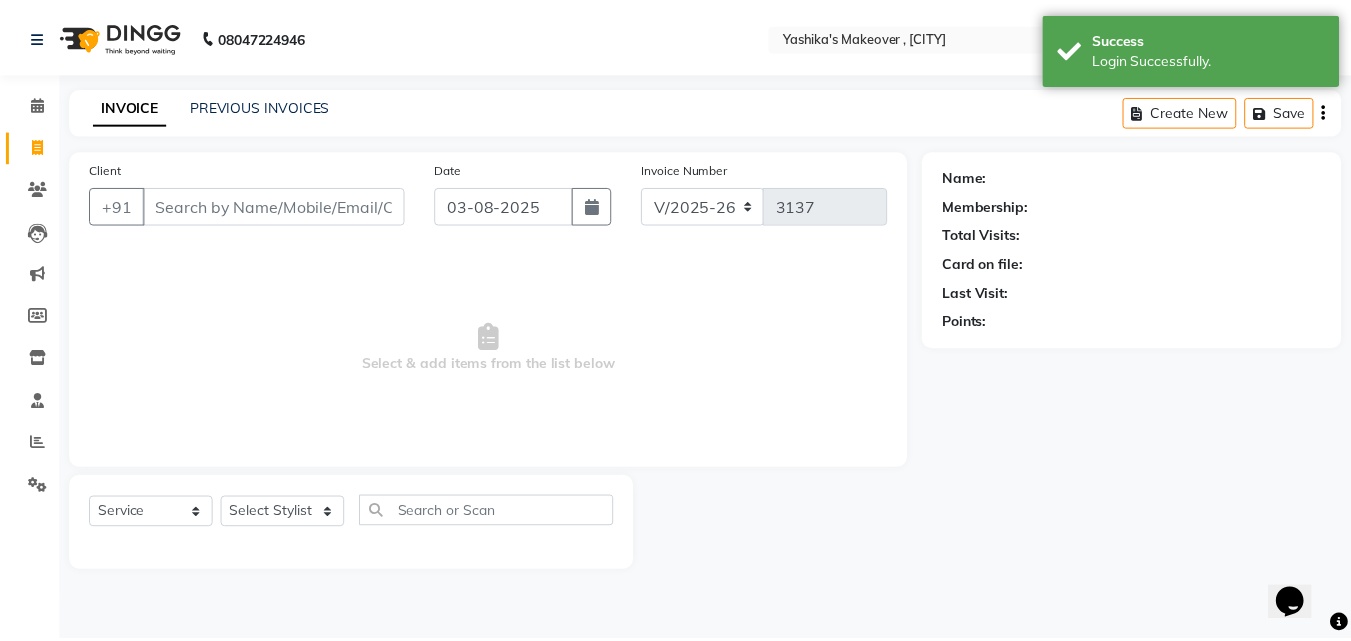 scroll, scrollTop: 0, scrollLeft: 0, axis: both 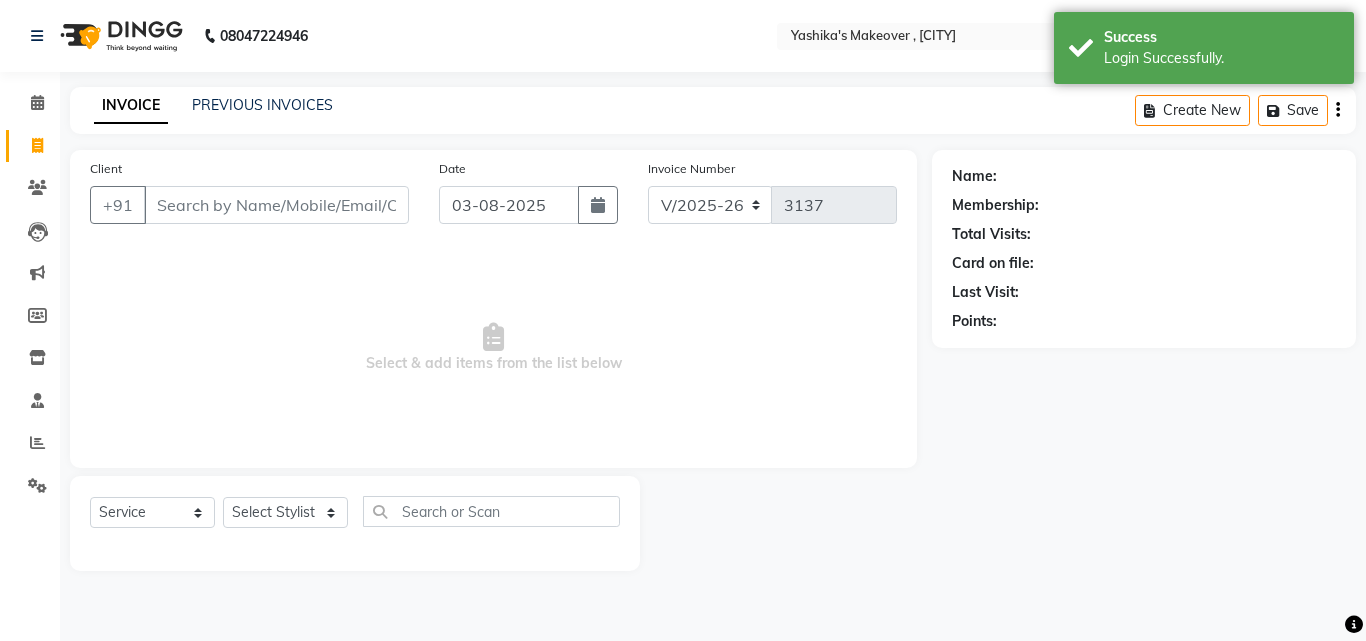 click on "Client" at bounding box center (276, 205) 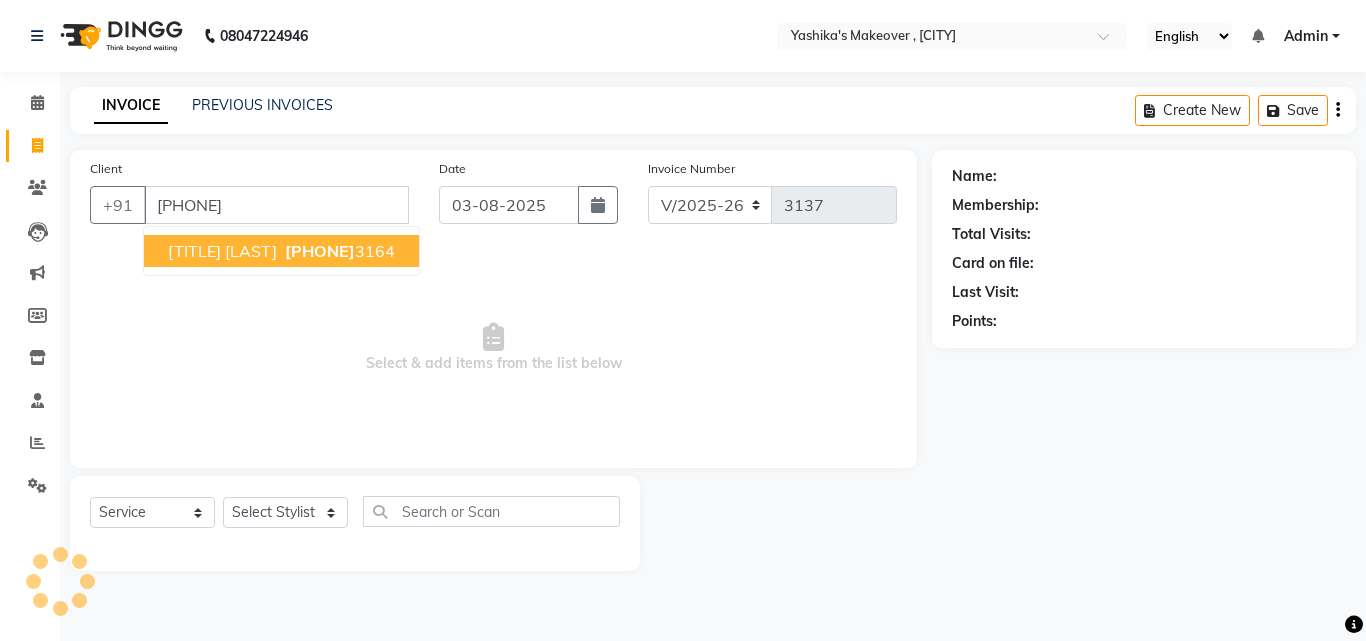 type on "[PHONE]" 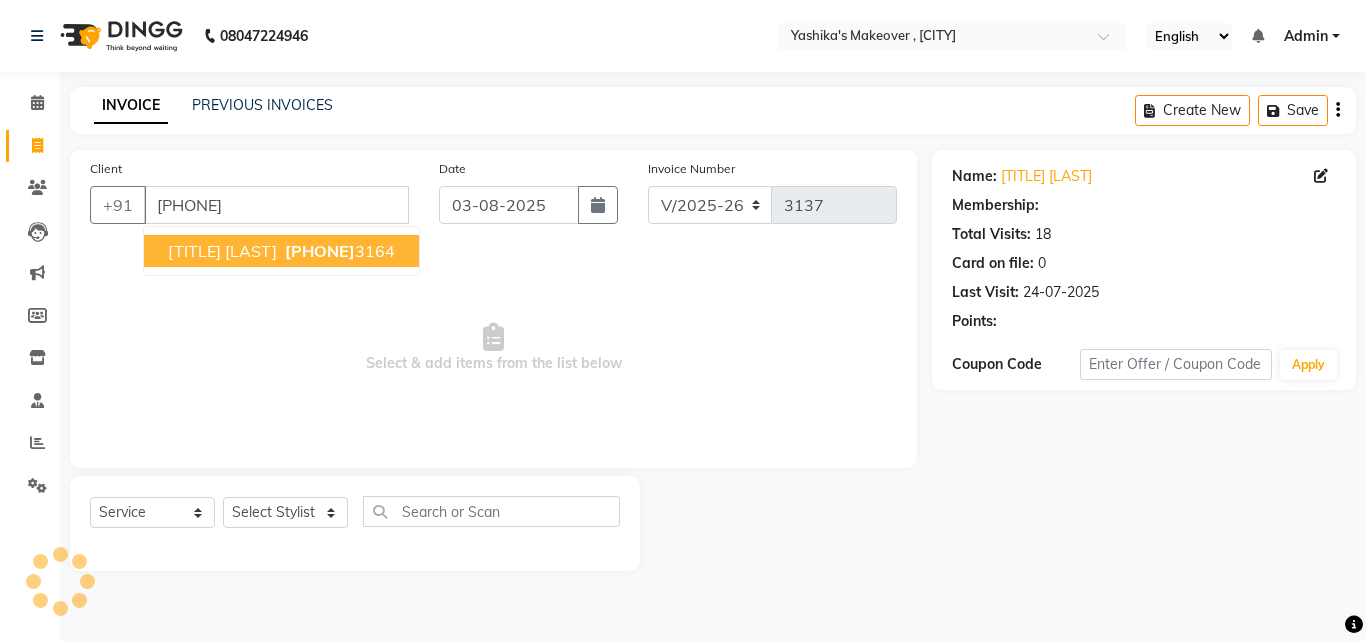 select on "2: Object" 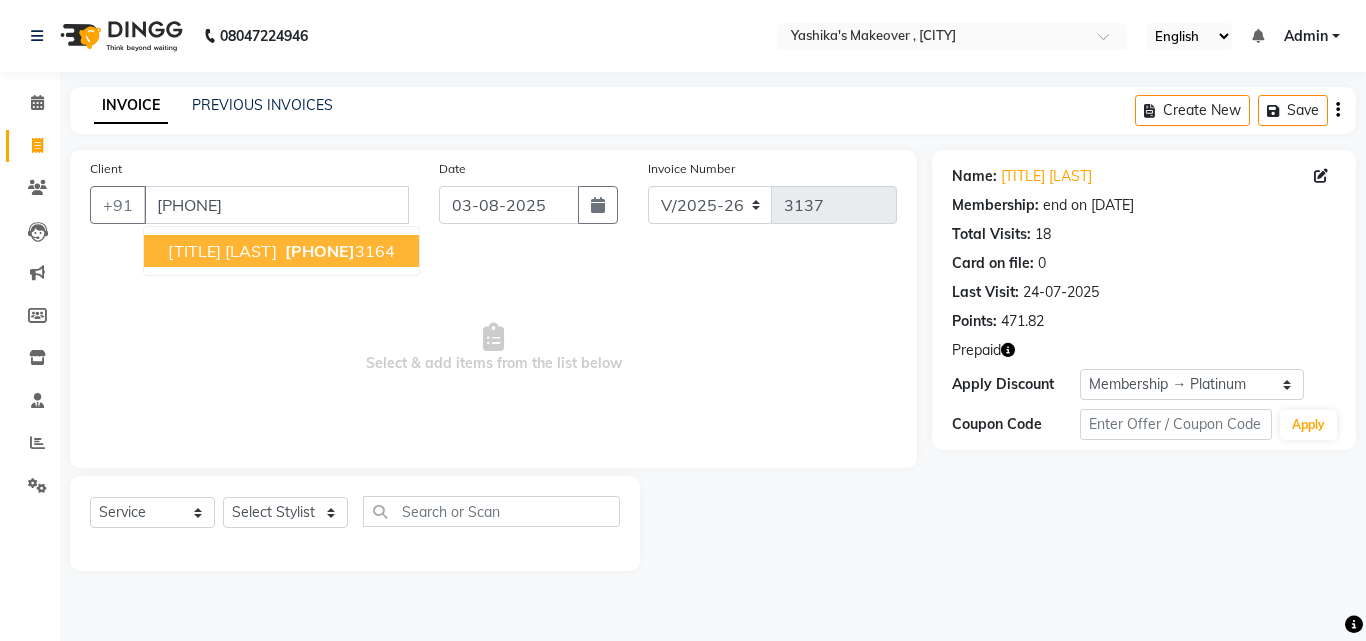 click on "[PHONE]" at bounding box center (338, 251) 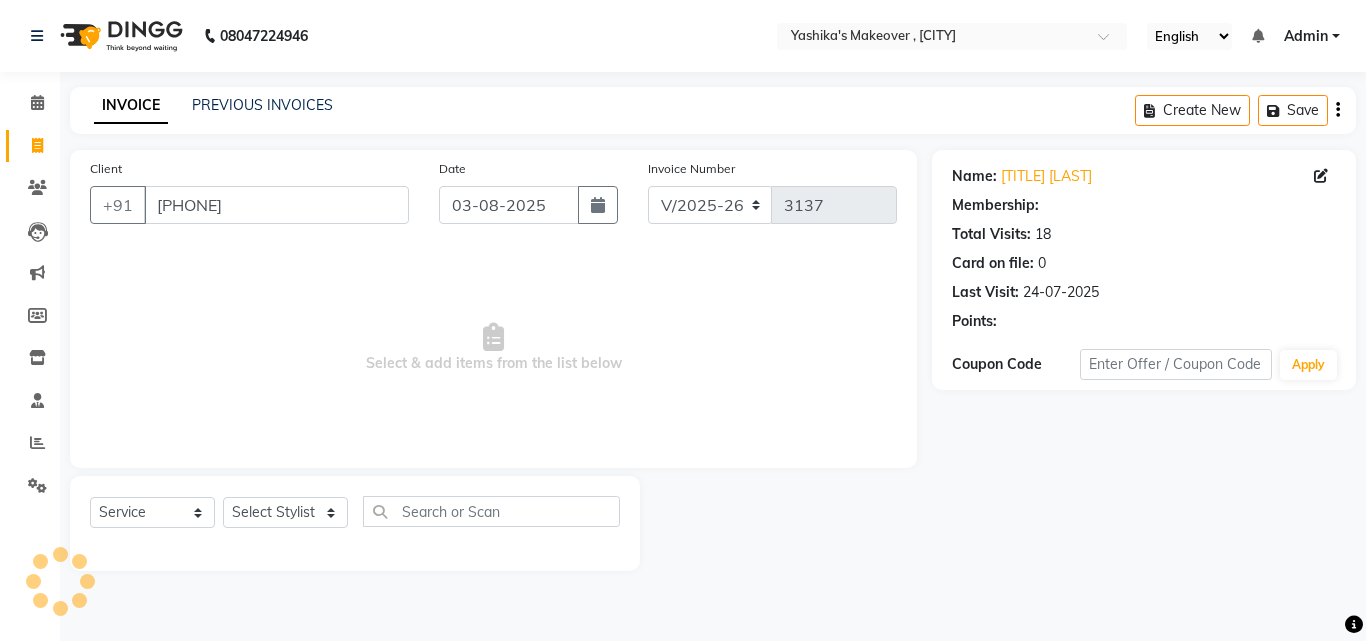 select on "2: Object" 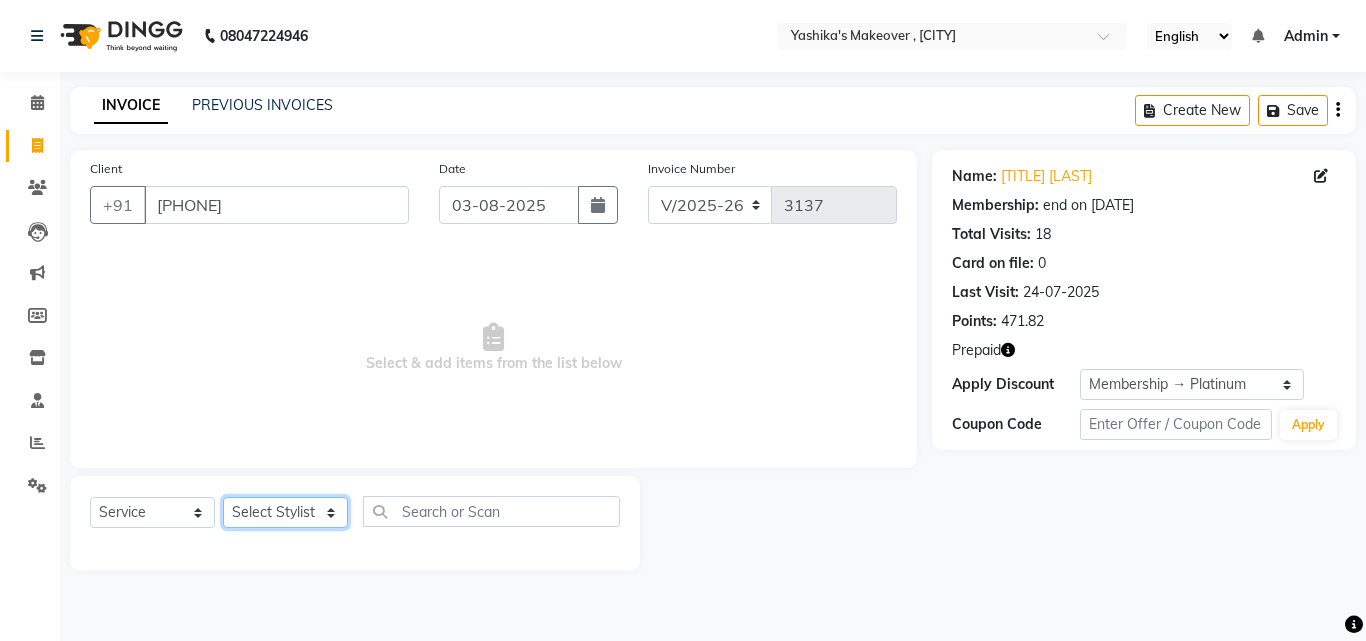 click on "Select Stylist Danish Shavej Dinesh Krishna Lalita Lalita Mdm Manjeet Minakshi Nancy Nikita Pooja Rinki Sahil sapna Shakshi (Oct24) Sudha" 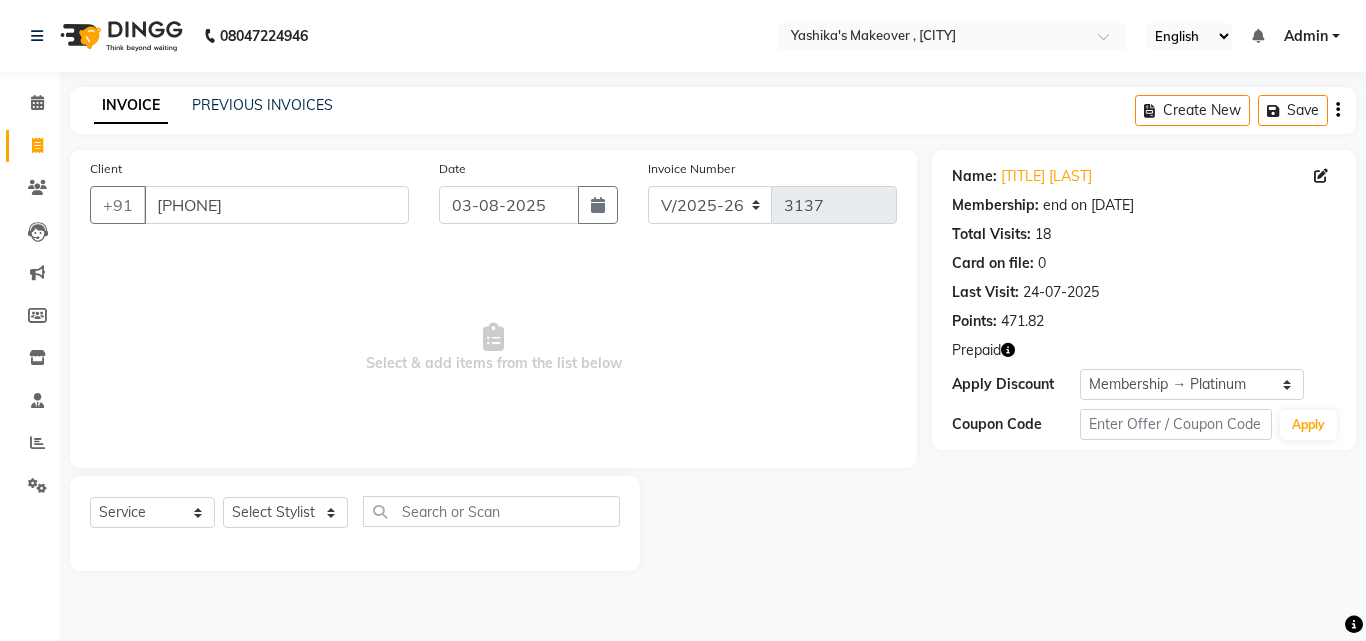 click on "Select & add items from the list below" at bounding box center (493, 348) 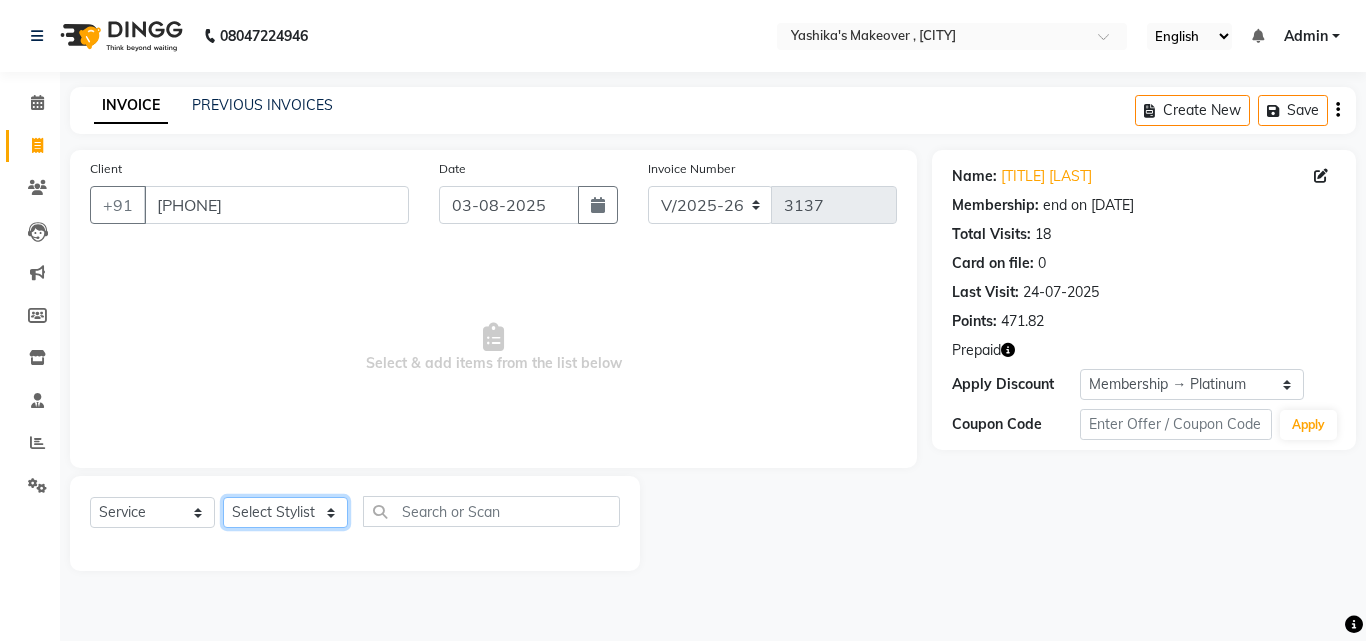 click on "Select Stylist Danish Shavej Dinesh Krishna Lalita Lalita Mdm Manjeet Minakshi Nancy Nikita Pooja Rinki Sahil sapna Shakshi (Oct24) Sudha" 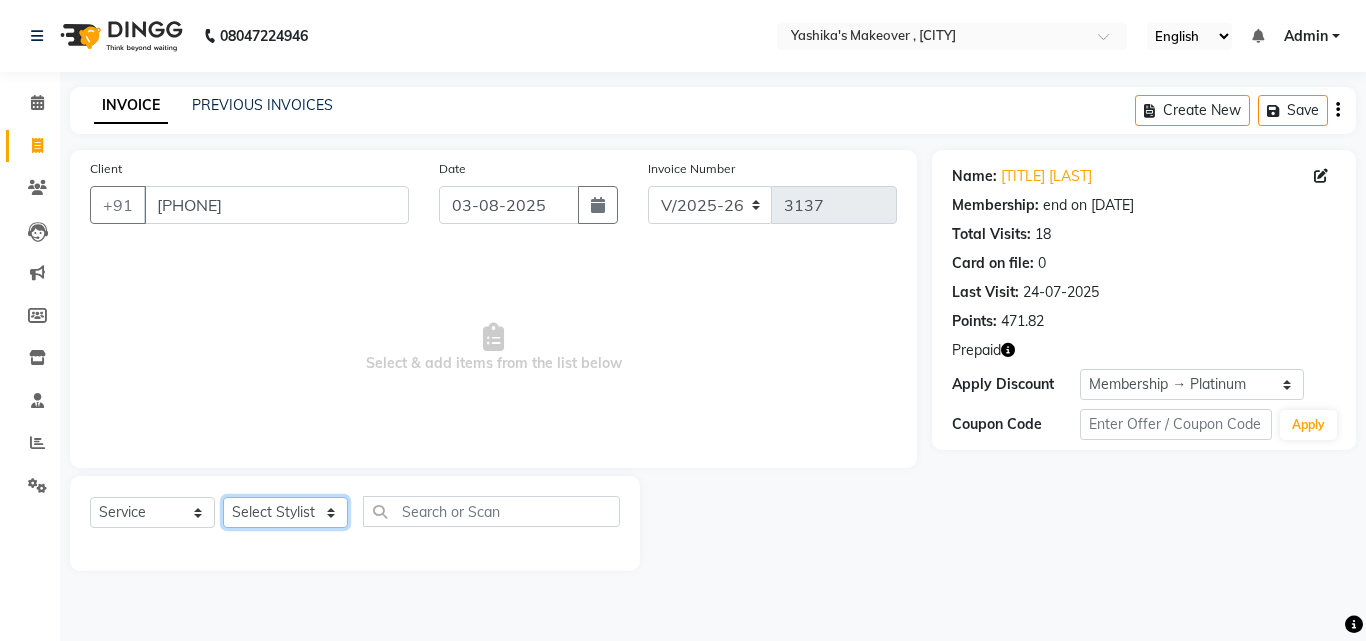 select on "14429" 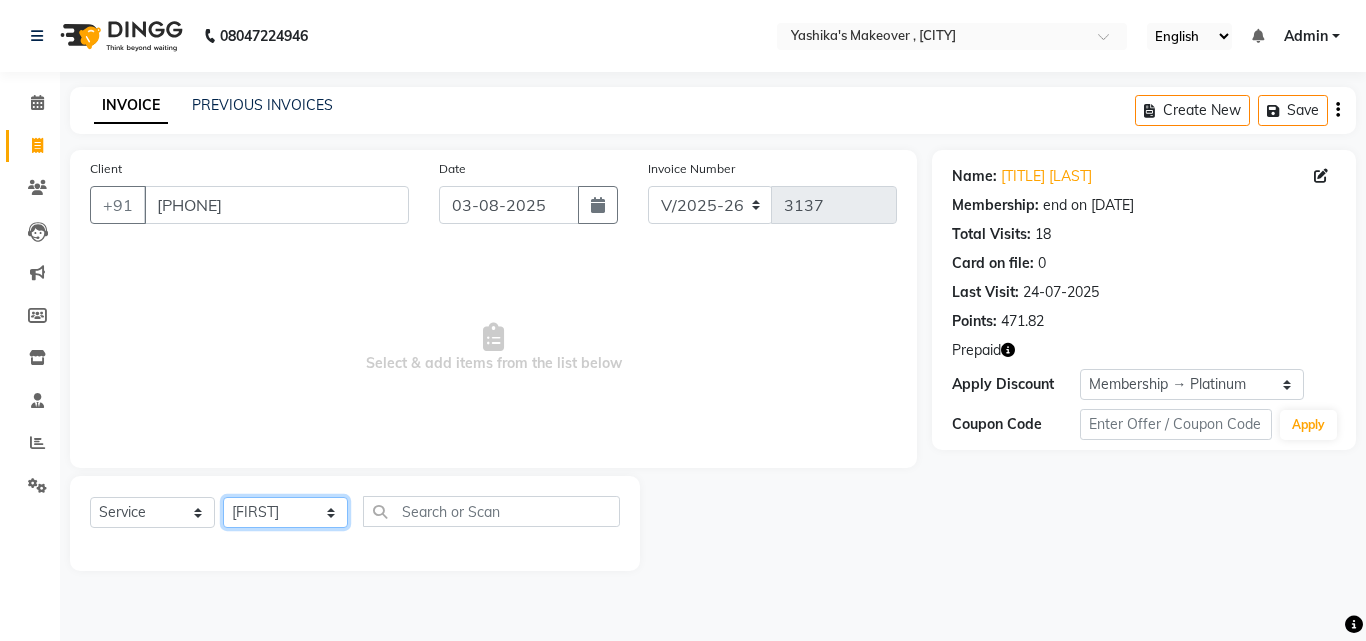 click on "Select Stylist Danish Shavej Dinesh Krishna Lalita Lalita Mdm Manjeet Minakshi Nancy Nikita Pooja Rinki Sahil sapna Shakshi (Oct24) Sudha" 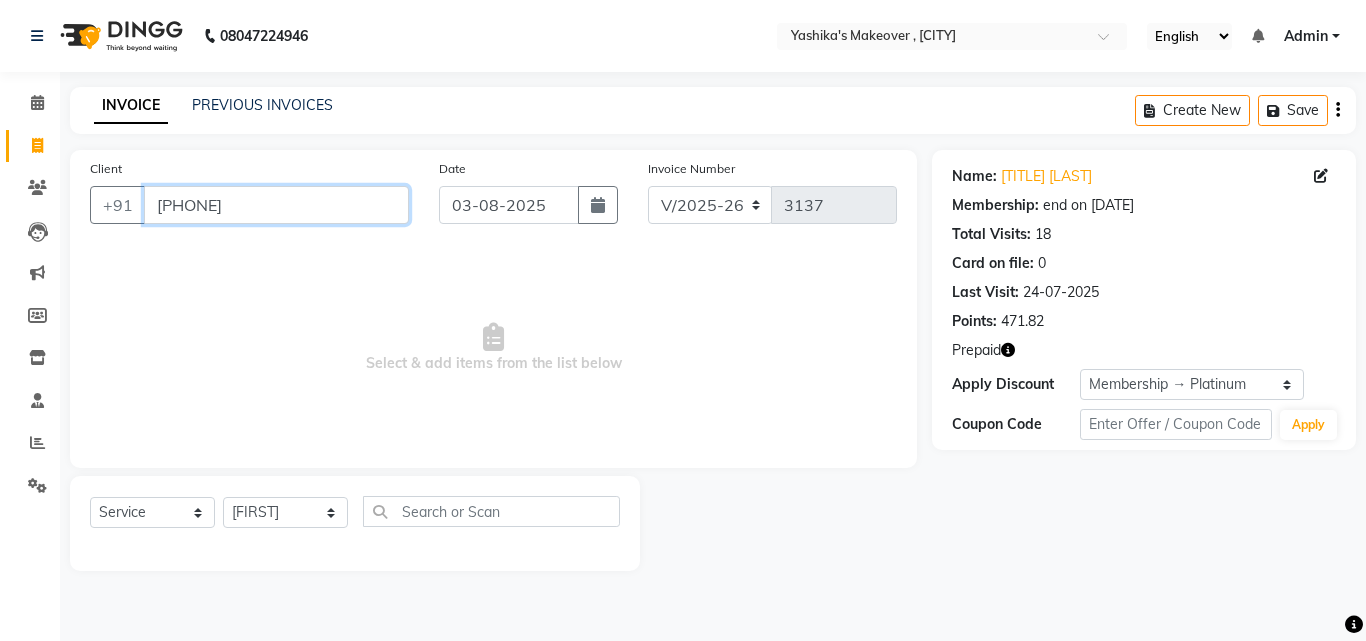 click on "[PHONE]" at bounding box center [276, 205] 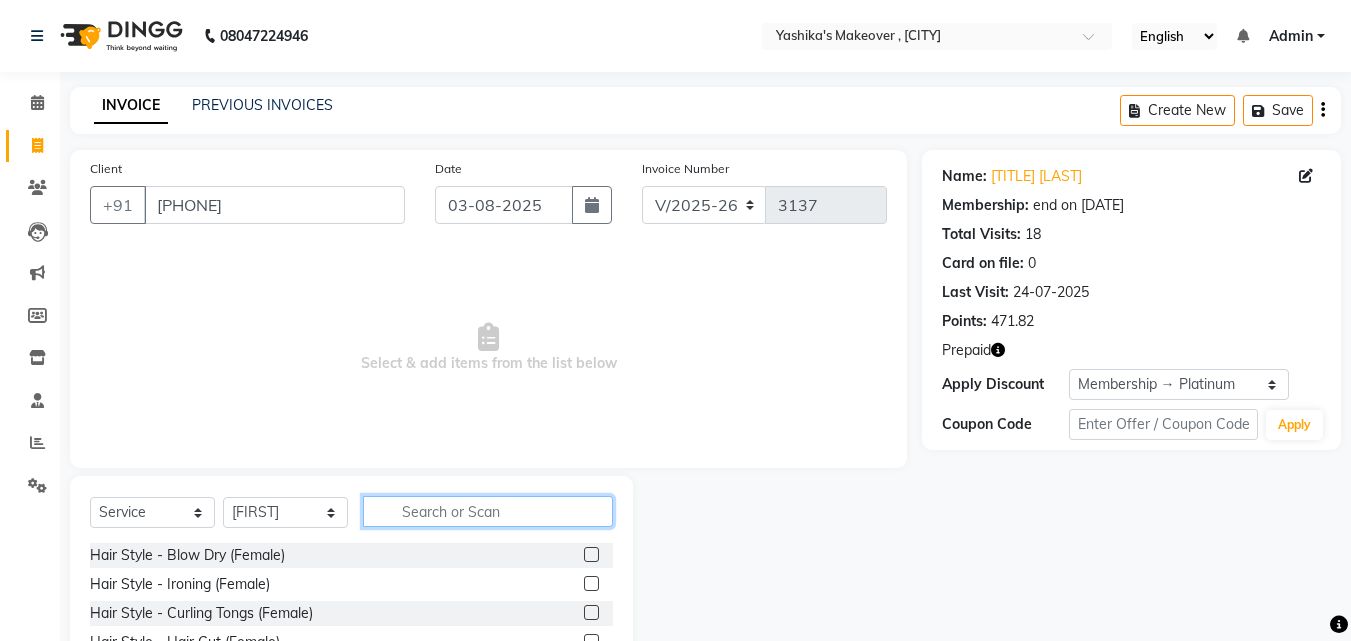 click 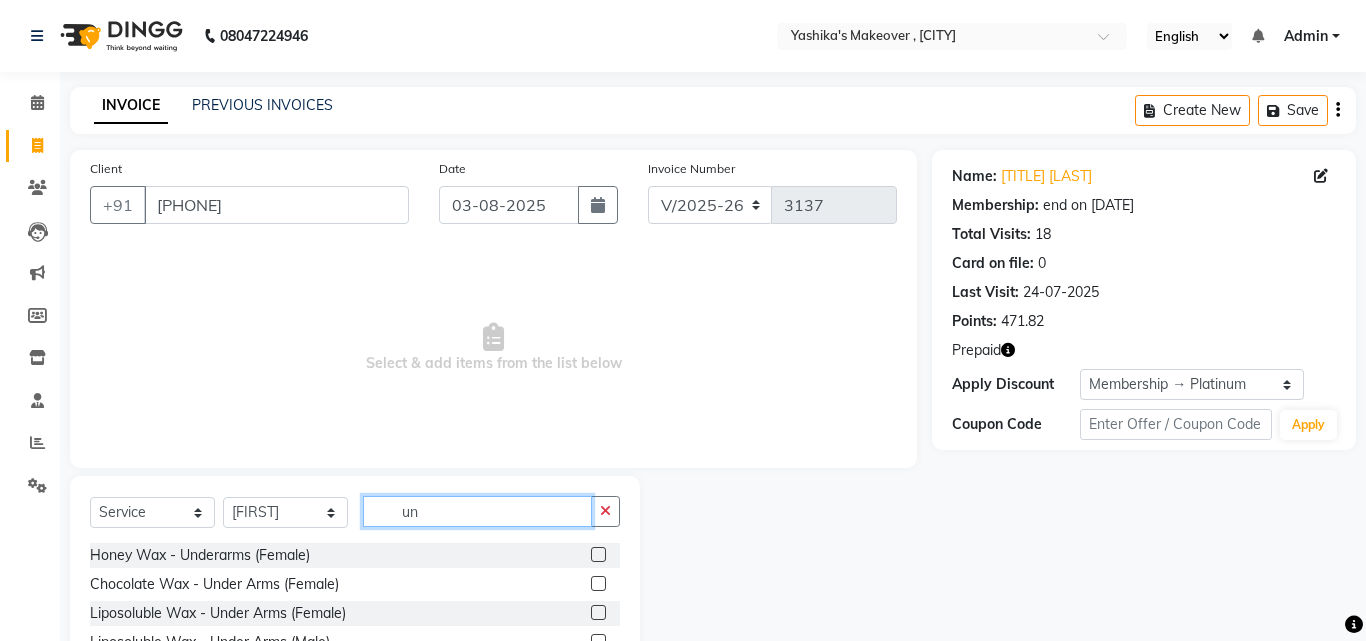 type on "u" 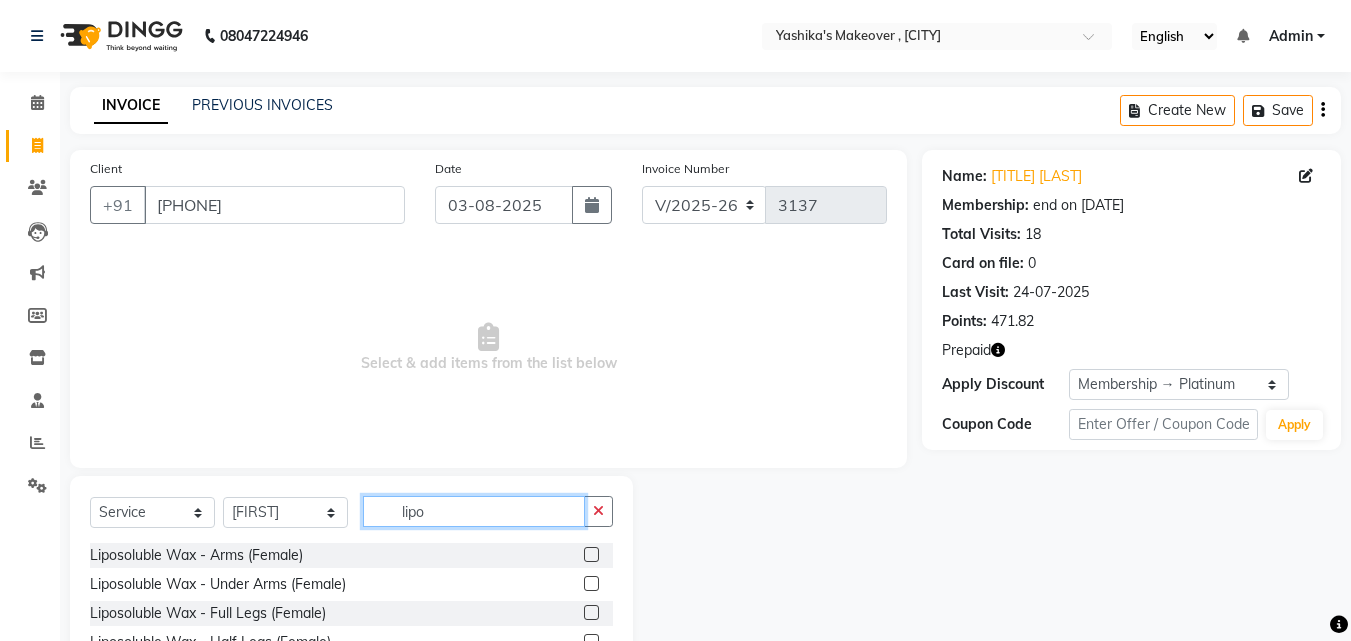 type on "lipo" 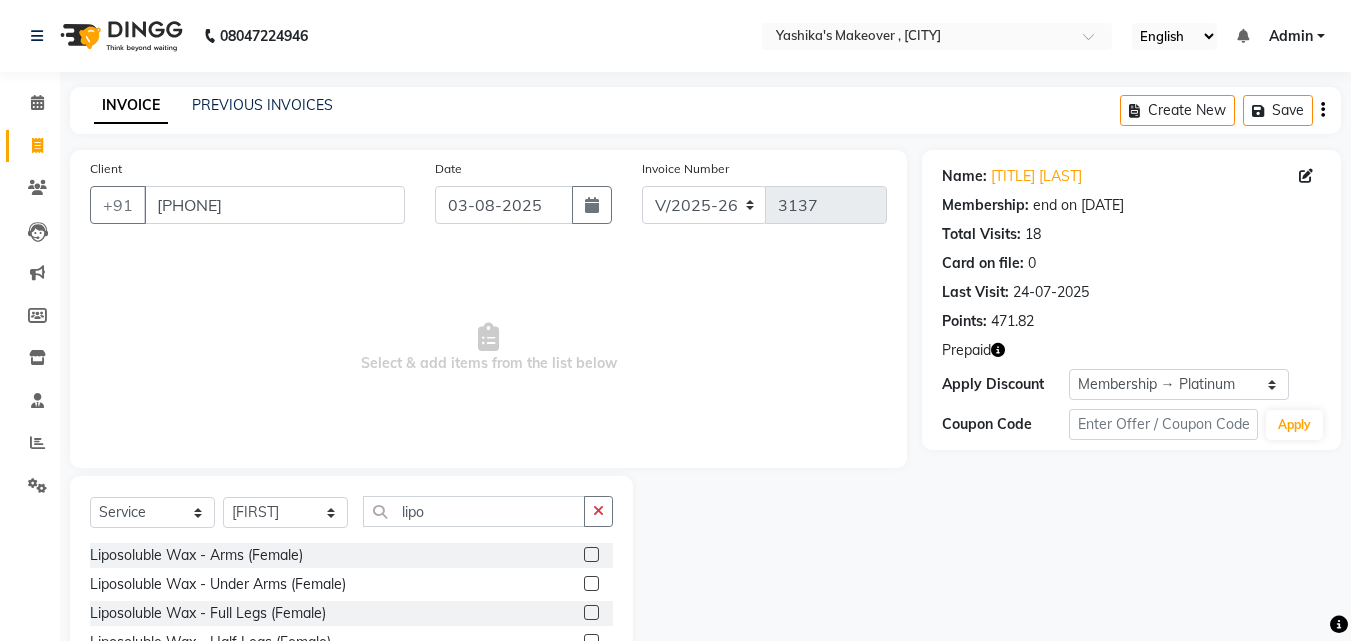 click 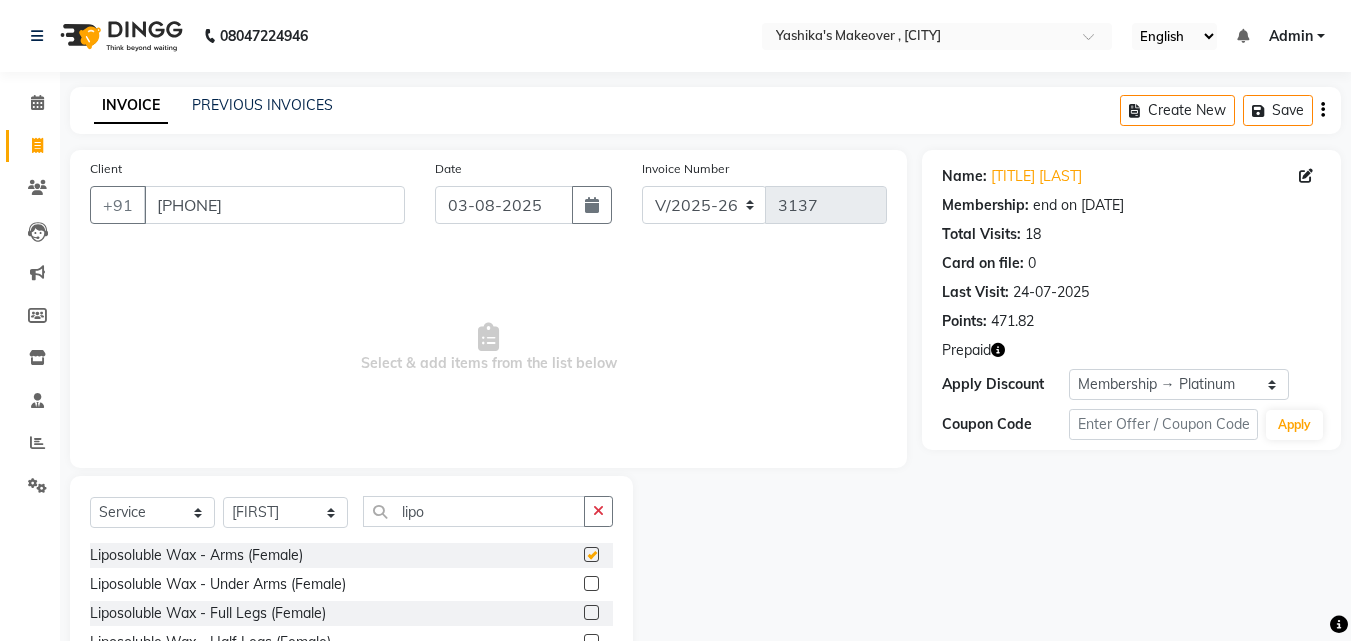 click 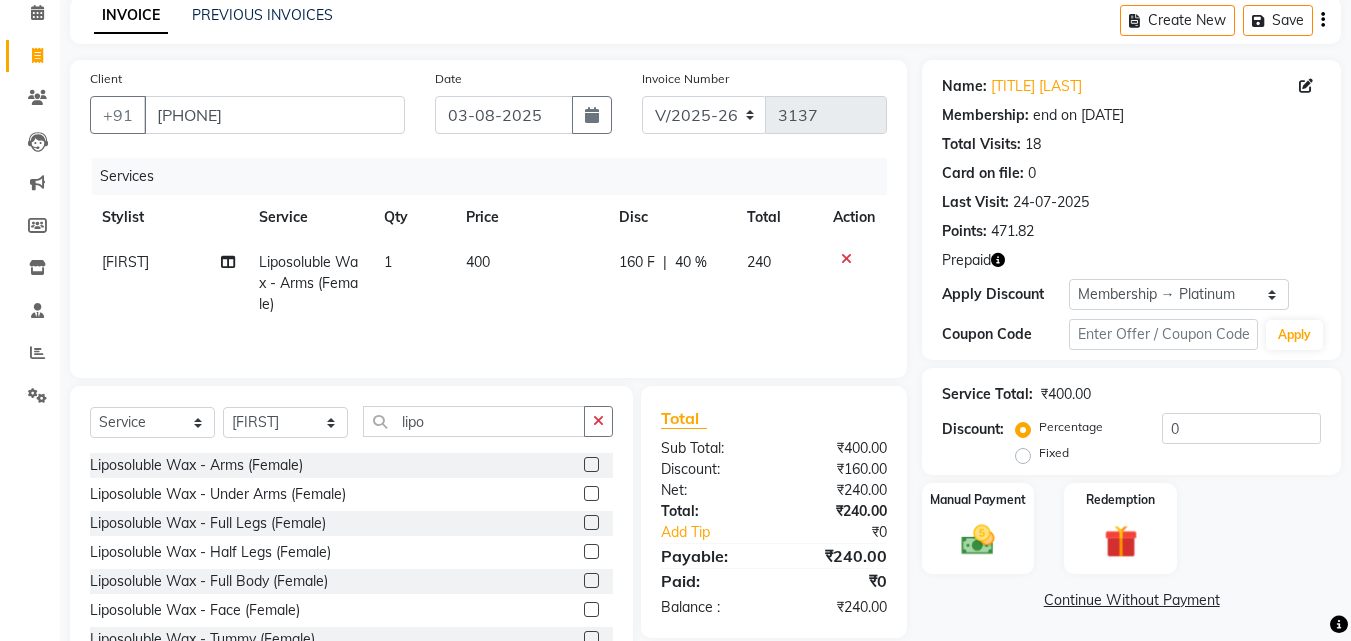 scroll, scrollTop: 114, scrollLeft: 0, axis: vertical 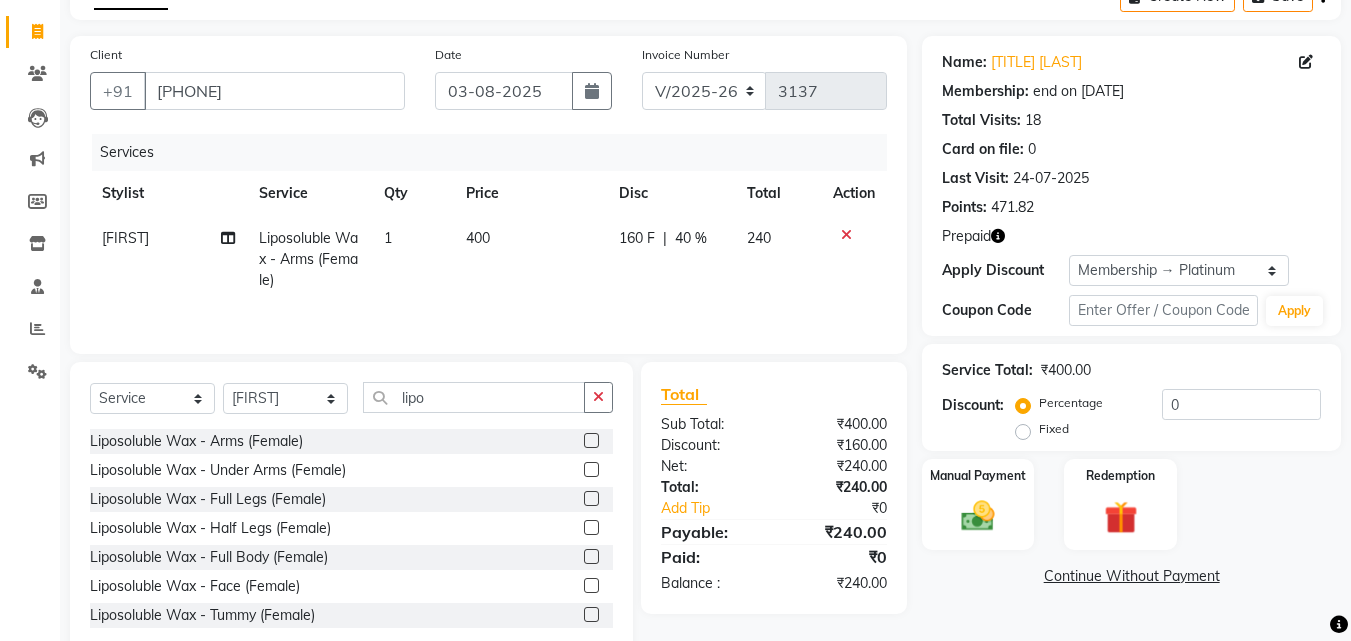 click 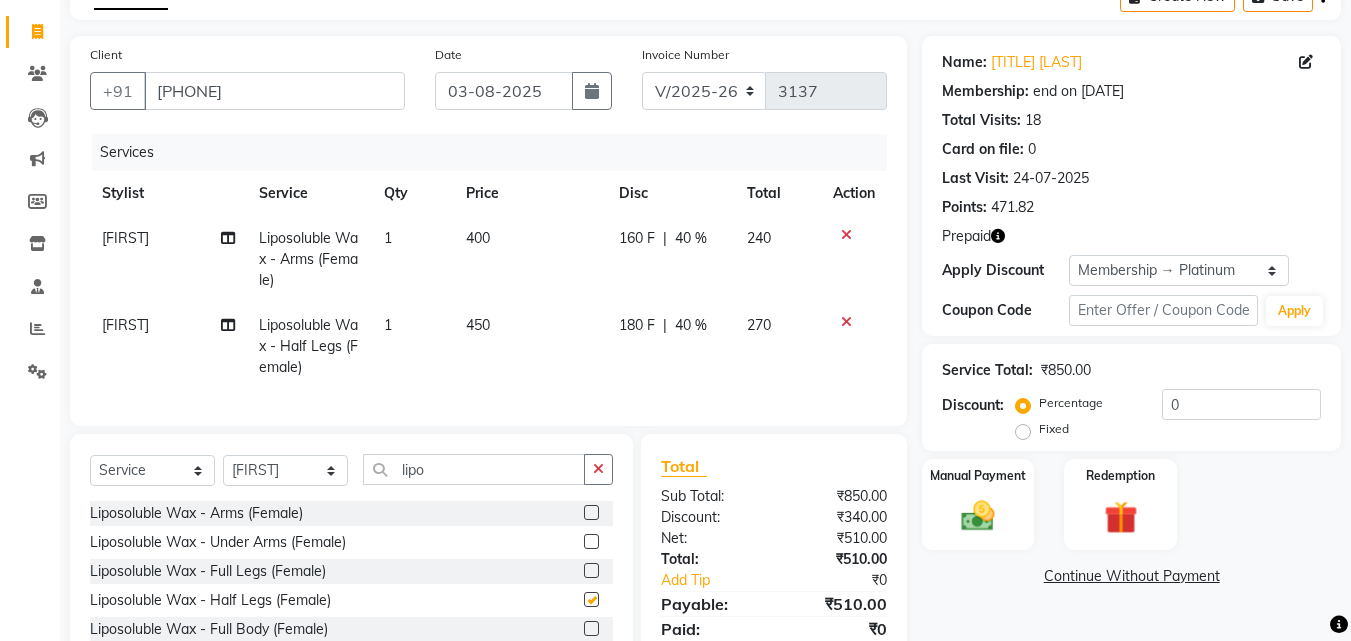 checkbox on "false" 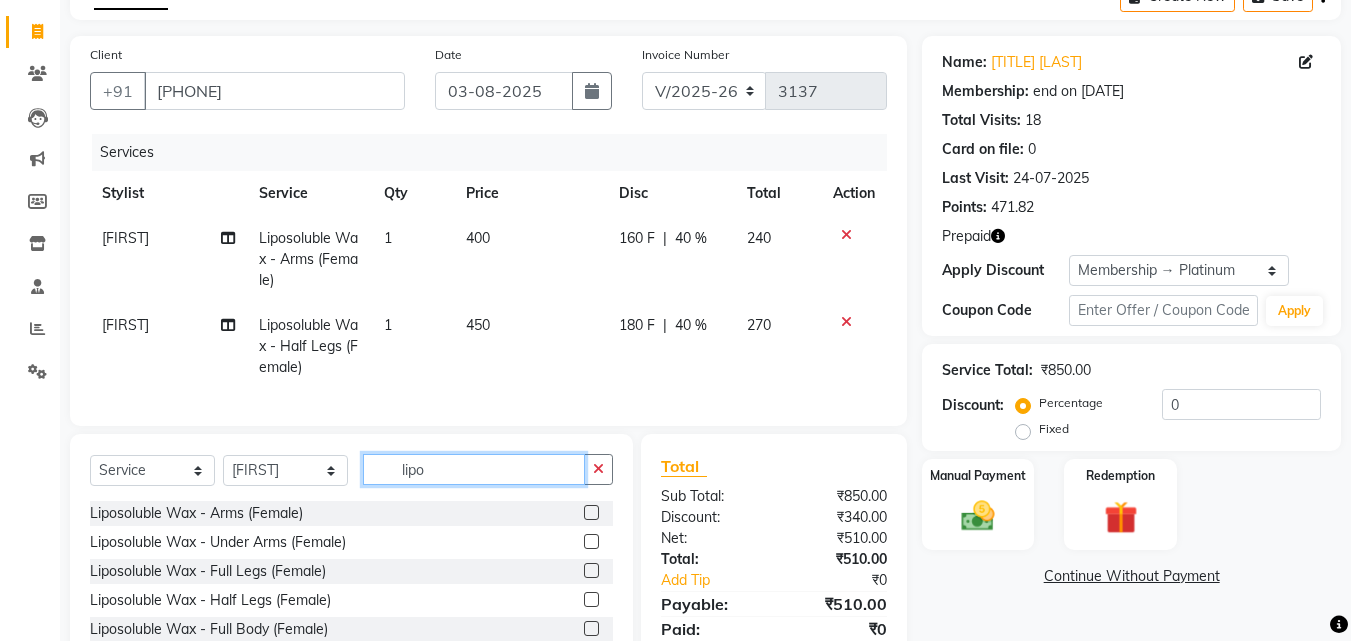 click on "lipo" 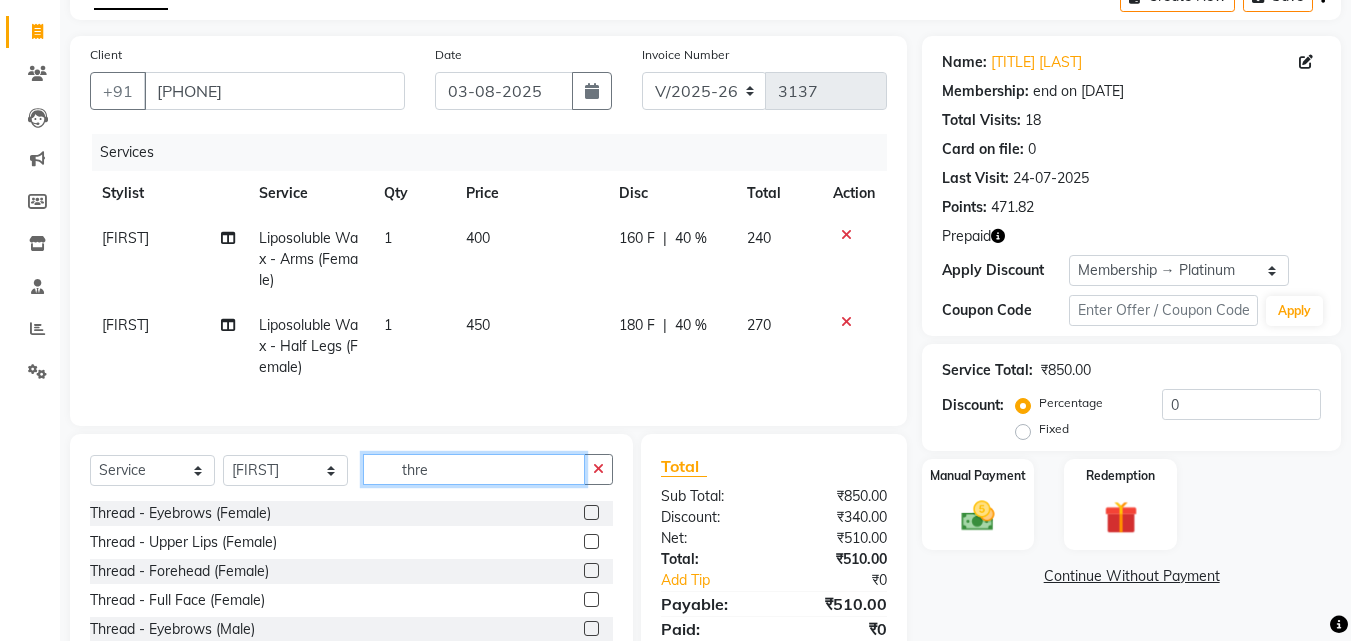 type on "thre" 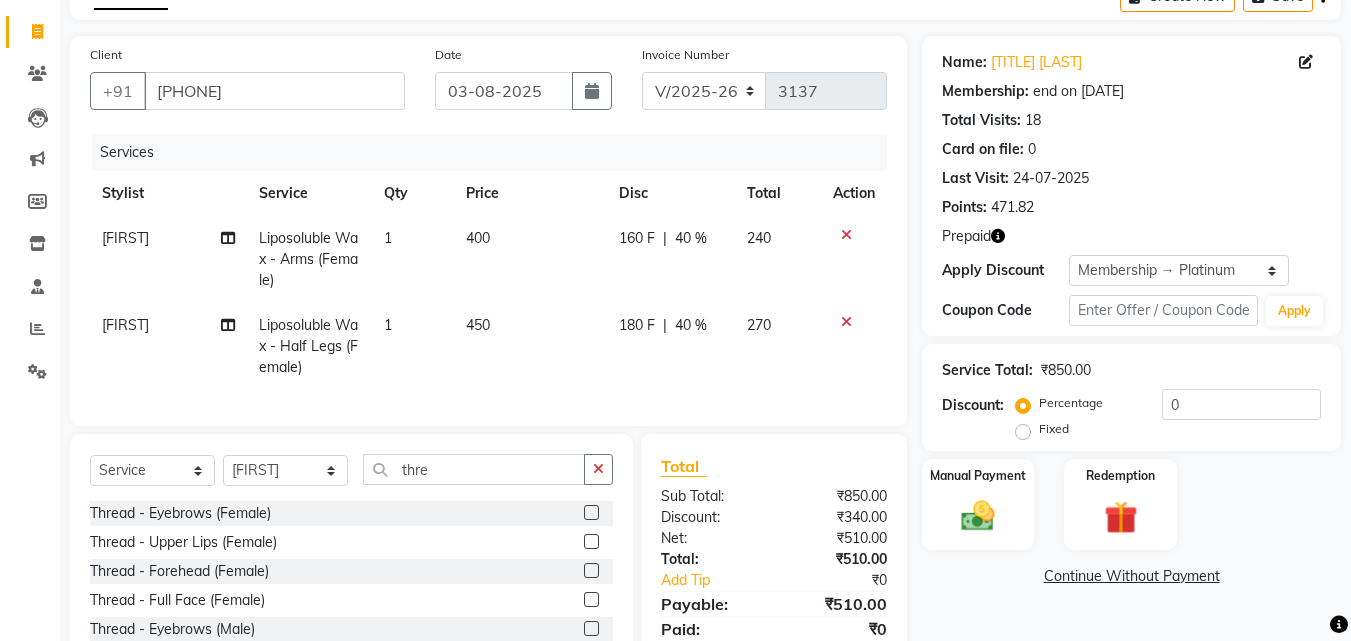 click 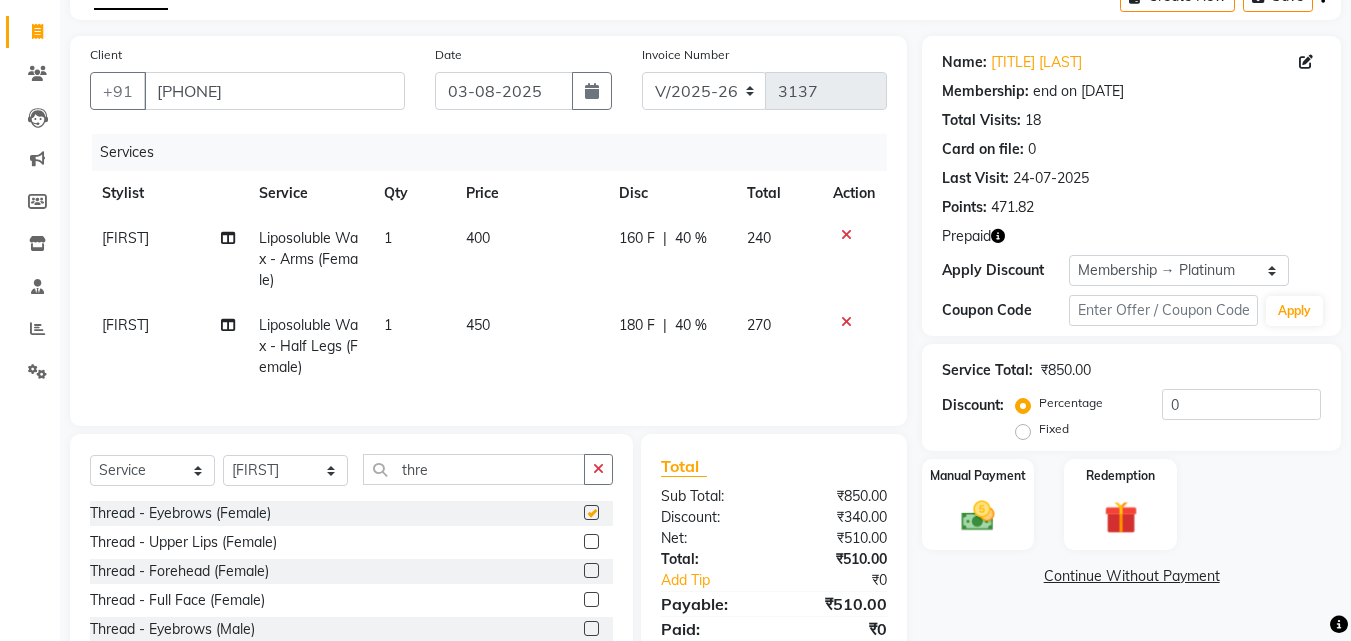 click on "Select  Service  Product  Membership  Package Voucher Prepaid Gift Card  Select Stylist [FIRST] [LAST] [FIRST]   [FIRST] [LAST]   [FIRST]   [FIRST]   [FIRST]   [FIRST]   [FIRST]   [FIRST]   [FIRST]   [FIRST] ([MONTH][YEAR])   [FIRST]   thre Thread - Eyebrows (Female)  Thread - Upper Lips (Female)  Thread - Forehead (Female)  Thread - Full Face (Female)  Thread - Eyebrows (Male)  Thread - Chik (Male)  Thread - Chin (Female)  Thread - Side Locks (Female)" 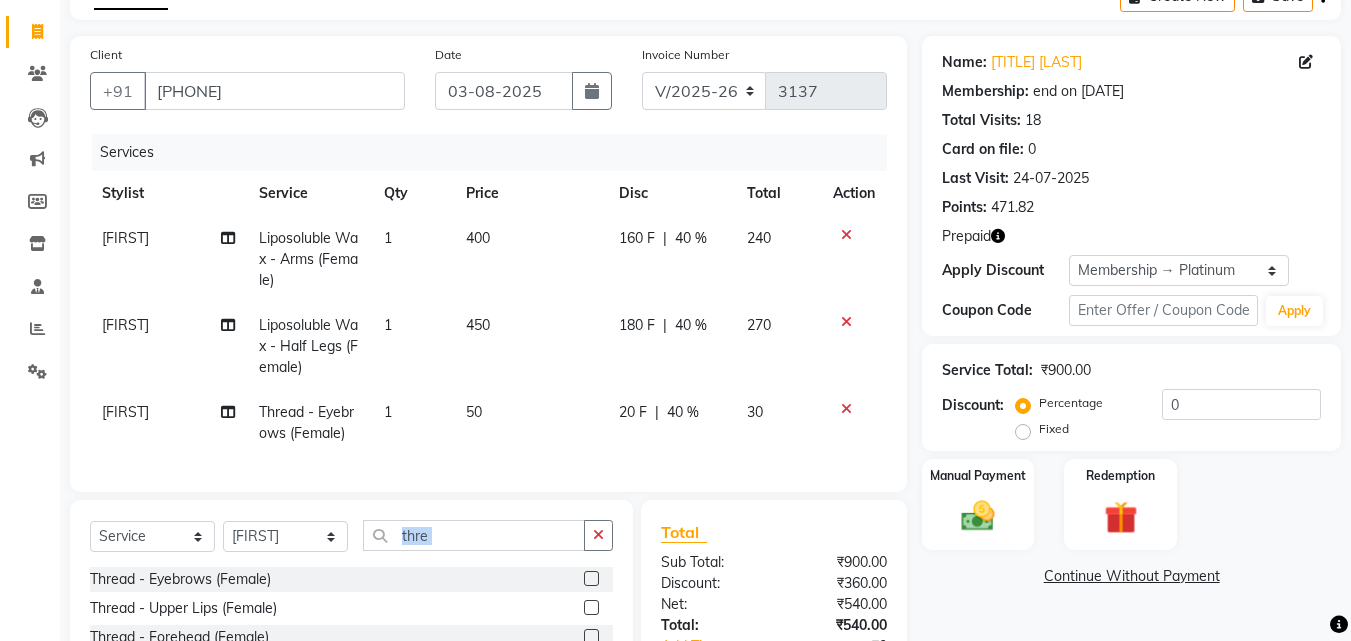 checkbox on "false" 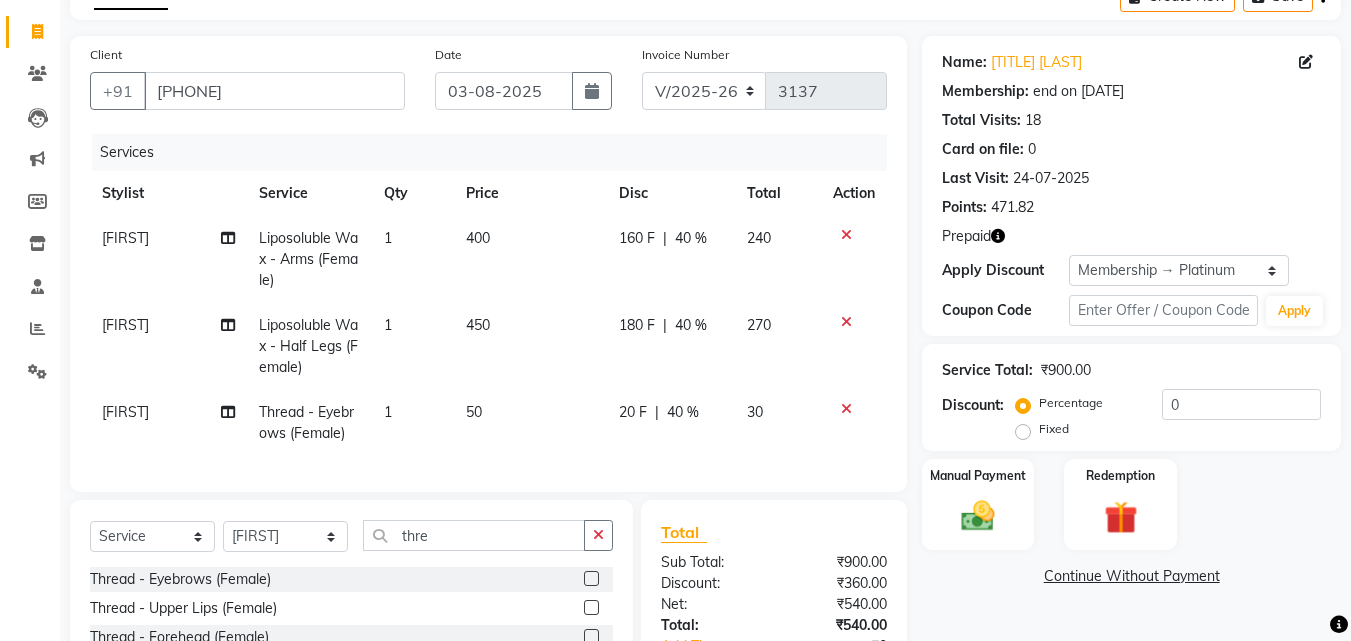 click 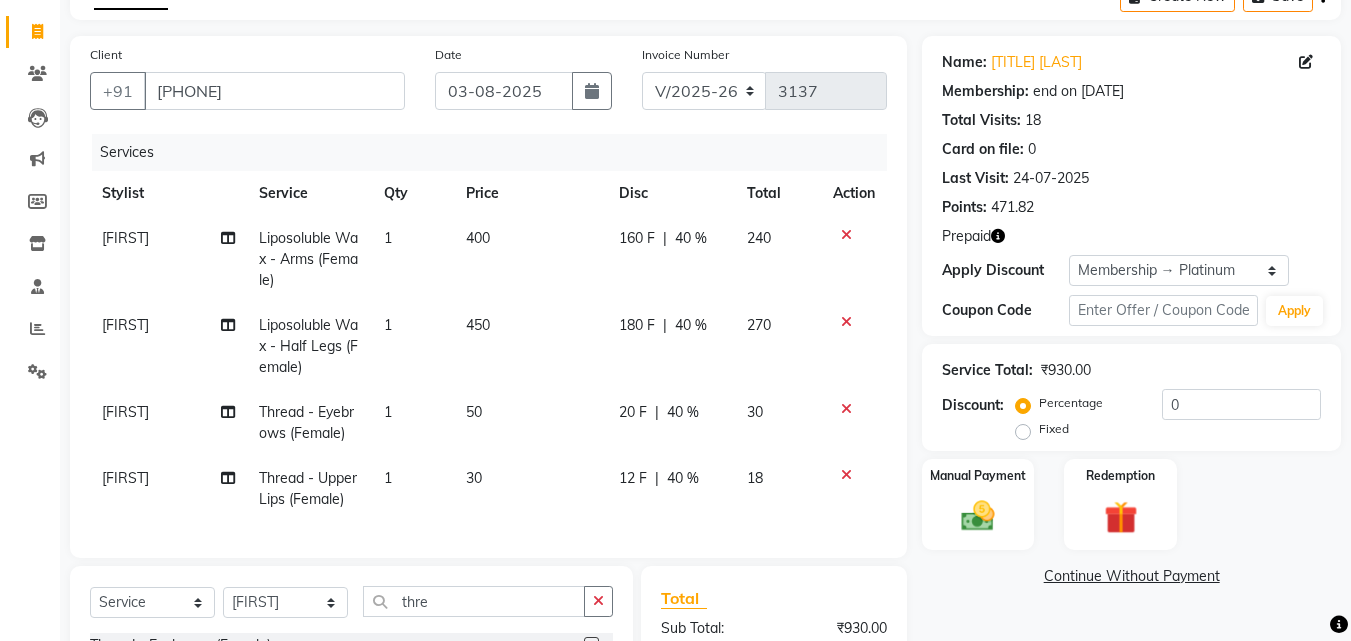 checkbox on "false" 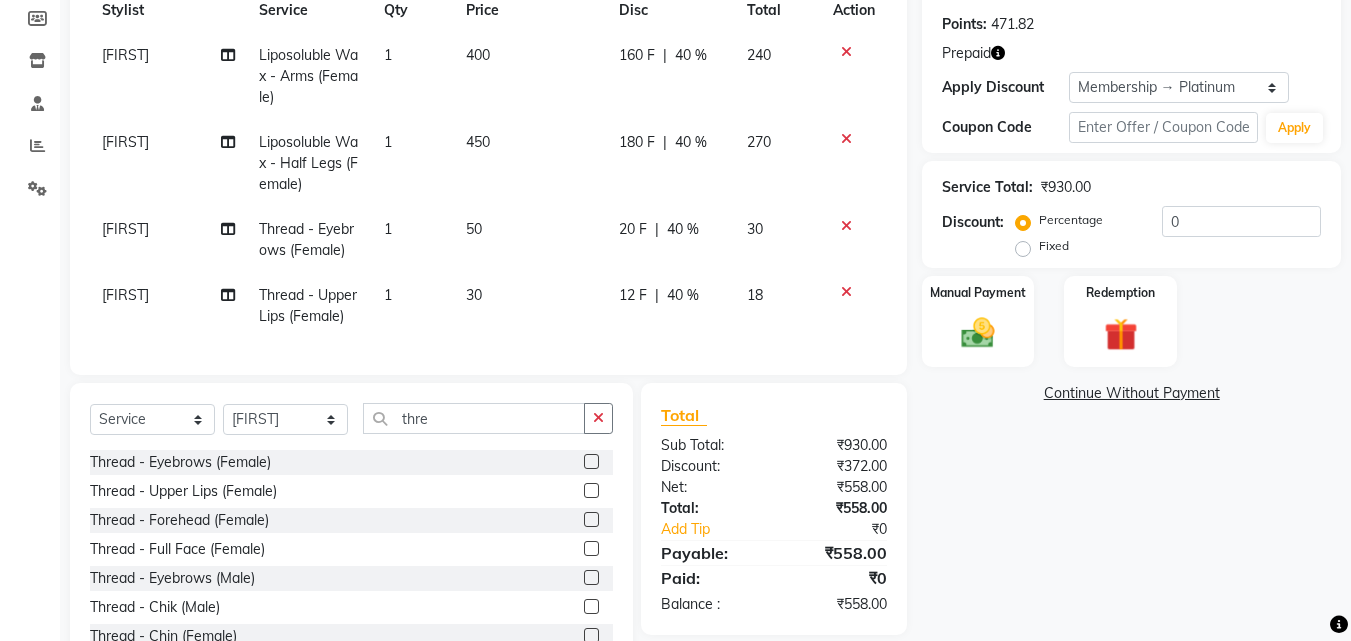 scroll, scrollTop: 333, scrollLeft: 0, axis: vertical 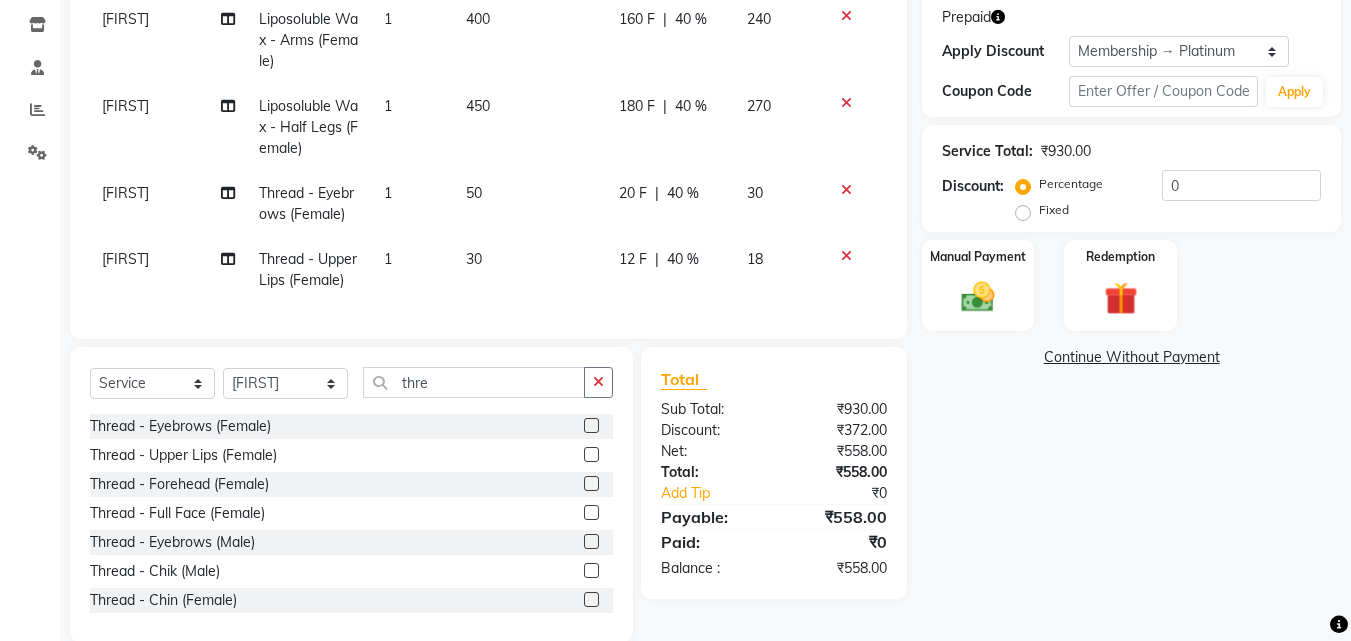 click 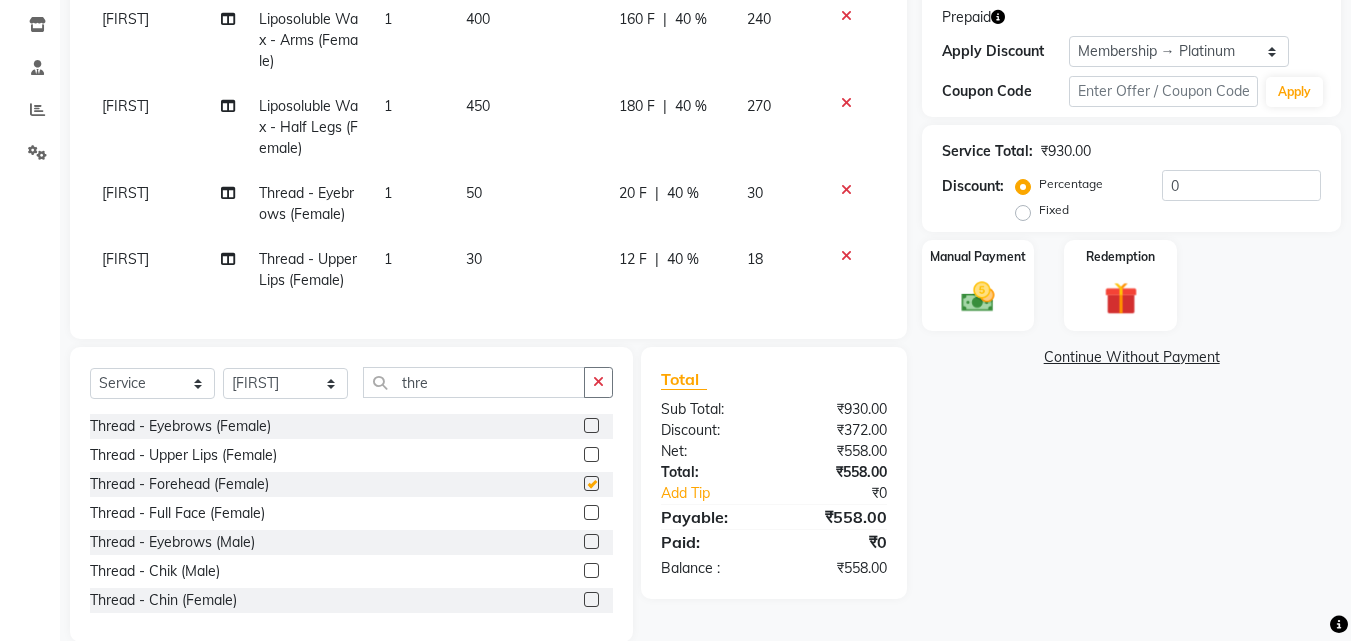 click 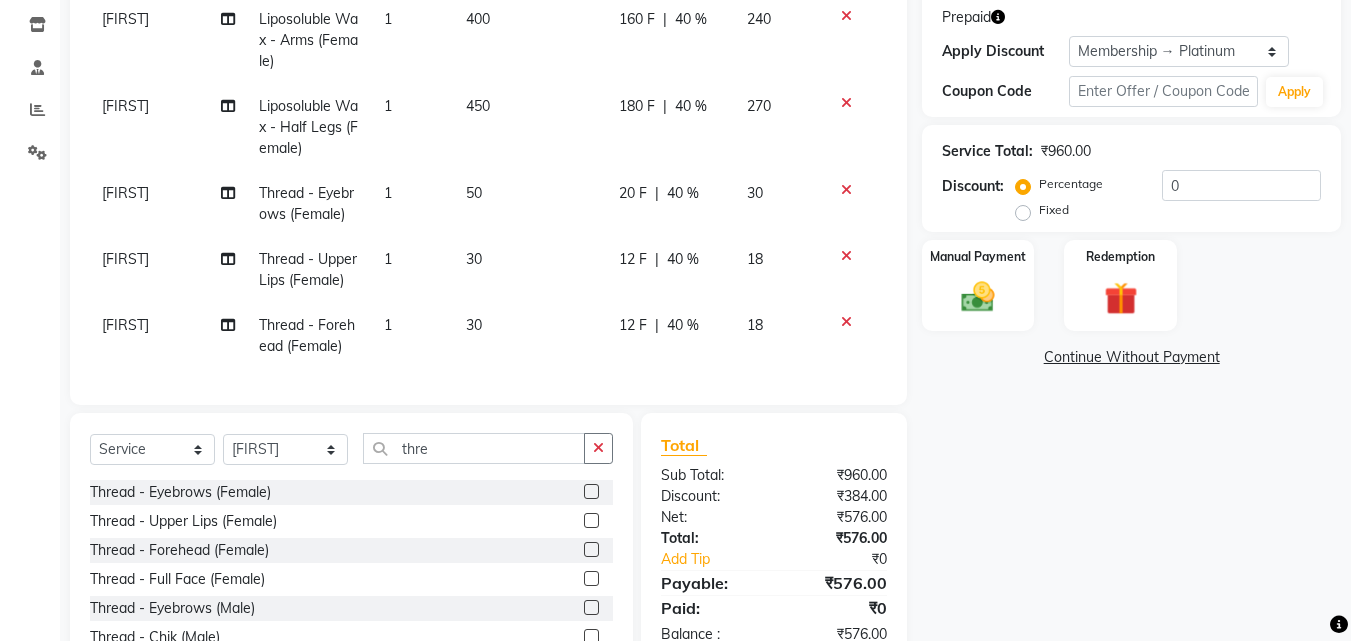 checkbox on "false" 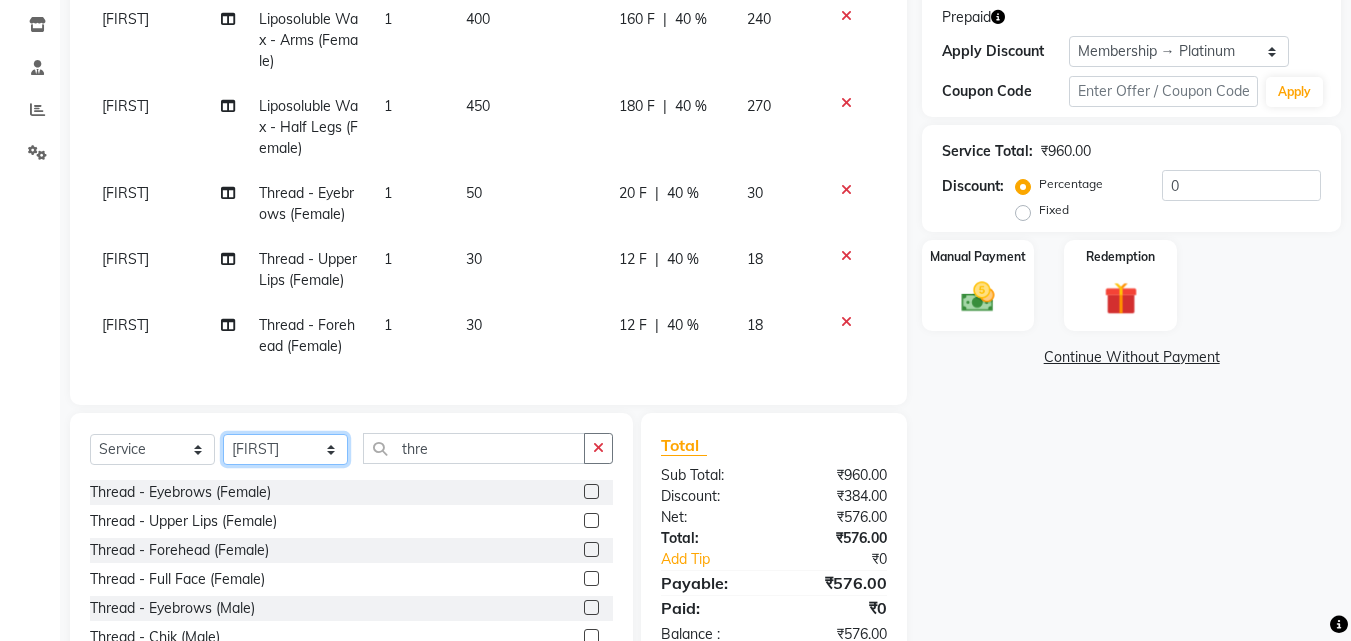 click on "Select Stylist Danish Shavej Dinesh Krishna Lalita Lalita Mdm Manjeet Minakshi Nancy Nikita Pooja Rinki Sahil sapna Shakshi (Oct24) Sudha" 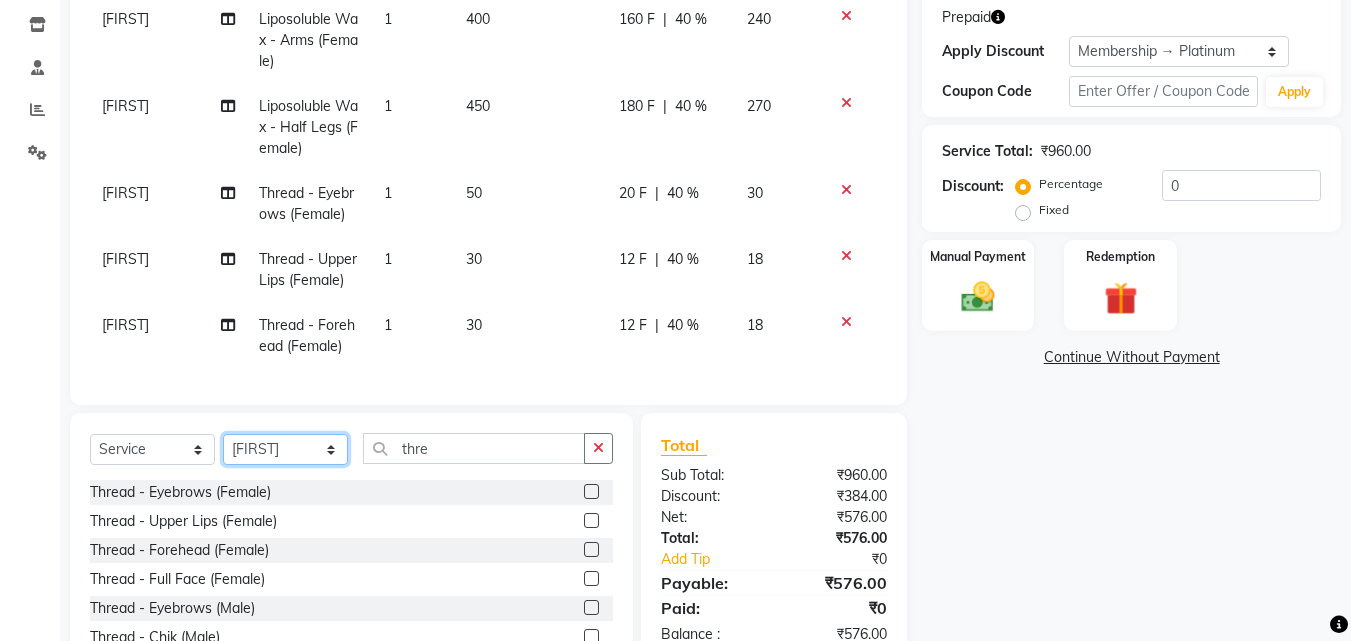 click on "Select Stylist Danish Shavej Dinesh Krishna Lalita Lalita Mdm Manjeet Minakshi Nancy Nikita Pooja Rinki Sahil sapna Shakshi (Oct24) Sudha" 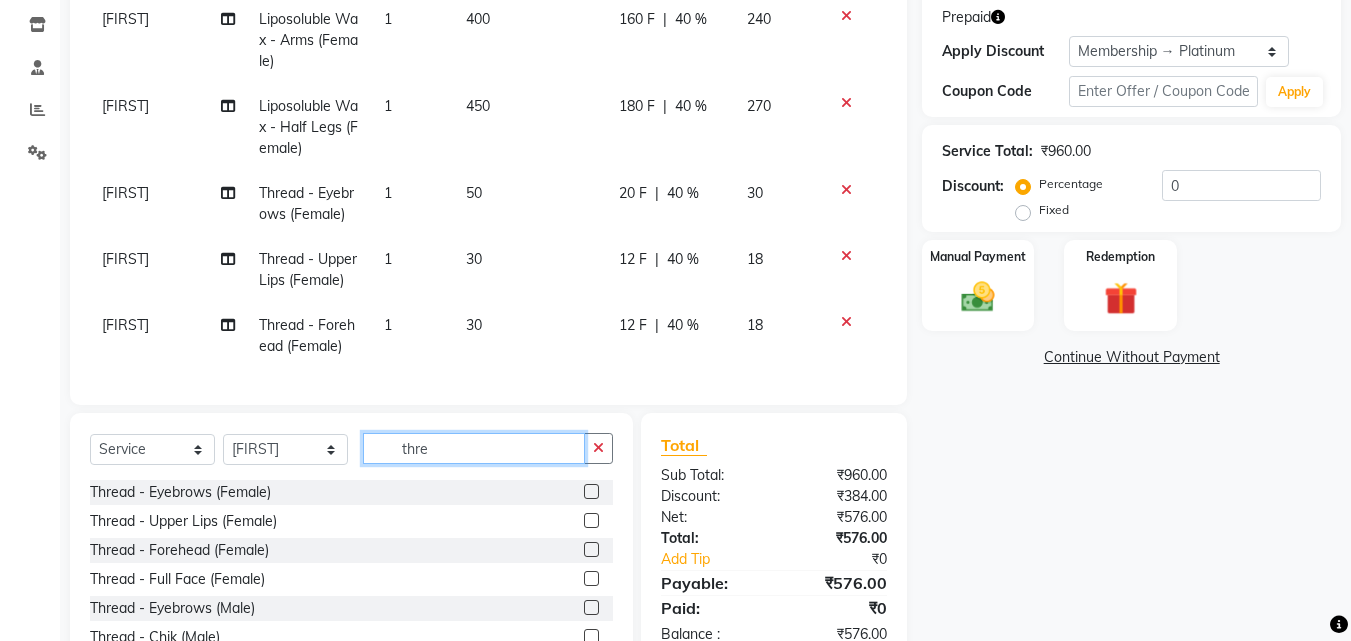 click on "thre" 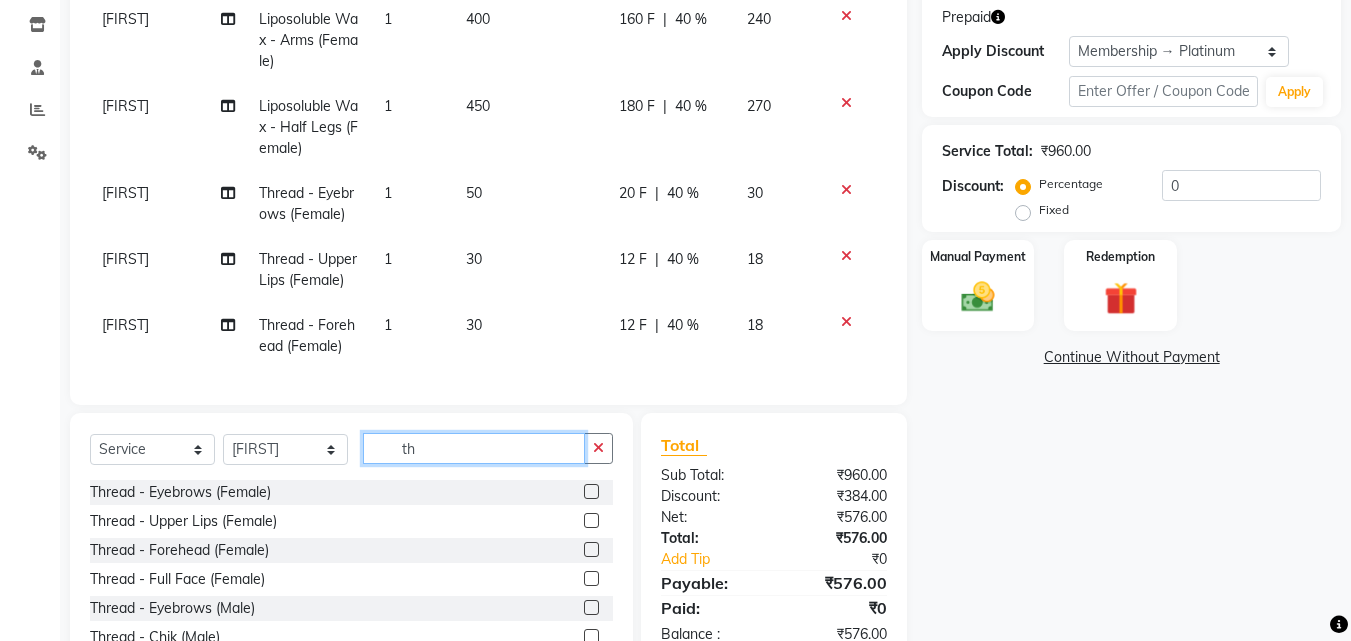 type on "t" 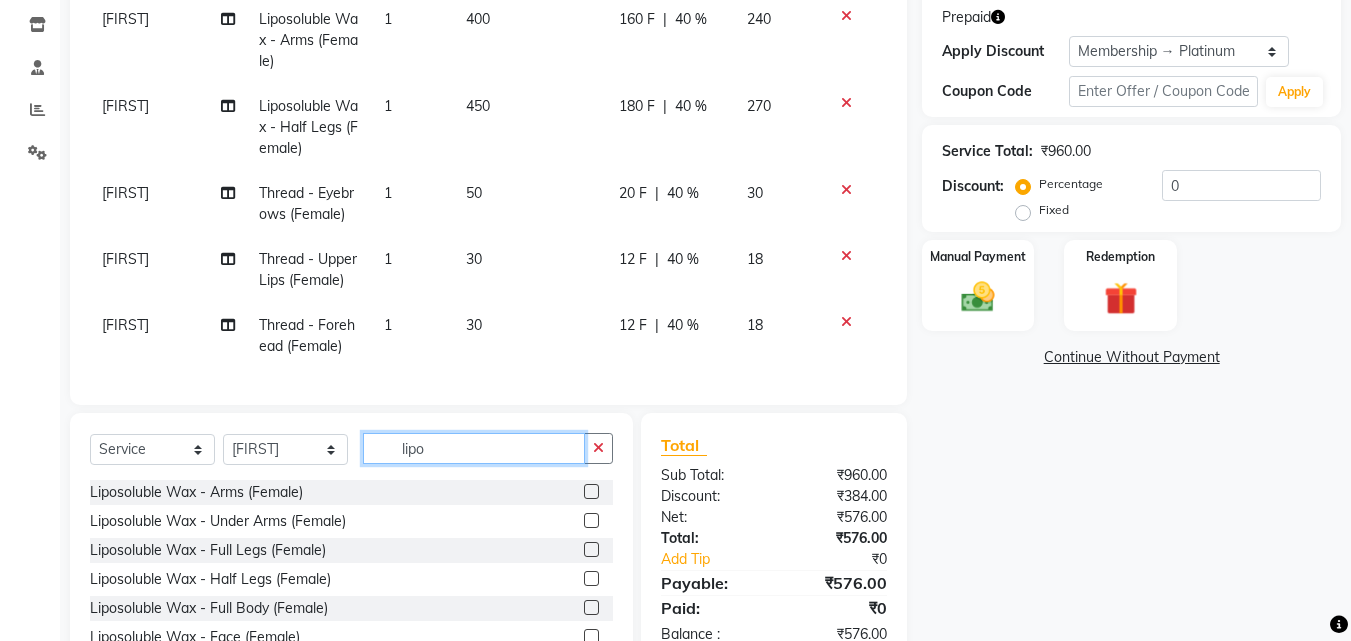 type on "lipo" 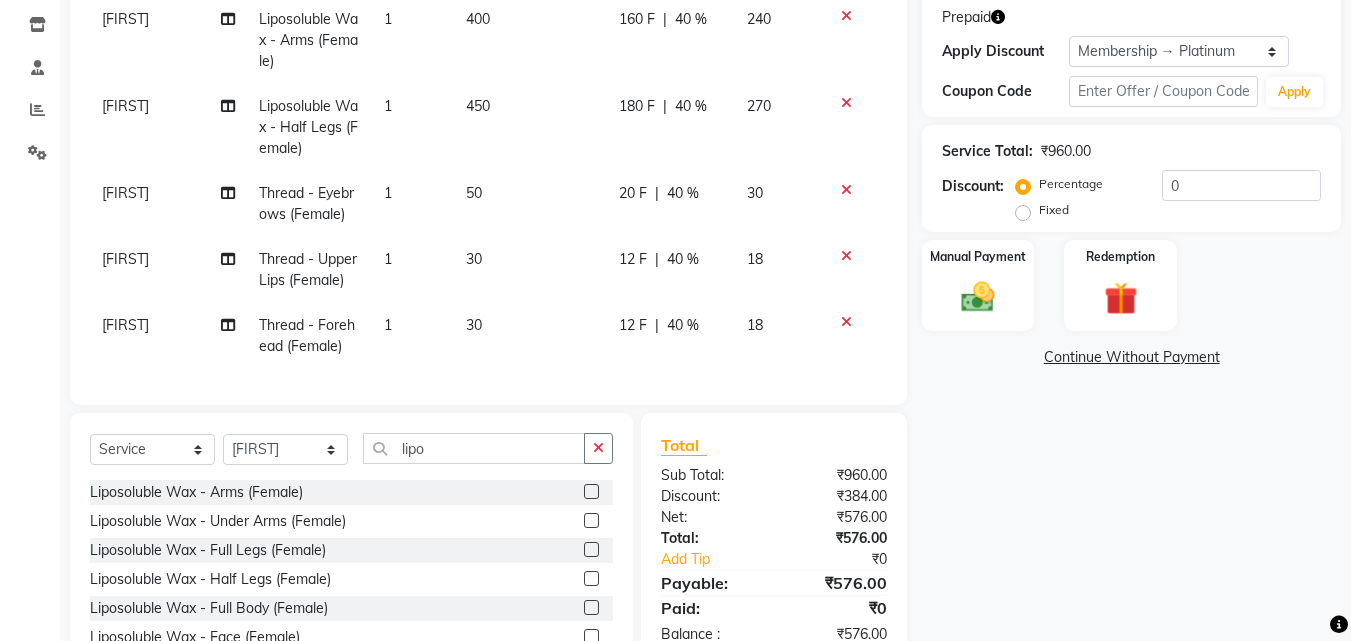 click 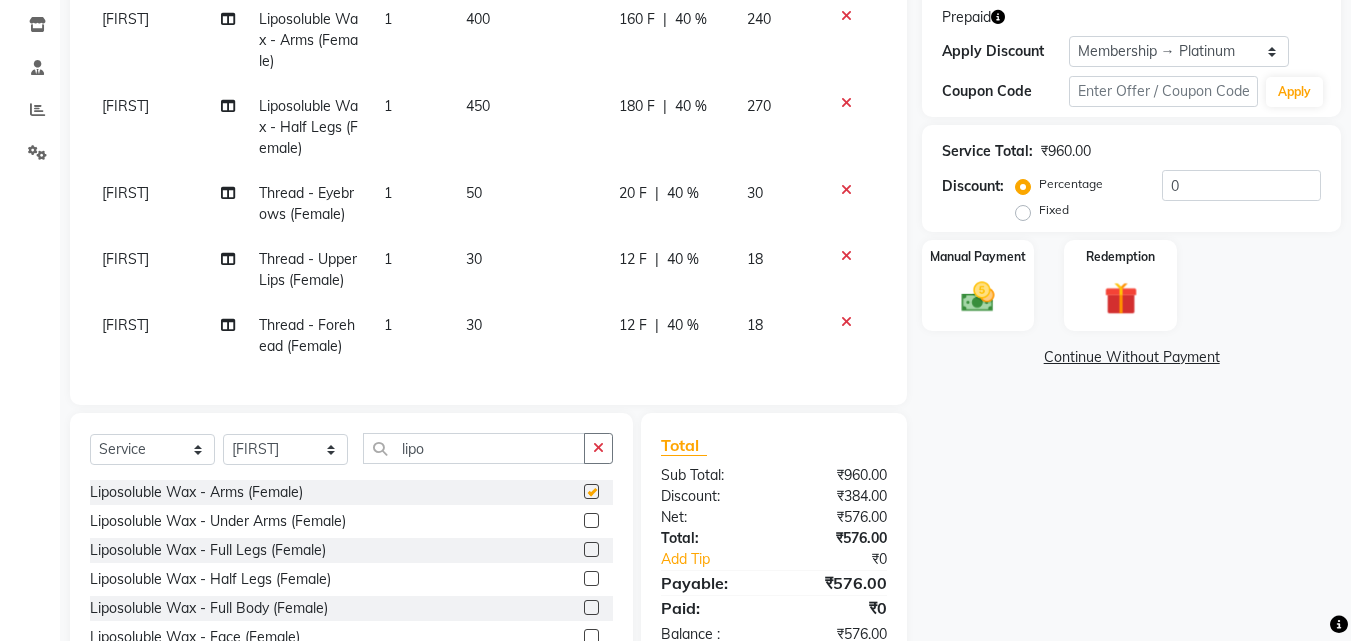click on "Select  Service  Product  Membership  Package Voucher Prepaid Gift Card  Select Stylist [FIRST] [LAST] [FIRST] [FIRST] [LAST]   [FIRST]   [FIRST]   [FIRST]   [FIRST]   [FIRST]   [FIRST]   [FIRST]   [FIRST] ([MONTH][YEAR])   [FIRST]   lipo" 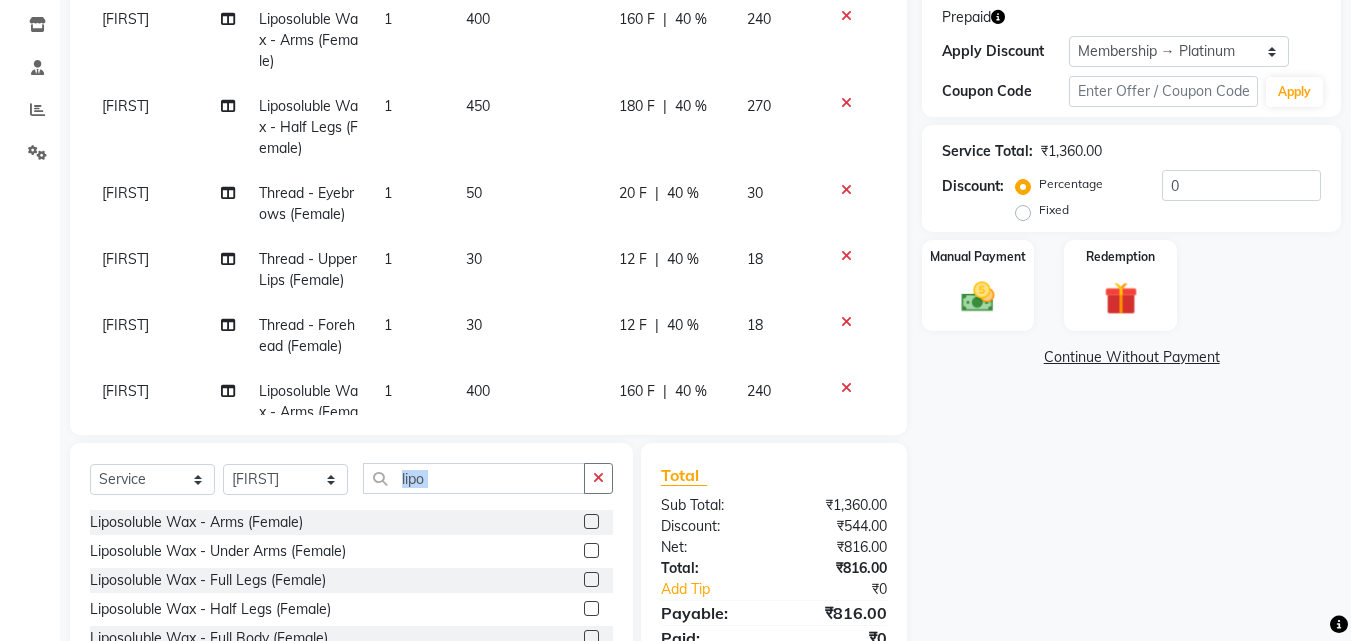 checkbox on "false" 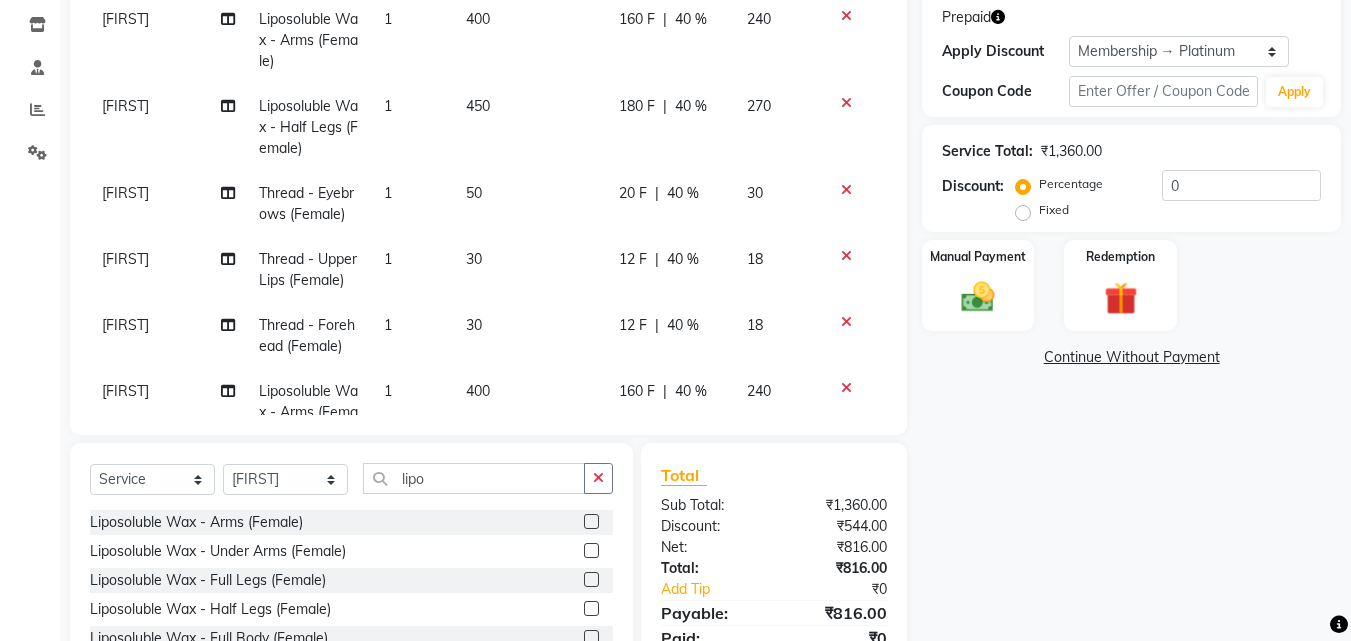click 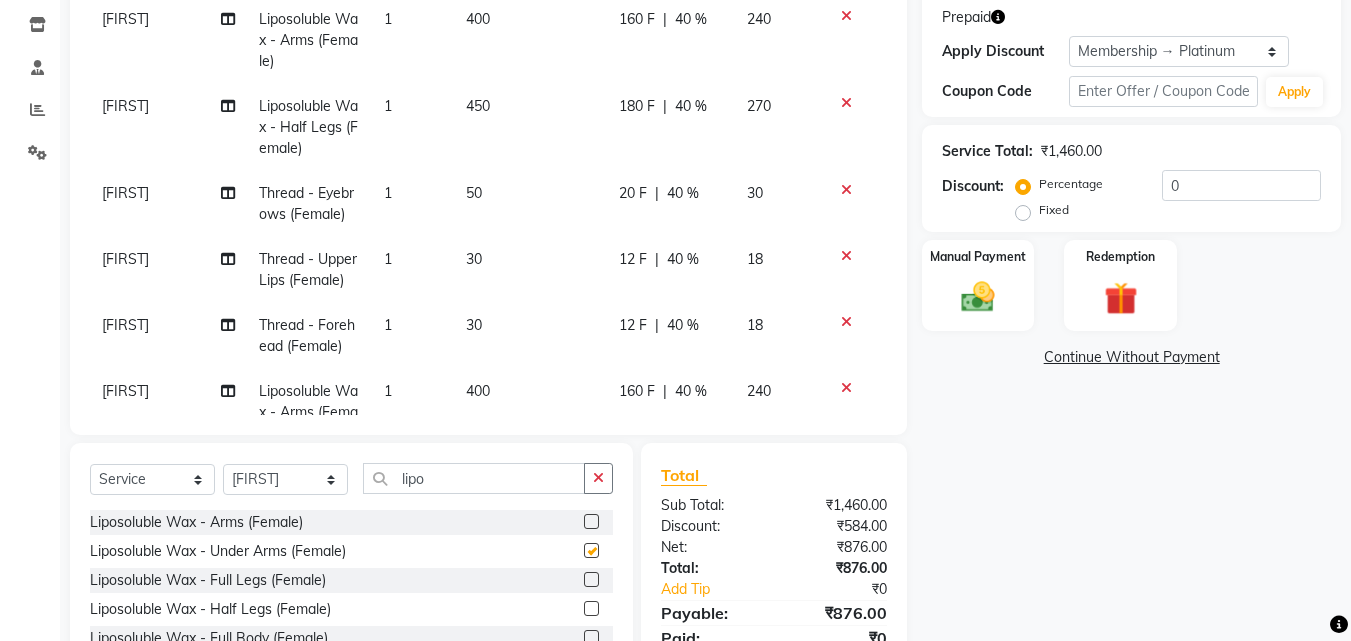 checkbox on "false" 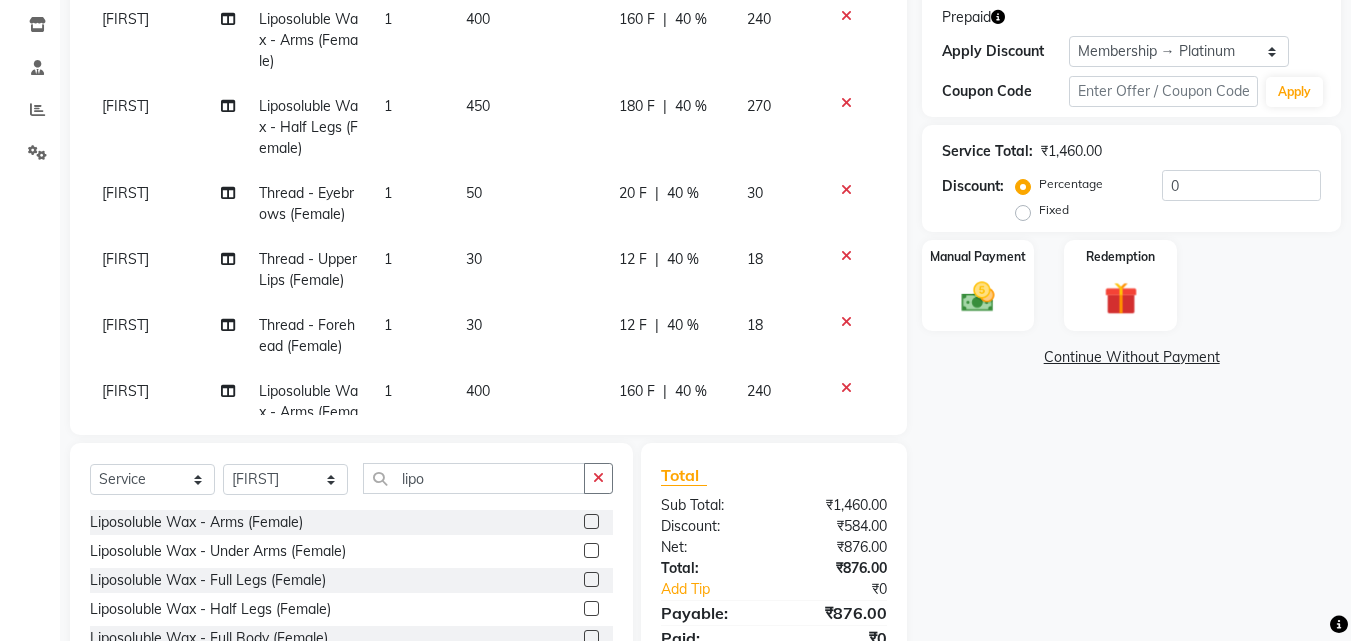 click 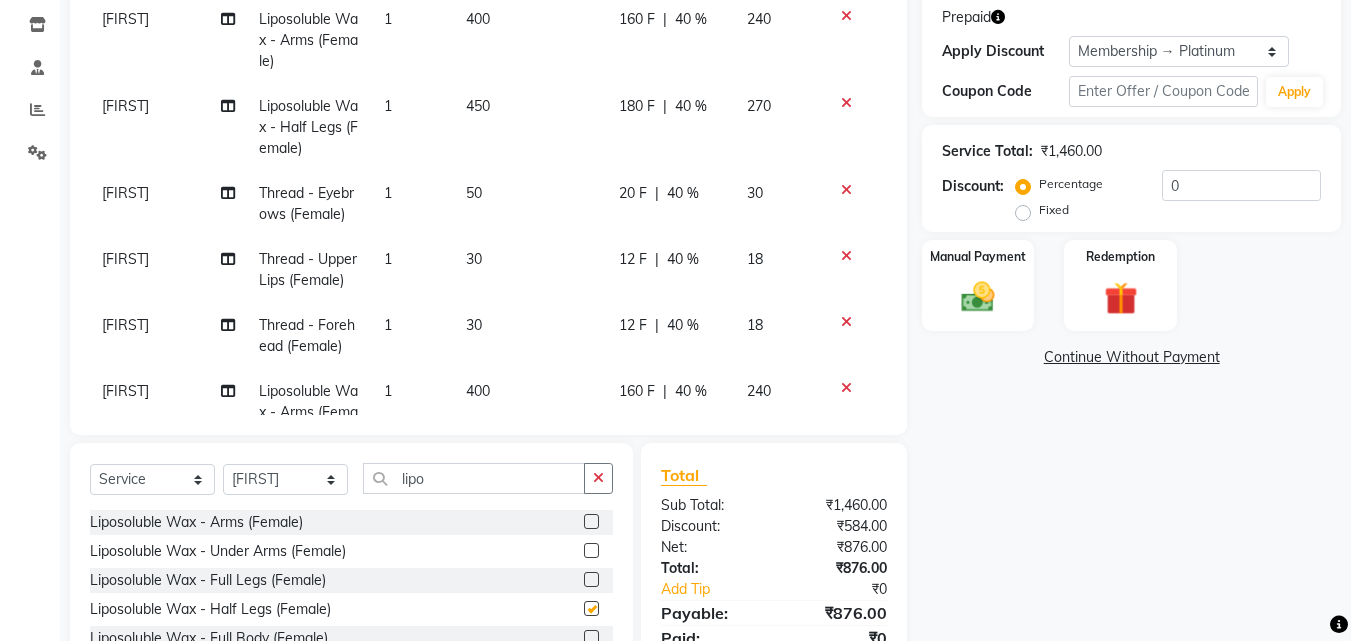 click 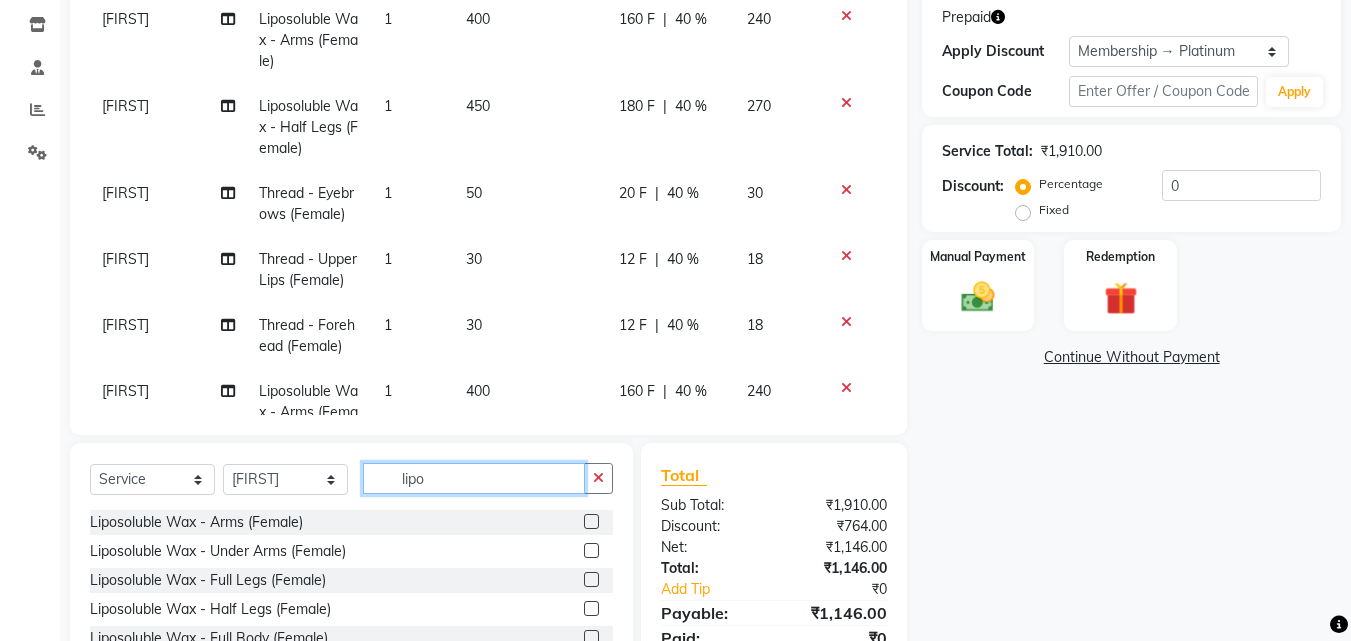 click on "lipo" 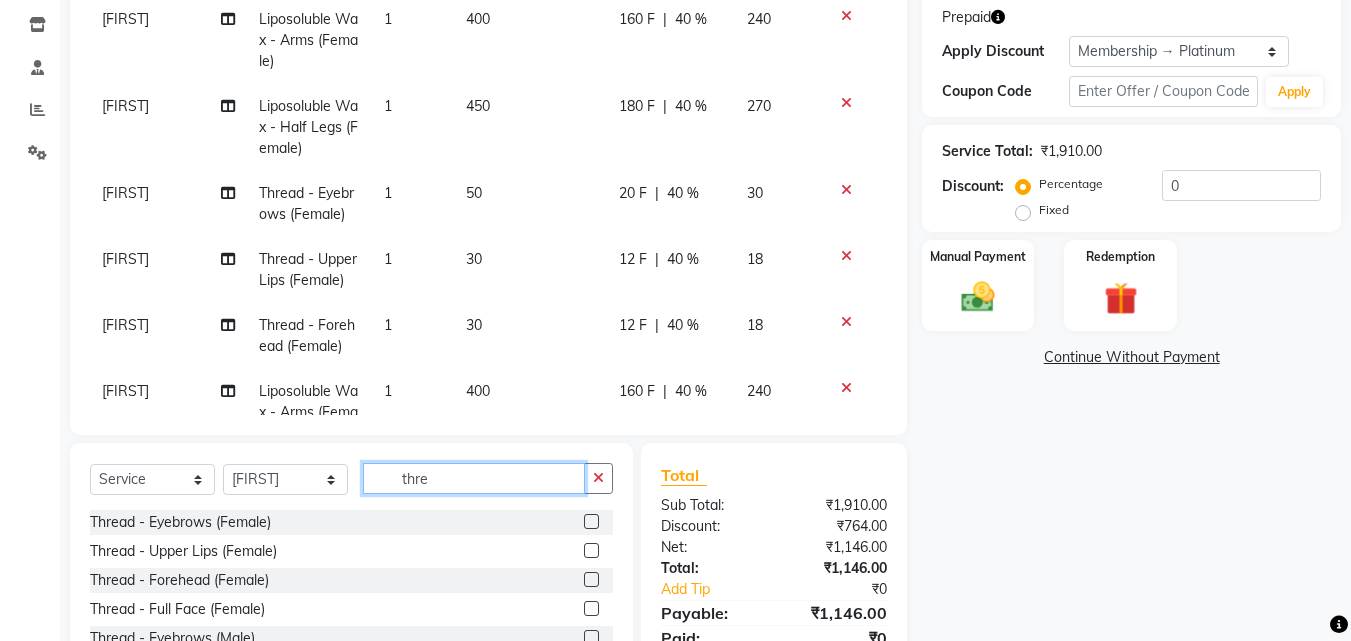 type on "thre" 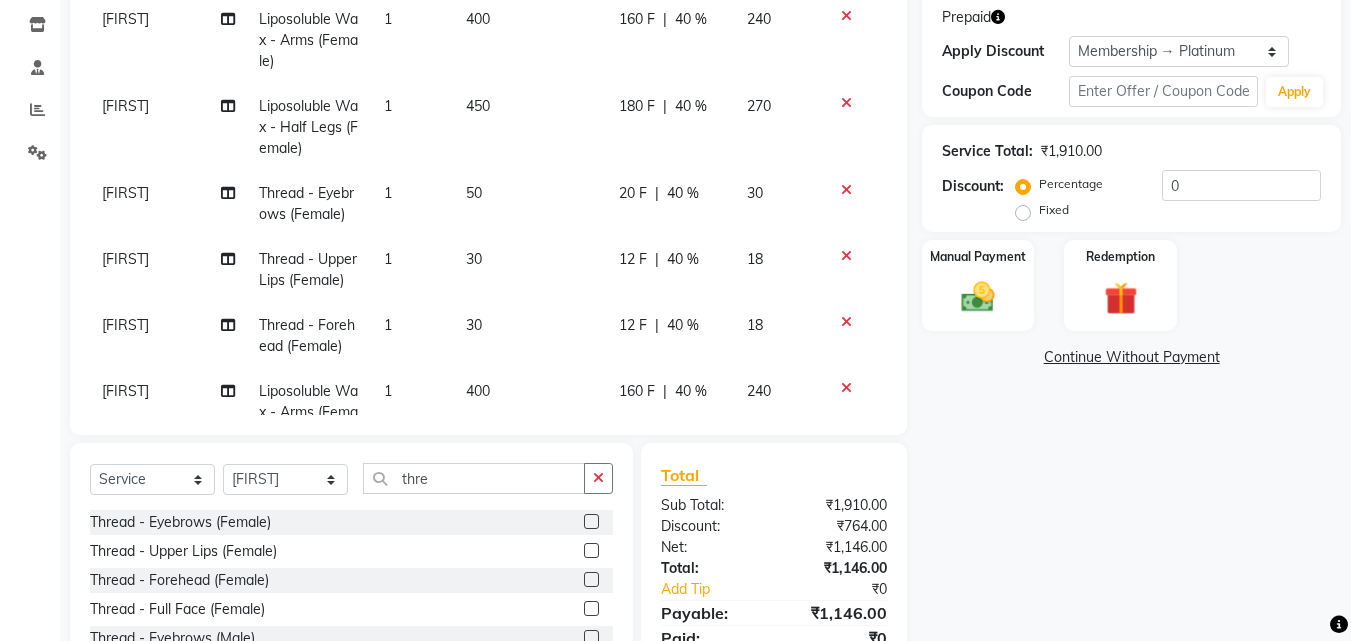 click 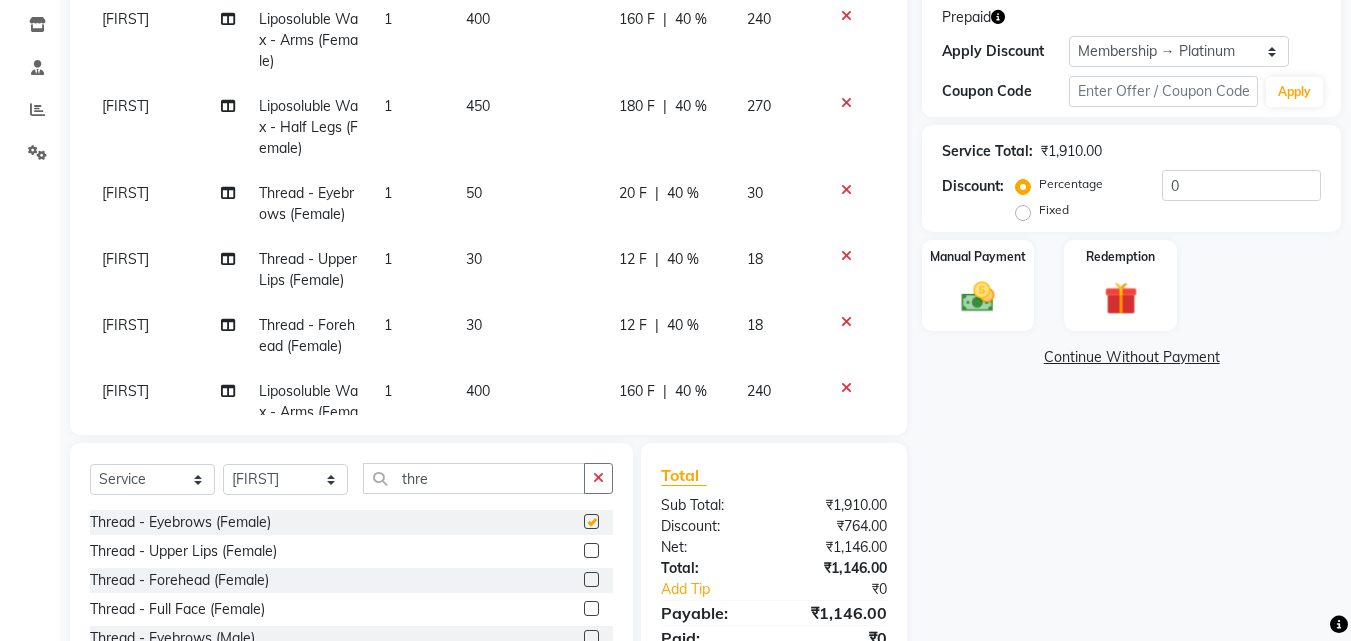 click 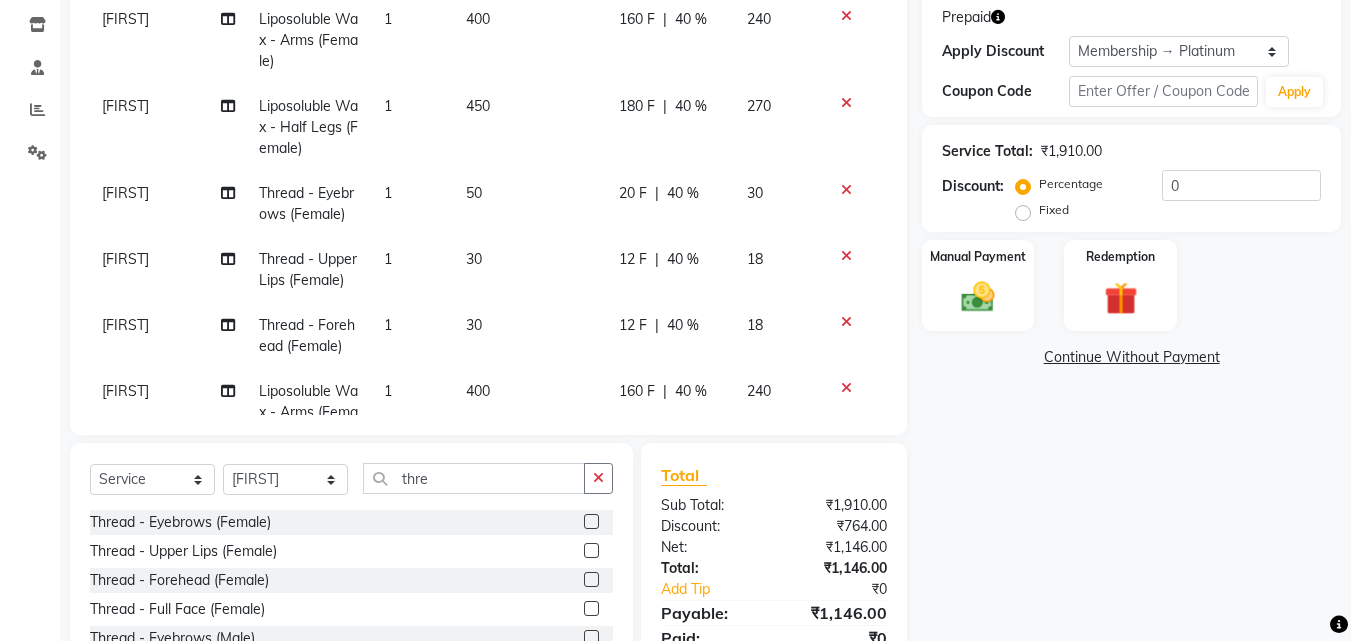 click 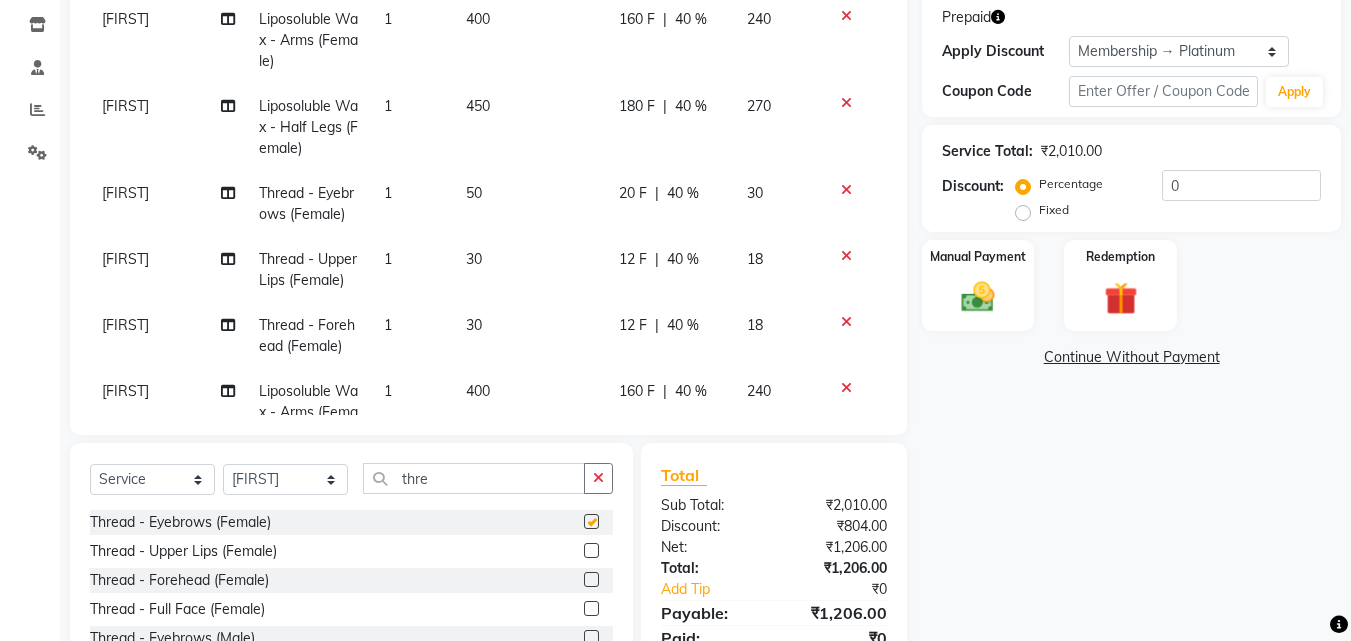 checkbox on "false" 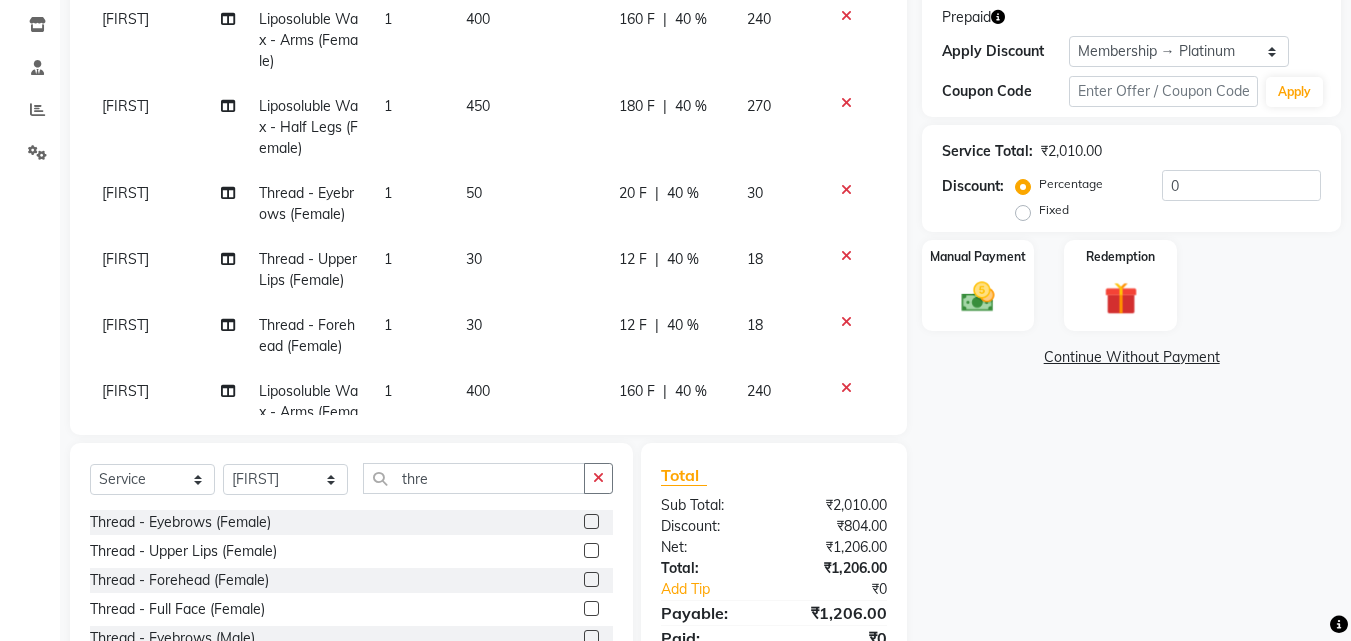click 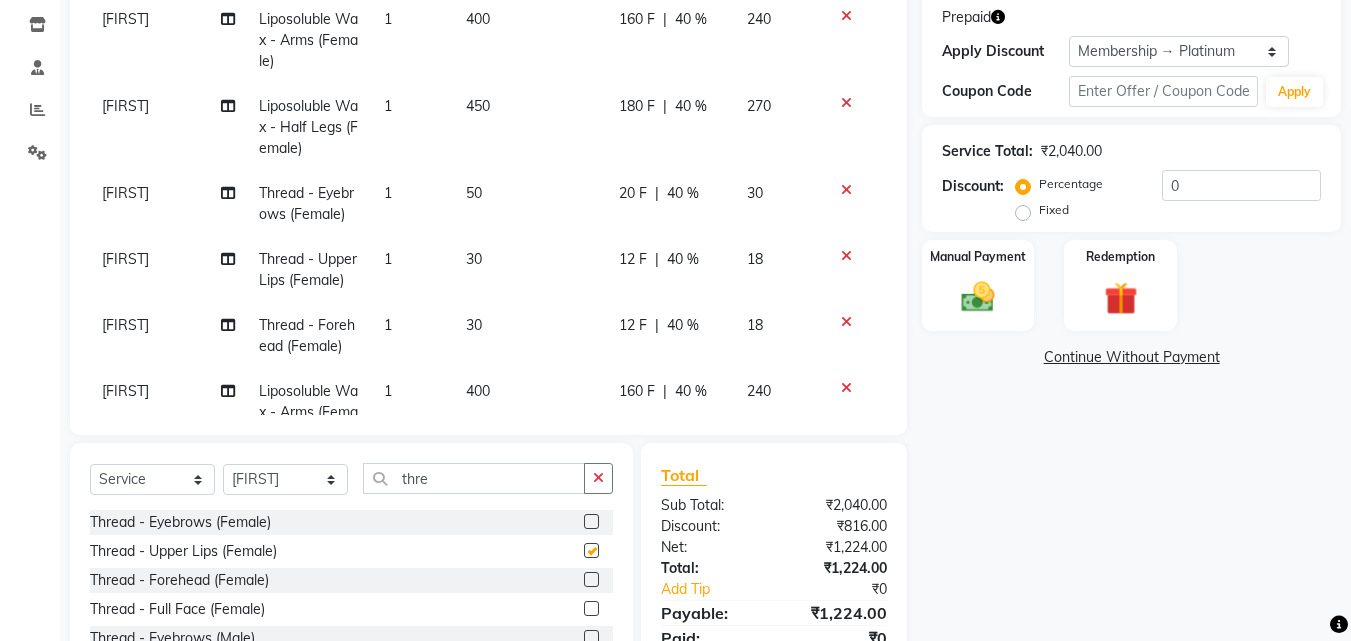 checkbox on "false" 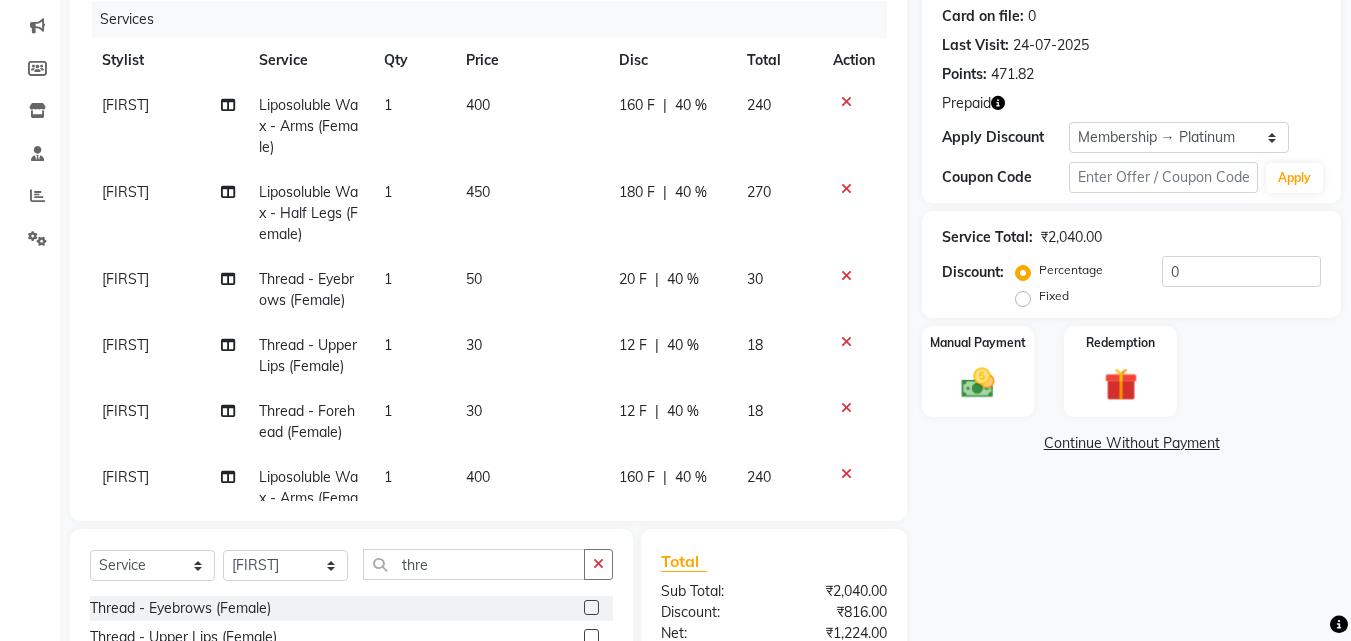 scroll, scrollTop: 236, scrollLeft: 0, axis: vertical 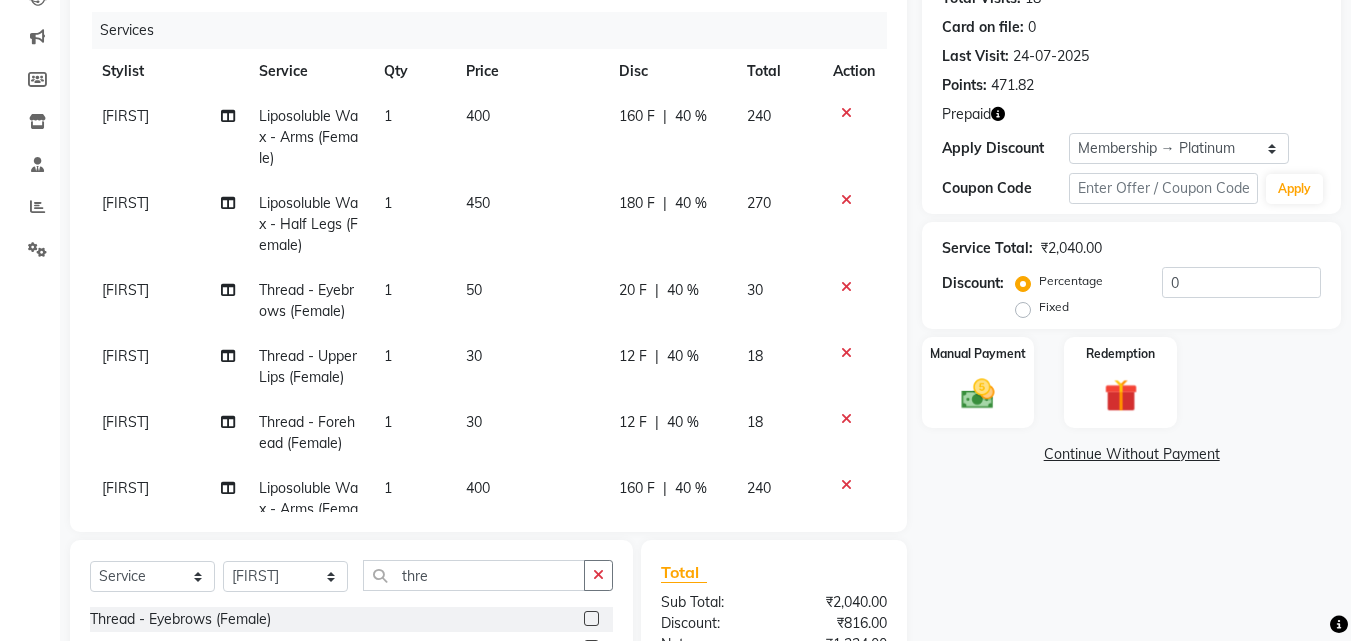 click 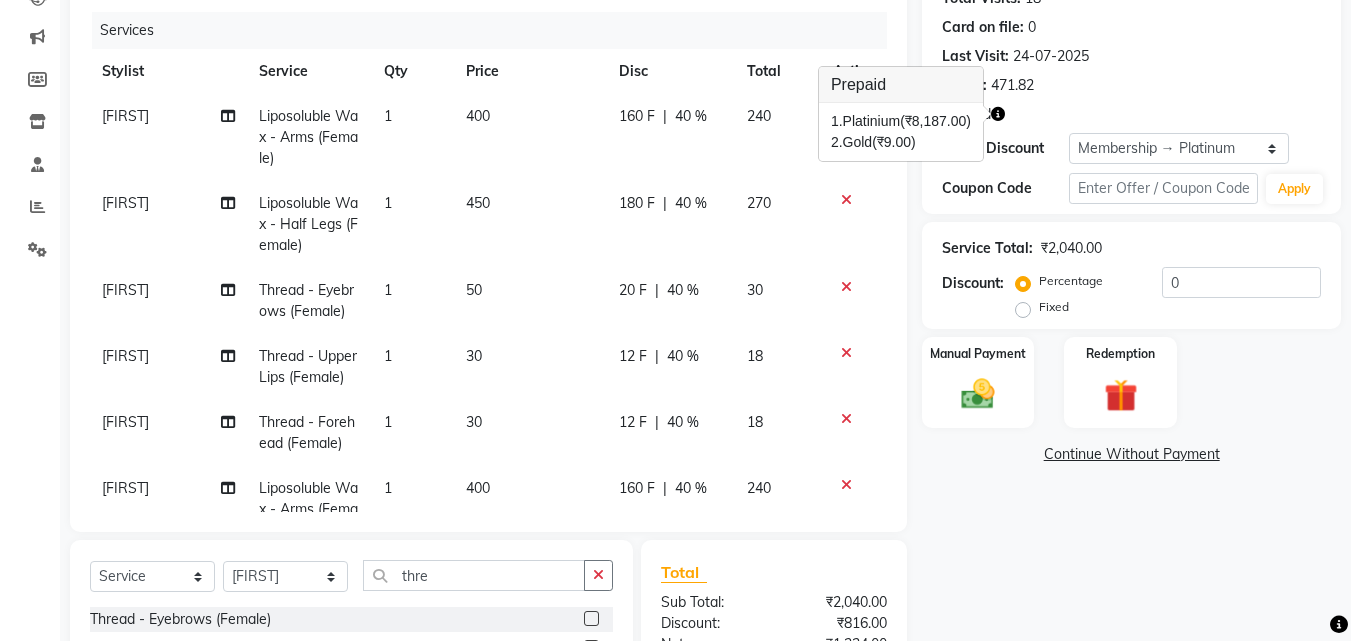 click on "Manual Payment Redemption" 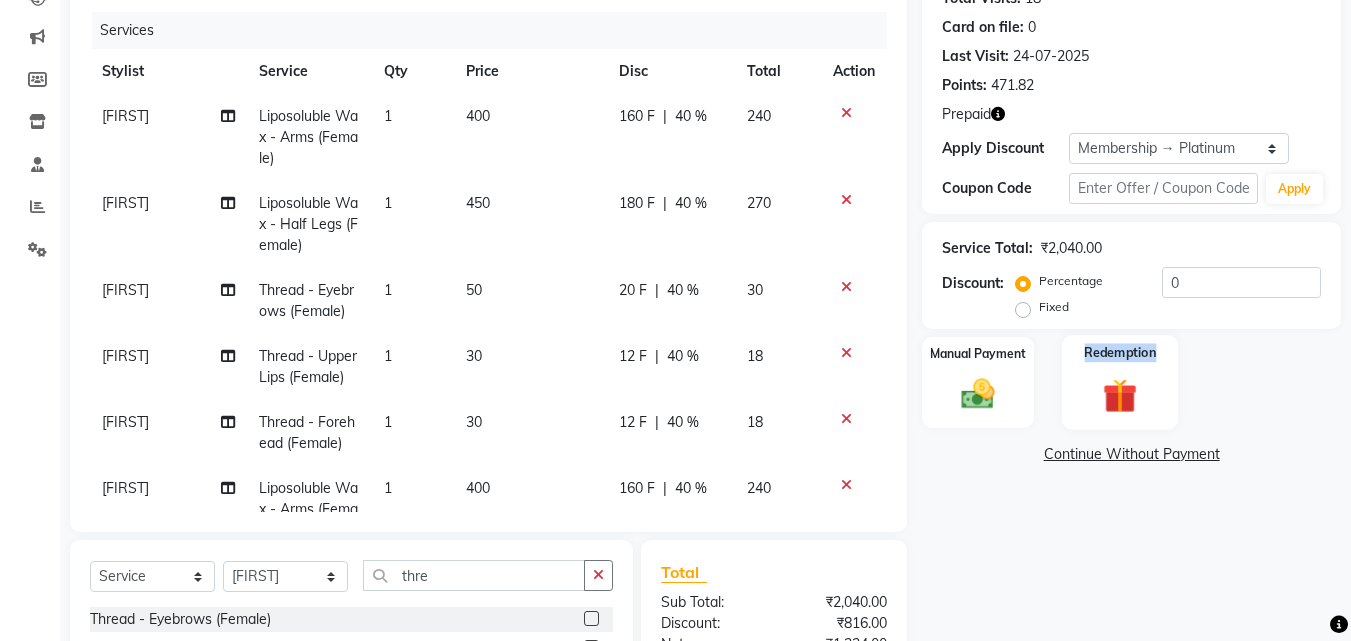 click on "Redemption" 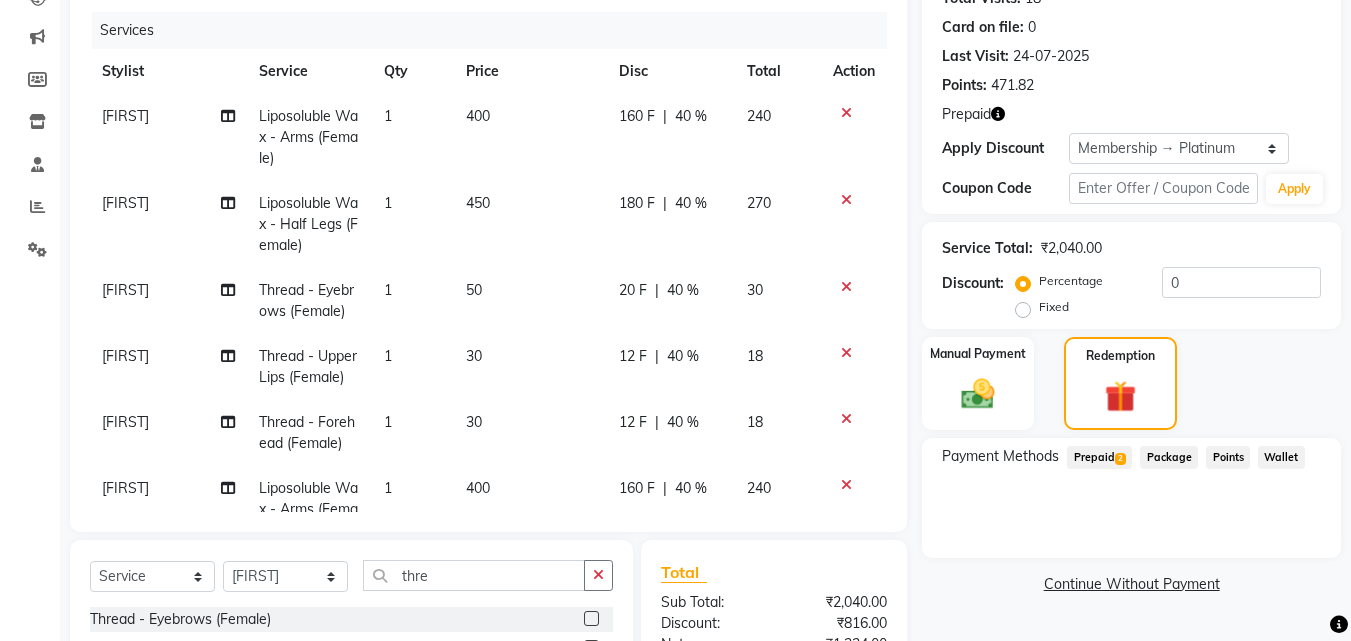 click on "Prepaid  2" 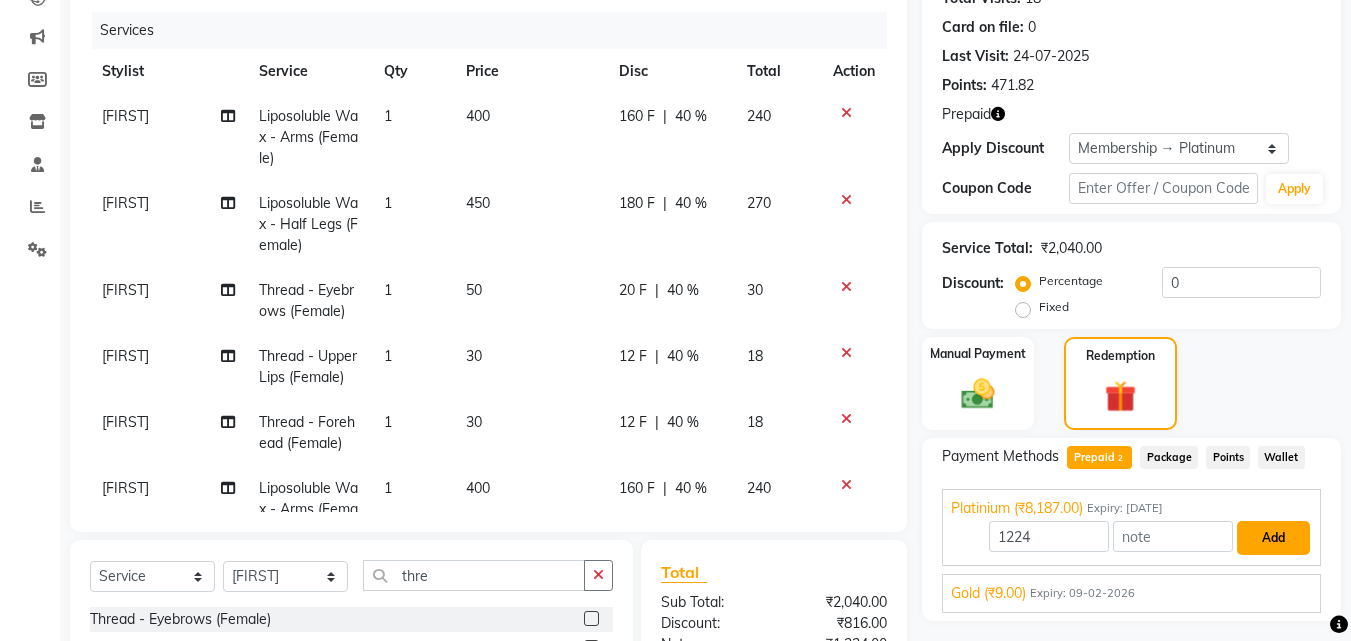 click on "Add" at bounding box center (1273, 538) 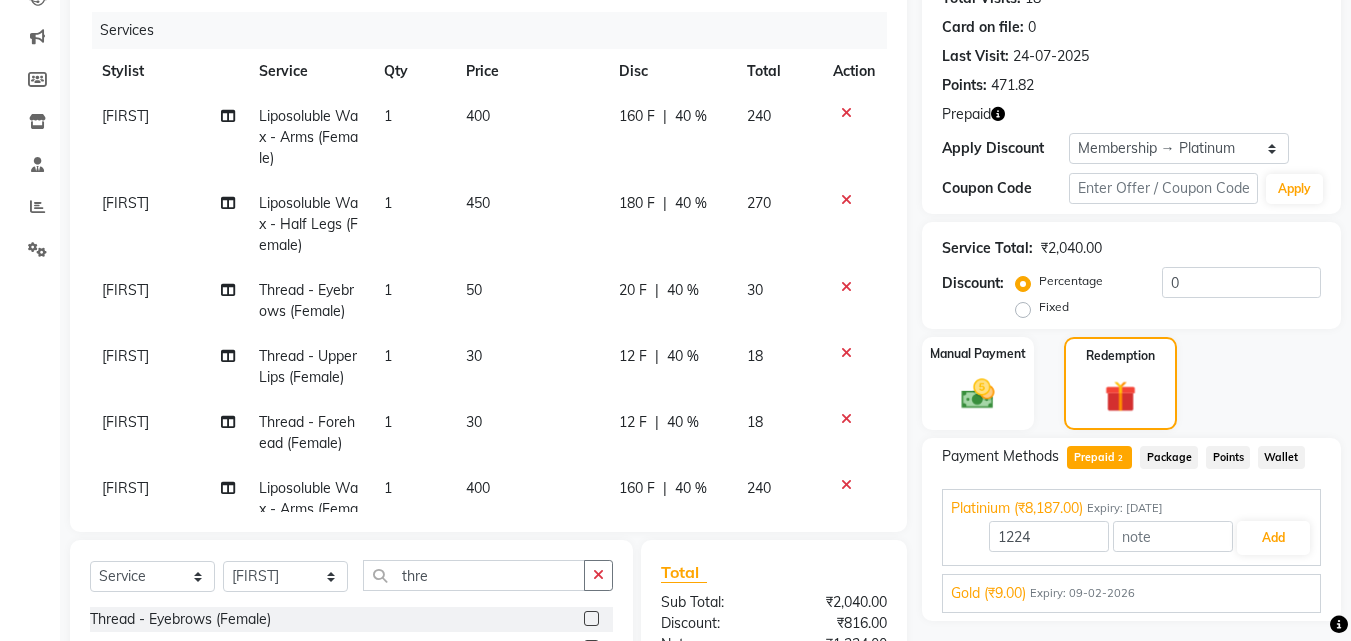 click on "Payment Methods  Prepaid  2  Package   Points   Wallet  Platinium (₹8,187.00) Expiry: [DATE] 1224 Add Gold (₹9.00) Expiry: [DATE] 9 Add" 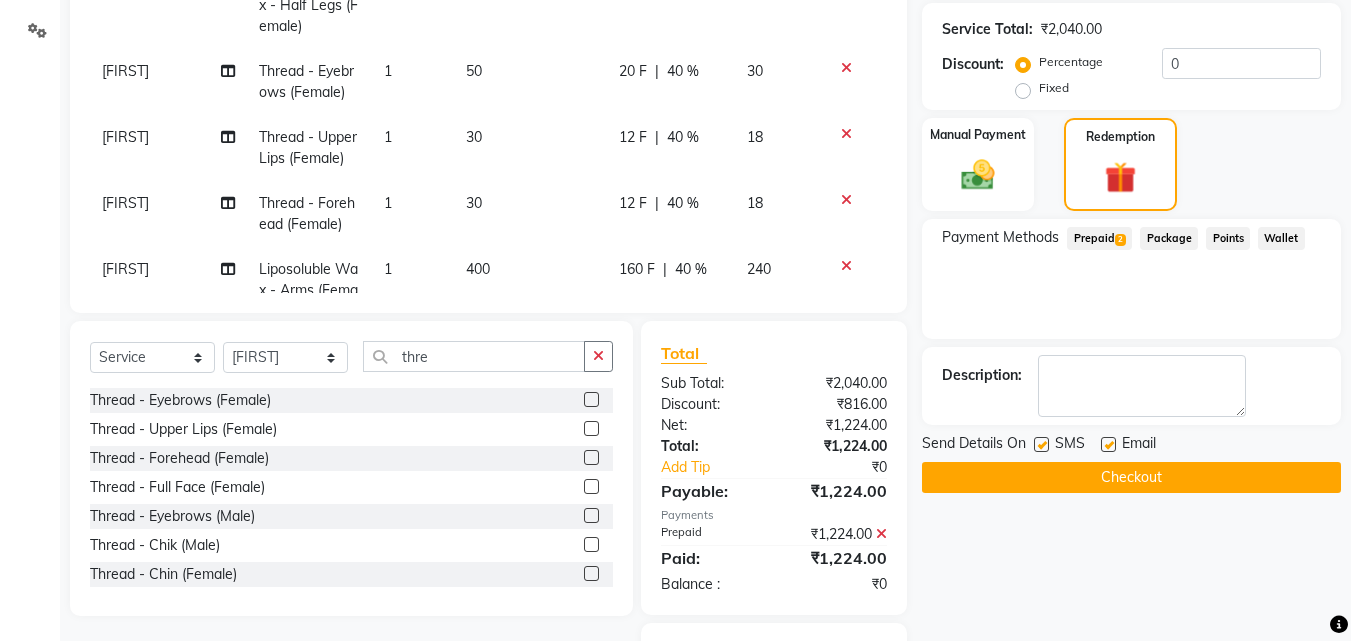 scroll, scrollTop: 529, scrollLeft: 0, axis: vertical 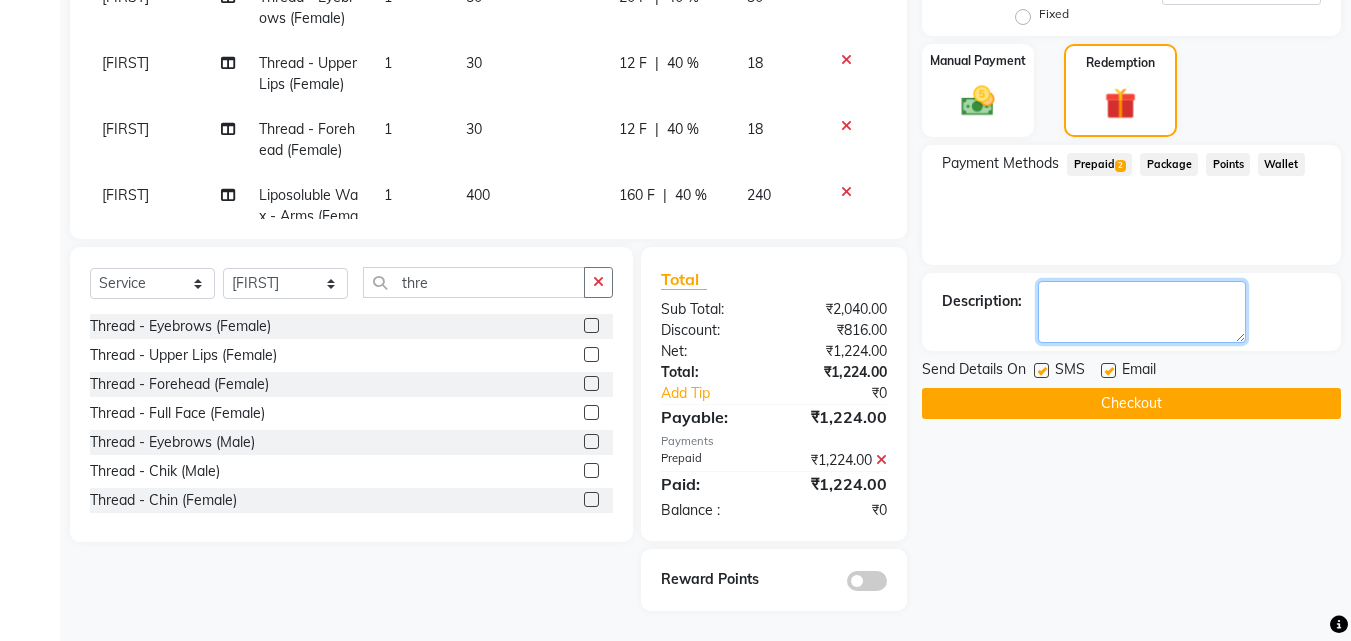 click 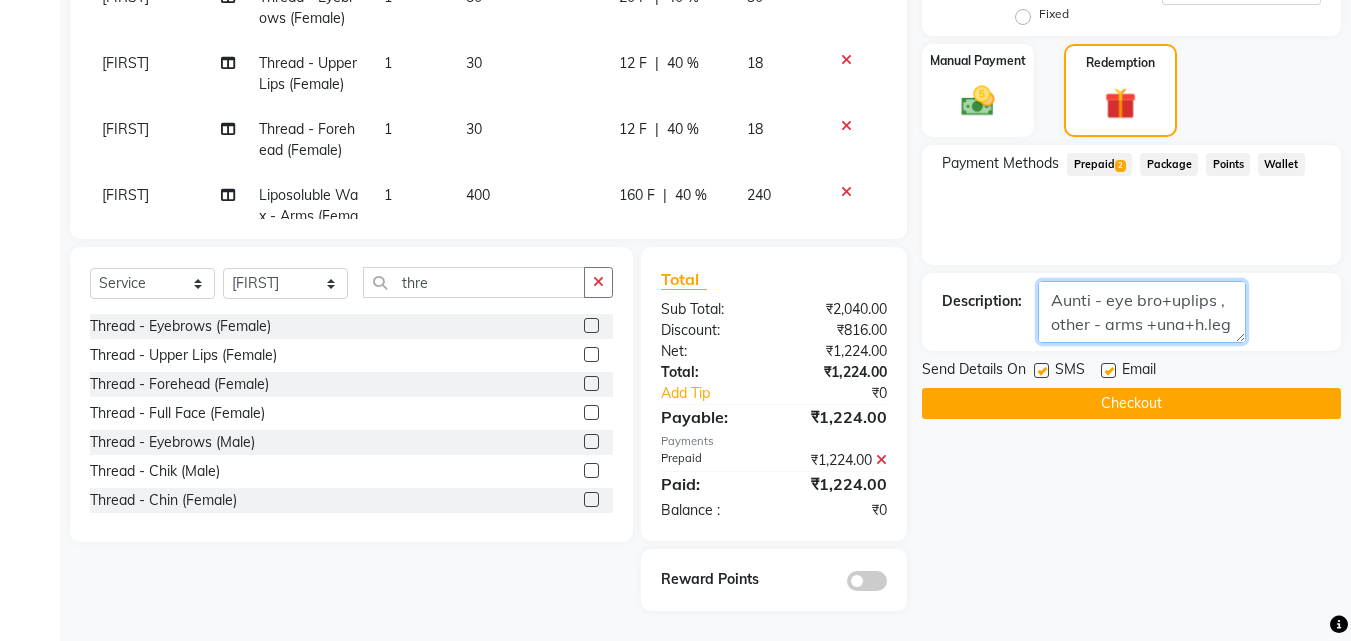 scroll, scrollTop: 16, scrollLeft: 0, axis: vertical 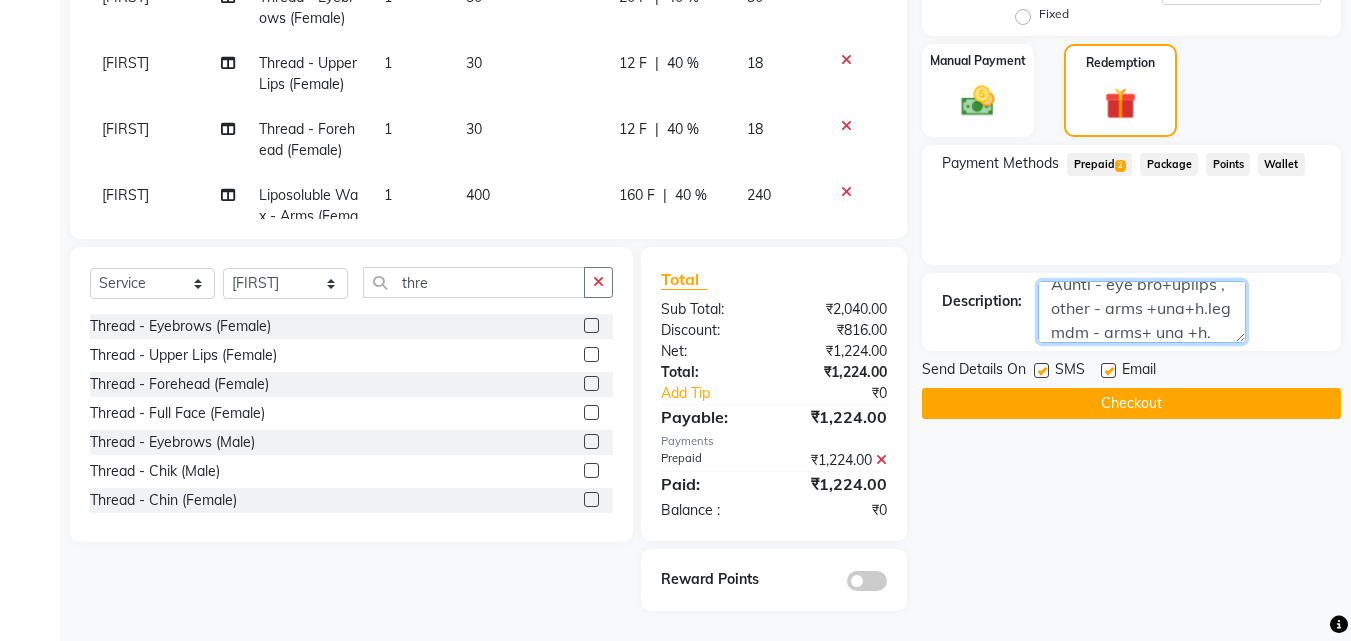 click 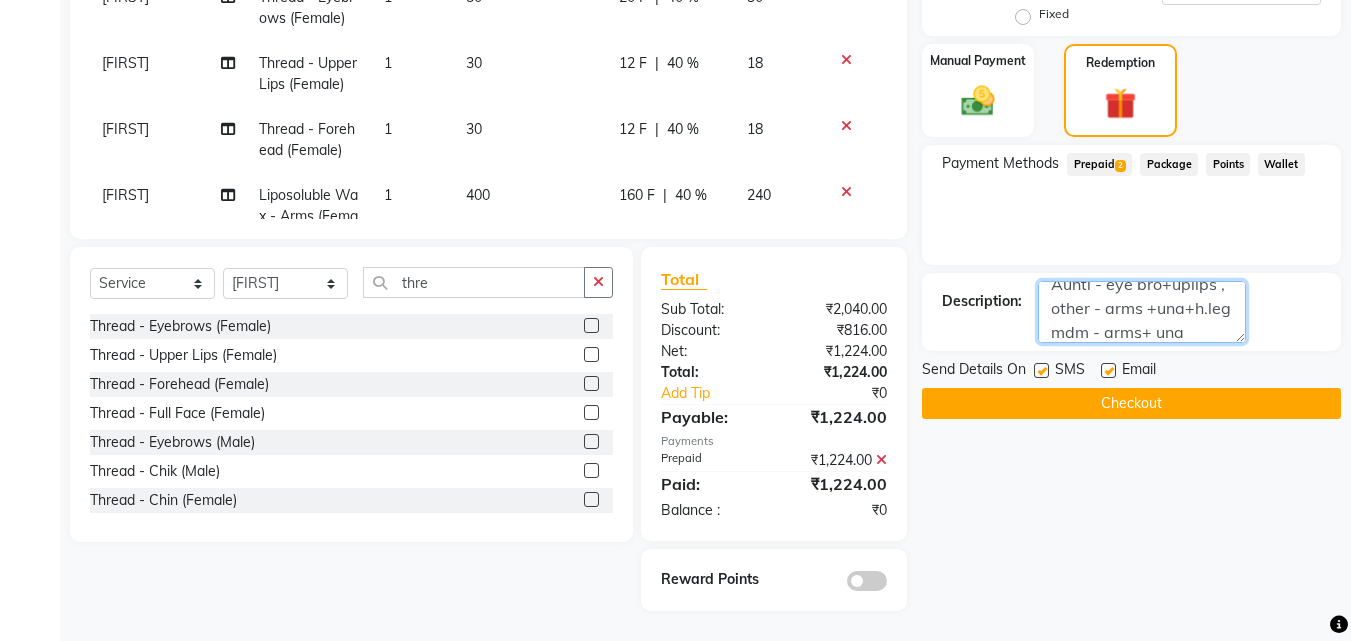 scroll, scrollTop: 40, scrollLeft: 0, axis: vertical 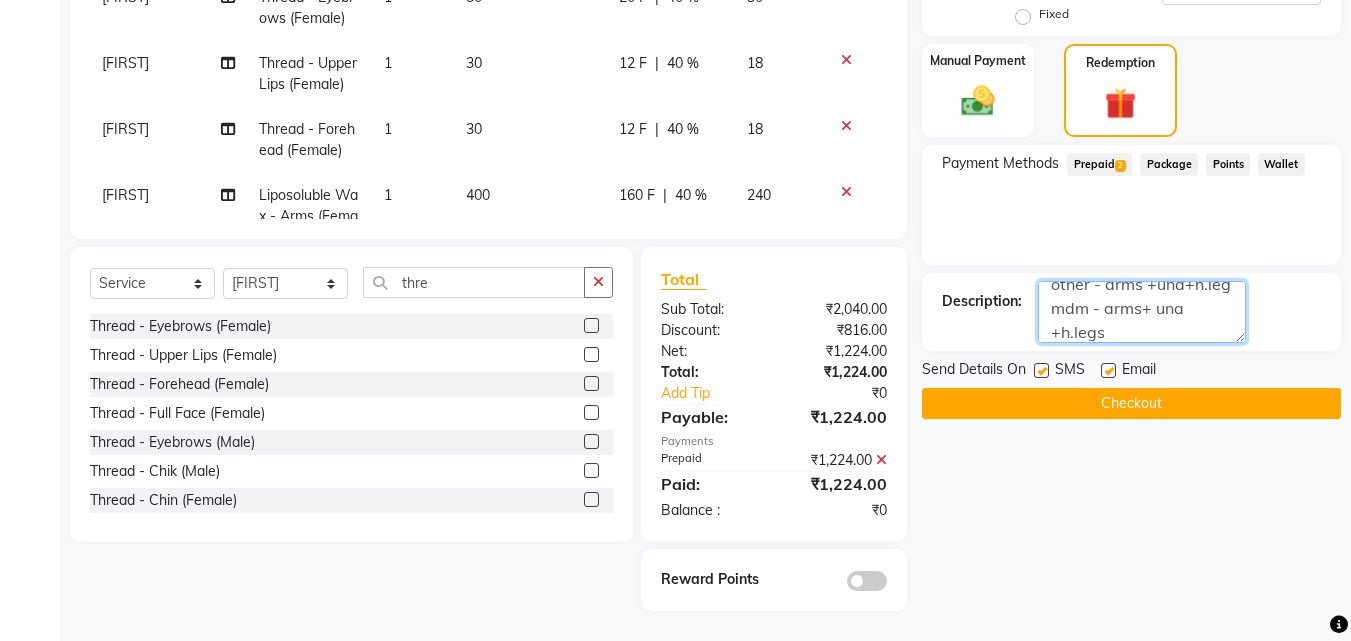 click 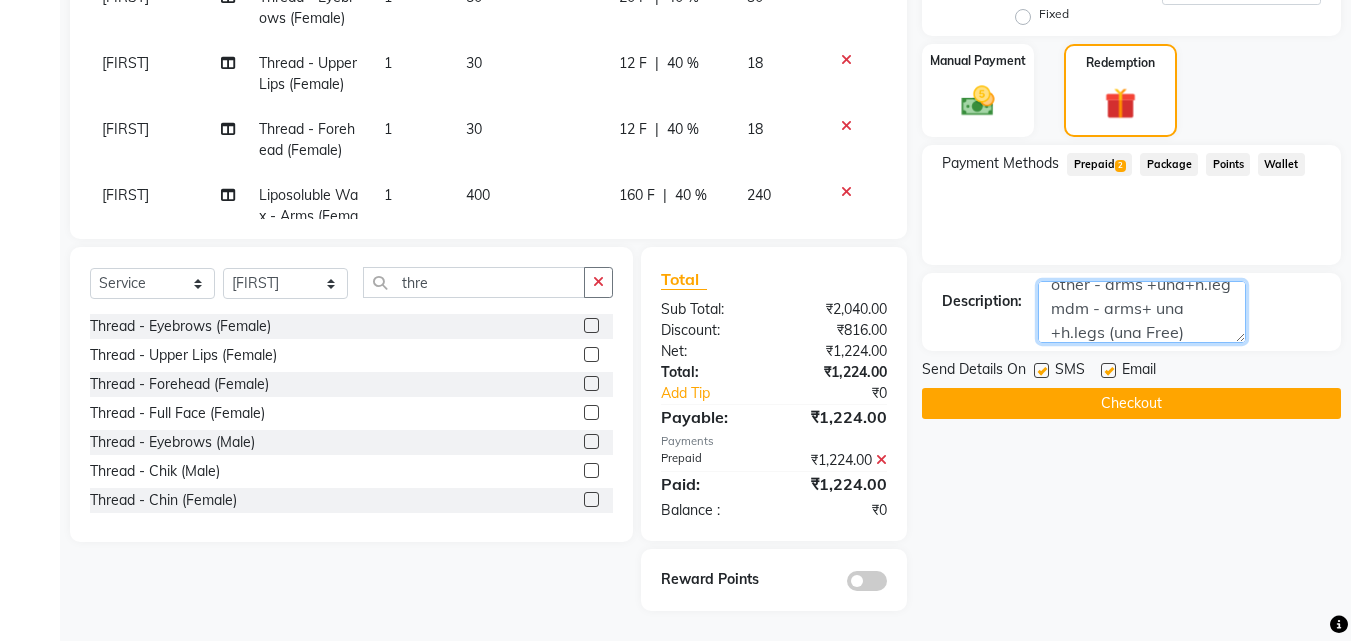 type on "Aunti - eye bro+uplips , other - arms +una+h.leg          mdm - arms+ una +h.legs (una Free)" 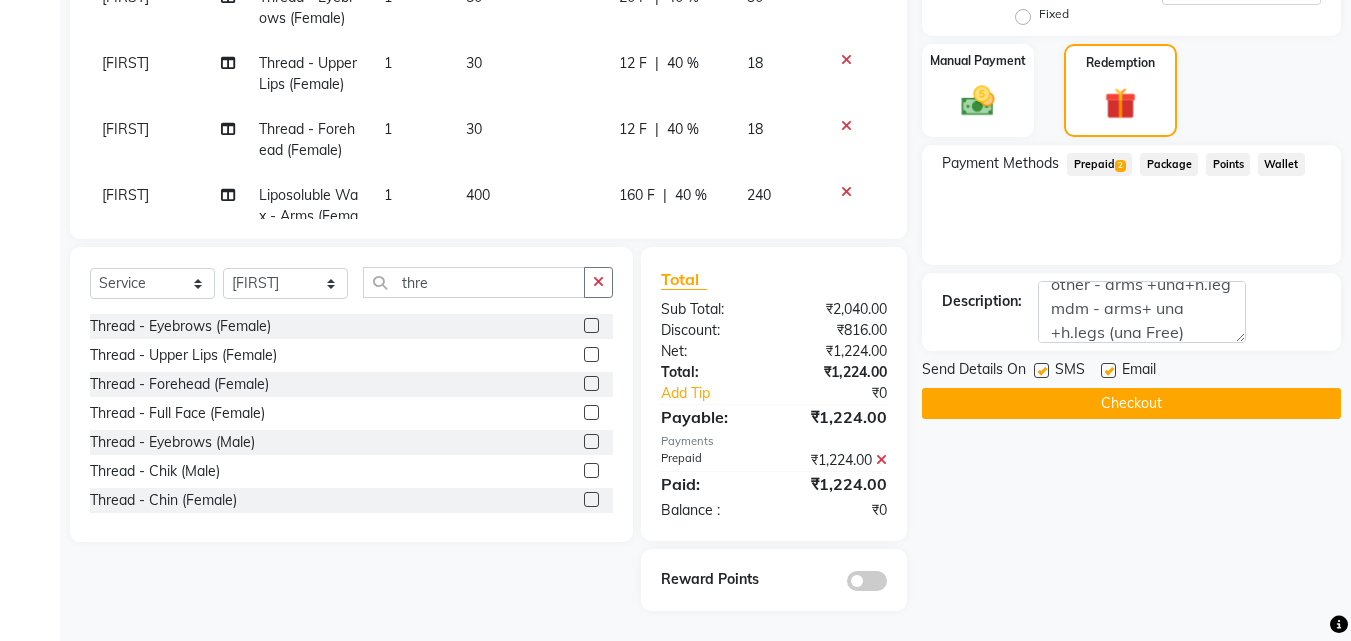 click 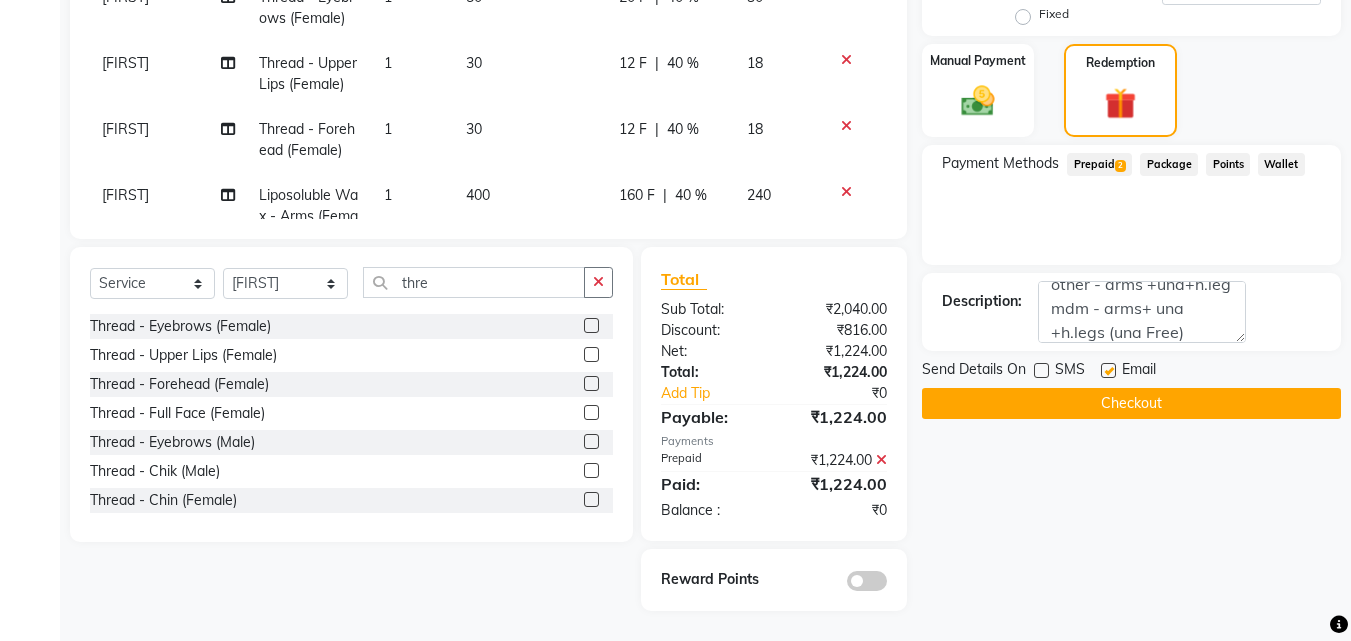 click 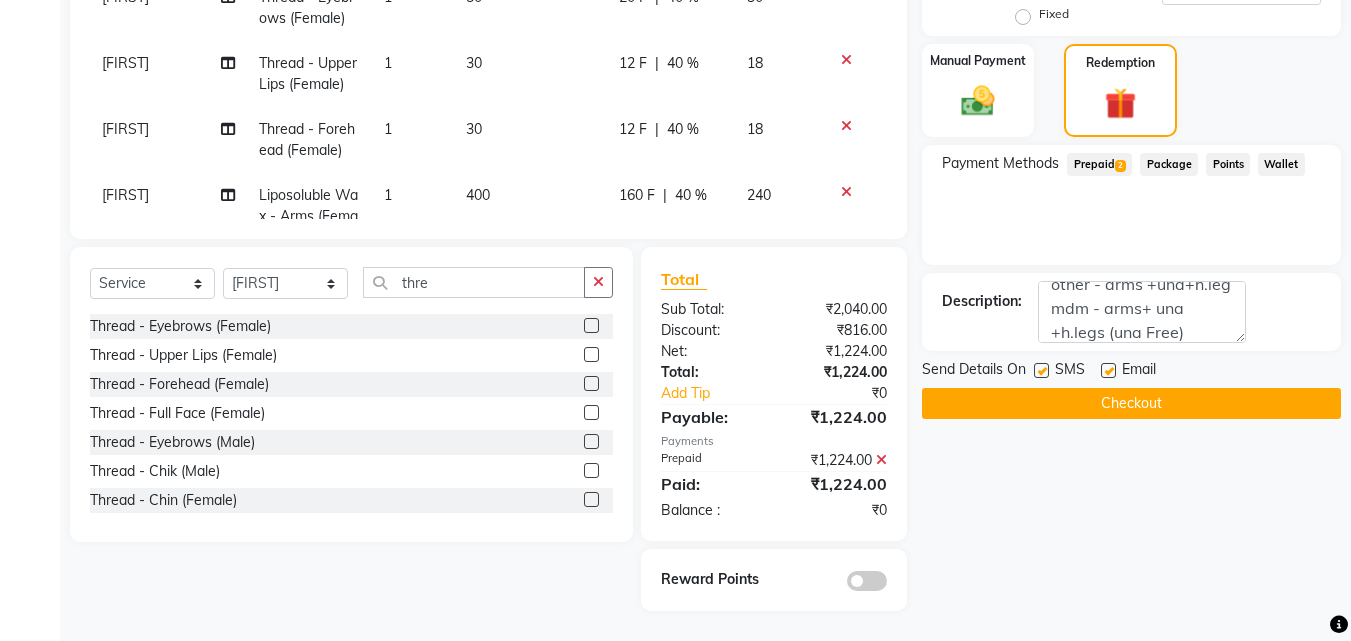 click 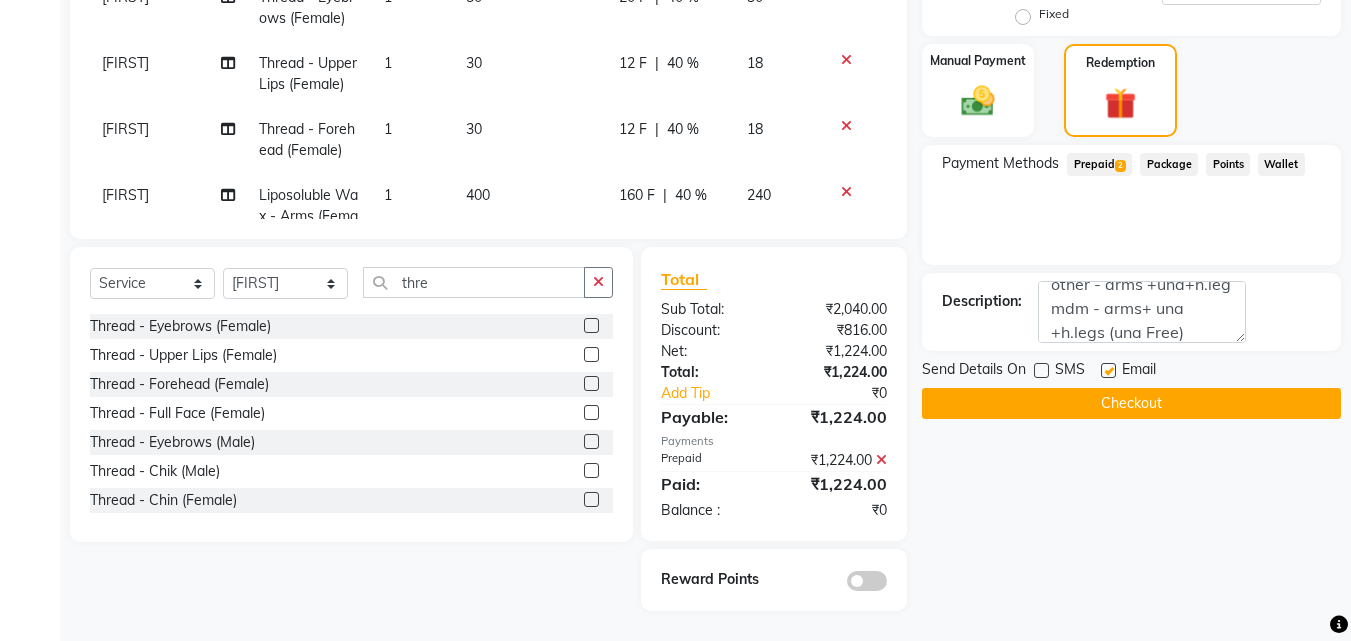 click 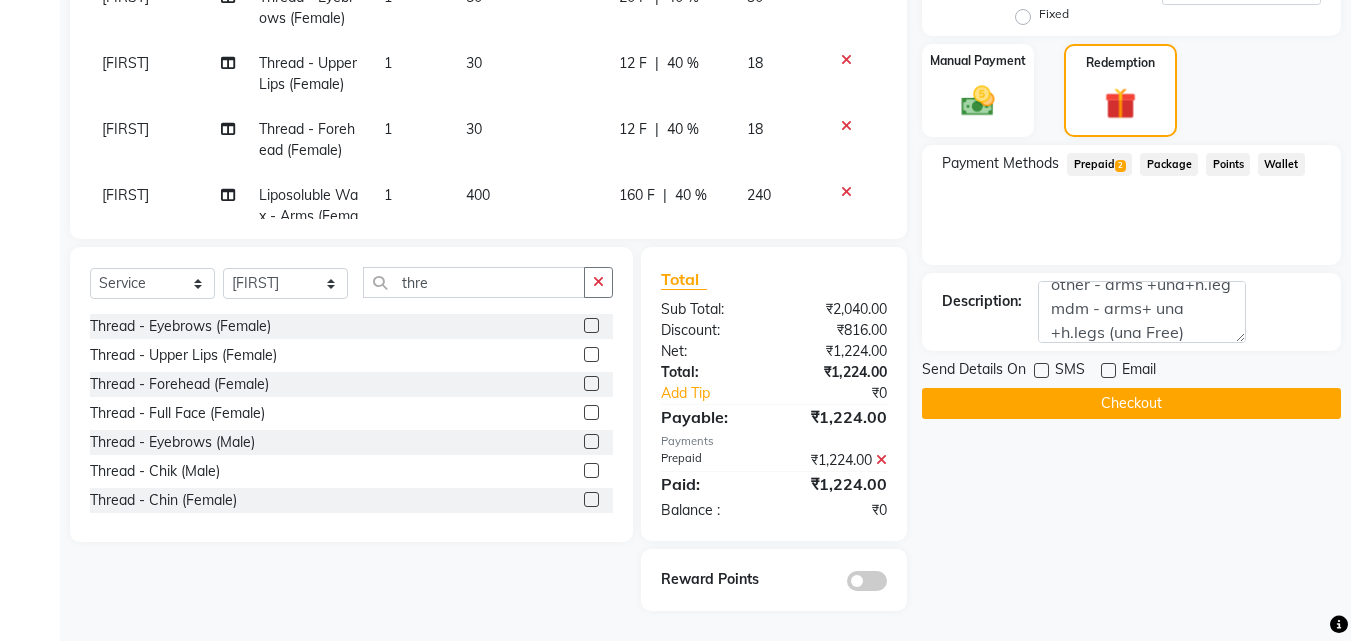 click 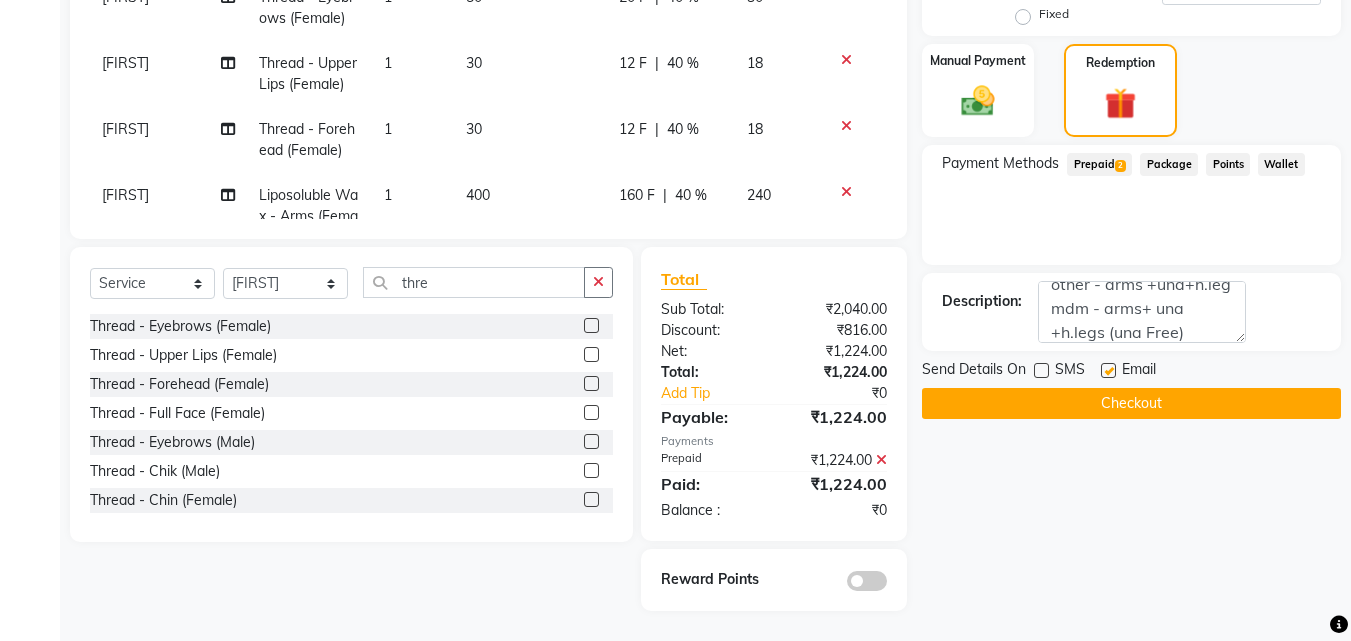 click 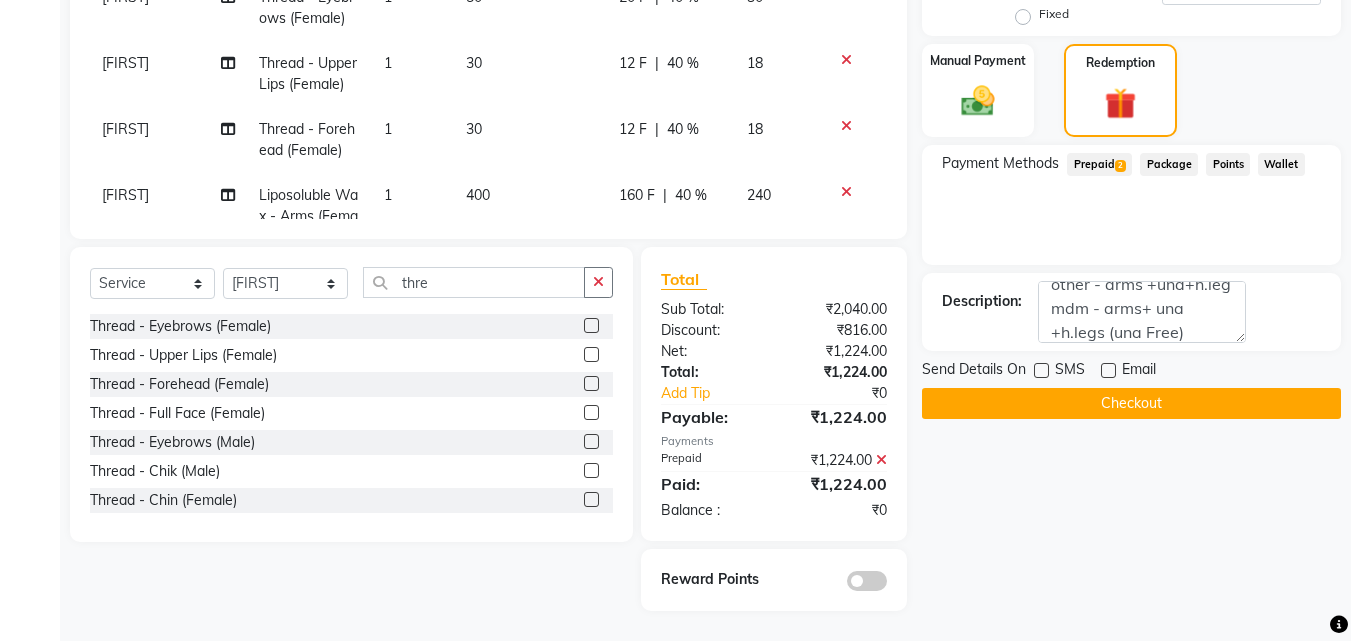 click on "Checkout" 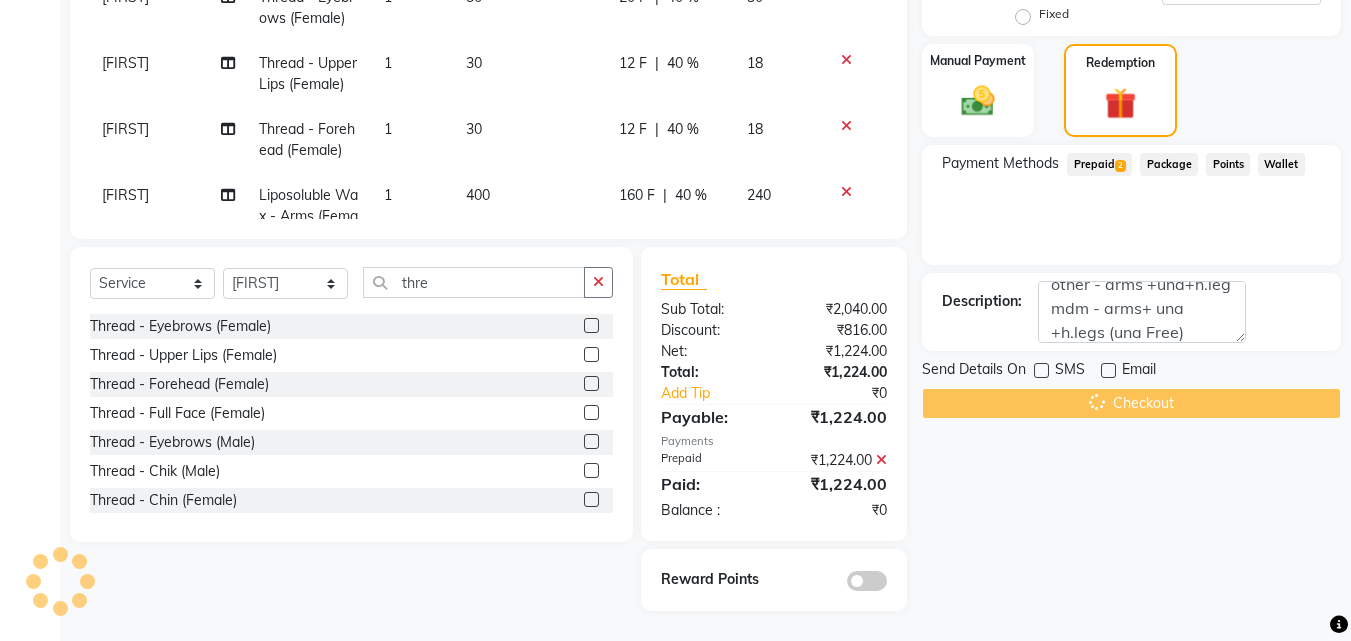 click on "Checkout" 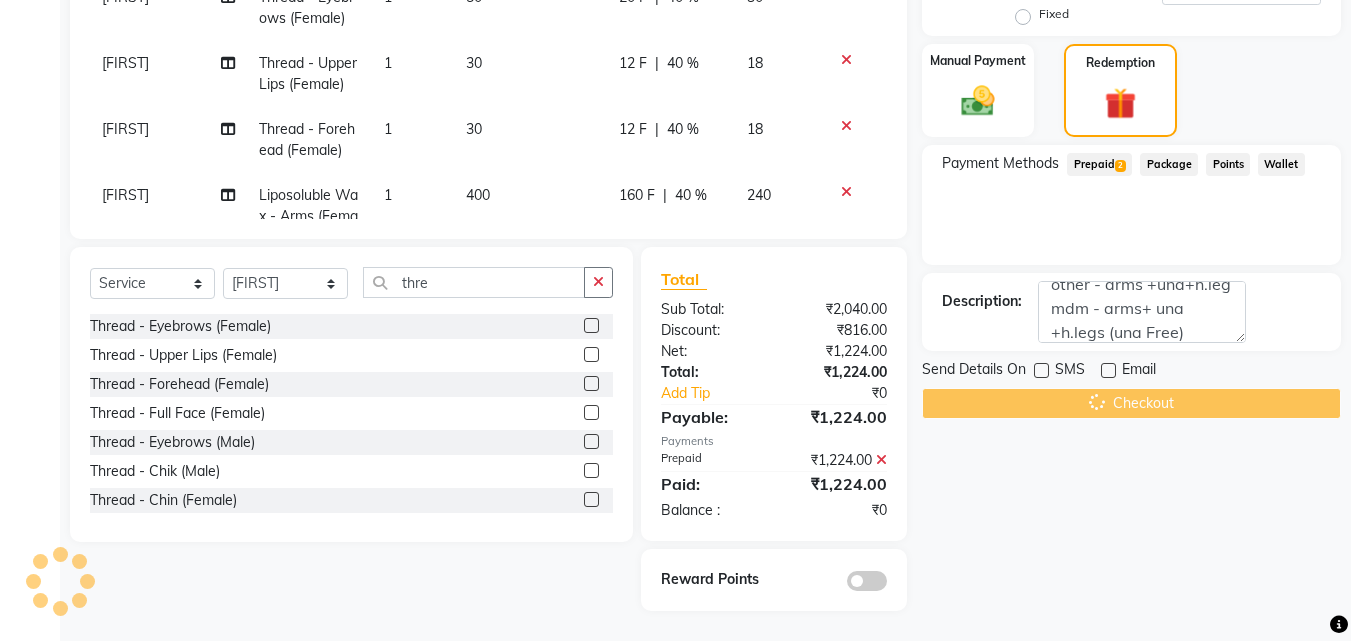 click on "Checkout" 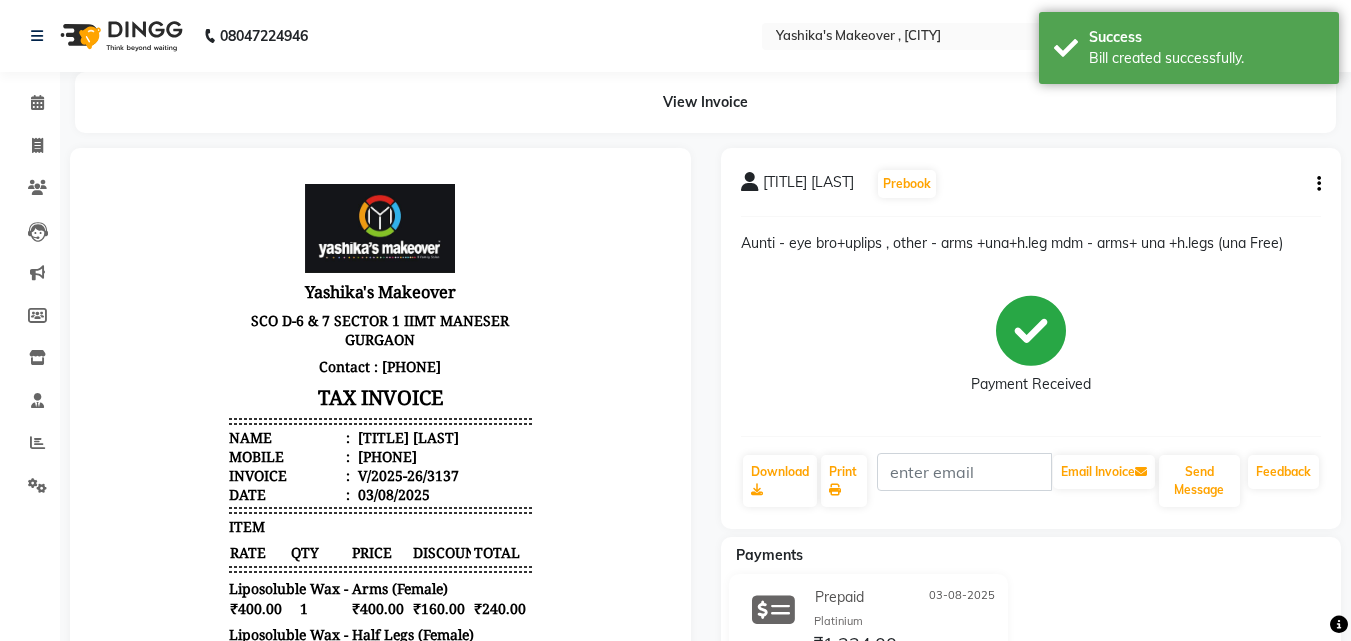 scroll, scrollTop: 0, scrollLeft: 0, axis: both 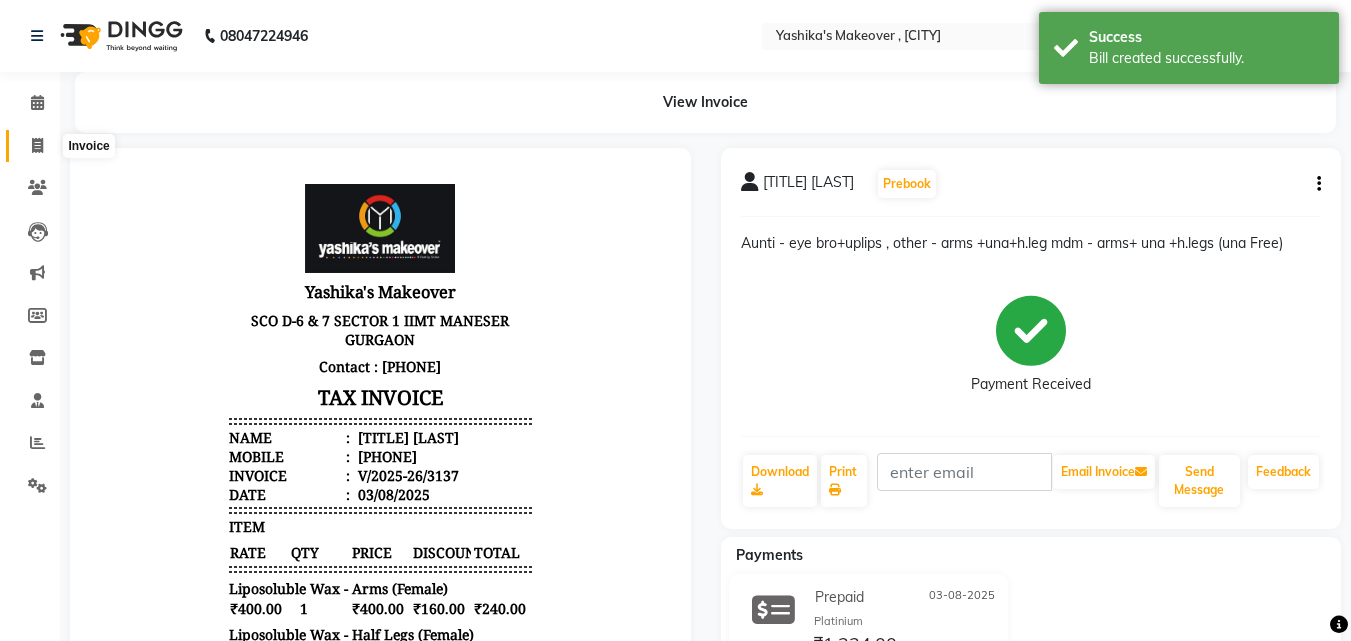 click 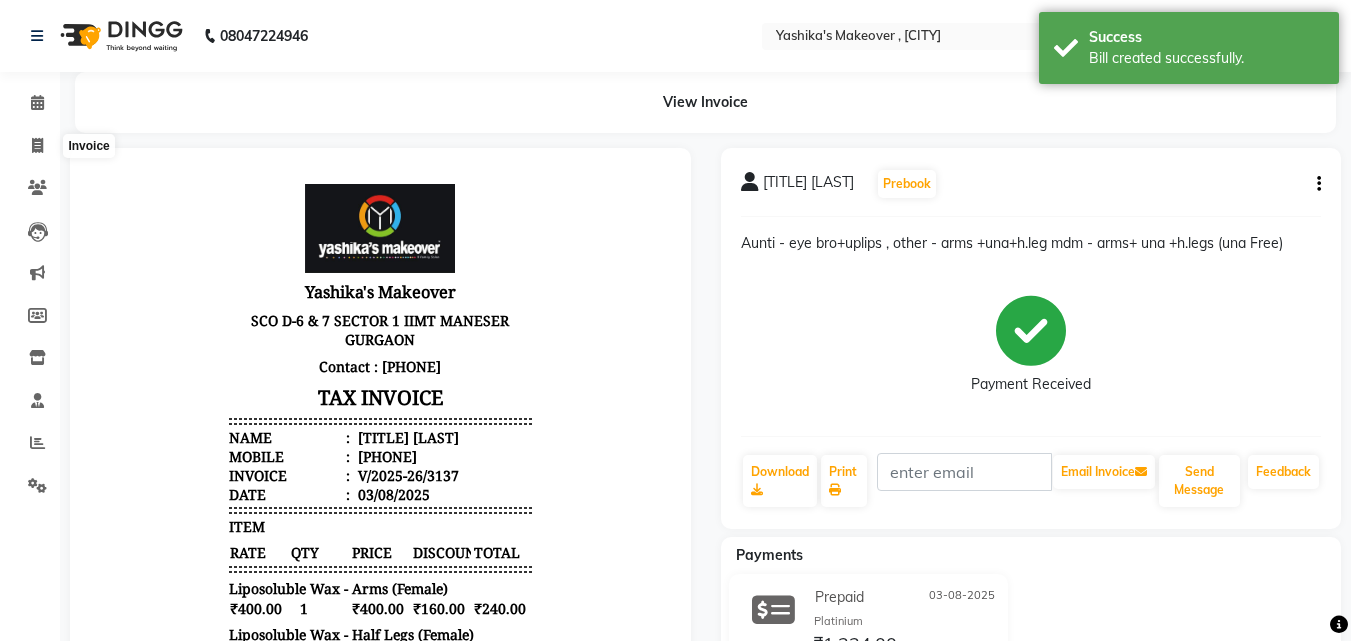 select on "service" 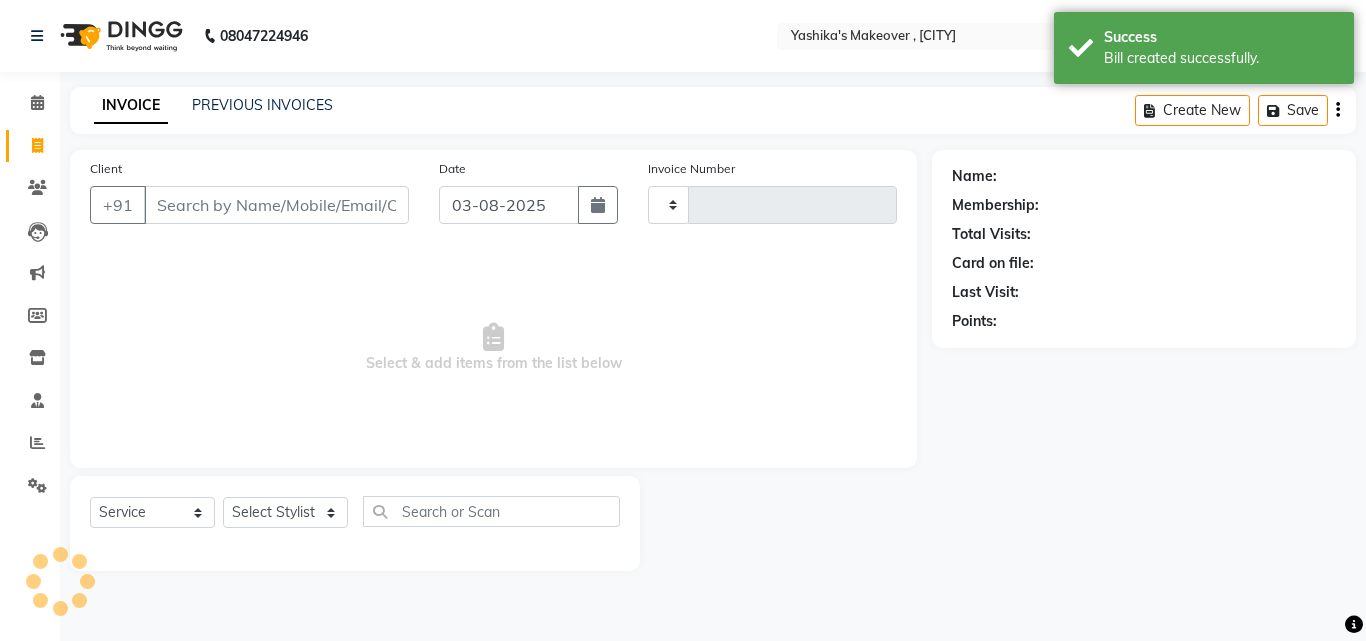 type on "3138" 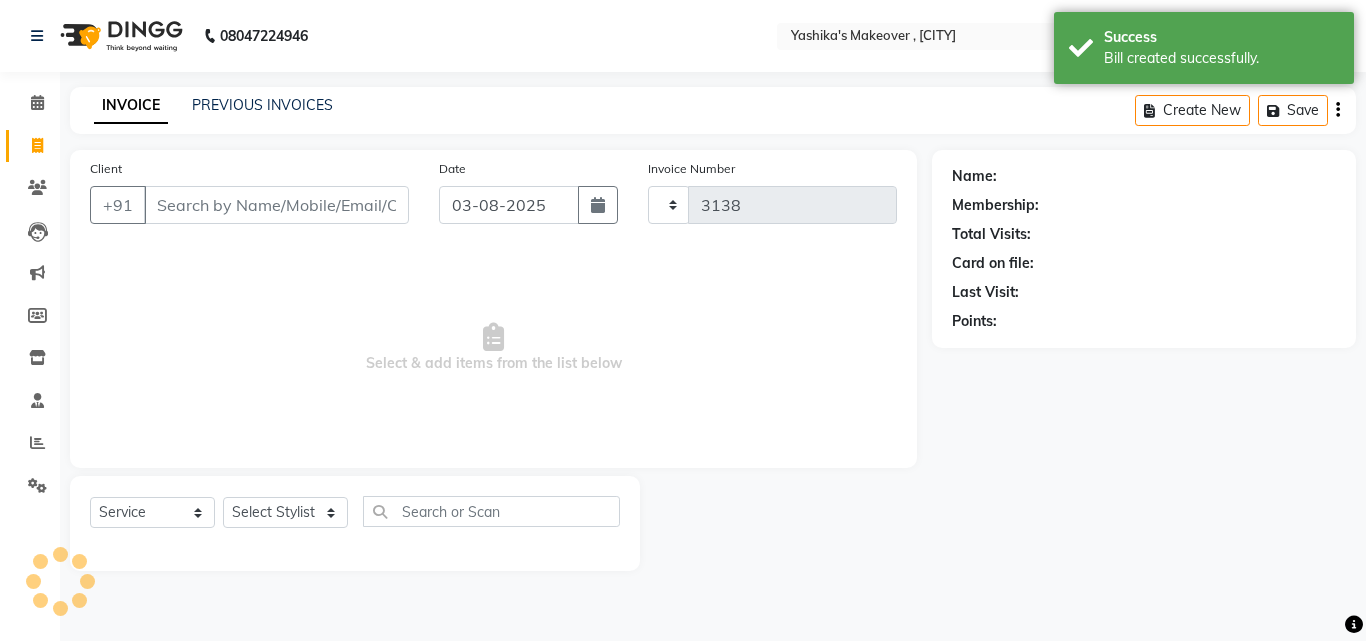 select on "820" 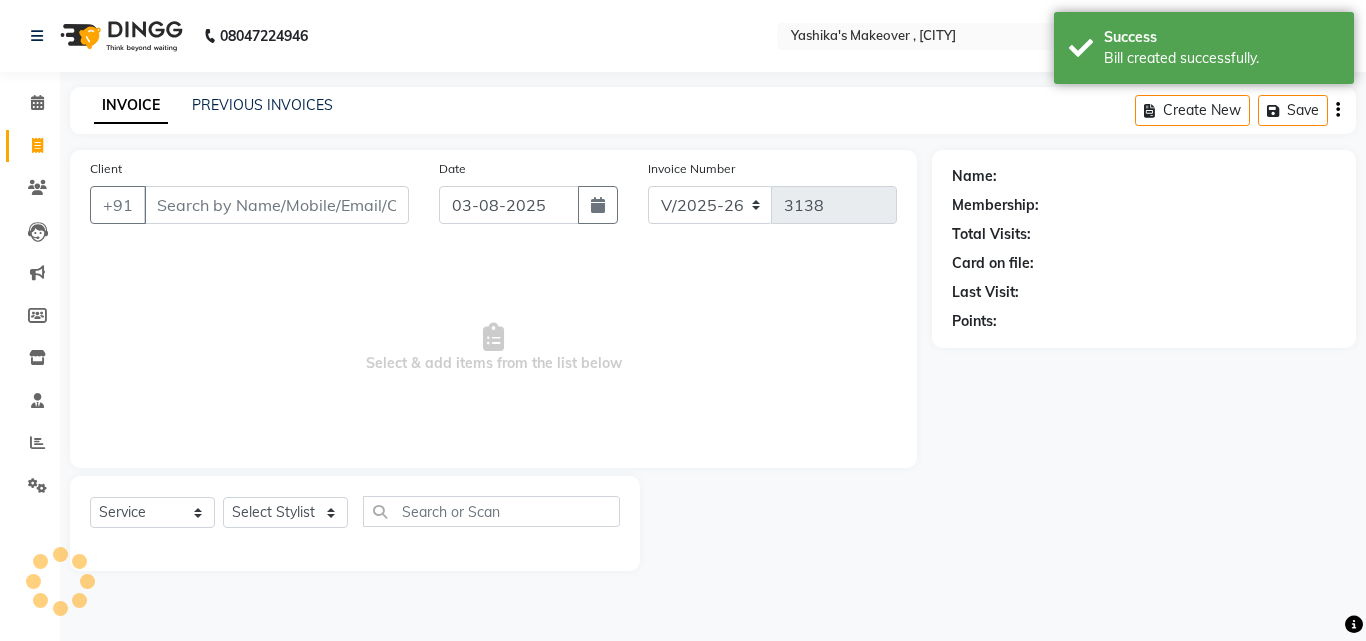 click on "Client" at bounding box center [276, 205] 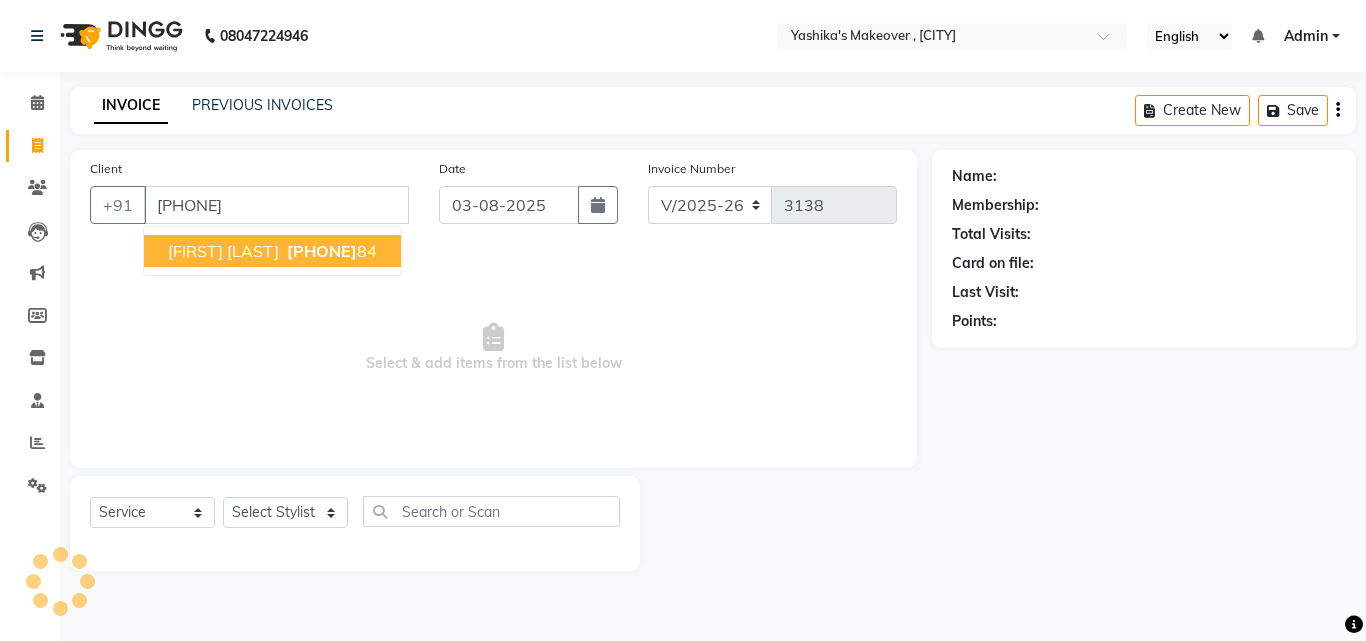 type on "[PHONE]" 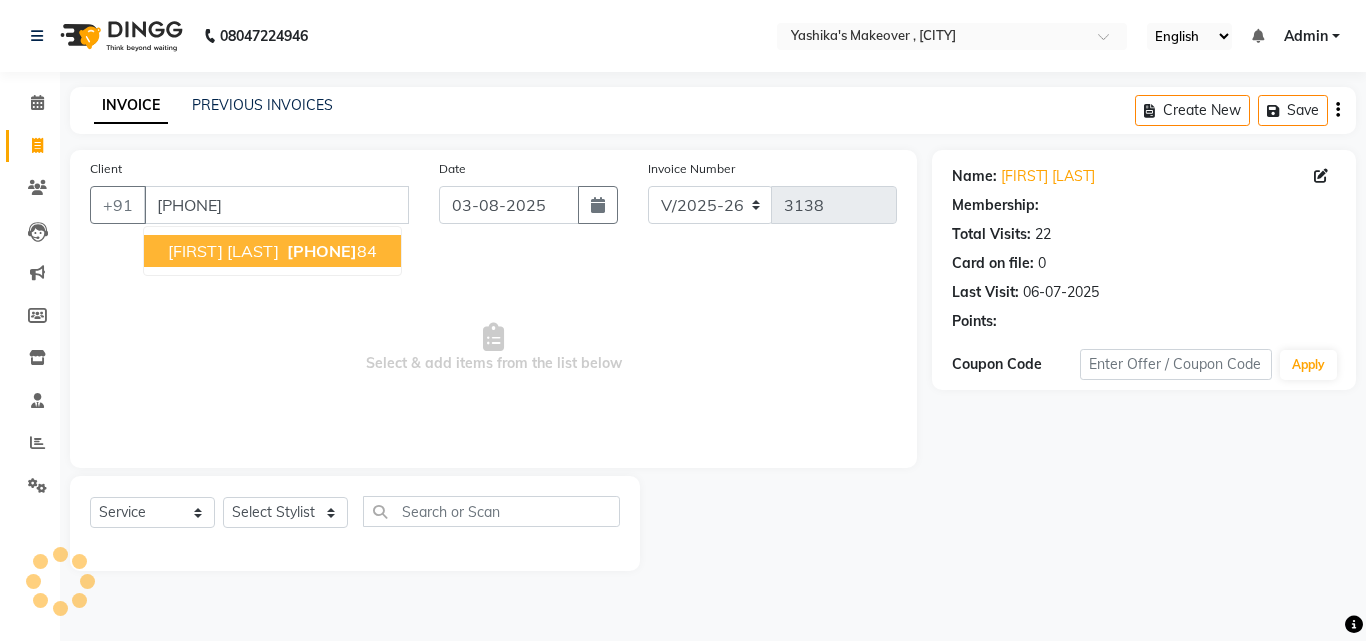 select on "1: Object" 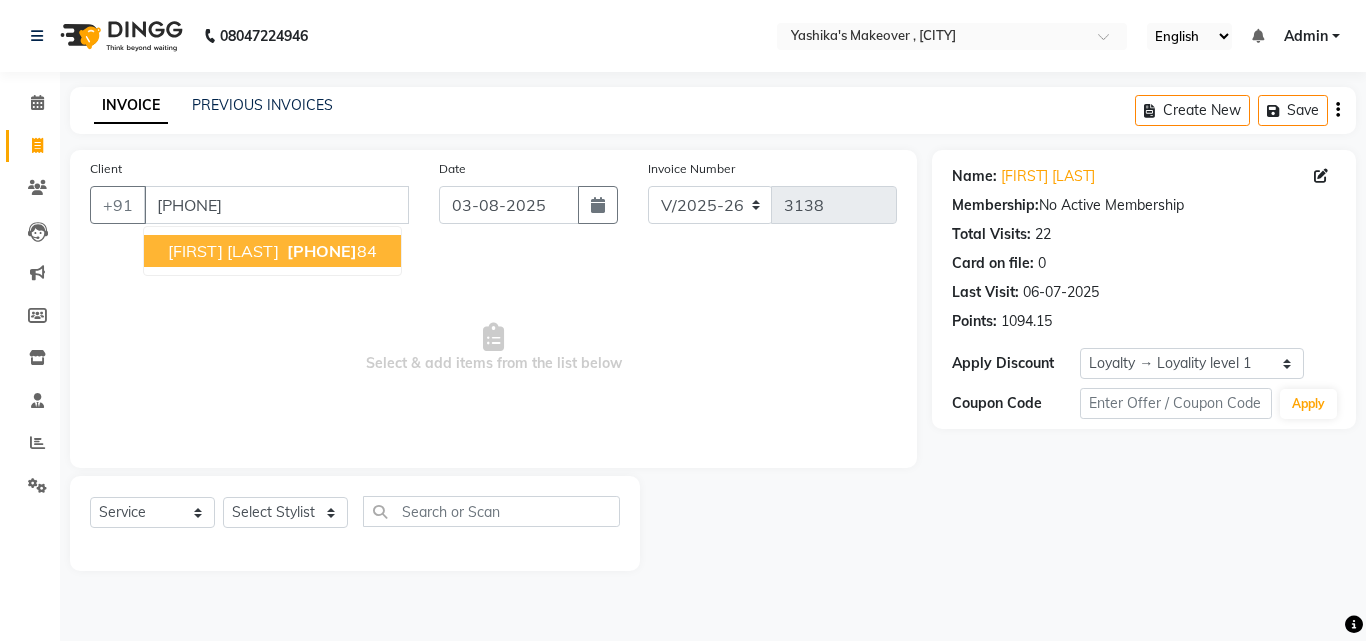 click on "[PHONE]" at bounding box center [322, 251] 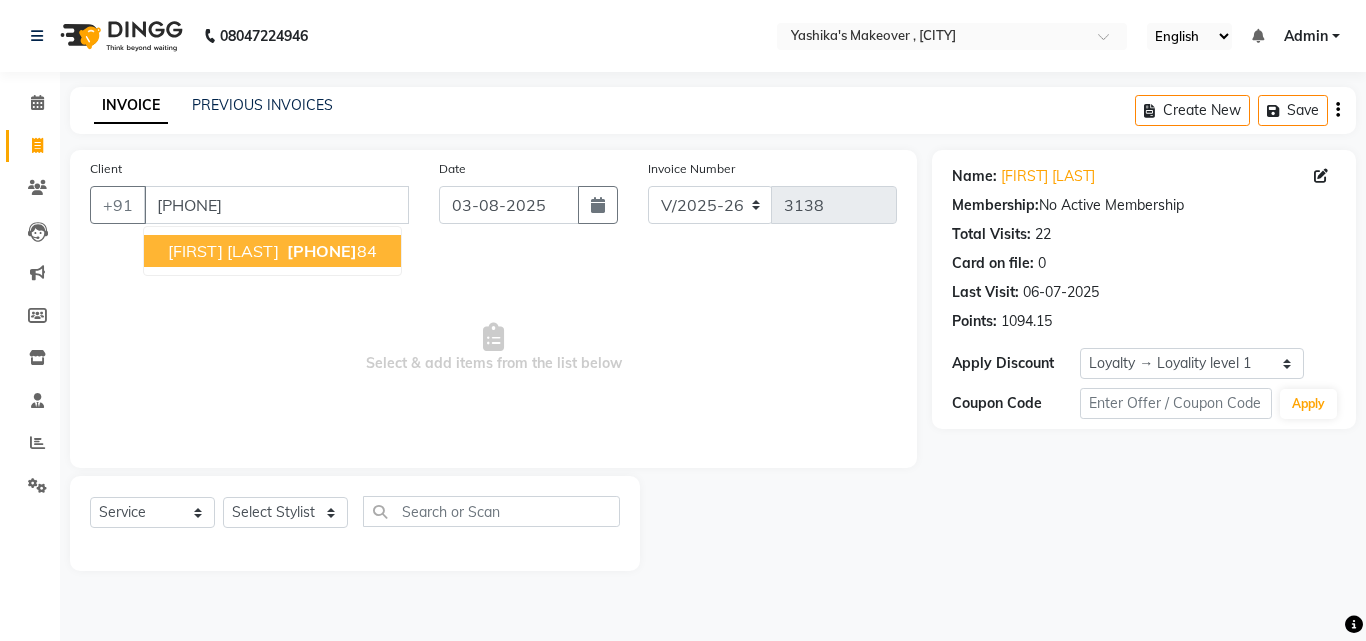 click on "Select & add items from the list below" at bounding box center [493, 348] 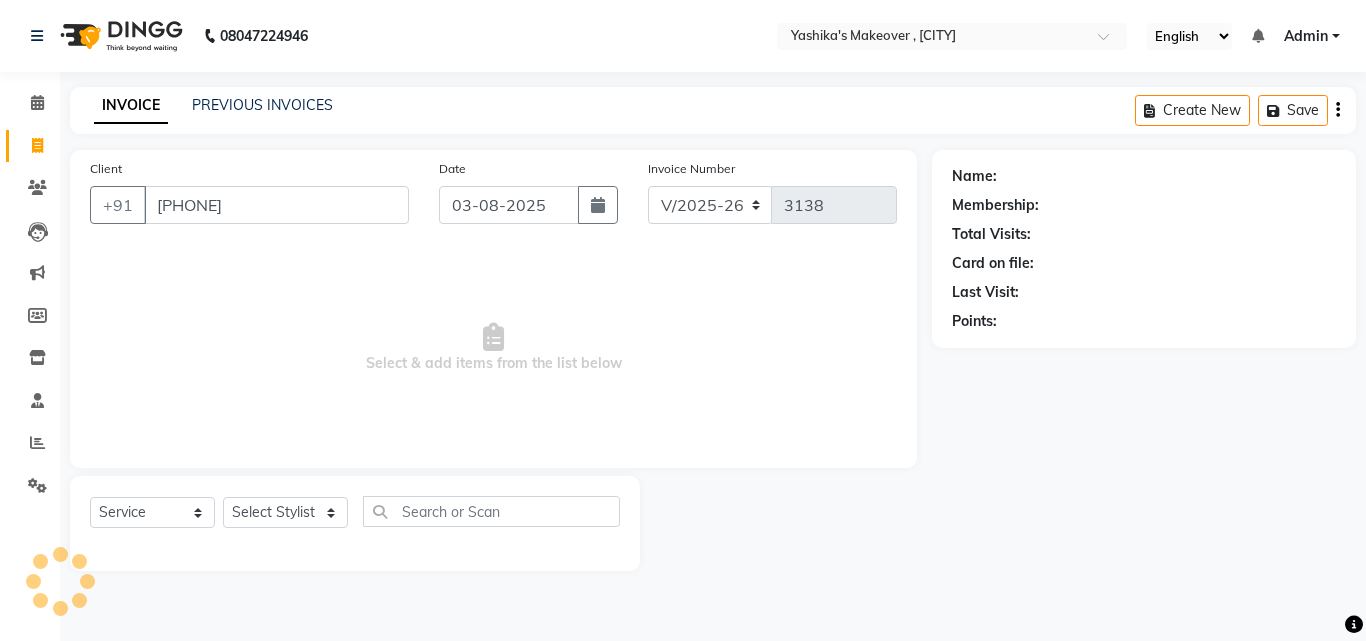 select on "1: Object" 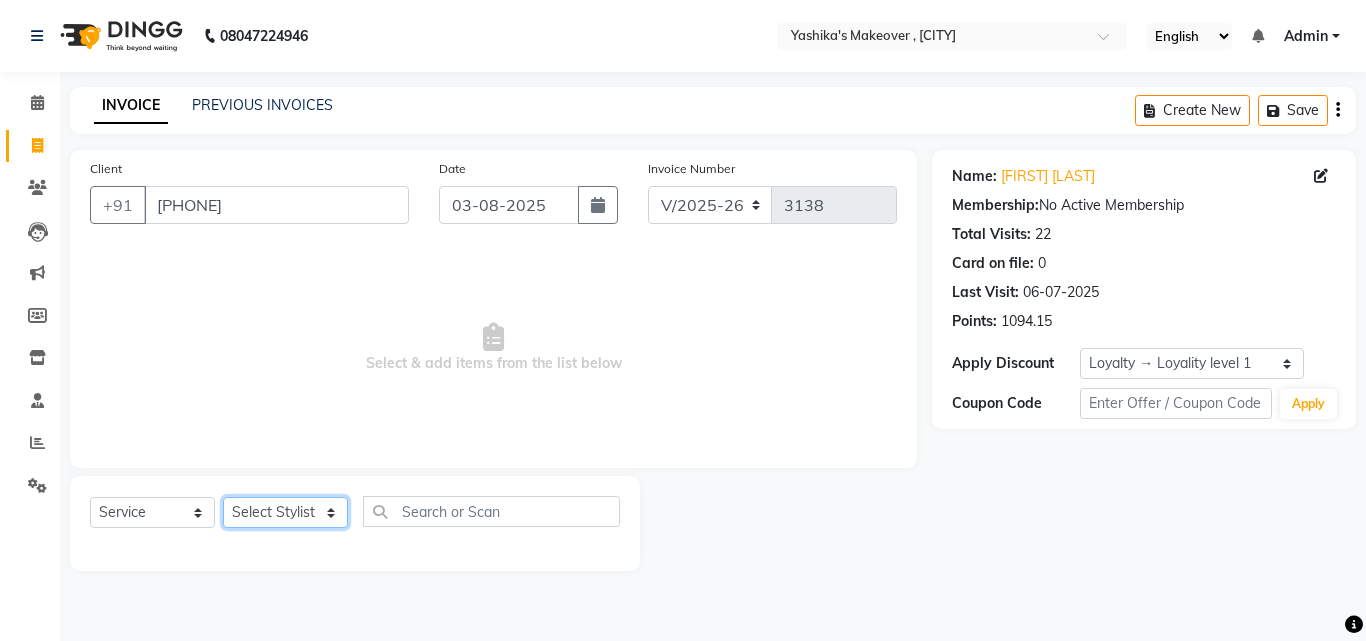 click on "Select Stylist Danish Shavej Dinesh Krishna Lalita Lalita Mdm Manjeet Minakshi Nancy Nikita Pooja Rinki Sahil sapna Shakshi (Oct24) Sudha" 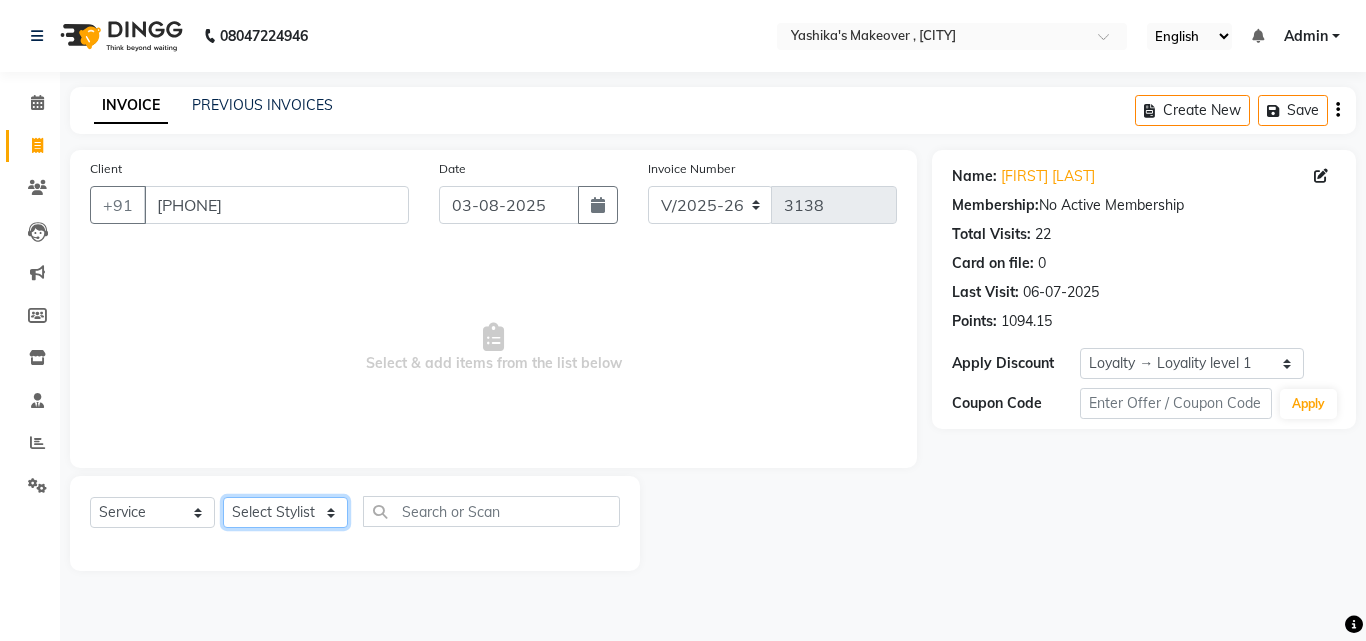 select on "14417" 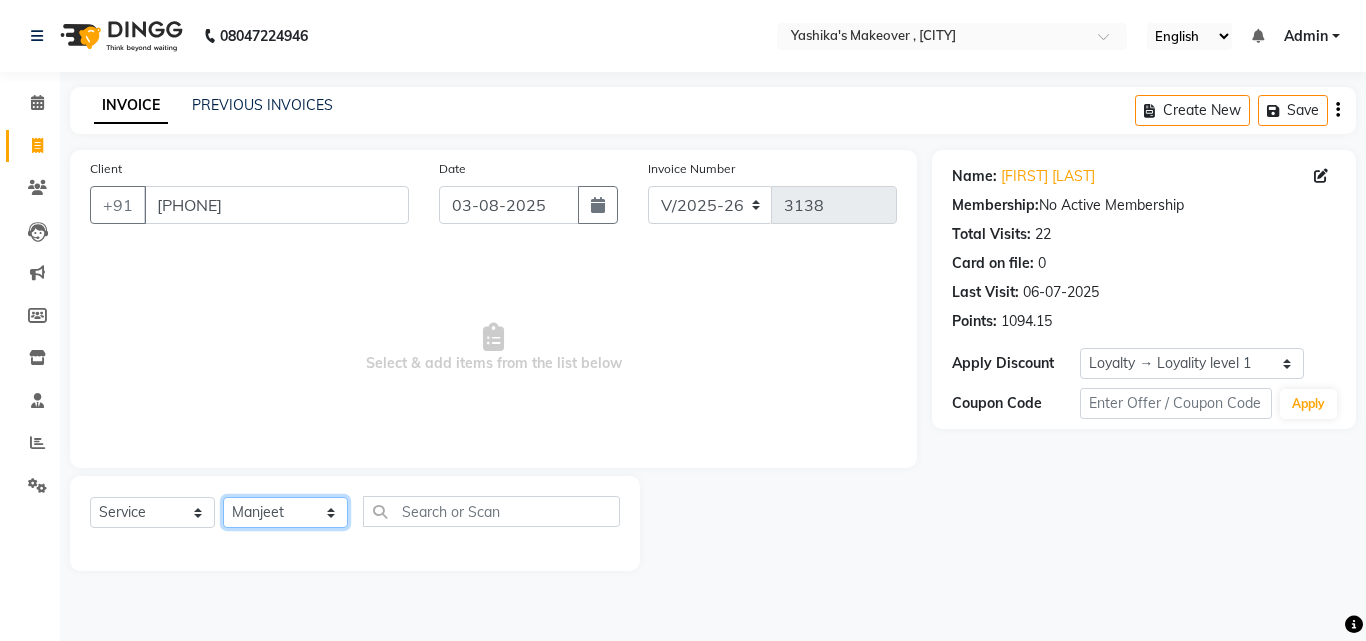 click on "Select Stylist Danish Shavej Dinesh Krishna Lalita Lalita Mdm Manjeet Minakshi Nancy Nikita Pooja Rinki Sahil sapna Shakshi (Oct24) Sudha" 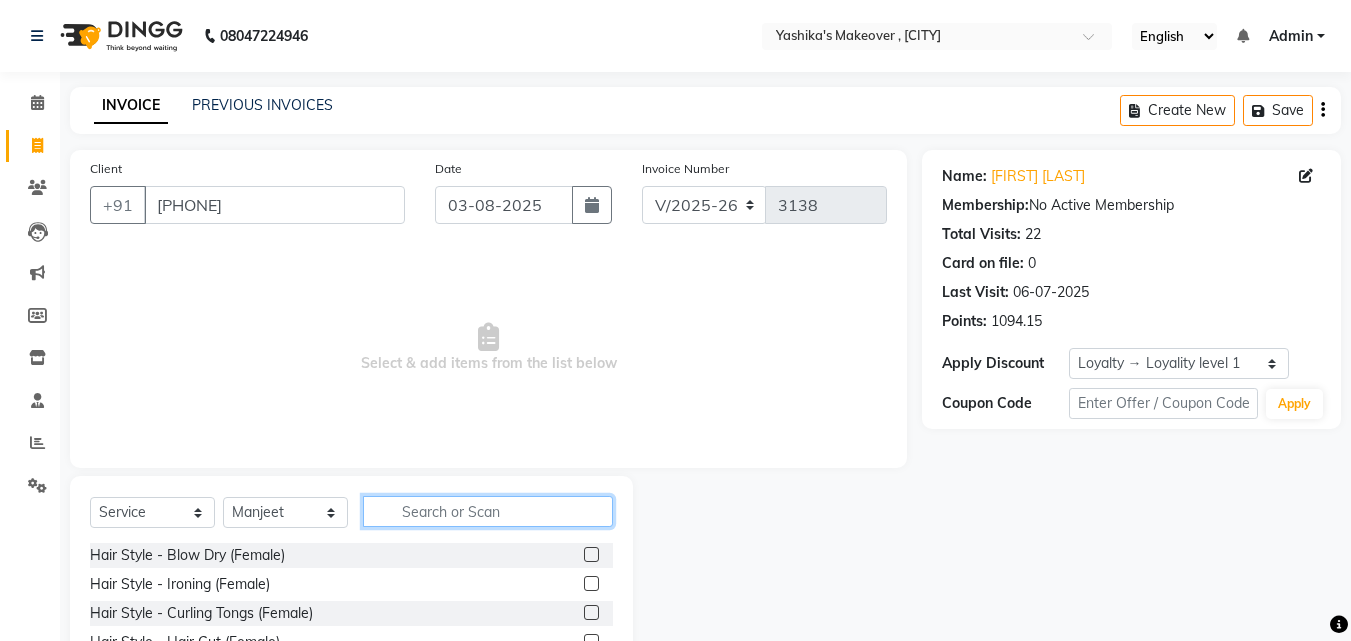 click 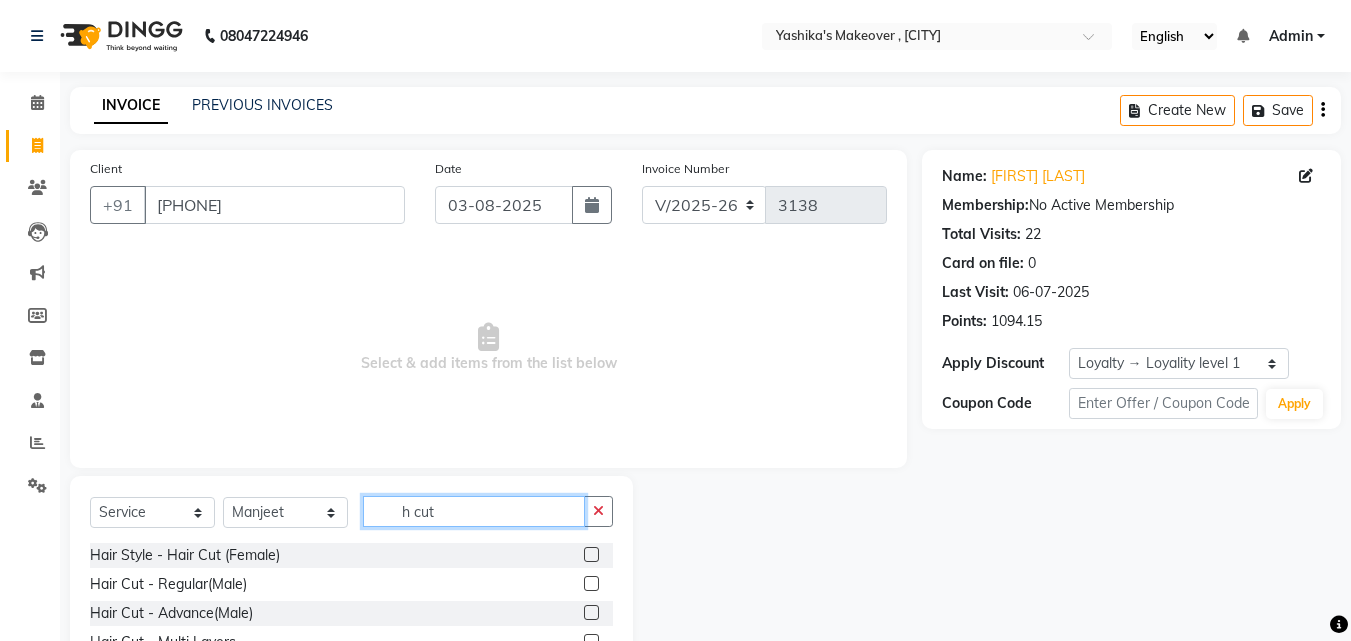 type on "h cut" 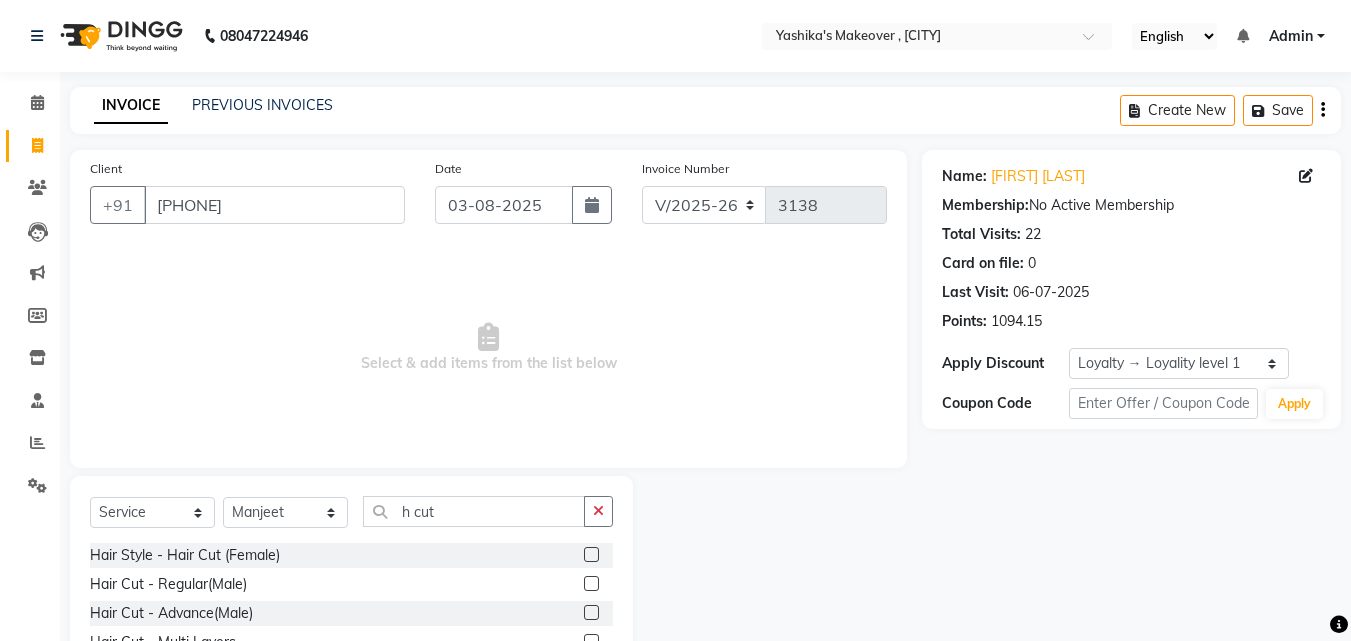 click 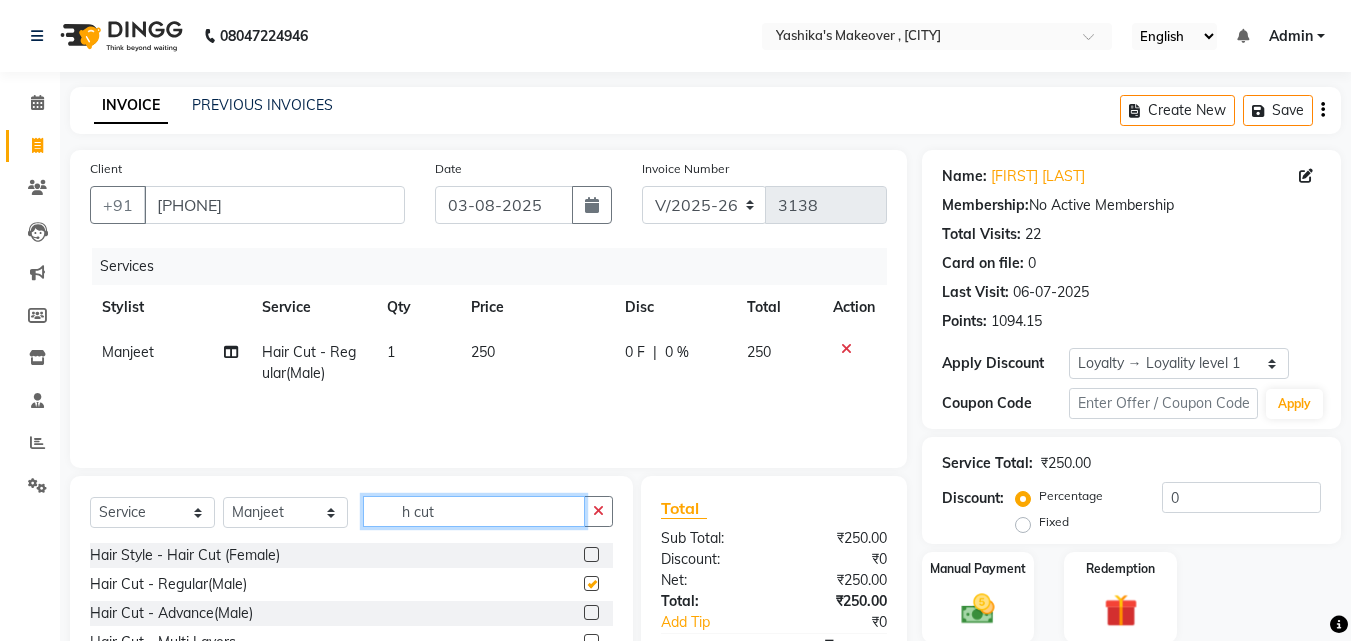 checkbox on "false" 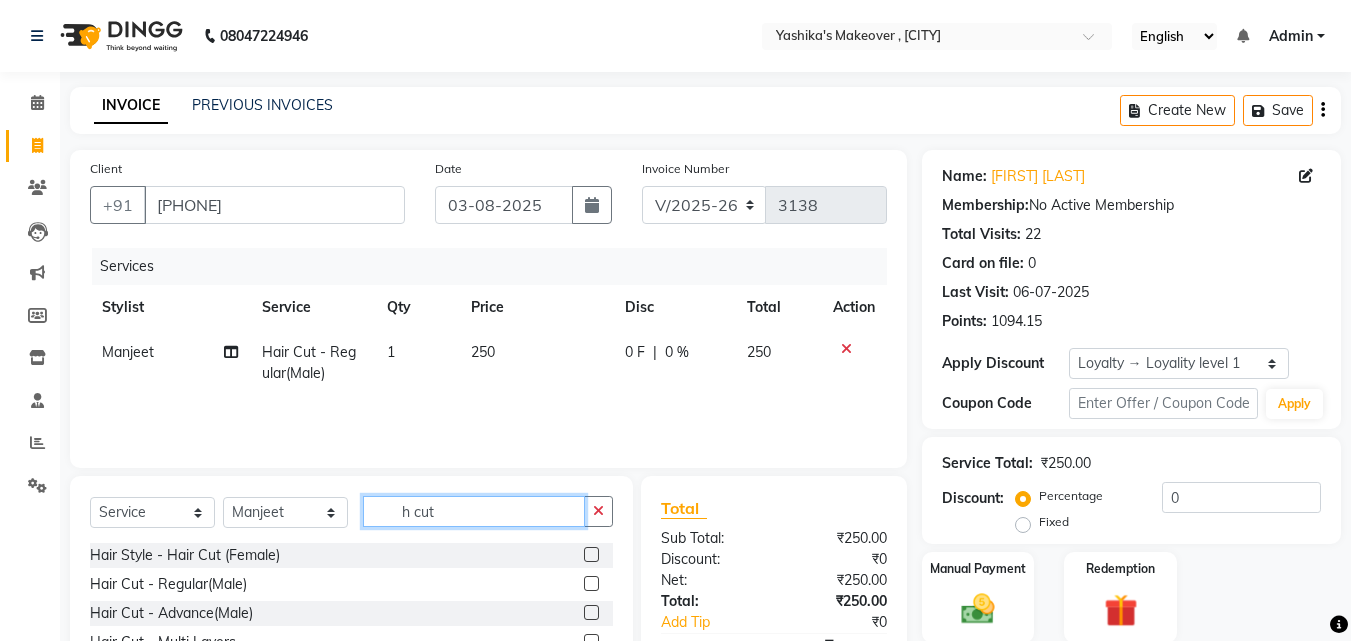 click on "h cut" 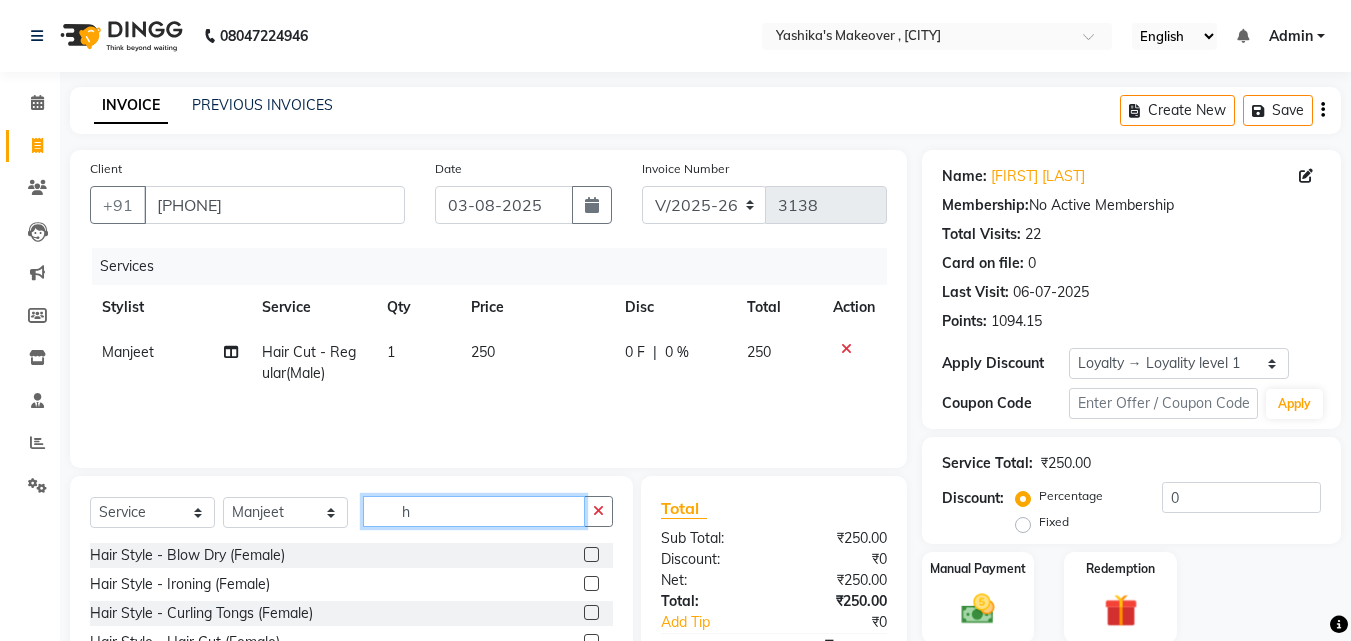 type on "h" 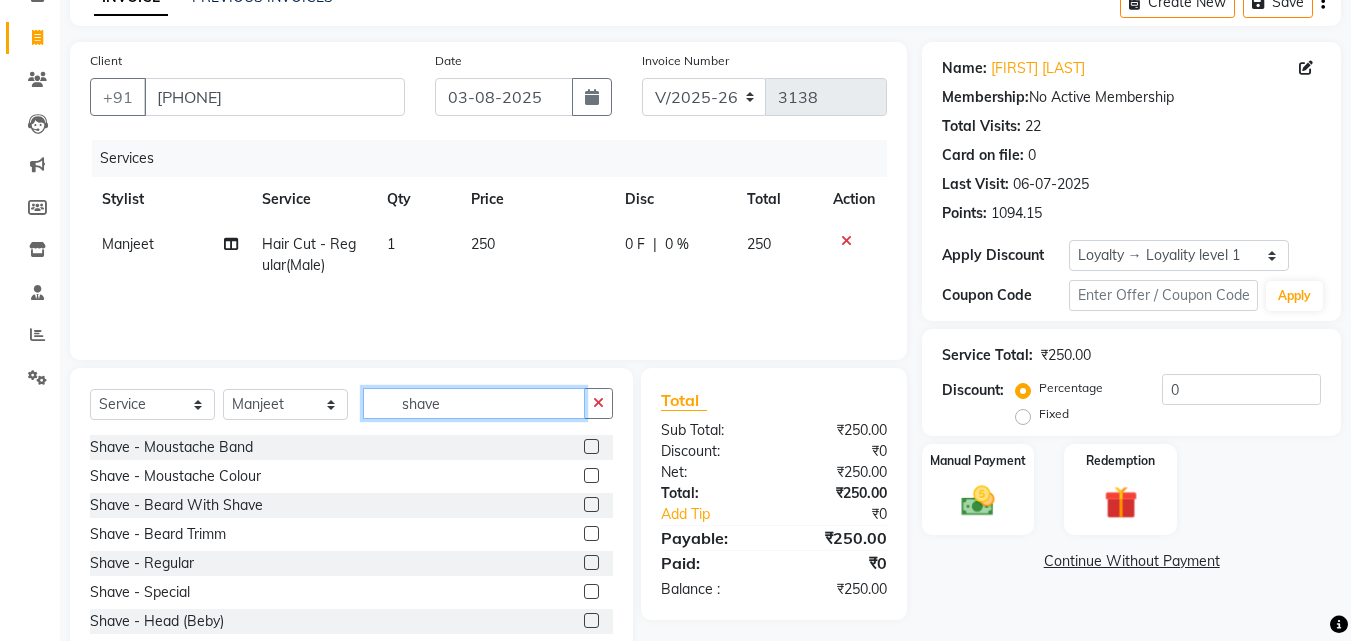 scroll, scrollTop: 160, scrollLeft: 0, axis: vertical 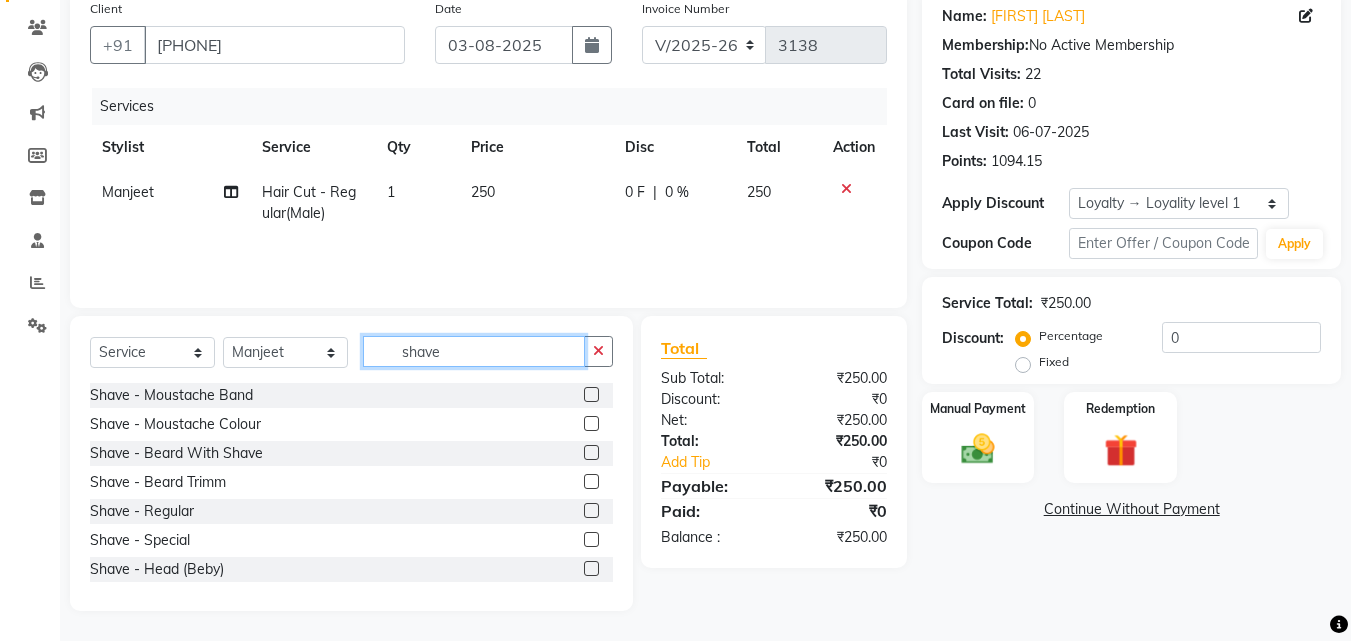 type on "shave" 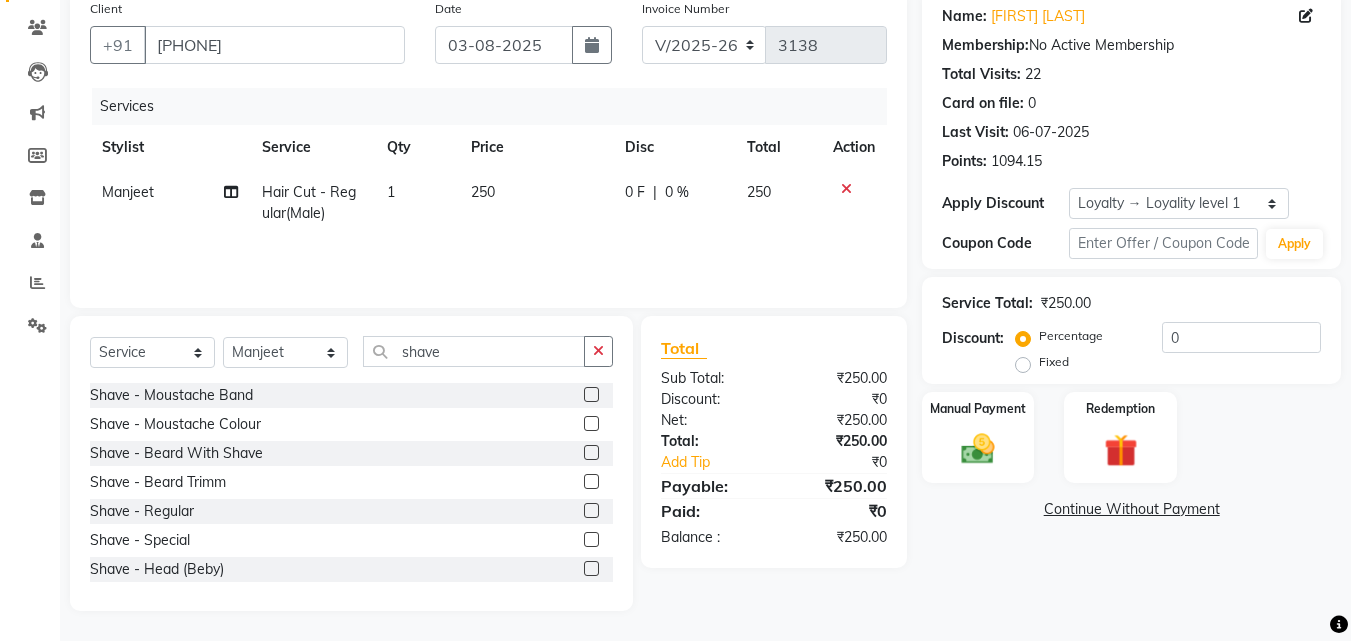 click 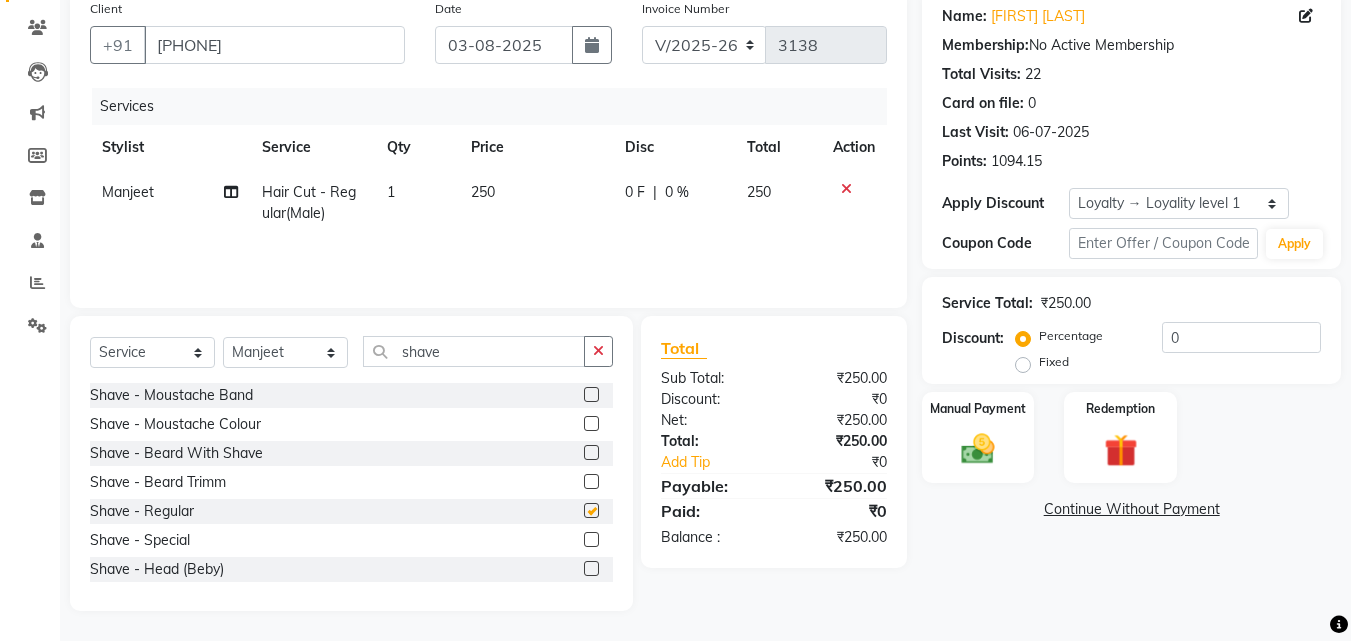 click 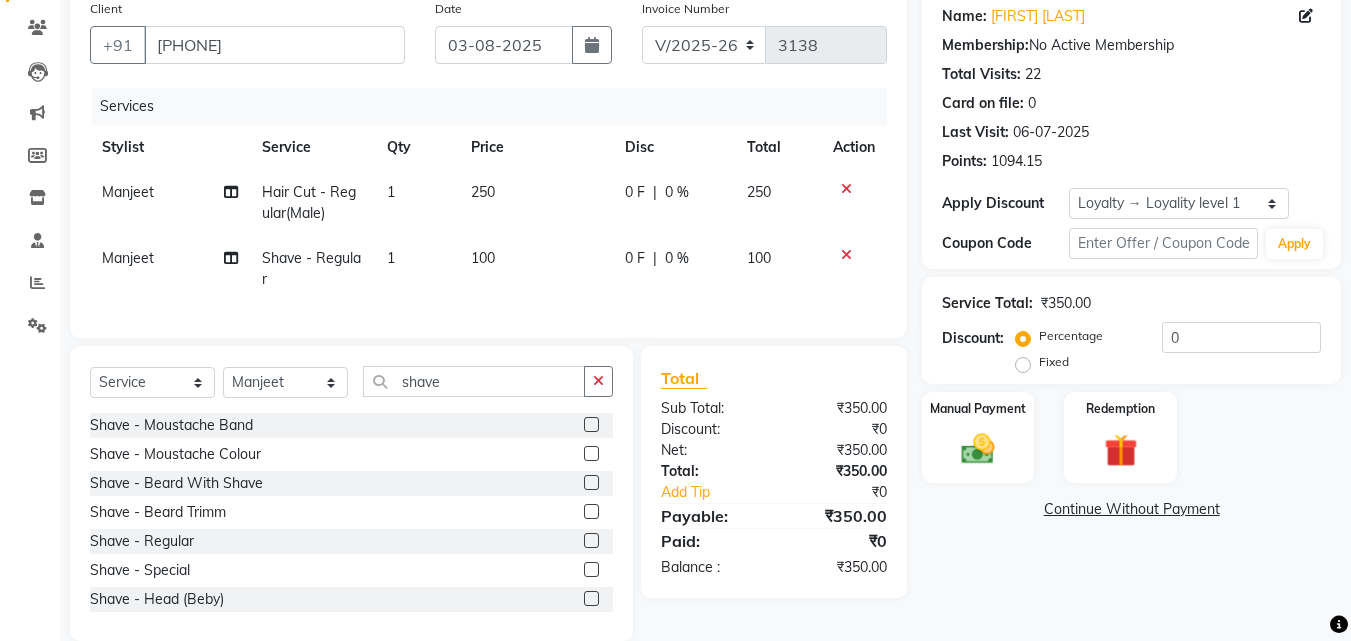 checkbox on "false" 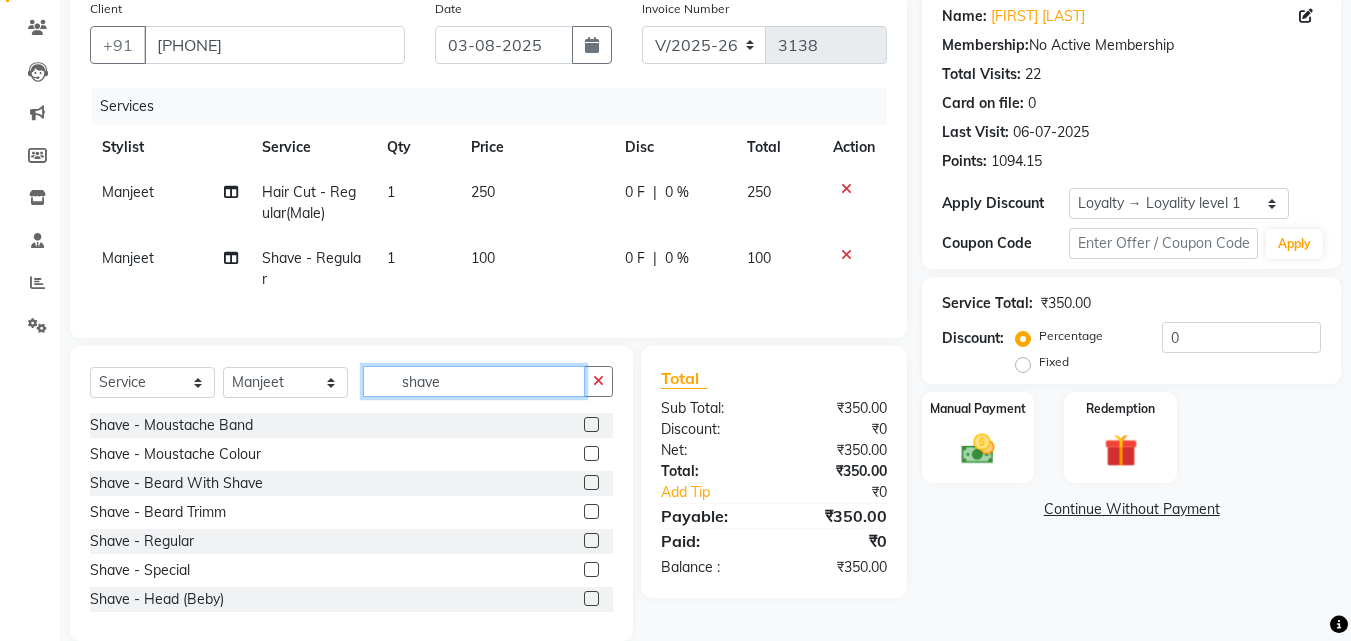 click on "shave" 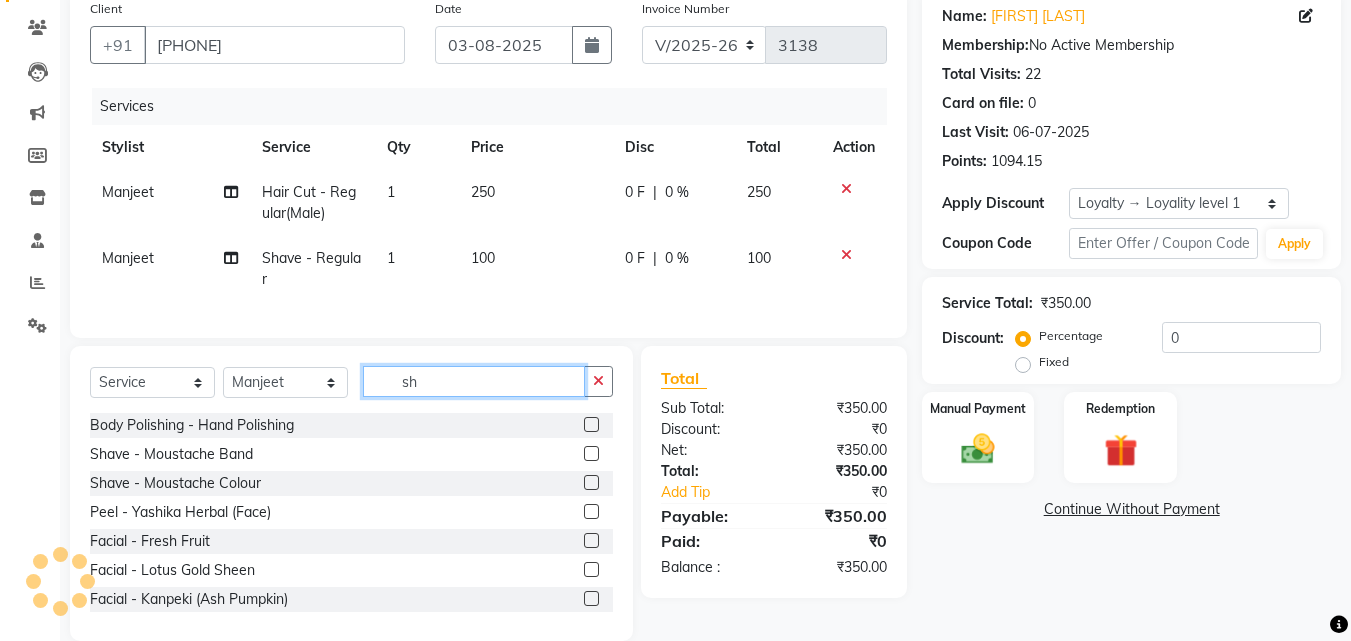 type on "s" 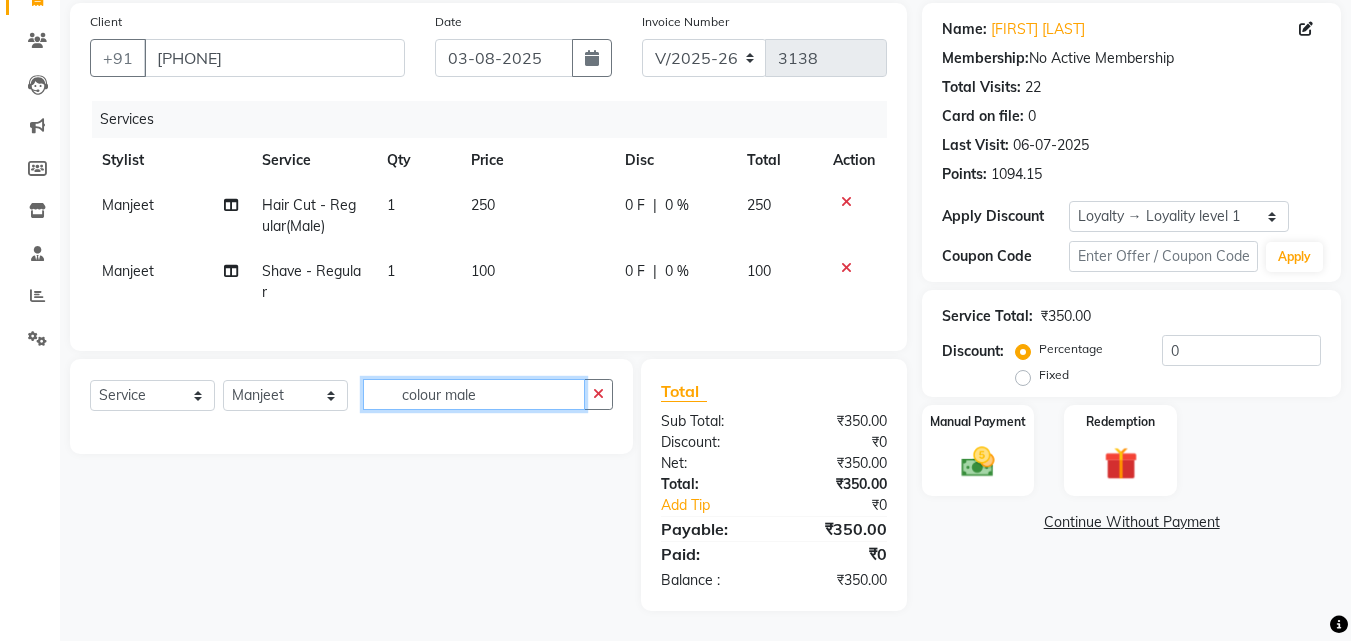 scroll, scrollTop: 173, scrollLeft: 0, axis: vertical 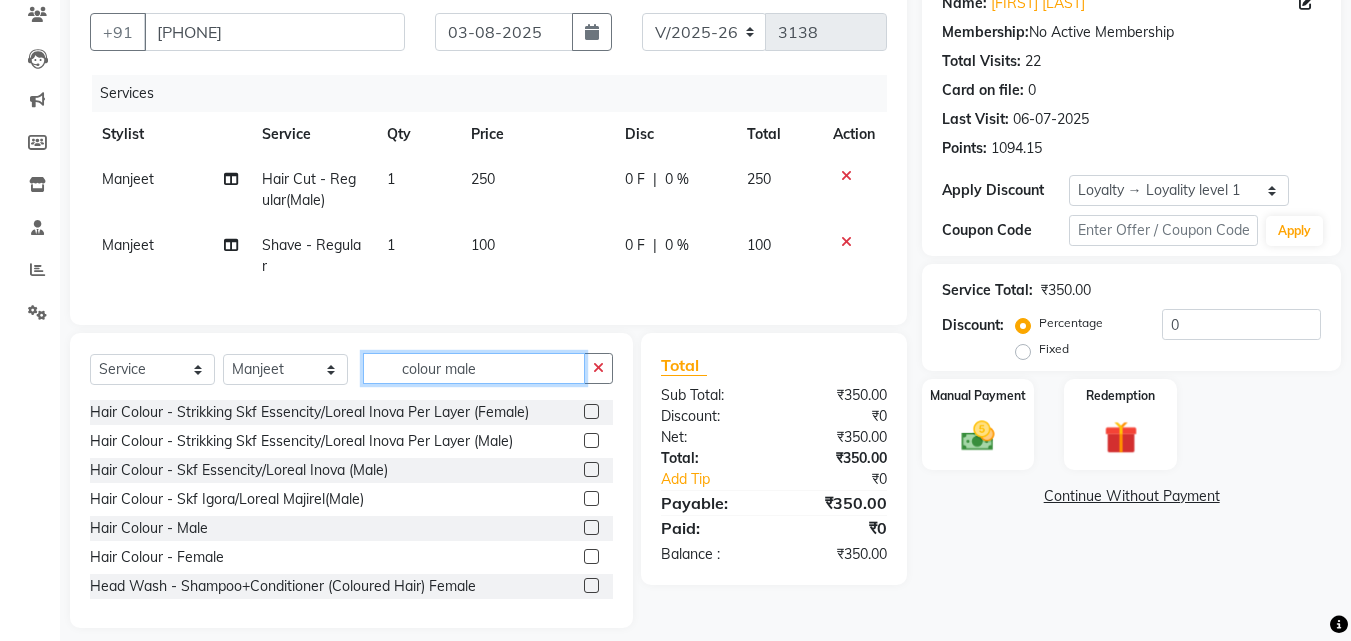 type on "colour male" 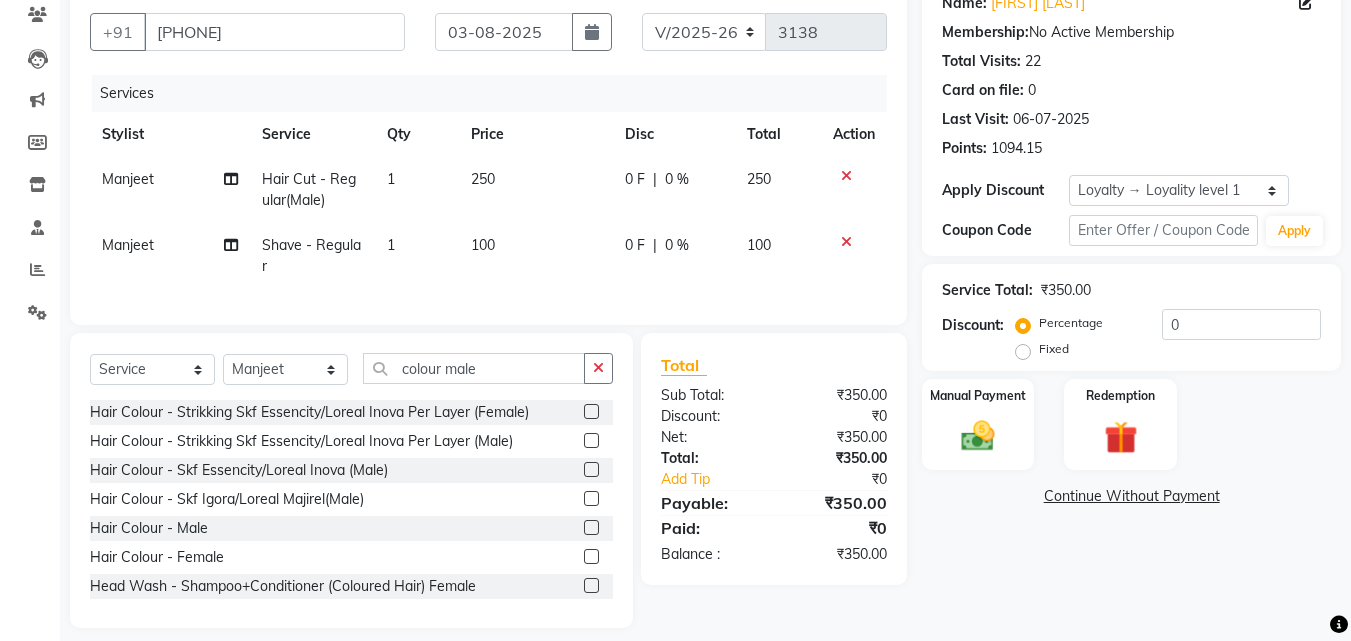 click 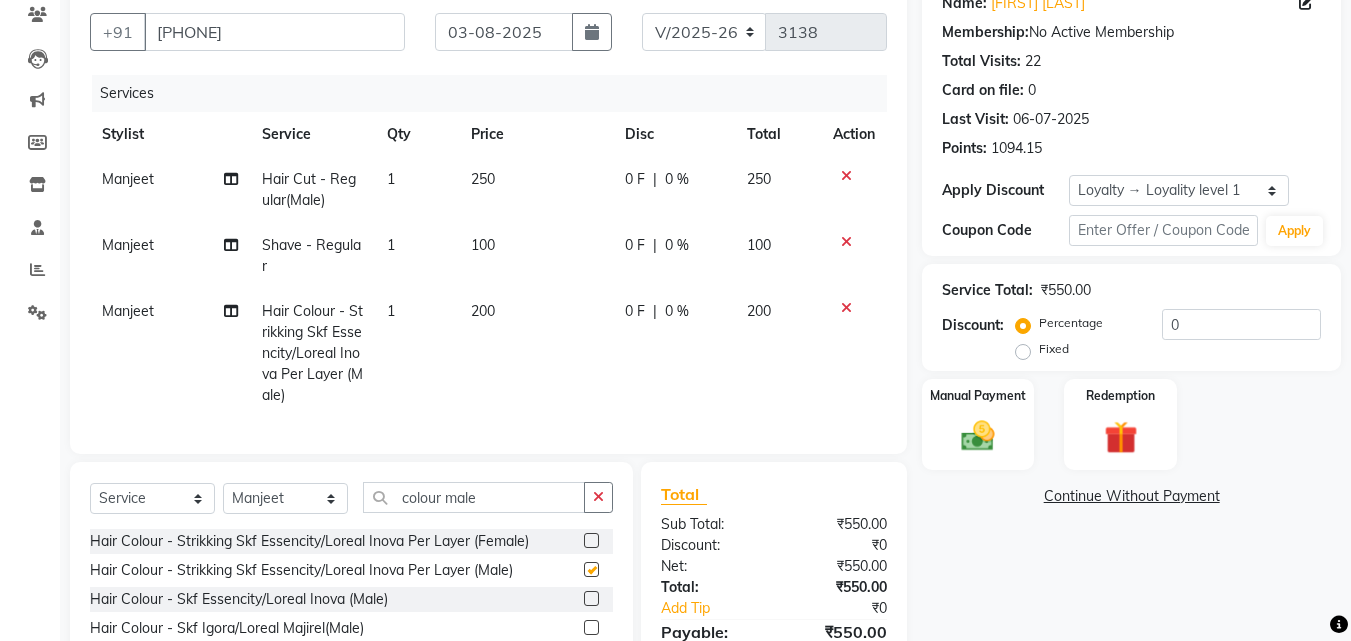 checkbox on "false" 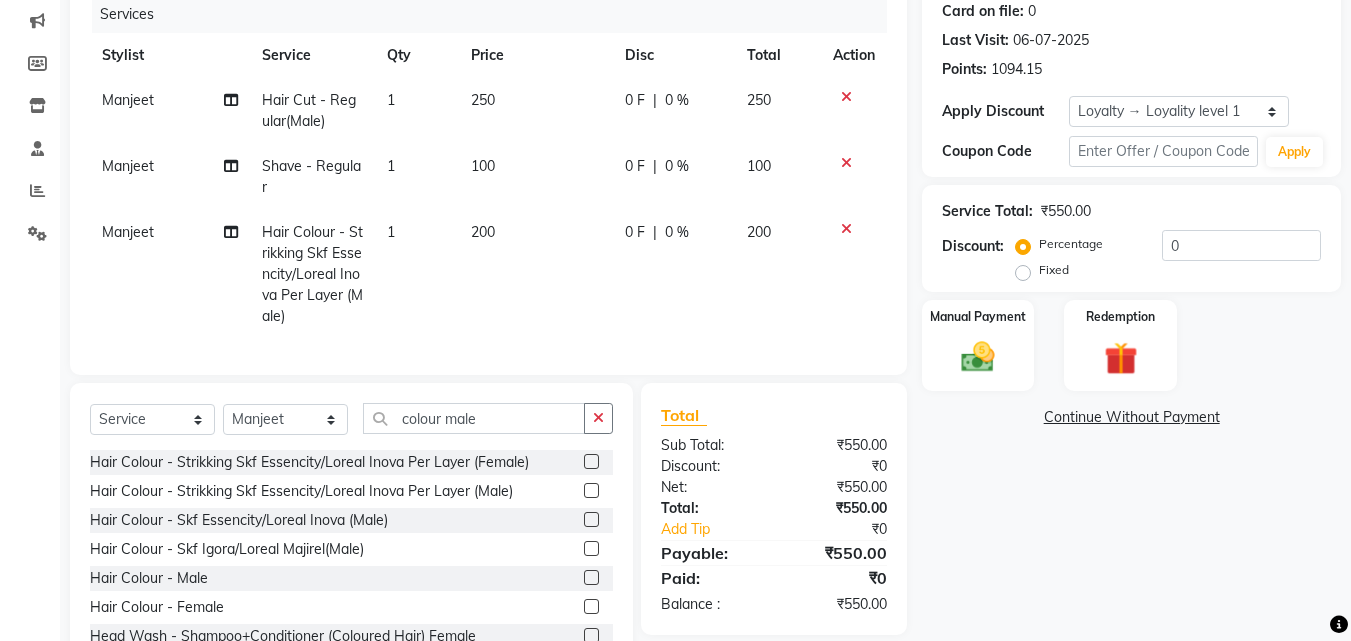 scroll, scrollTop: 334, scrollLeft: 0, axis: vertical 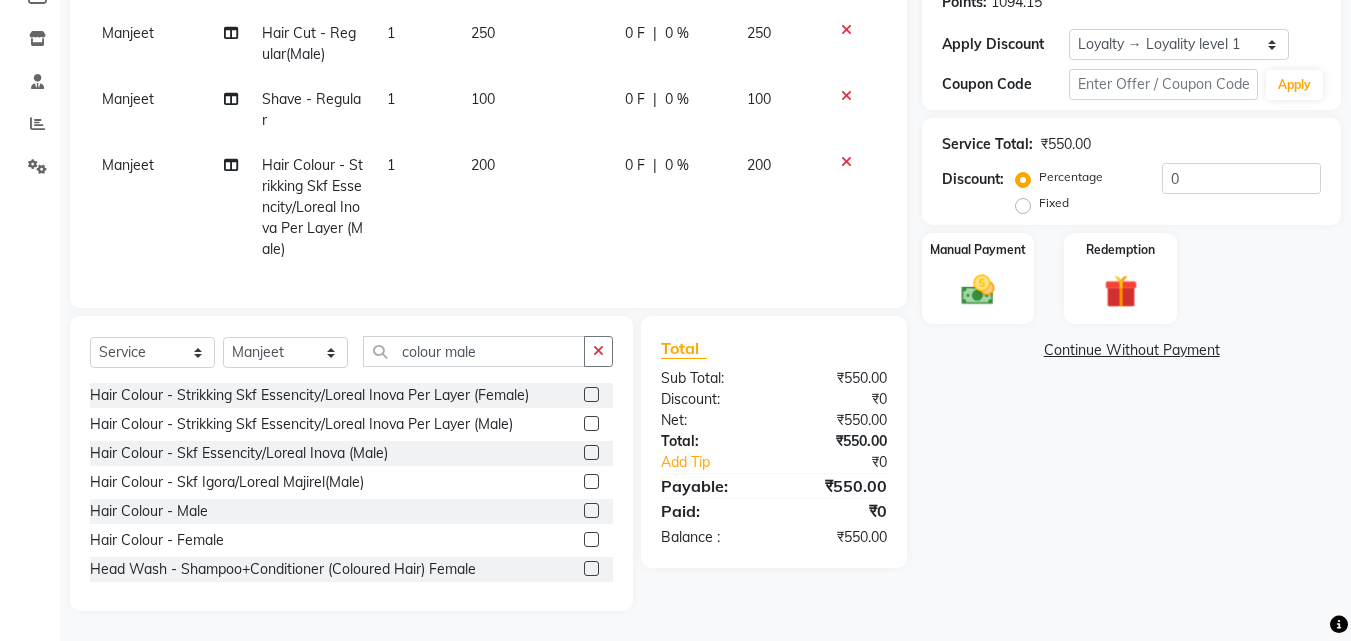 click 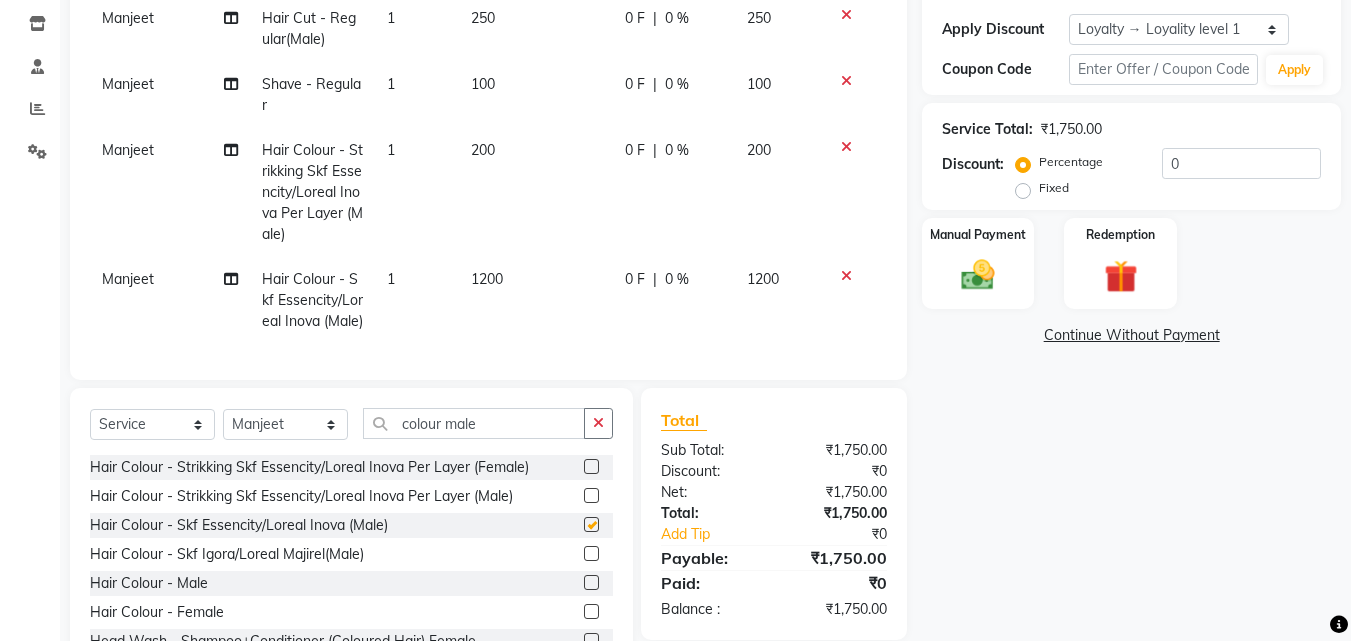 checkbox on "false" 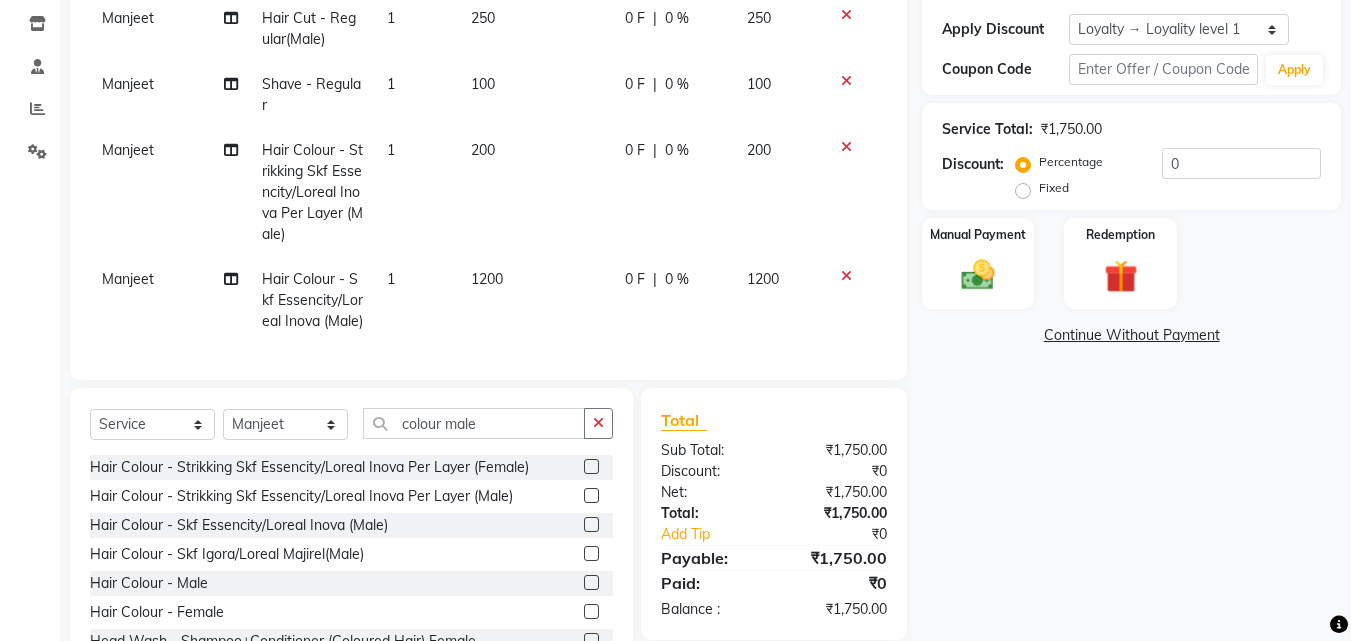 click 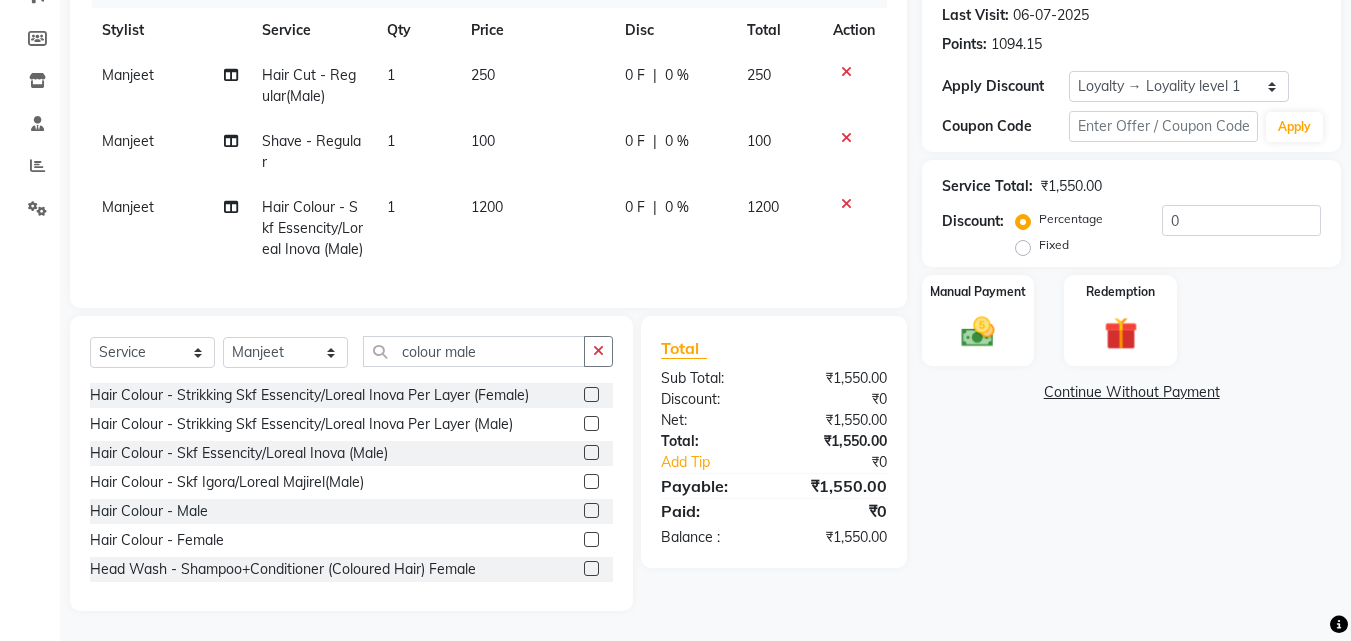 scroll, scrollTop: 313, scrollLeft: 0, axis: vertical 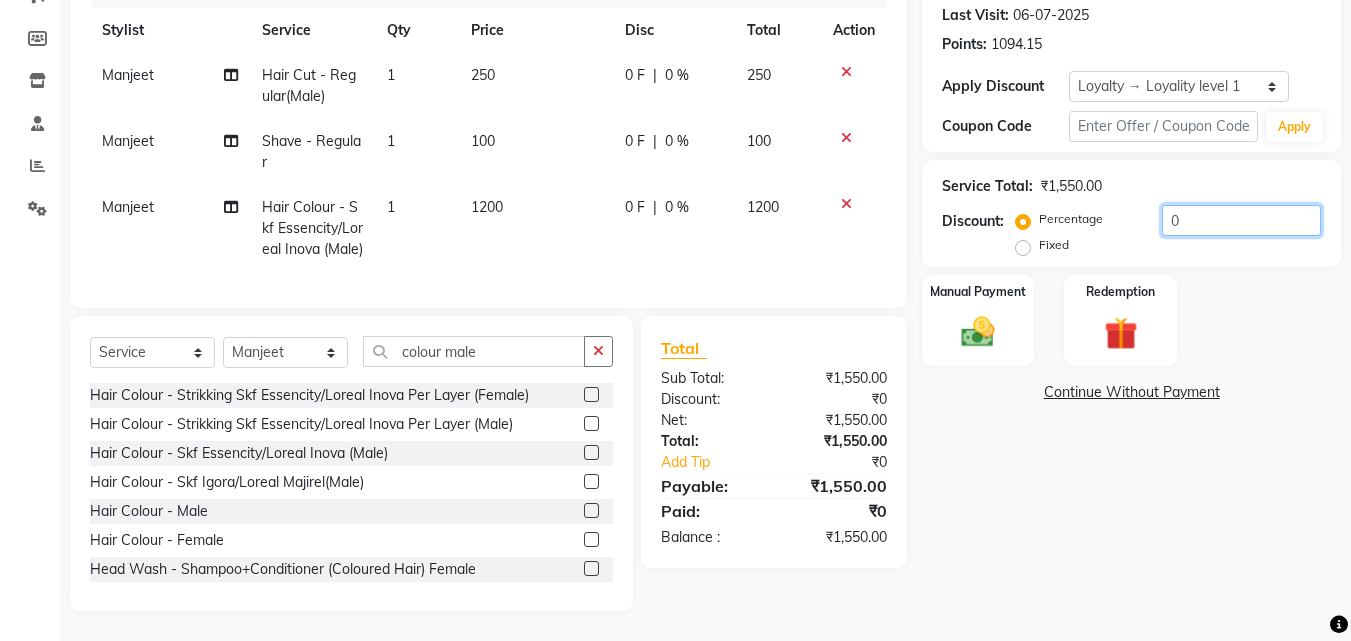 click on "0" 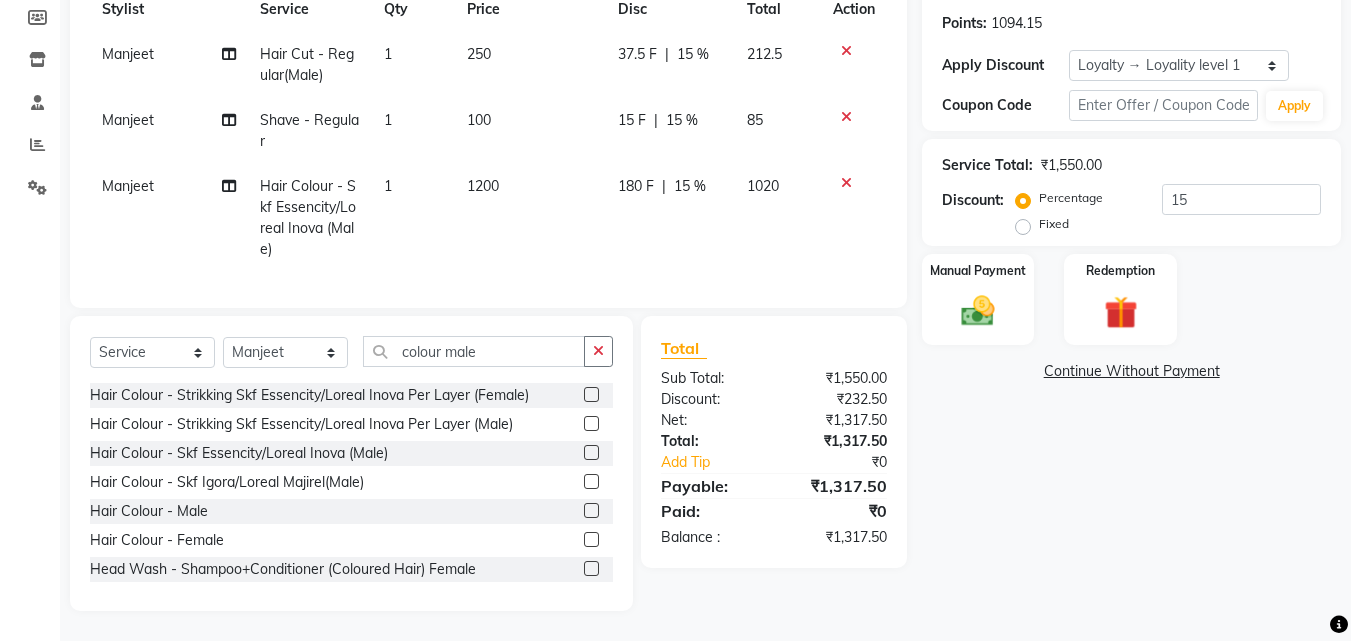 click on "Manual Payment Redemption" 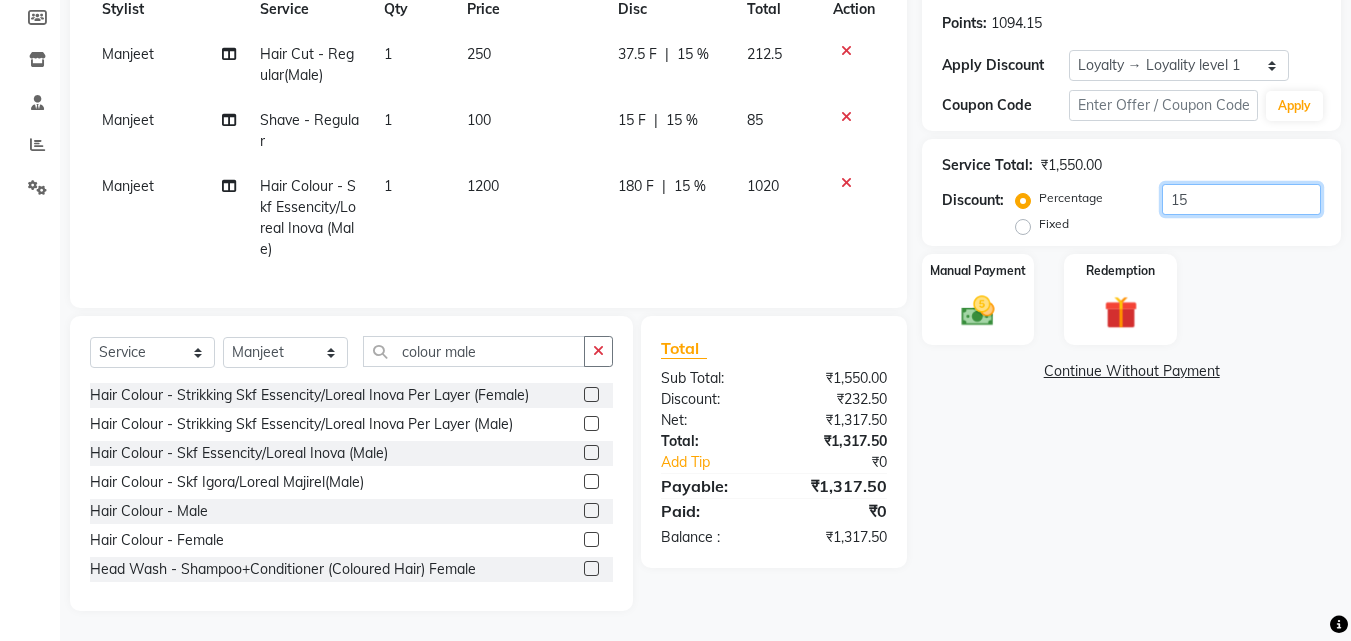 click on "15" 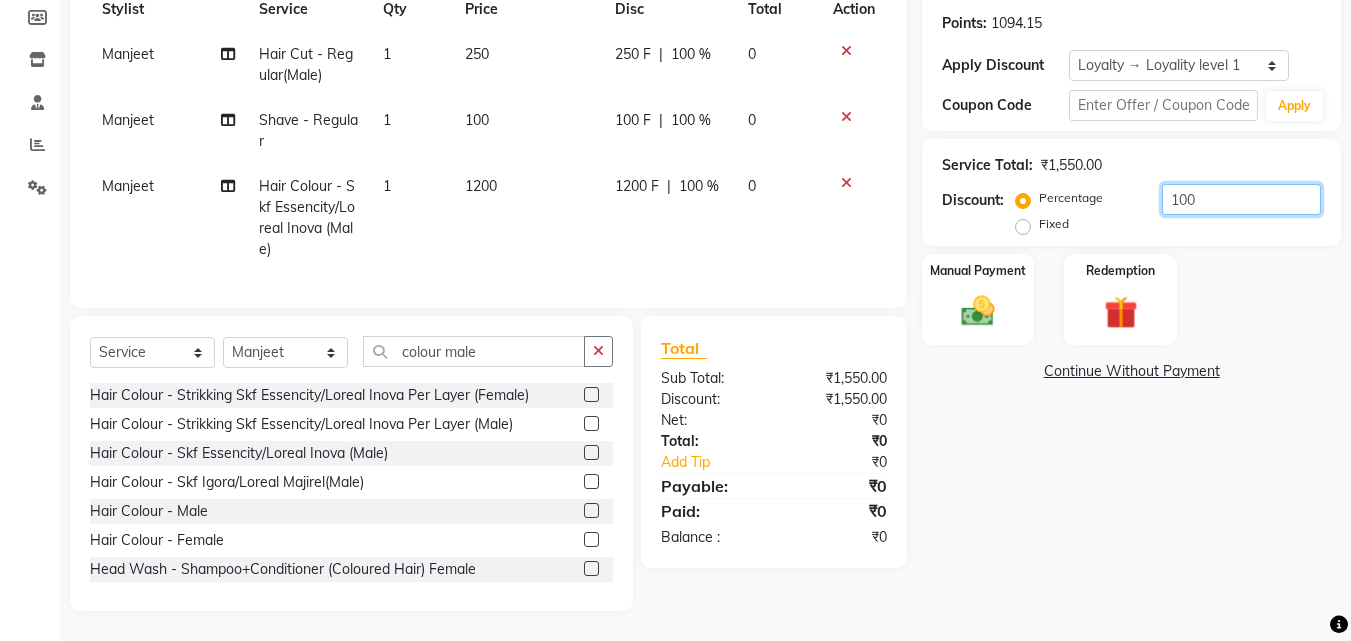 type on "100" 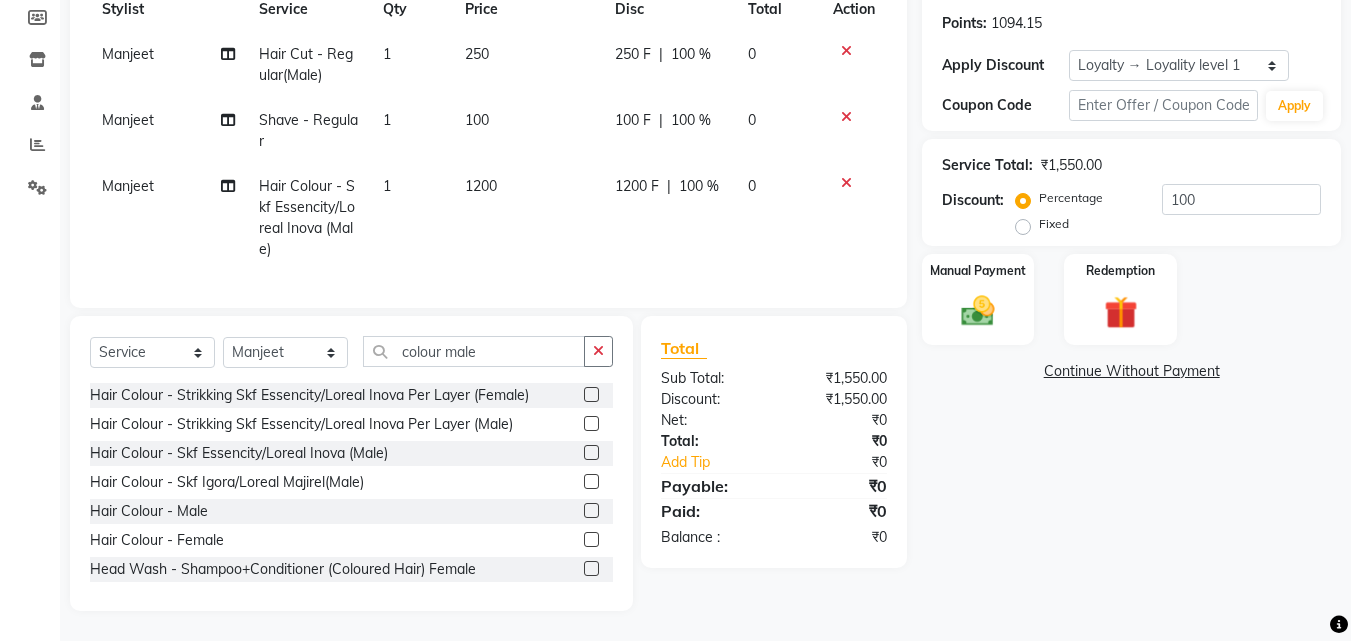 click on "Fixed" 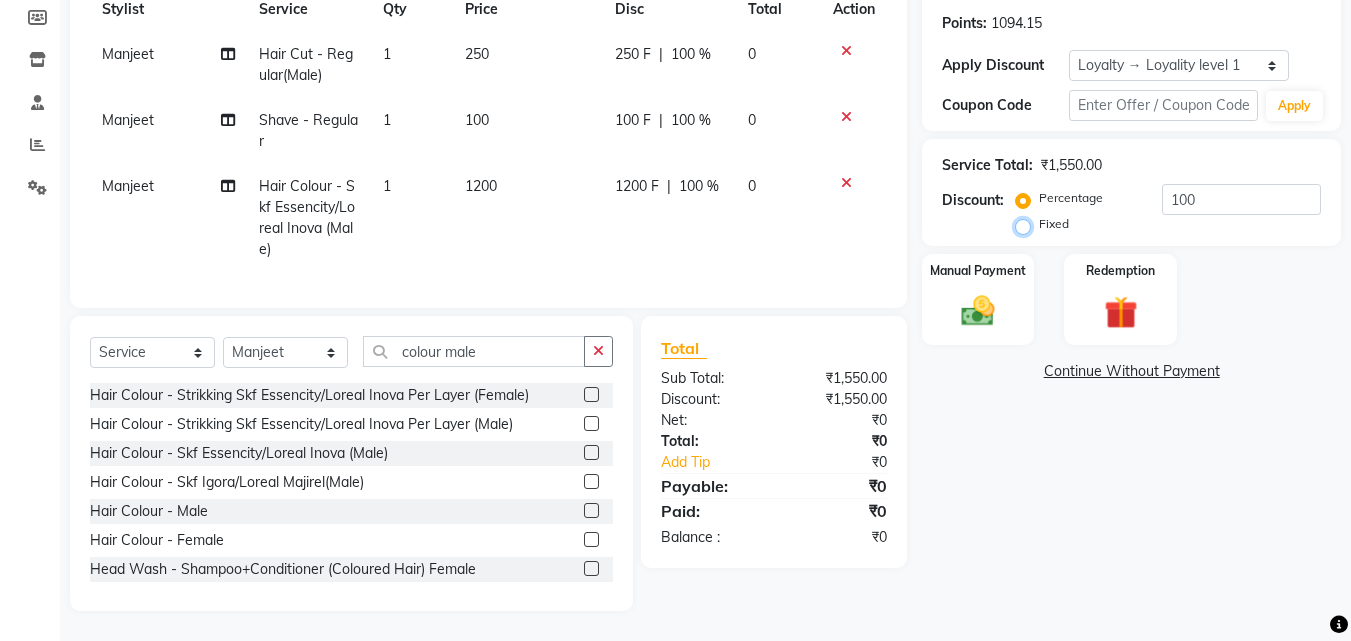 click on "Fixed" at bounding box center [1027, 224] 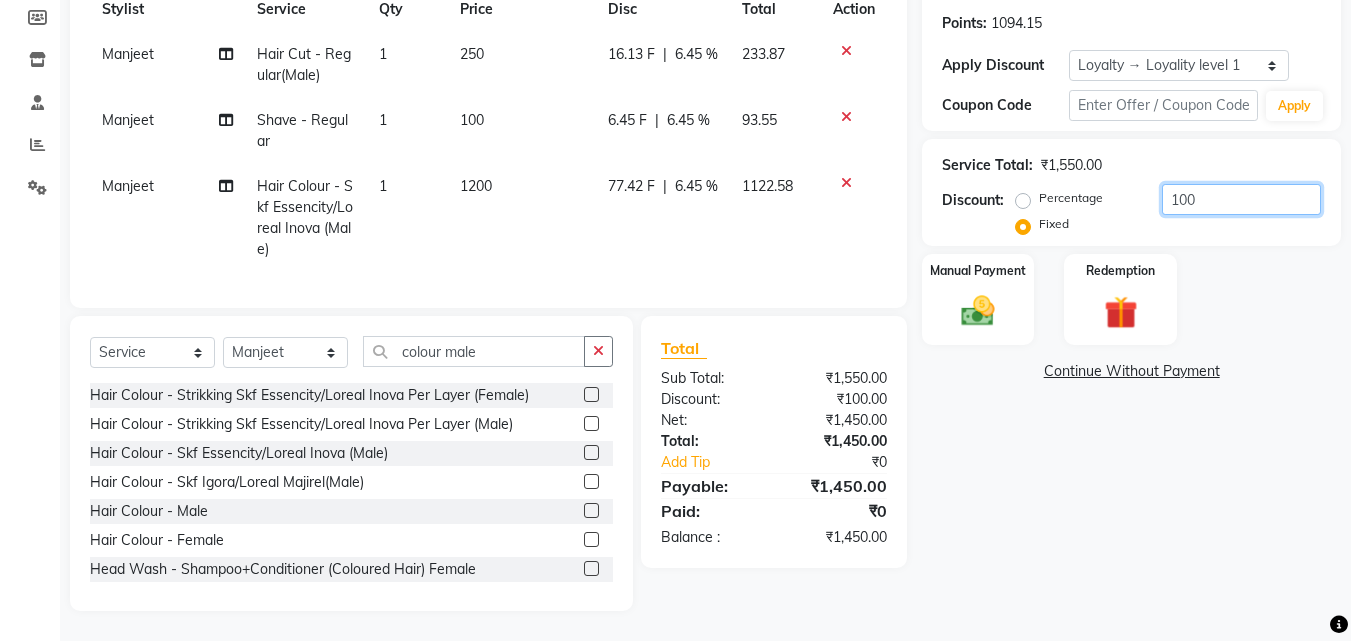 click on "100" 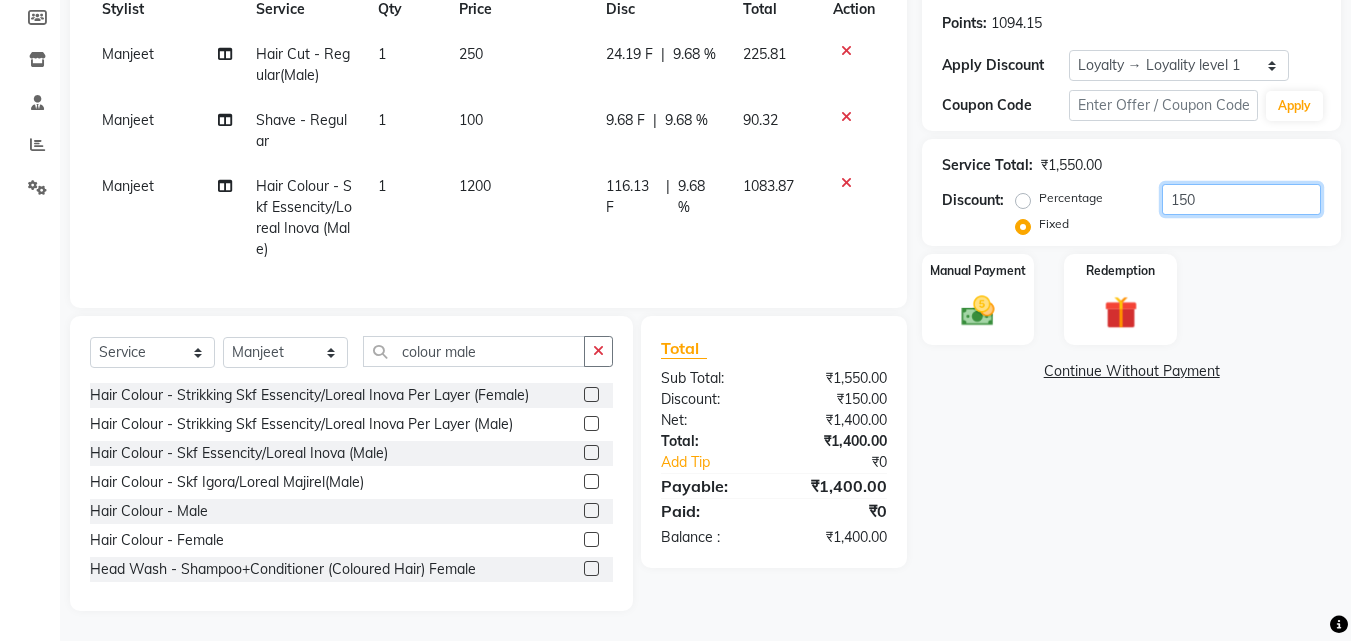 type on "150" 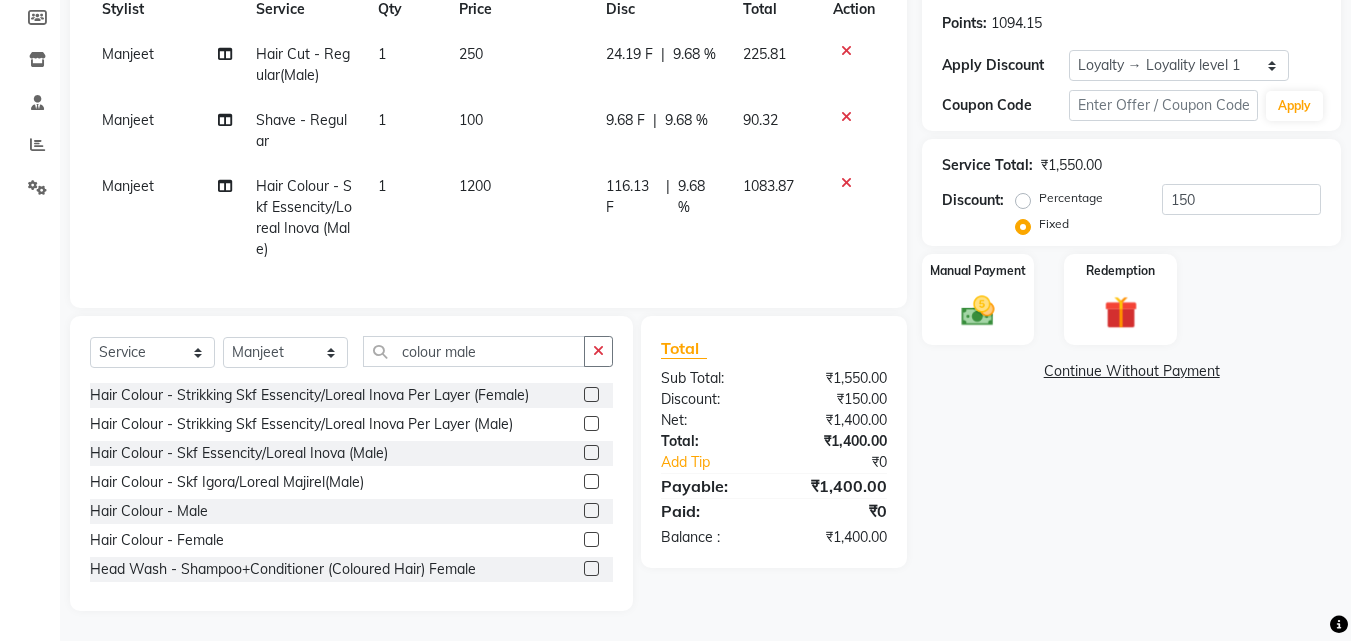 click on "Name: [FIRST] [LAST] Membership:  No Active Membership  Total Visits:  22 Card on file:  0 Last Visit:   [DATE] Points:   1094.15  Apply Discount Select  Loyalty → Loyality level 1  Coupon Code Apply Service Total:  ₹1,550.00  Discount:  Percentage   Fixed  150 Manual Payment Redemption  Continue Without Payment" 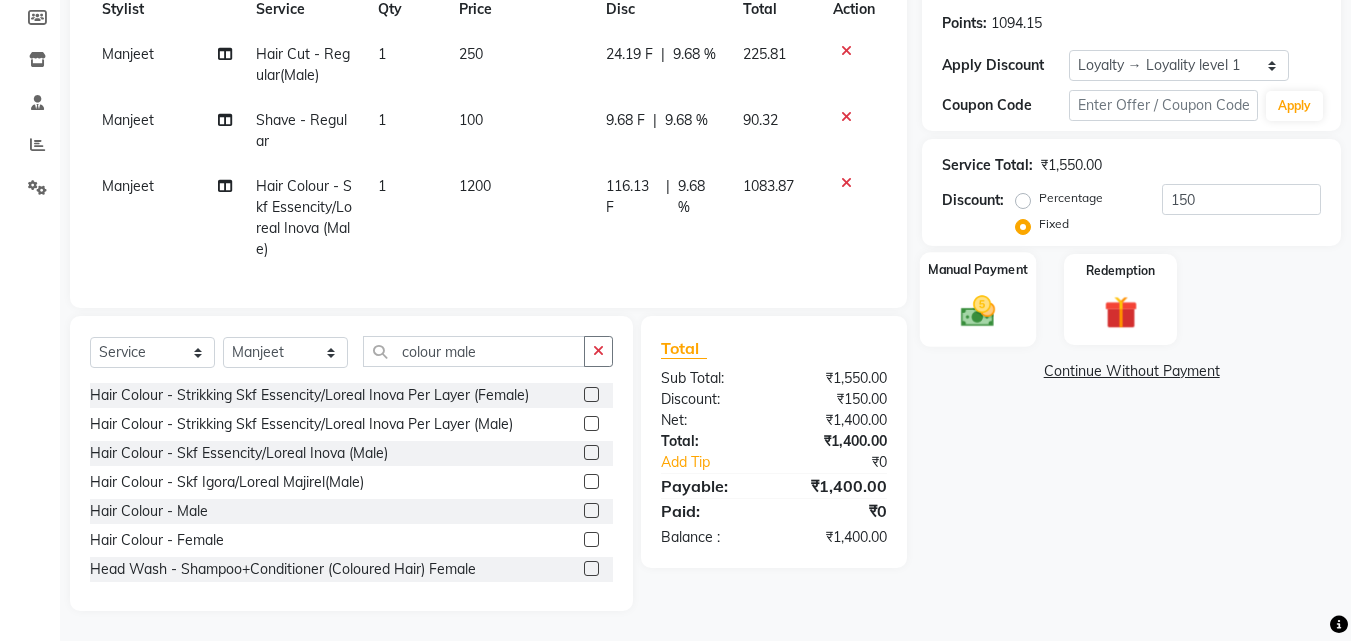 click 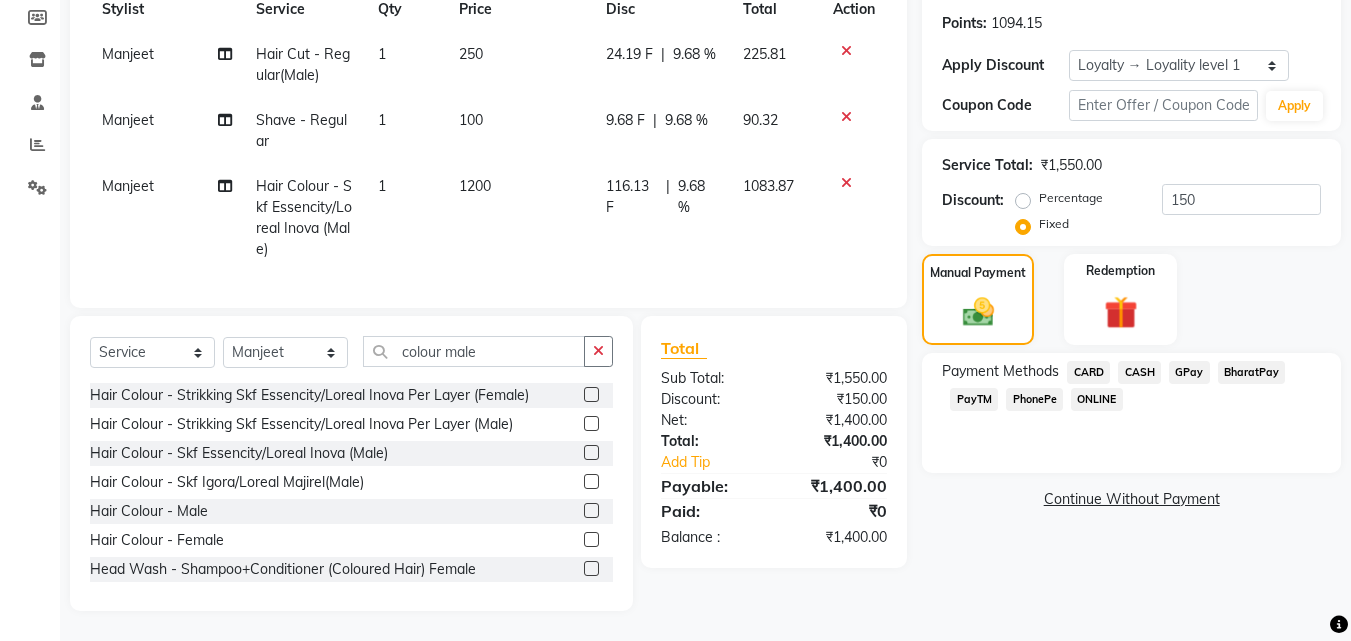 click on "PhonePe" 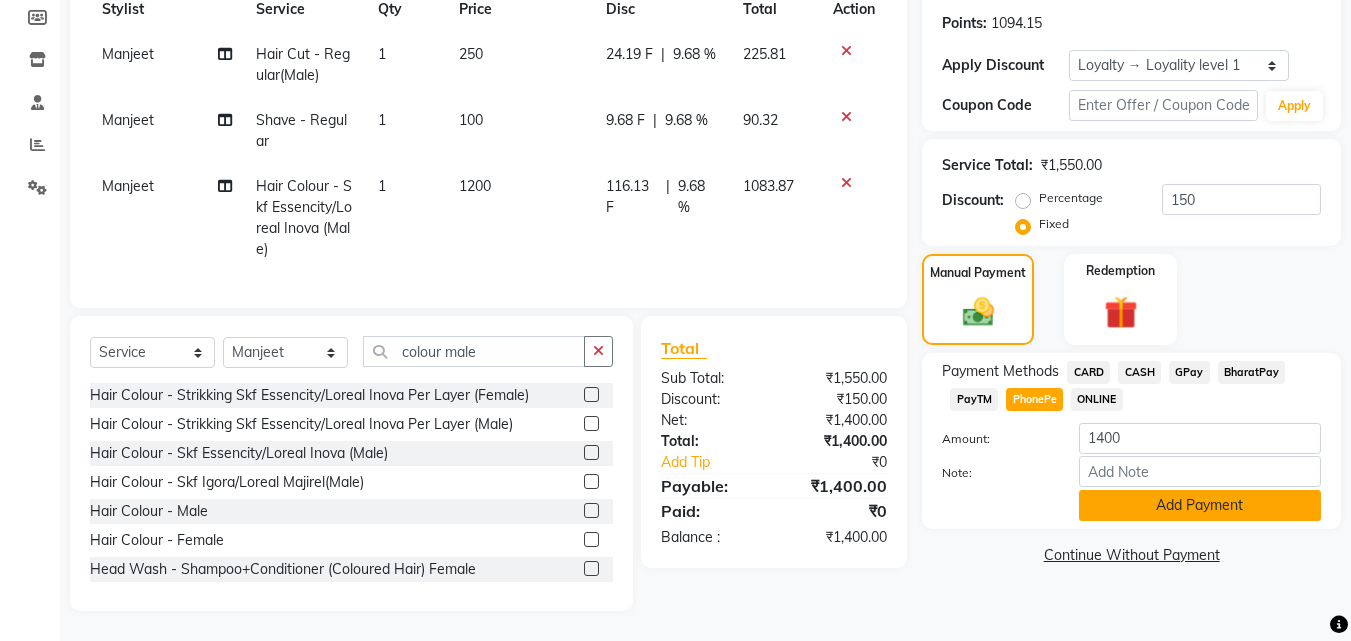 click on "Add Payment" 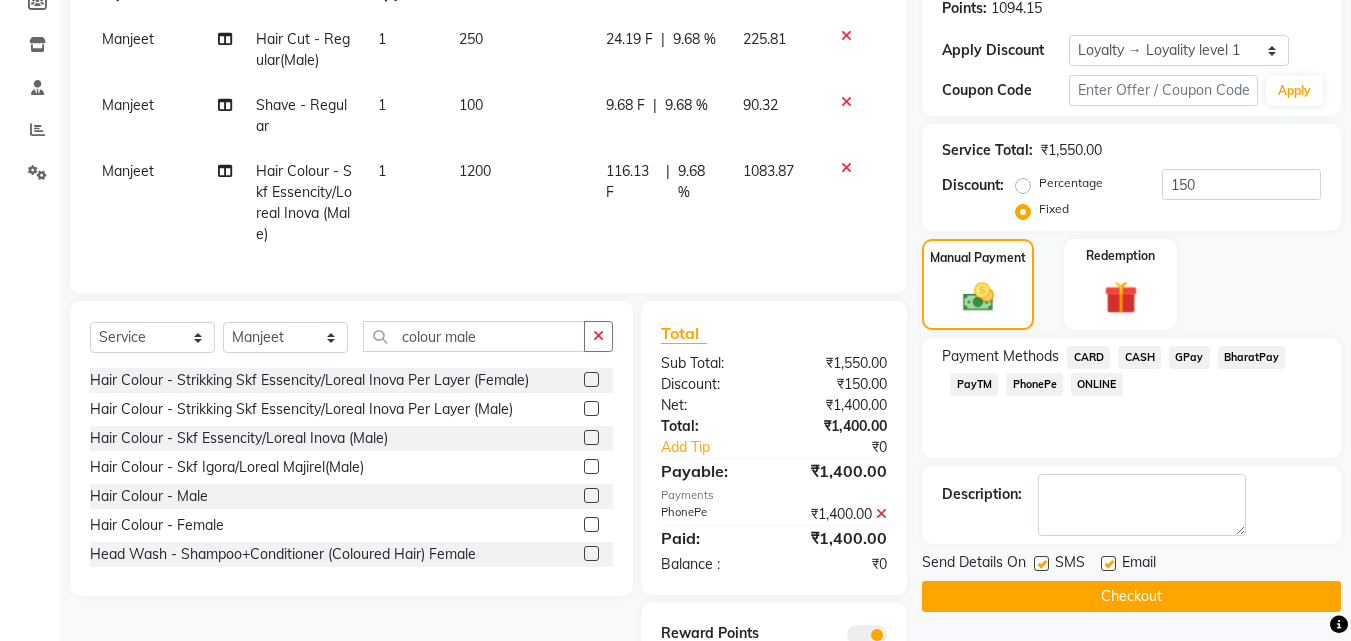 scroll, scrollTop: 411, scrollLeft: 0, axis: vertical 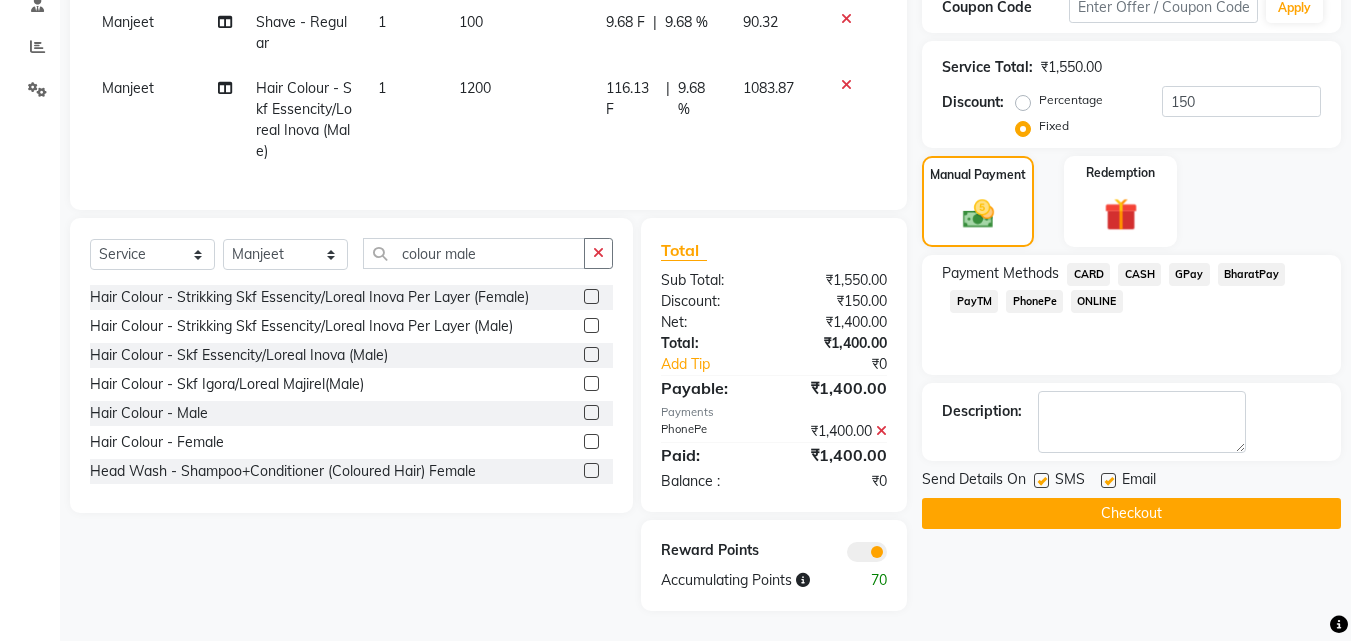 click 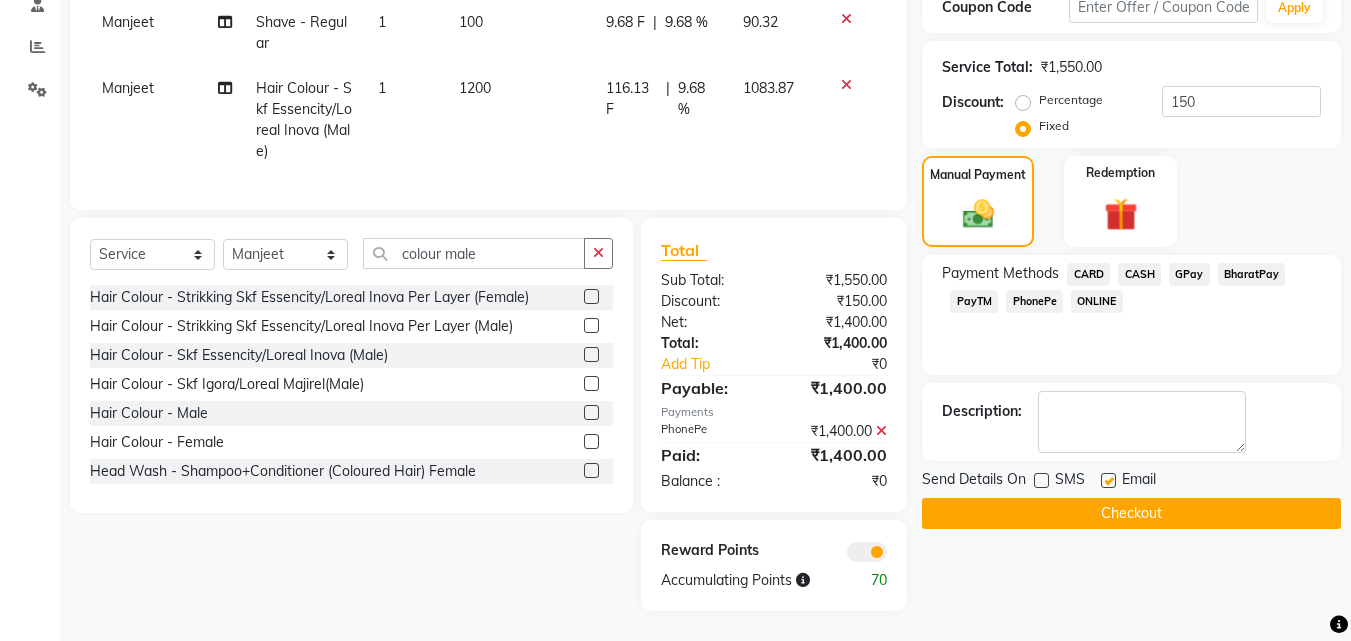 click 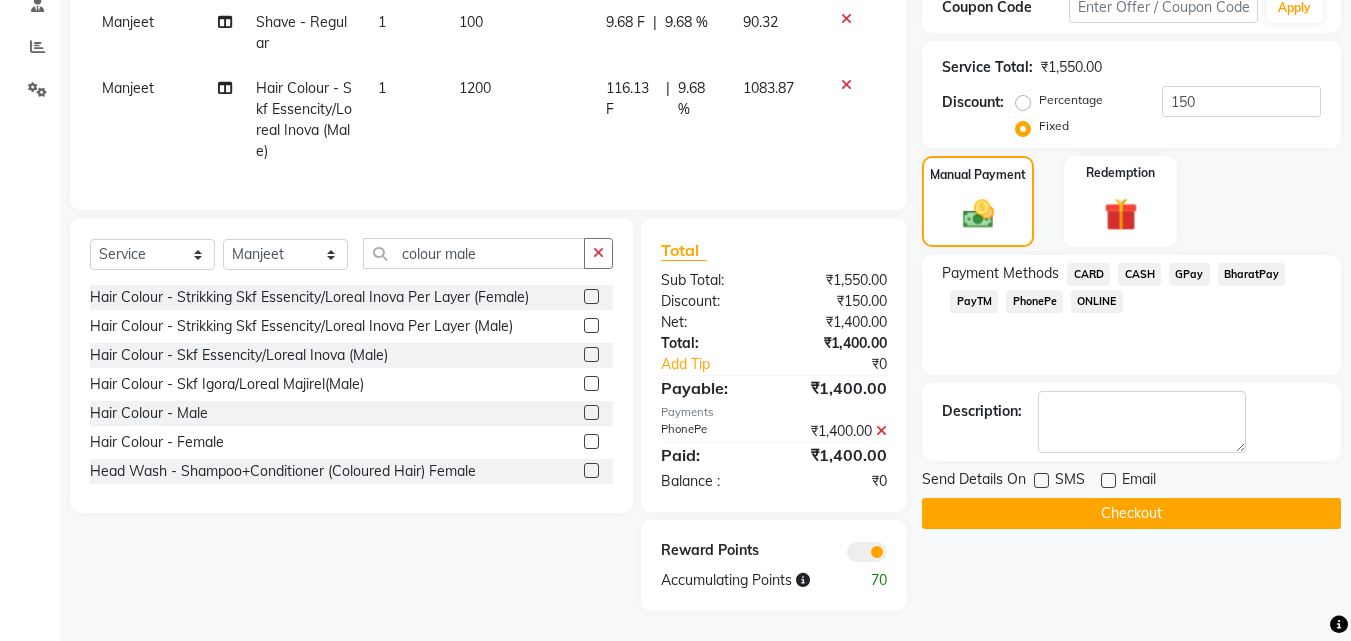 click on "Checkout" 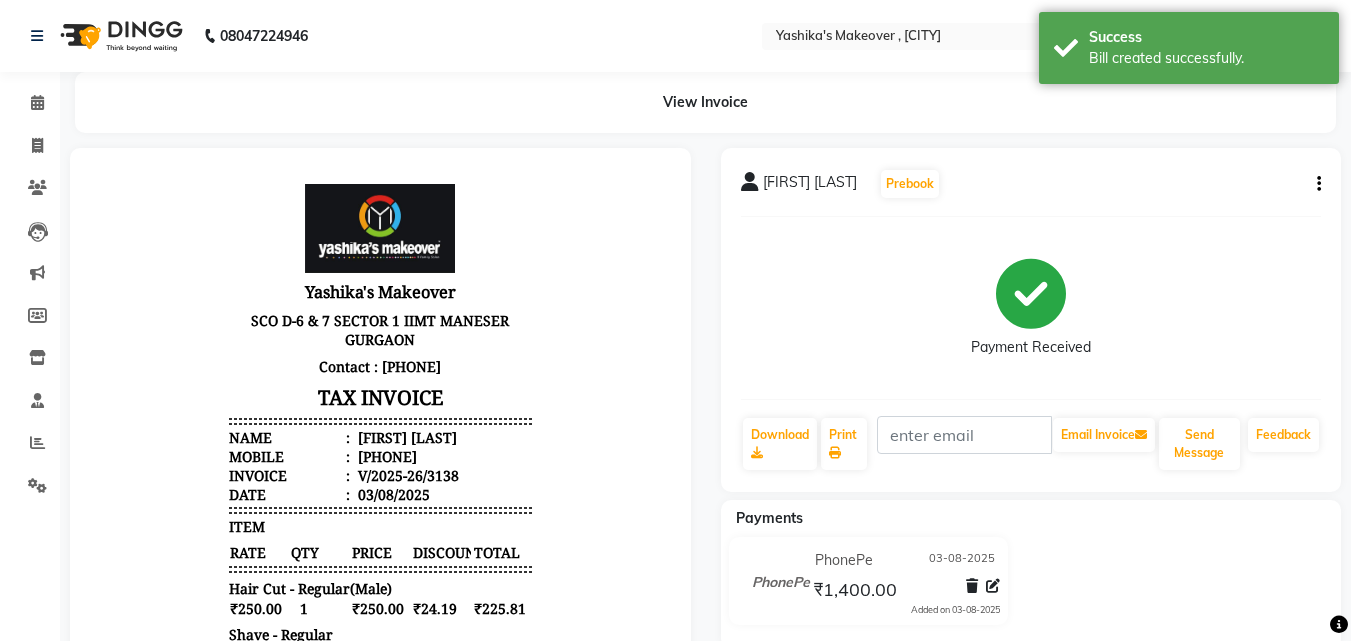 scroll, scrollTop: 0, scrollLeft: 0, axis: both 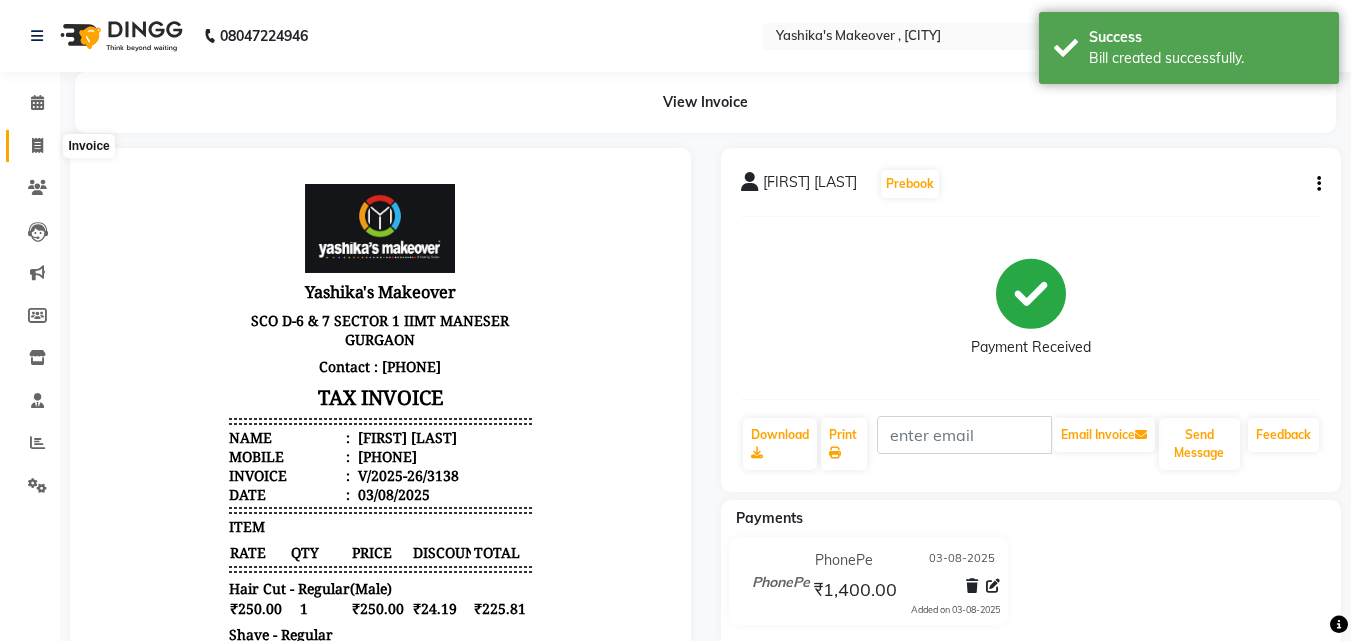 click 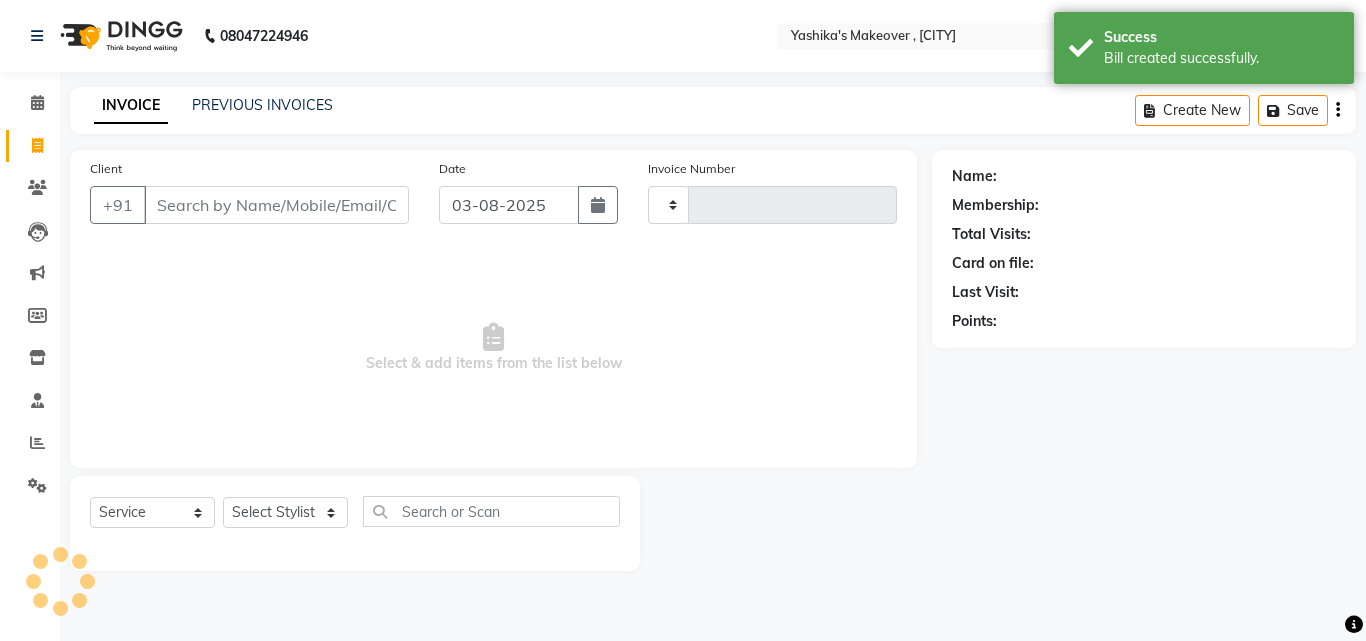 type on "3139" 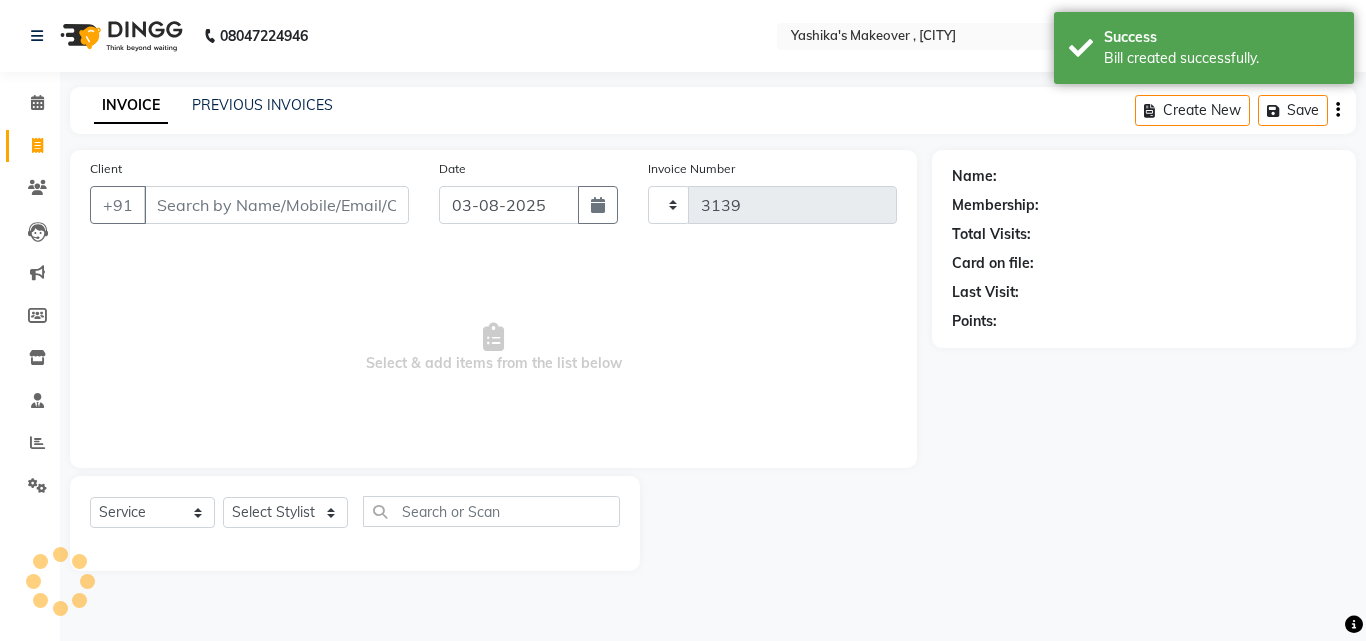 select on "820" 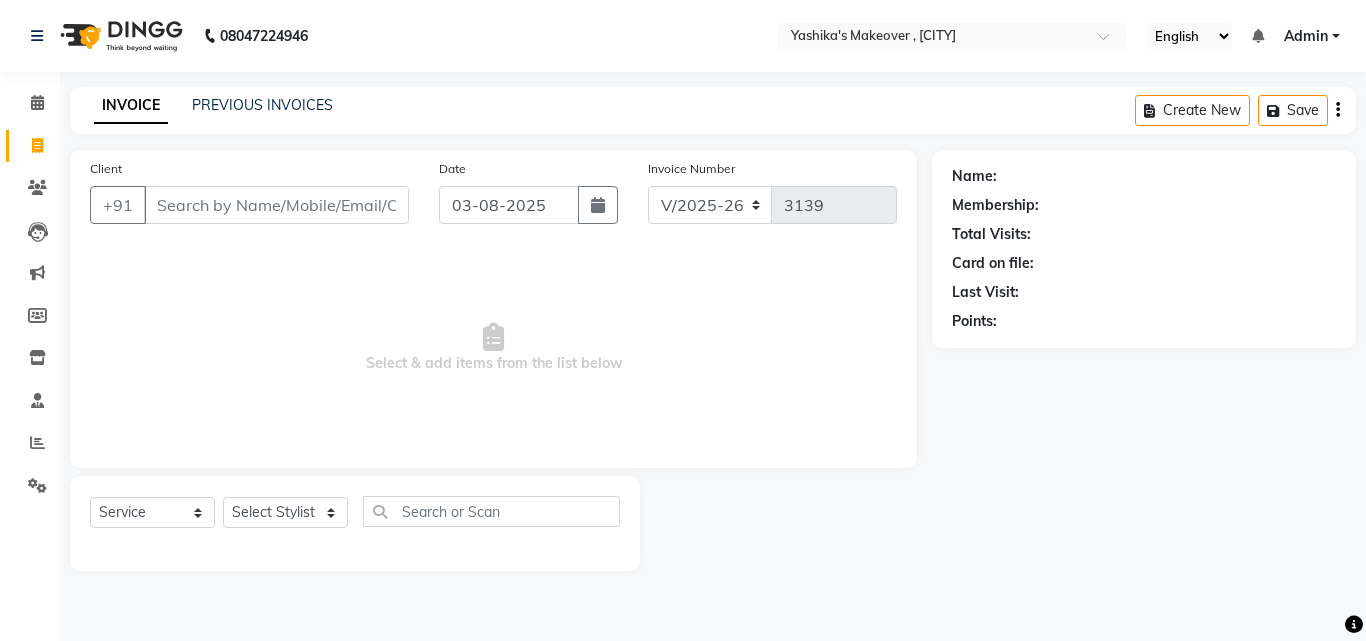 click on "Client" at bounding box center (276, 205) 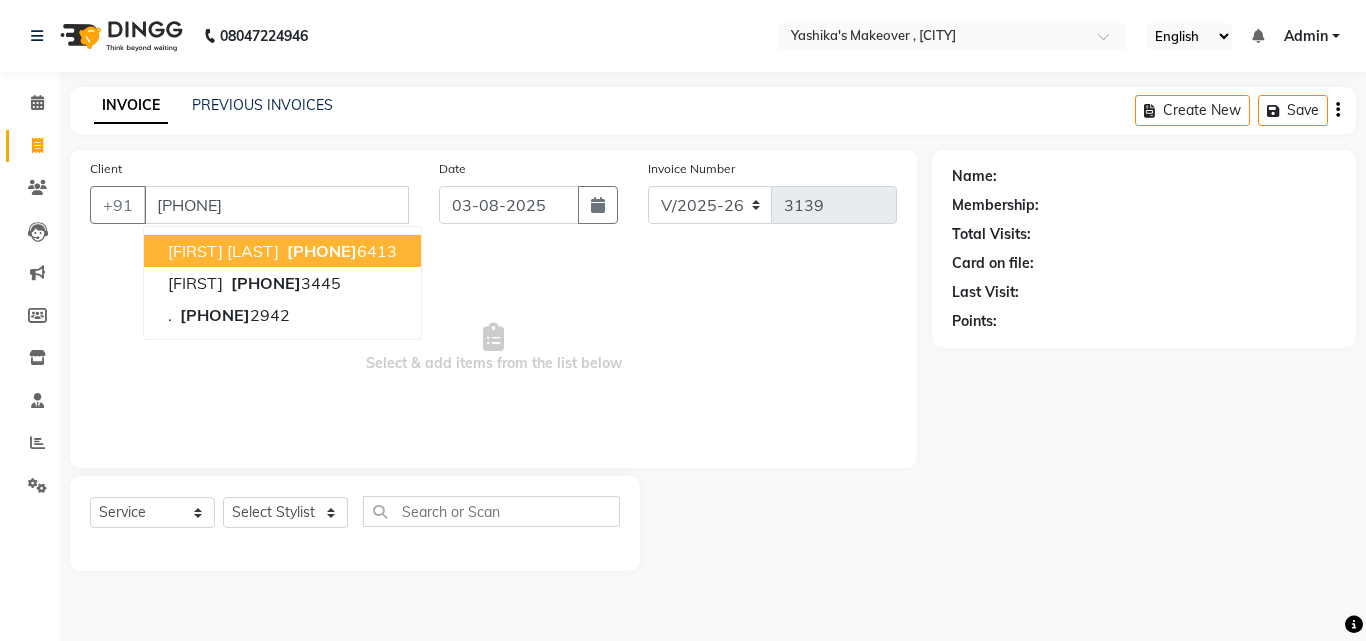 type on "[PHONE]" 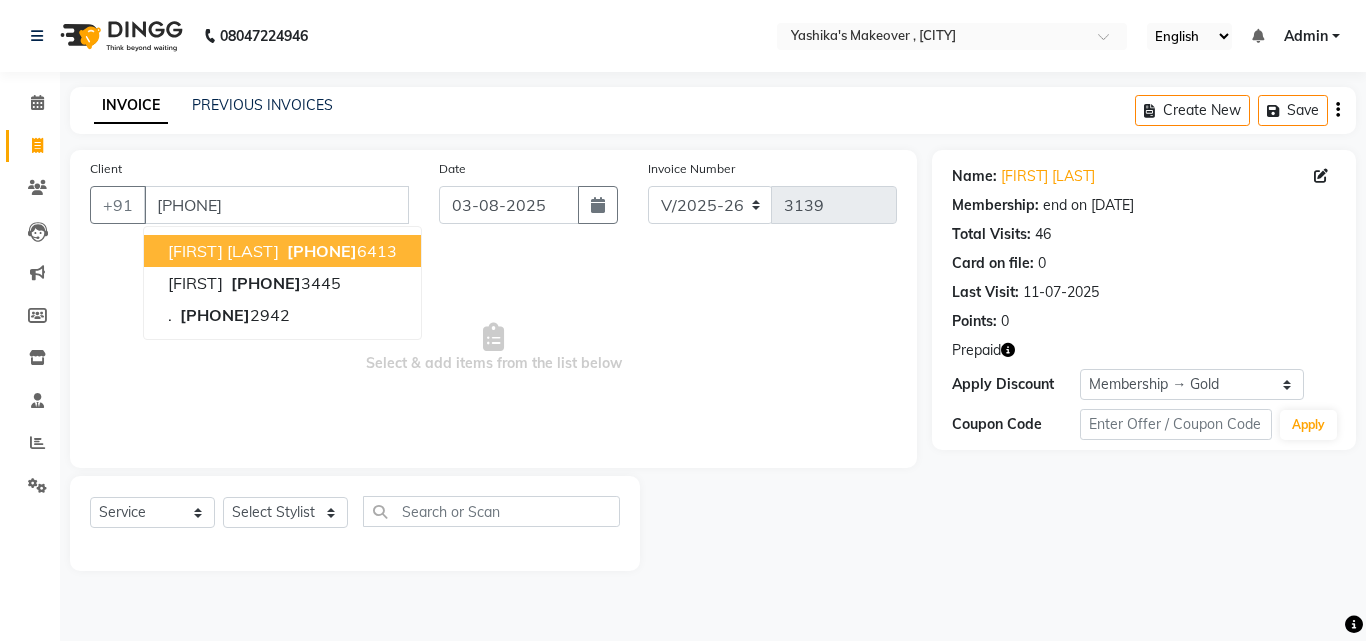 click on "[PHONE]" at bounding box center [340, 251] 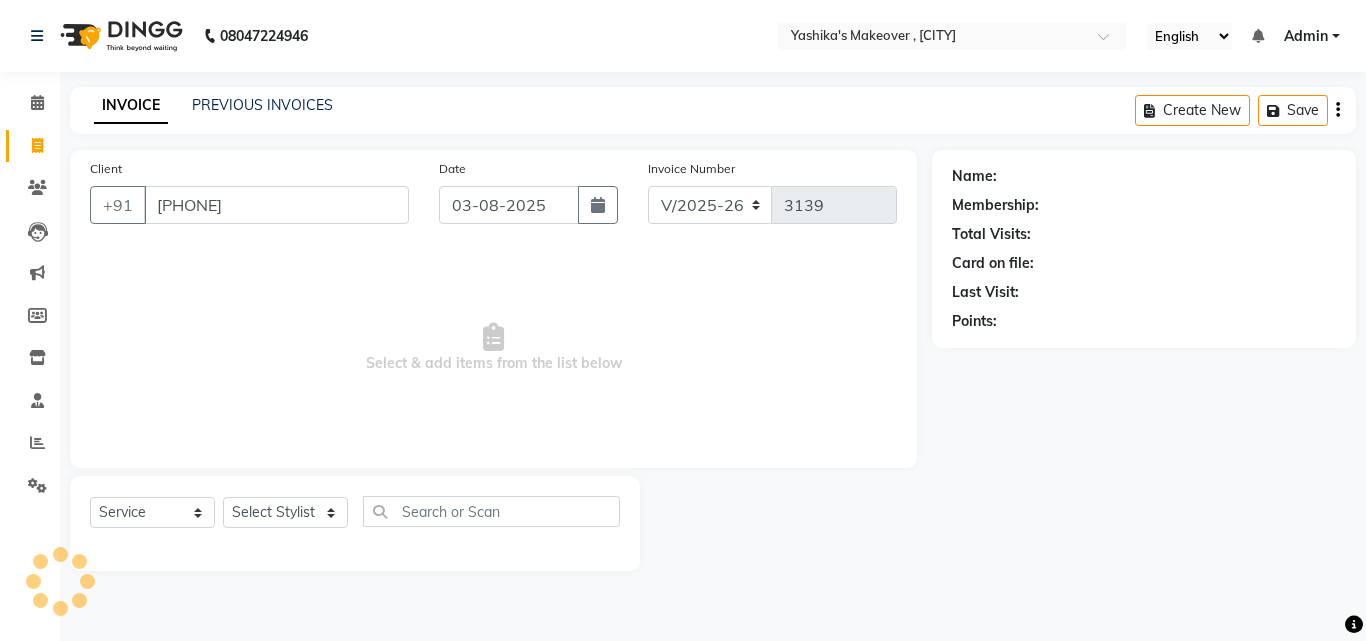 select on "2: Object" 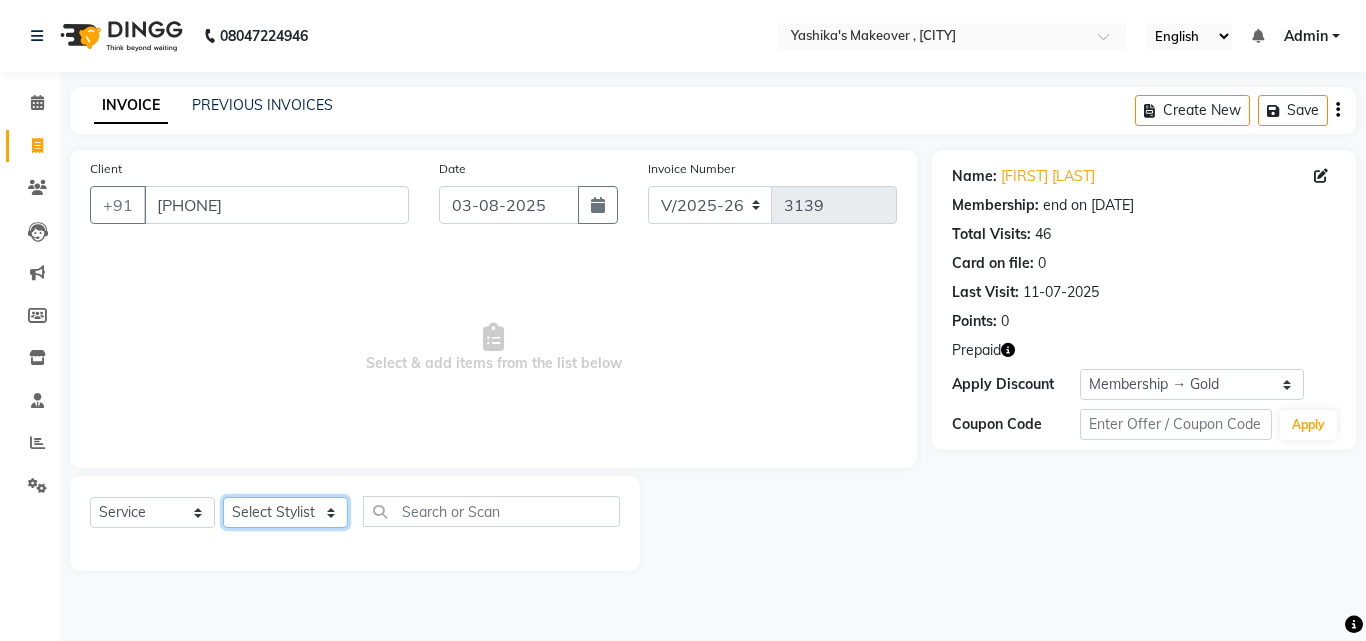 click on "Select Stylist Danish Shavej Dinesh Krishna Lalita Lalita Mdm Manjeet Minakshi Nancy Nikita Pooja Rinki Sahil sapna Shakshi (Oct24) Sudha" 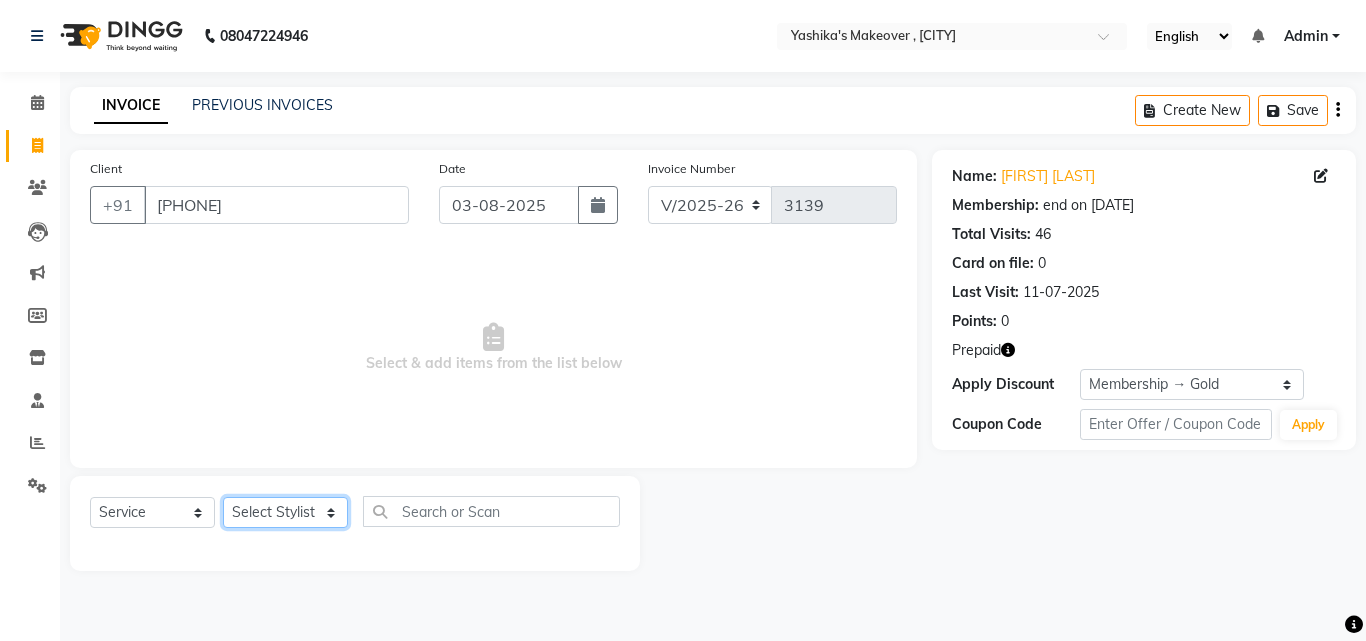 click on "Select Stylist Danish Shavej Dinesh Krishna Lalita Lalita Mdm Manjeet Minakshi Nancy Nikita Pooja Rinki Sahil sapna Shakshi (Oct24) Sudha" 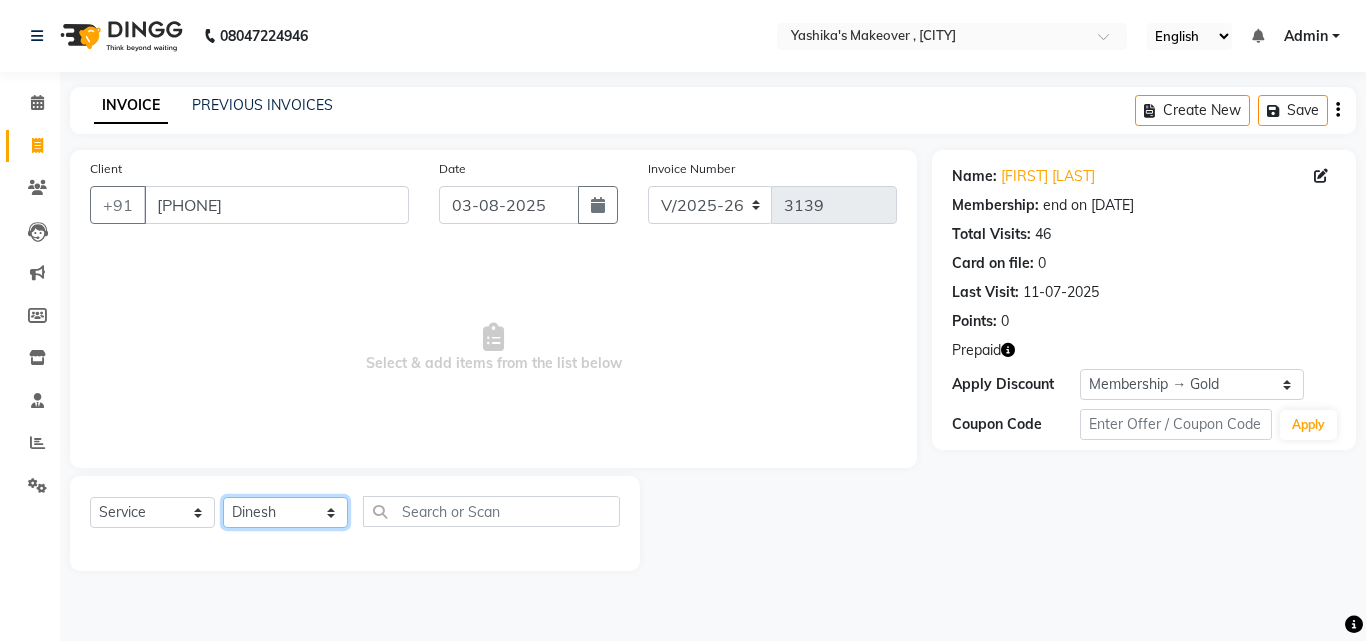 click on "Select Stylist Danish Shavej Dinesh Krishna Lalita Lalita Mdm Manjeet Minakshi Nancy Nikita Pooja Rinki Sahil sapna Shakshi (Oct24) Sudha" 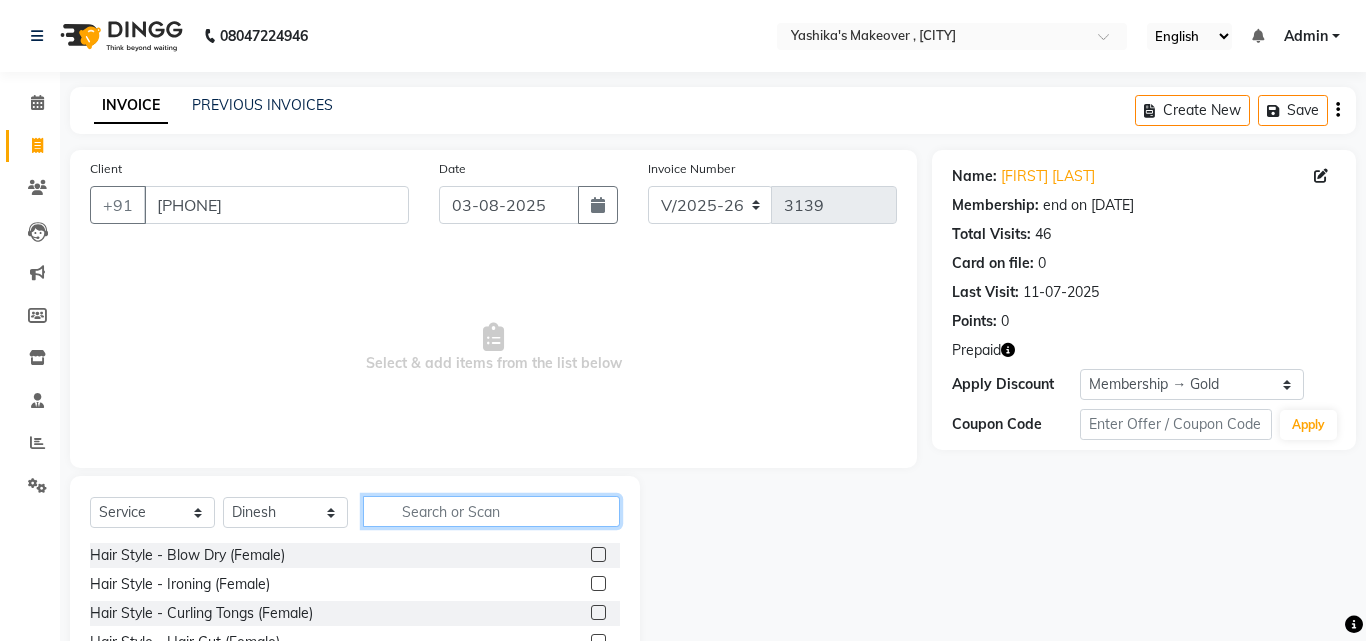 click 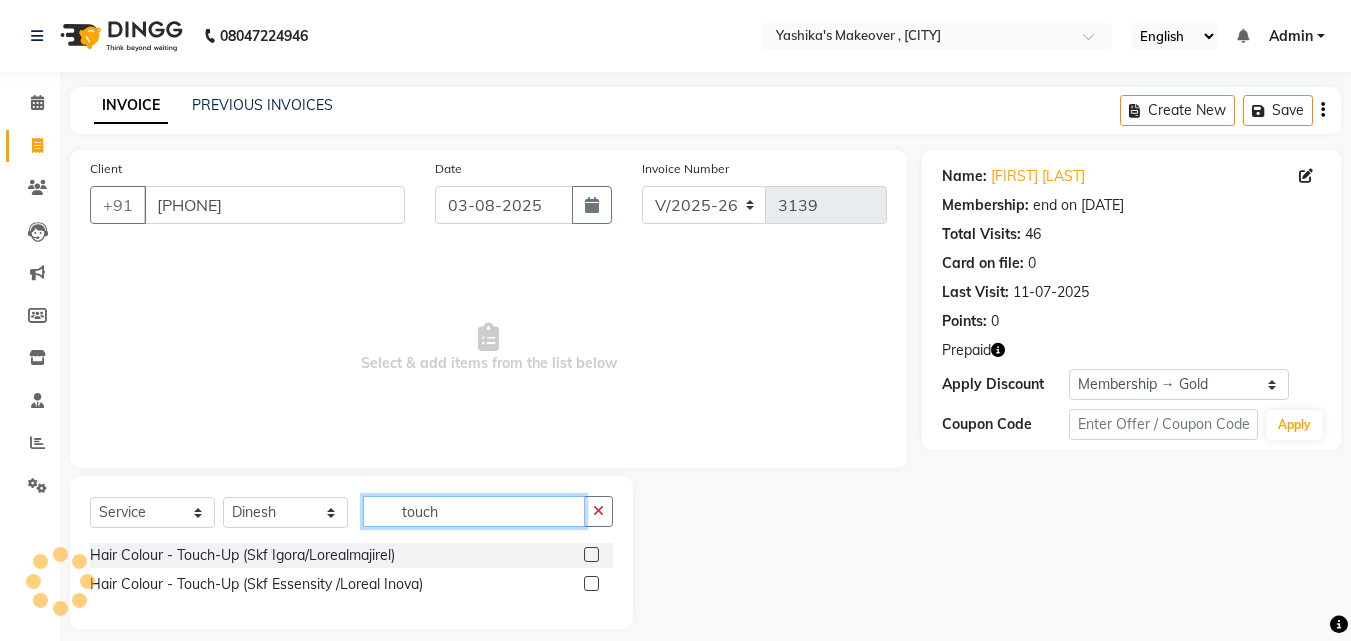 type on "touch" 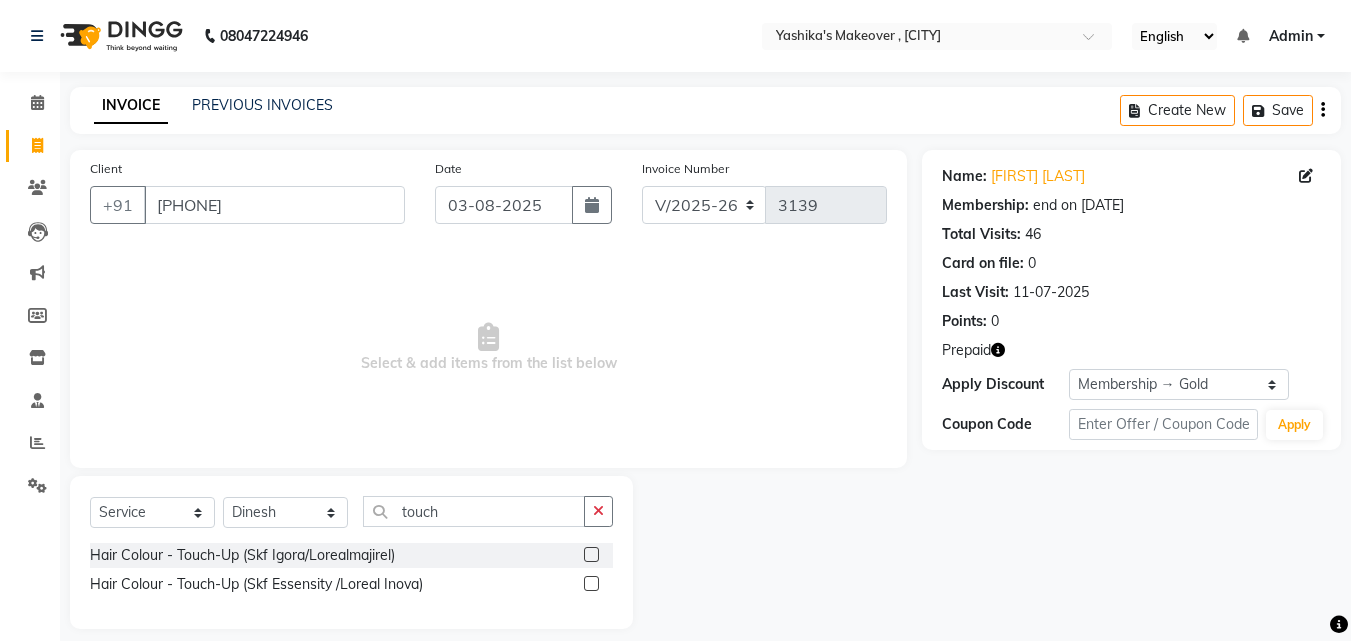 click 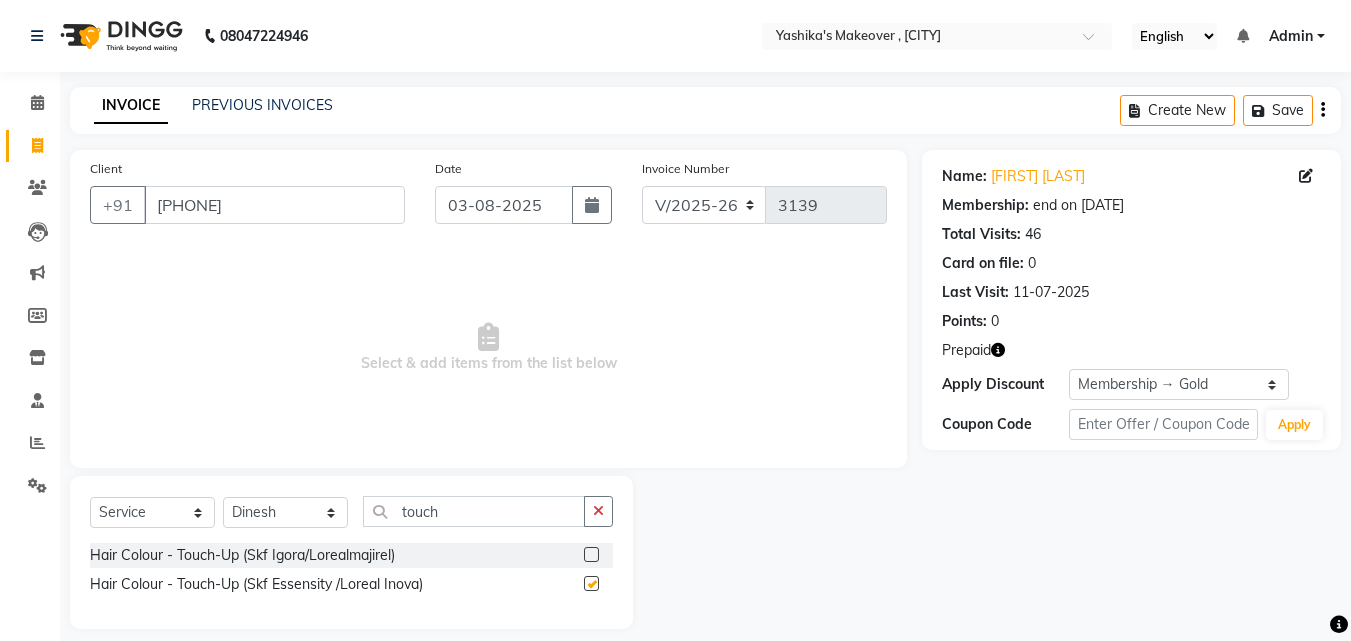 drag, startPoint x: 592, startPoint y: 581, endPoint x: 582, endPoint y: 575, distance: 11.661903 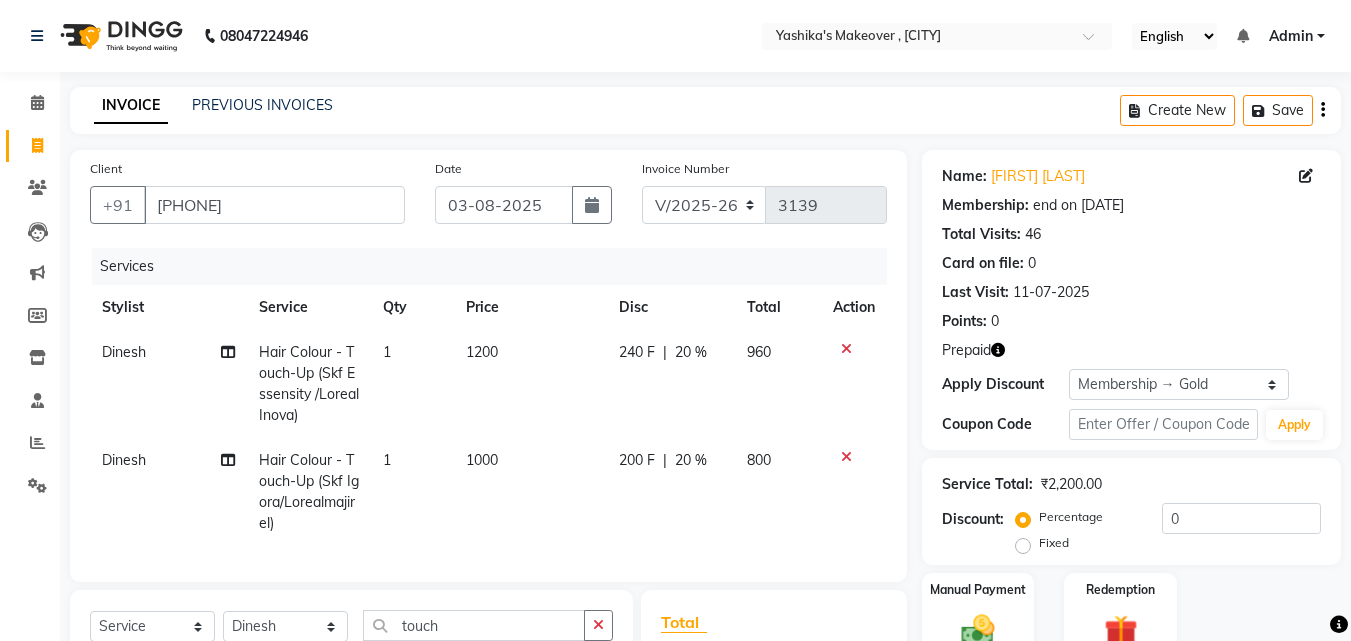 checkbox on "false" 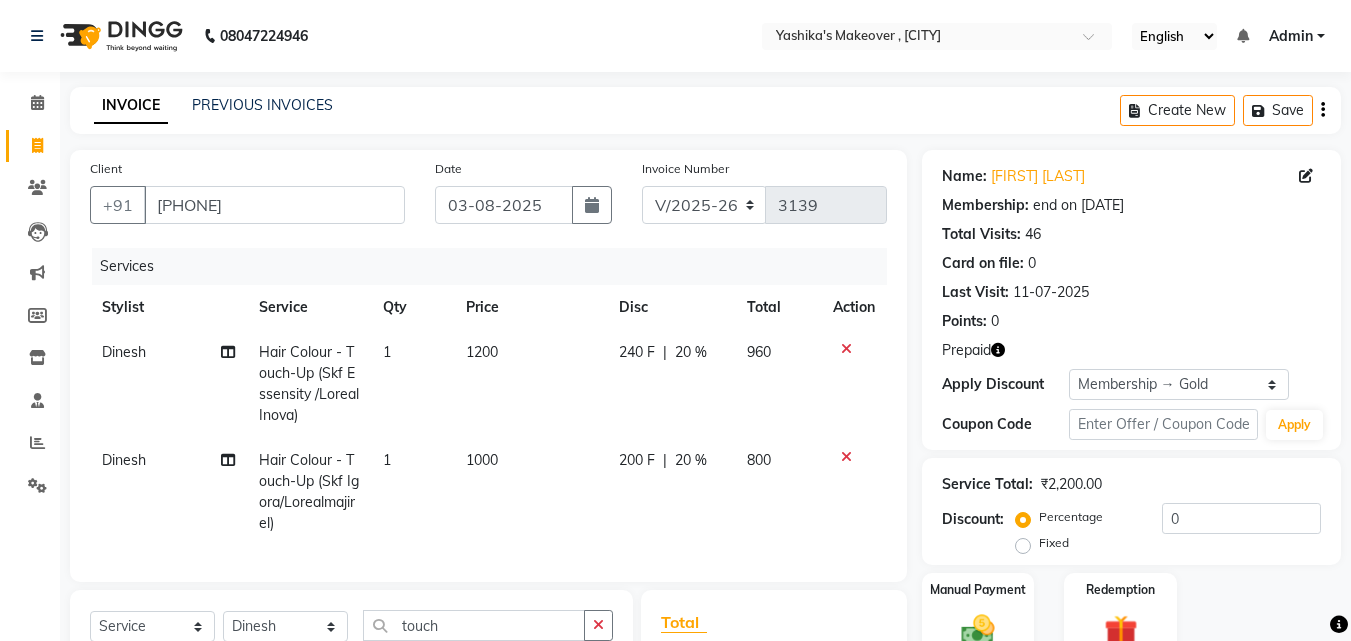 click 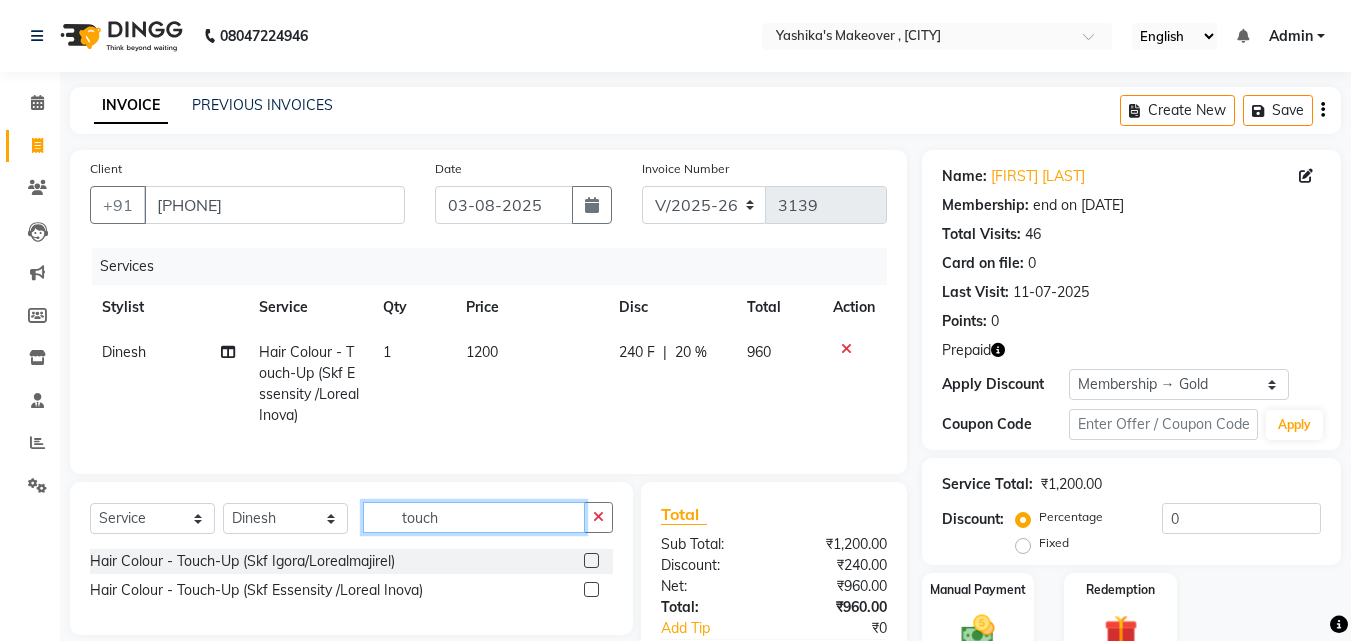 click on "touch" 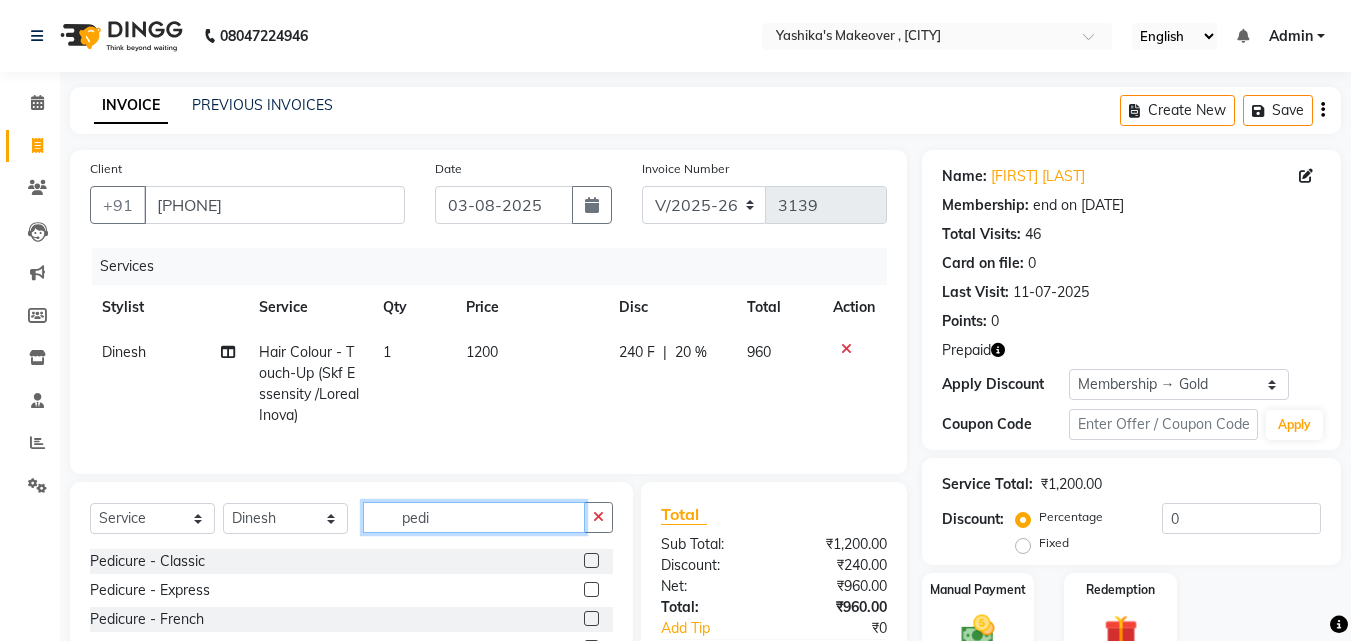 type on "pedi" 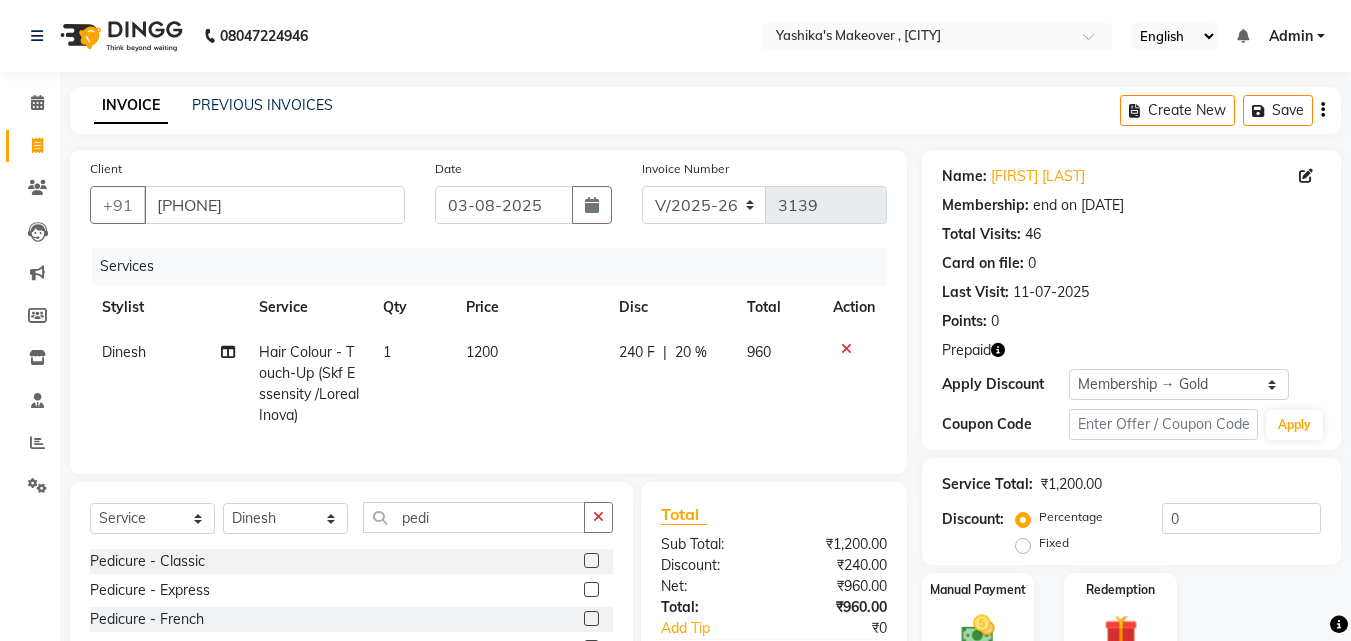 click 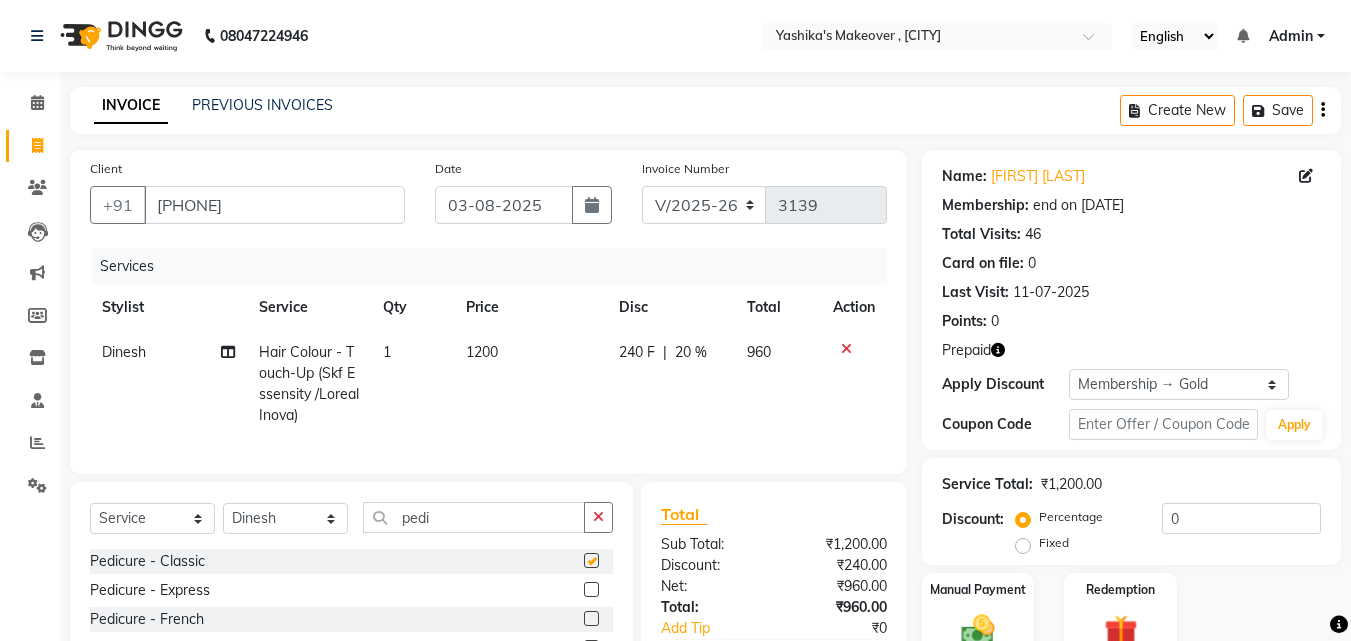 click on "Select  Service  Product  Membership  Package Voucher Prepaid Gift Card  Select Stylist Danish Shavej Dinesh Krishna Lalita Lalita Mdm Manjeet Minakshi Nancy Nikita Pooja Rinki Sahil sapna Shakshi (Oct24) Sudha pedi Pedicure - Classic  Pedicure - Express  Pedicure - French  Pedicure - Delux  Pedicure - Super Delux  Pedicure - Signature  Pedicure - Crystal Spa  Pedicure - Foot Massage  Pedicure -Alga Premium  Pedicure - Alga Fondue" 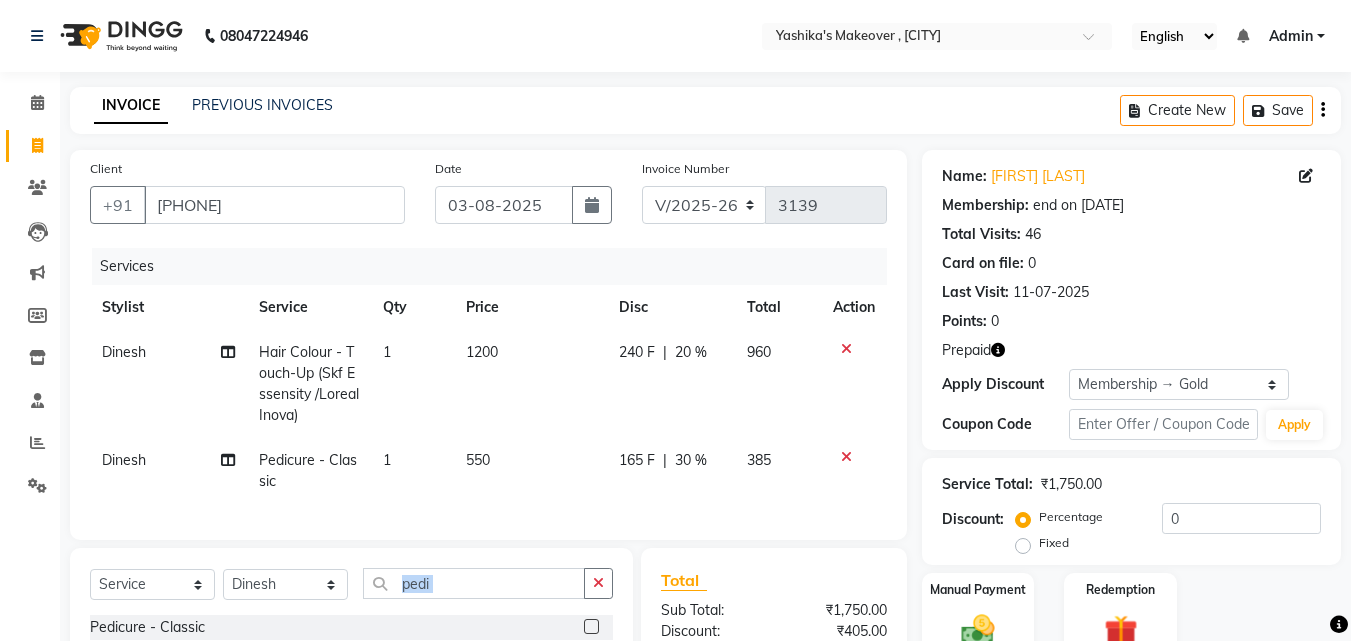 checkbox on "false" 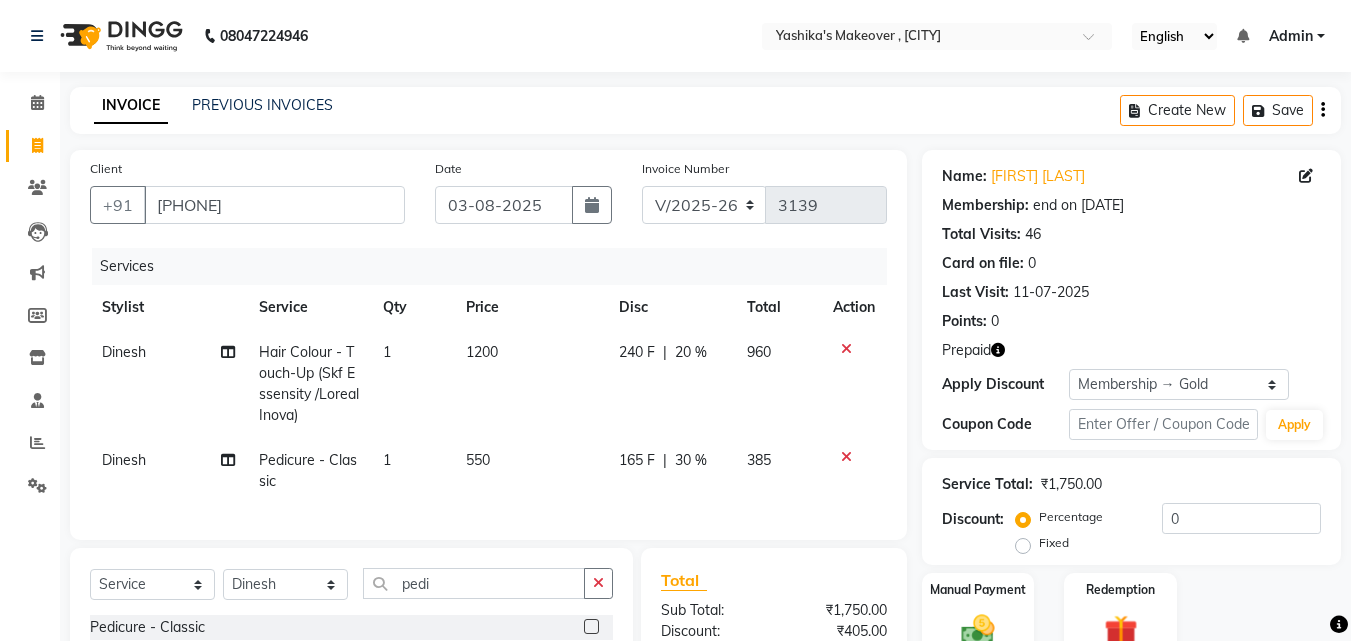 click on "Dinesh" 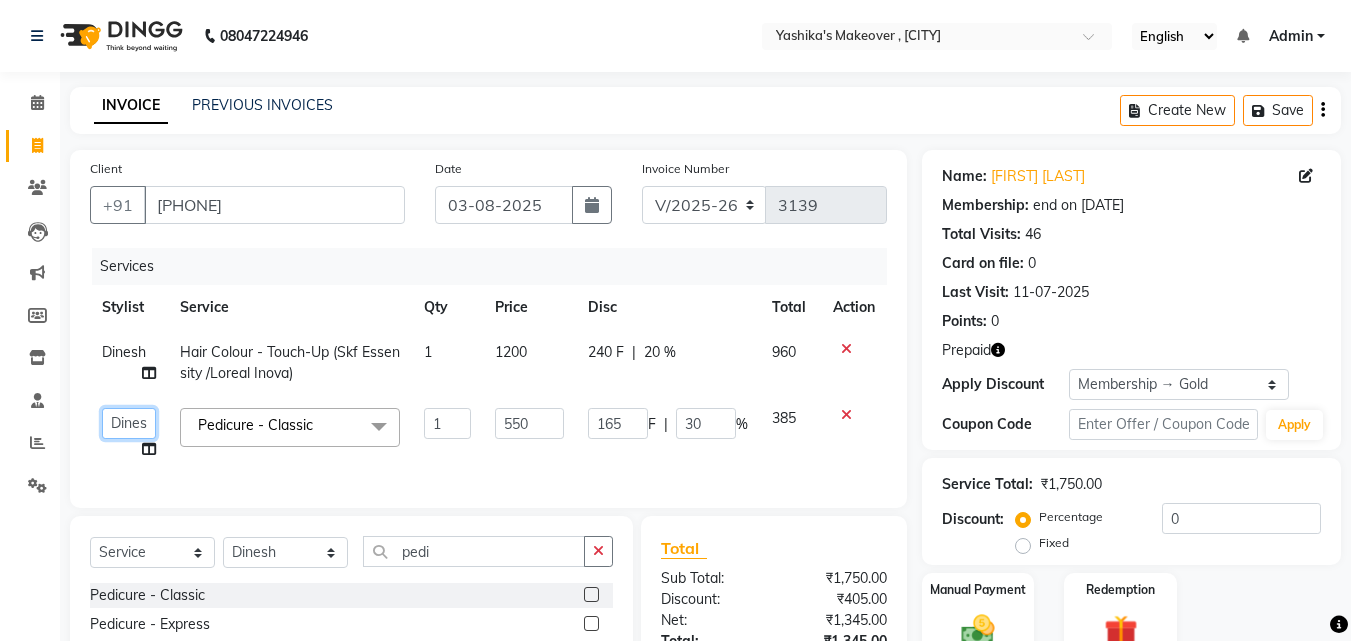 click on "[FIRST] [LAST]   [FIRST]   [FIRST]   [FIRST] [LAST]   [FIRST]   [FIRST]   [FIRST]   [FIRST]   [FIRST]   [FIRST]   [FIRST]   [FIRST] ([MONTH][YEAR])   [FIRST]" 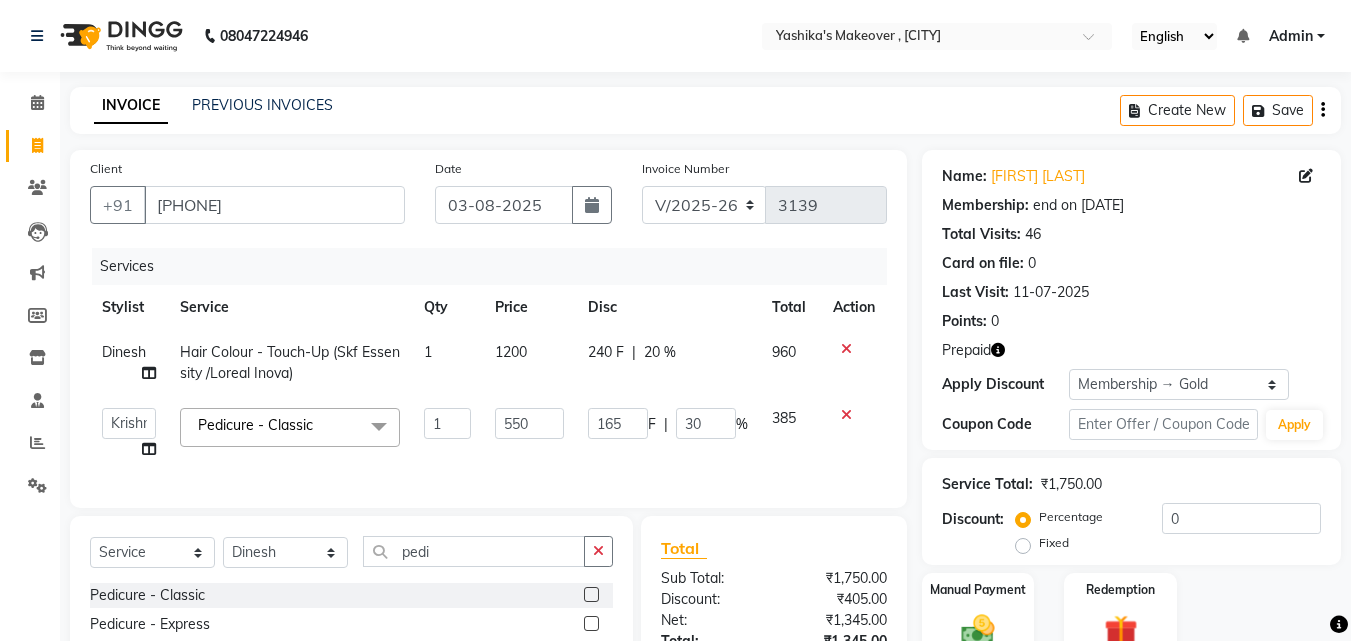 select on "79288" 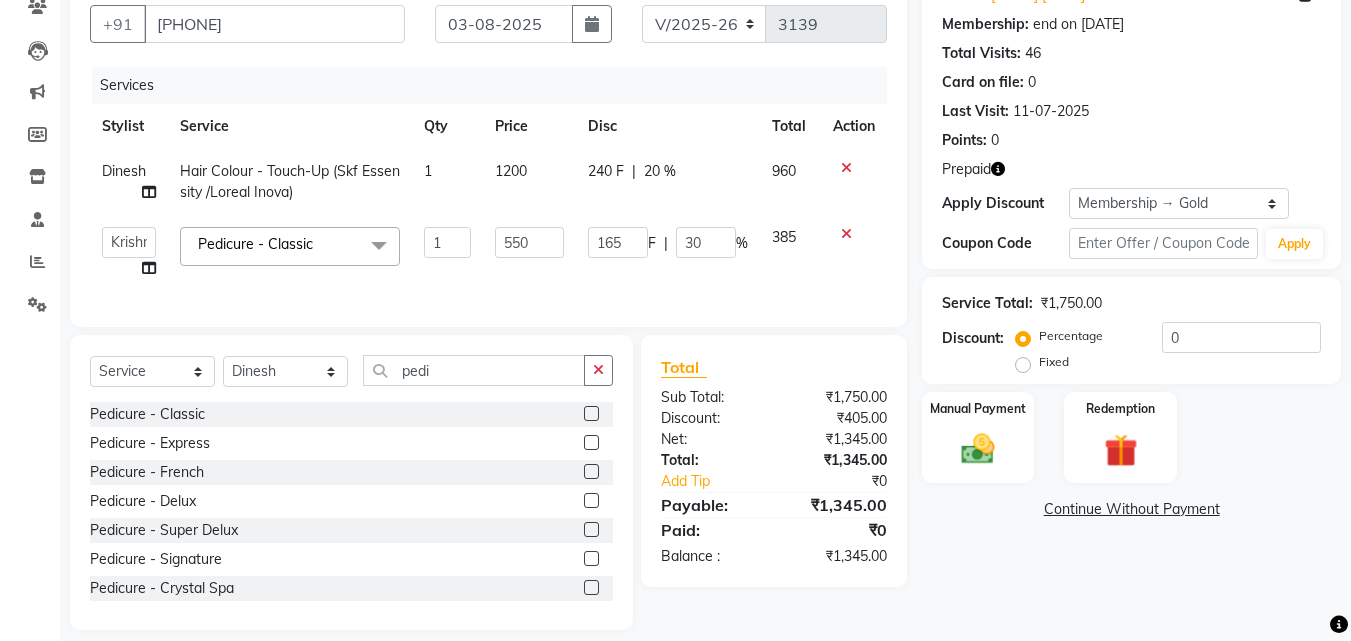 scroll, scrollTop: 215, scrollLeft: 0, axis: vertical 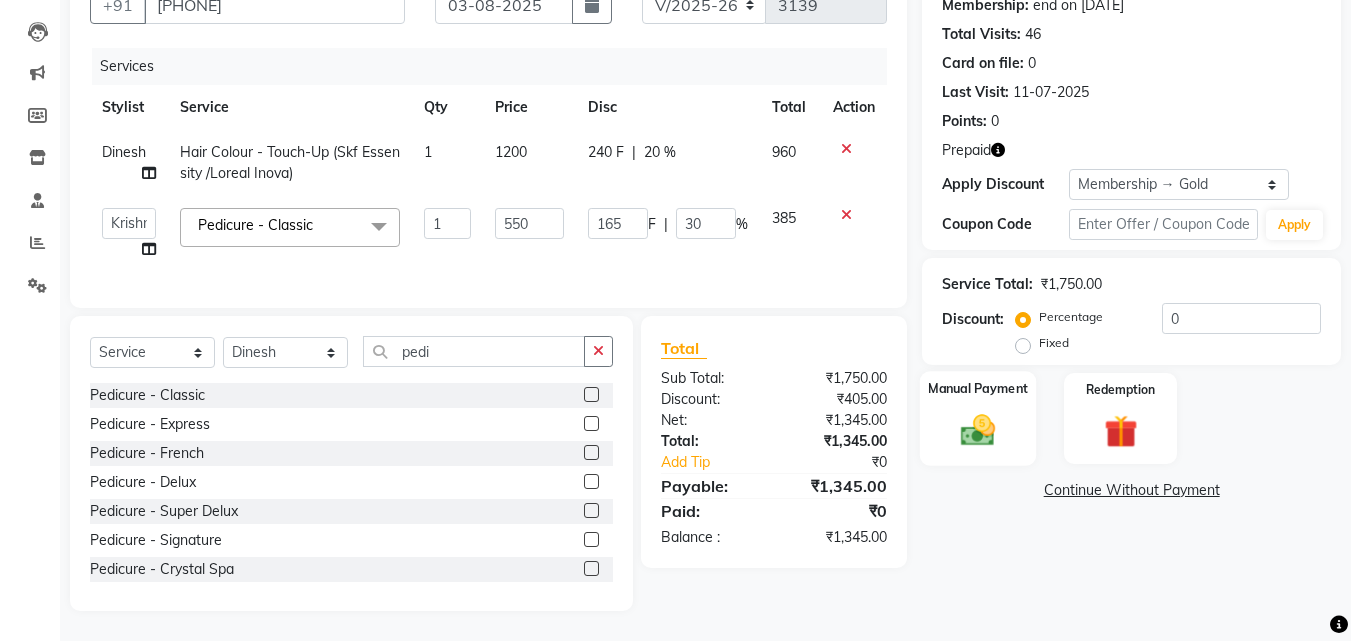 click 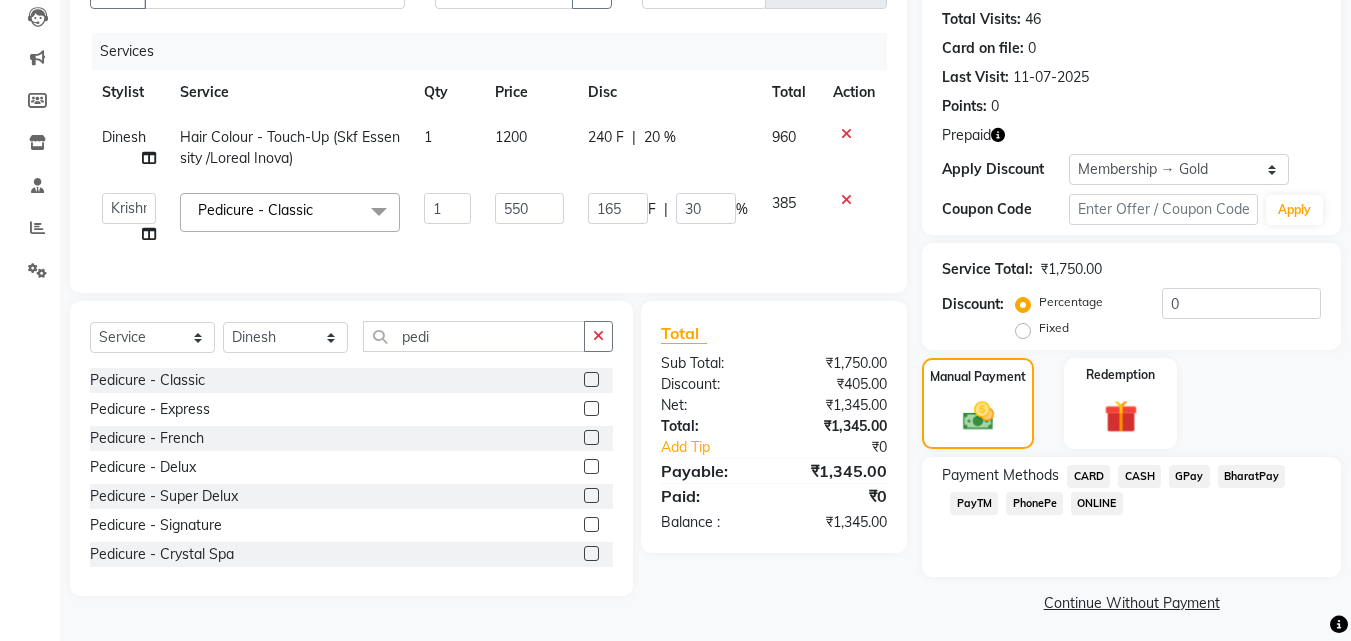 click on "PhonePe" 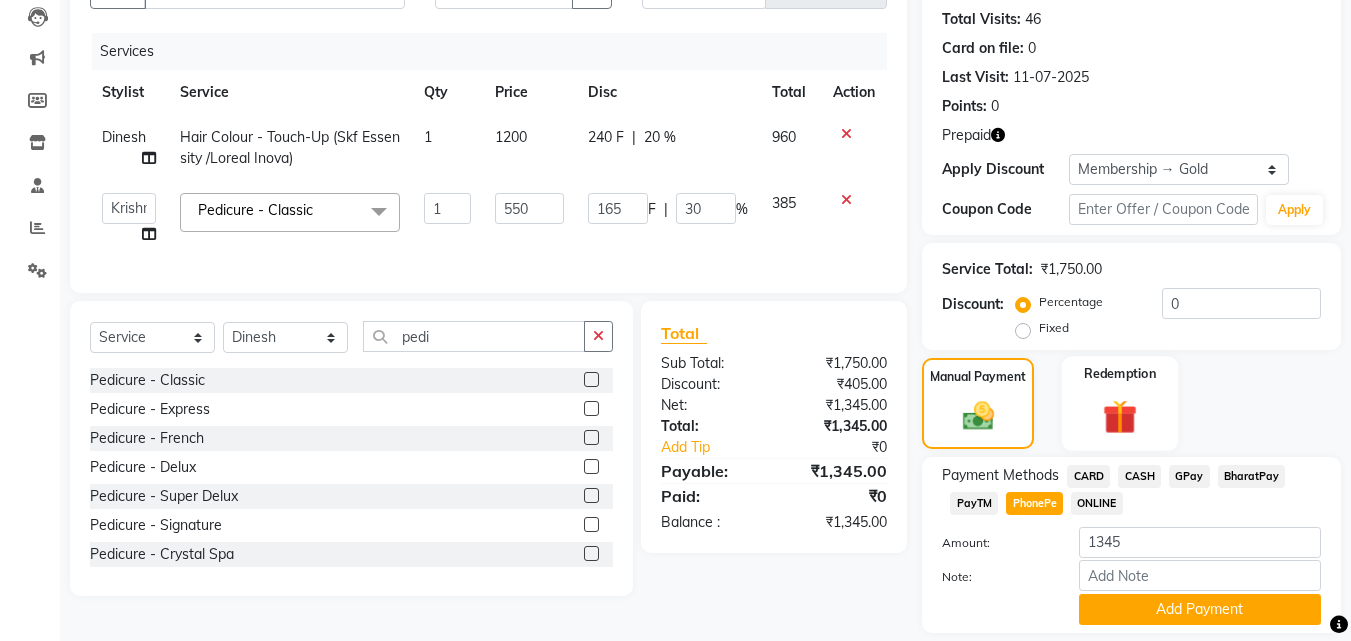 click 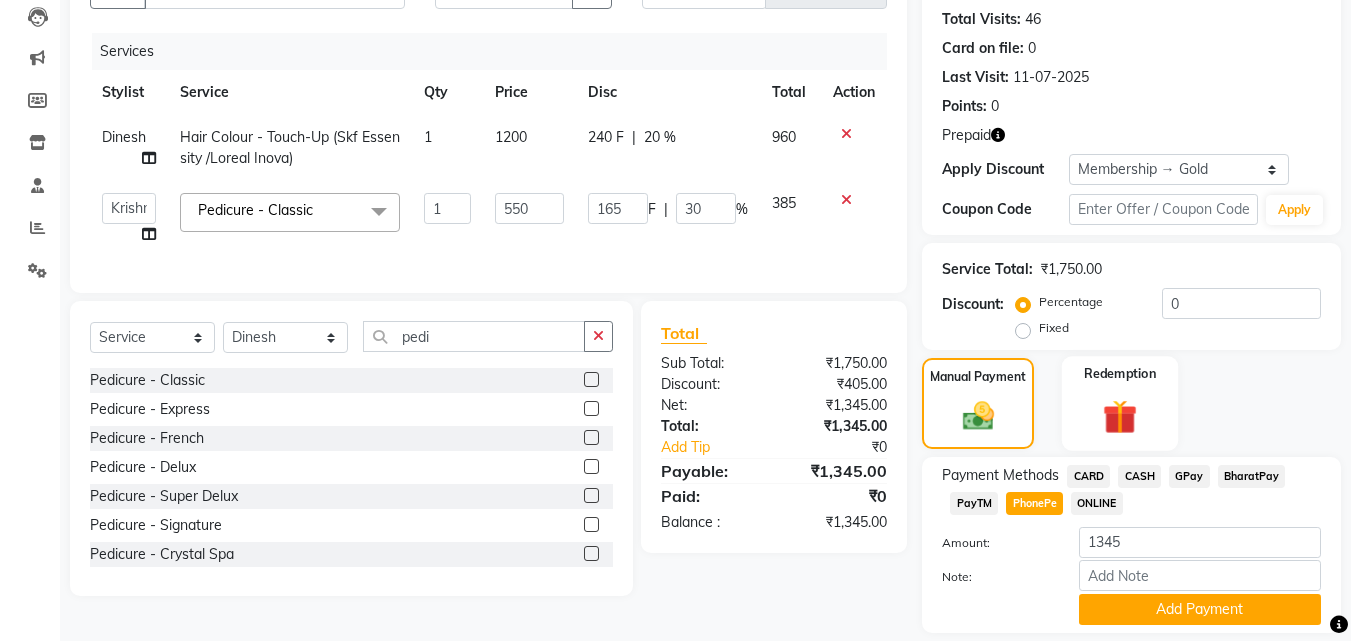 click 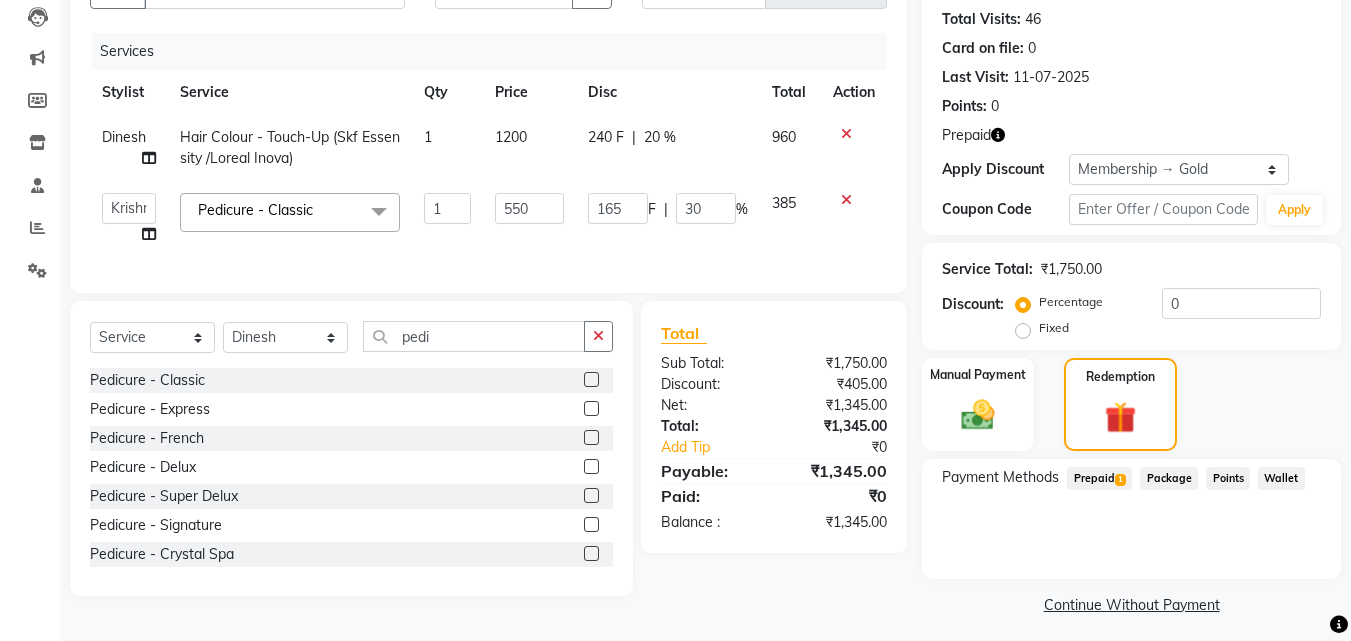 click on "Prepaid  1" 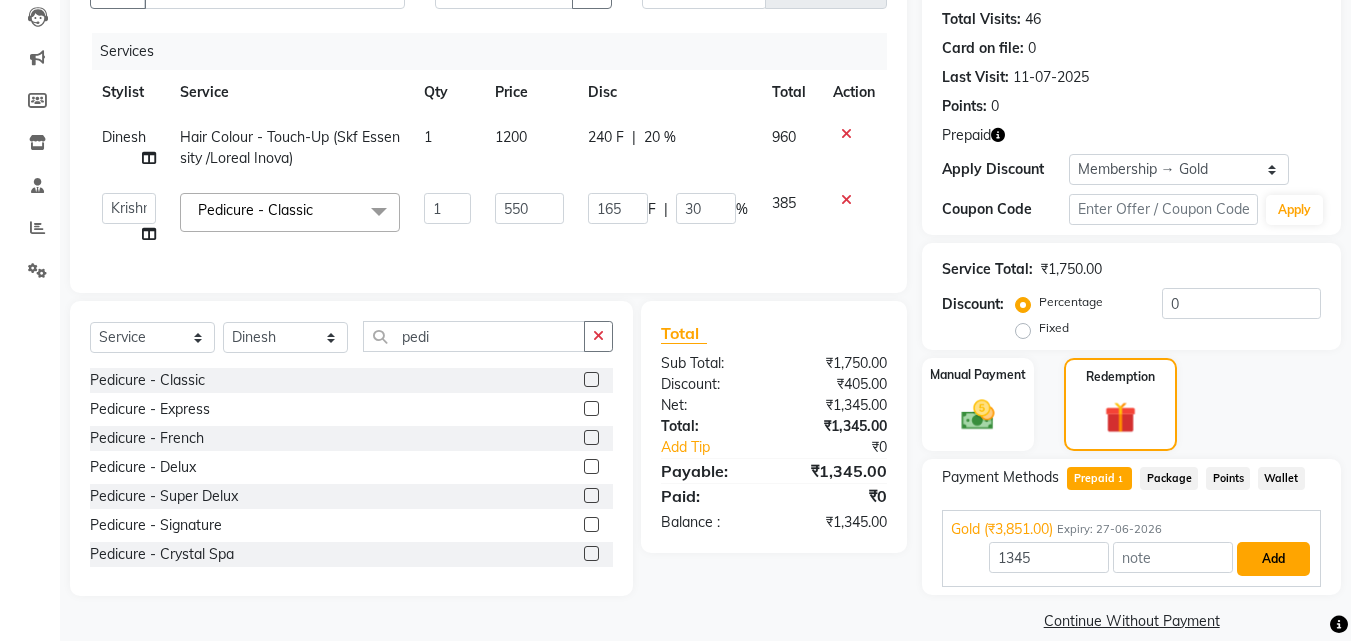 click on "Add" at bounding box center [1273, 559] 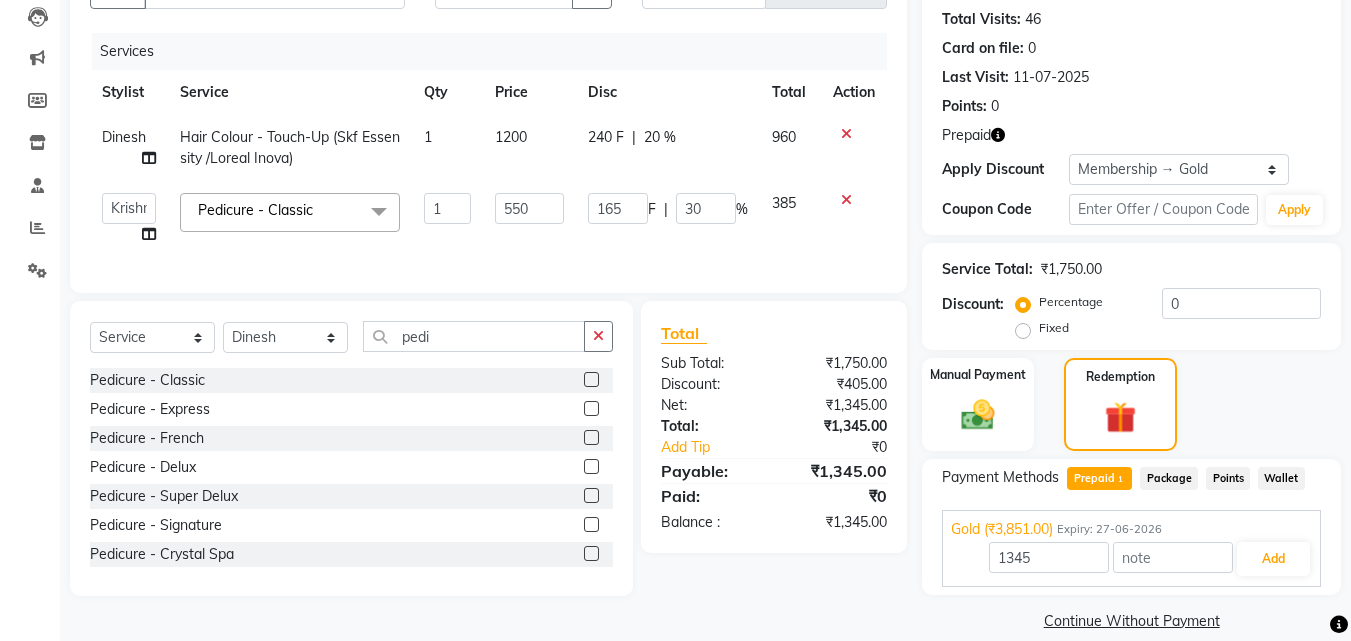 click on "Payment Methods  Prepaid  1  Package   Points   Wallet  Gold (₹3,851.00) Expiry: 27-06-2026 1345 Add" 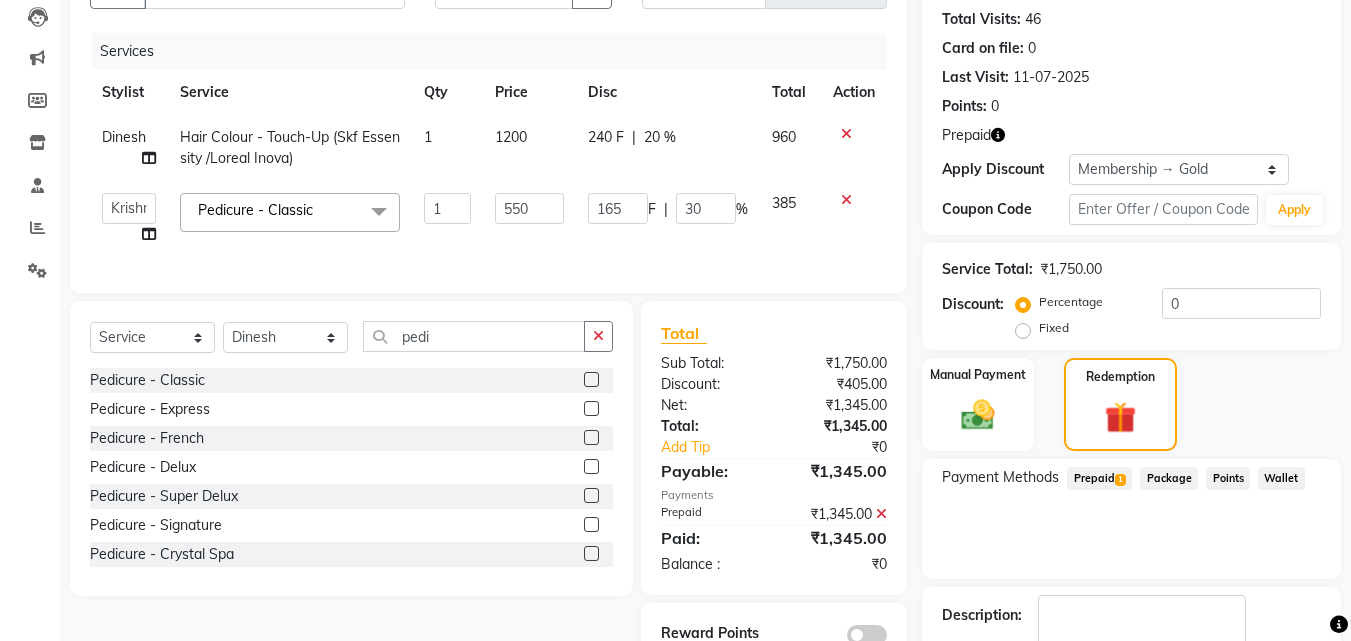 scroll, scrollTop: 337, scrollLeft: 0, axis: vertical 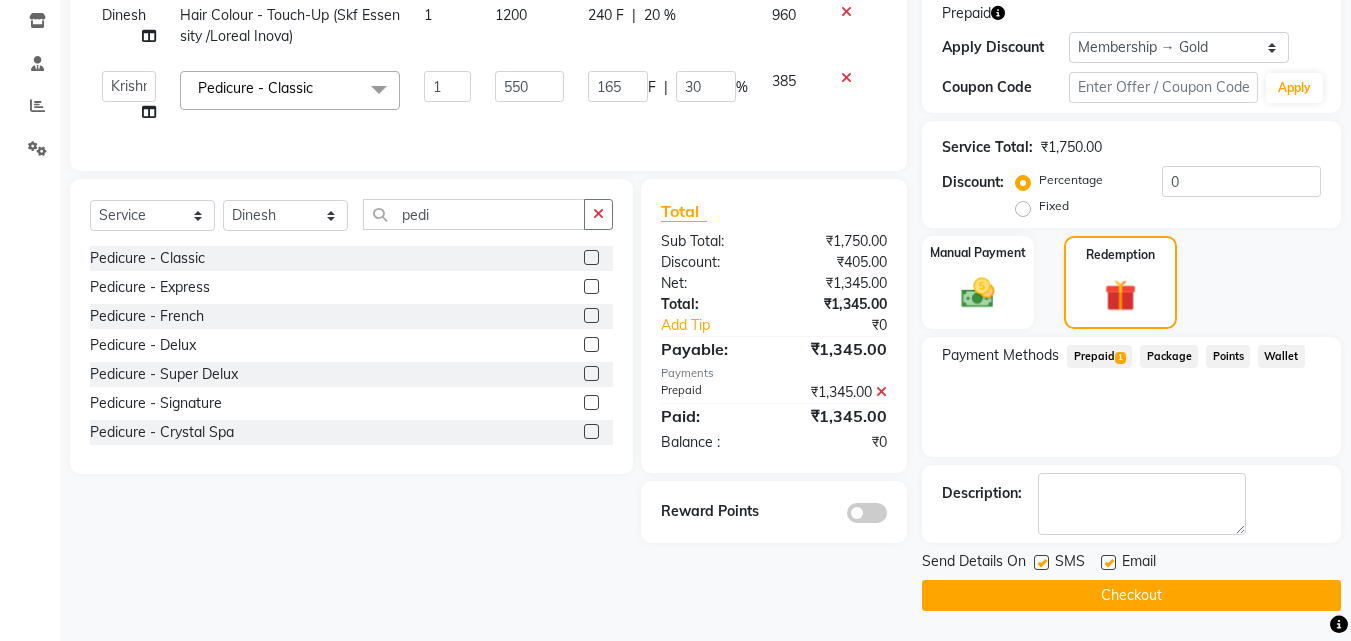 click on "Checkout" 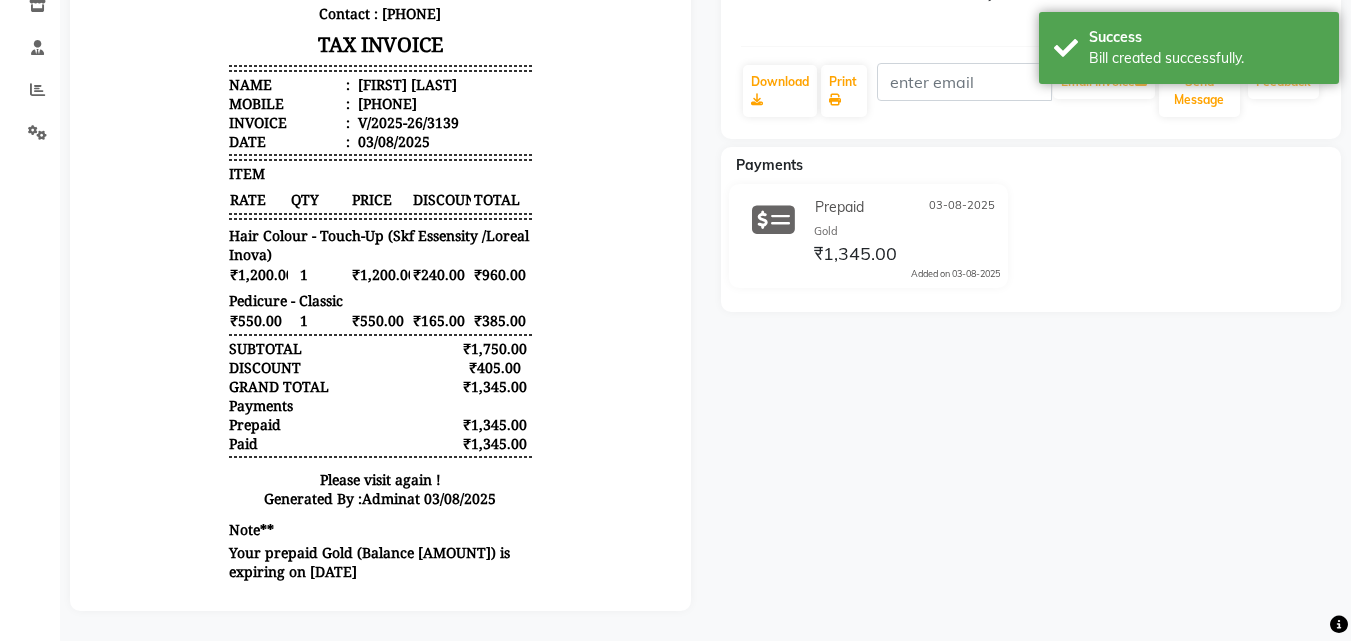 scroll, scrollTop: 368, scrollLeft: 0, axis: vertical 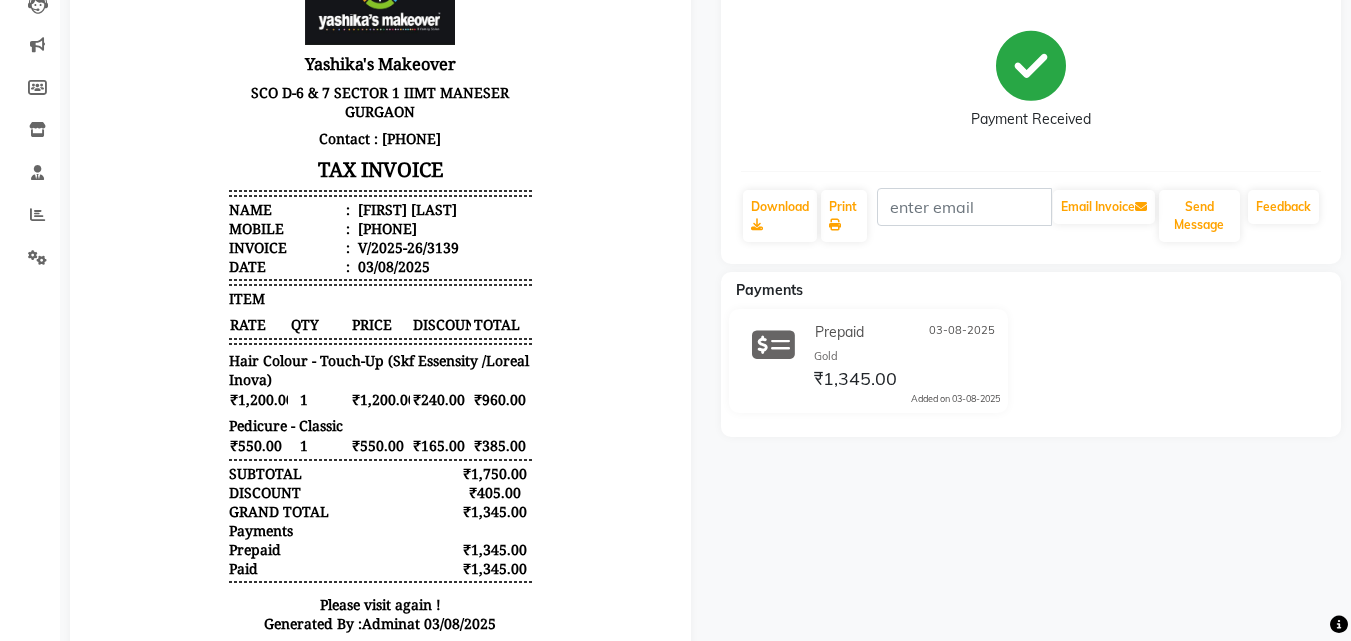 click on "[FIRST] [LAST]  Prebook   Payment Received  Download  Print   Email Invoice   Send Message Feedback  Payments Prepaid 03-08-2025 Gold ₹1,345.00  Added on 03-08-2025" 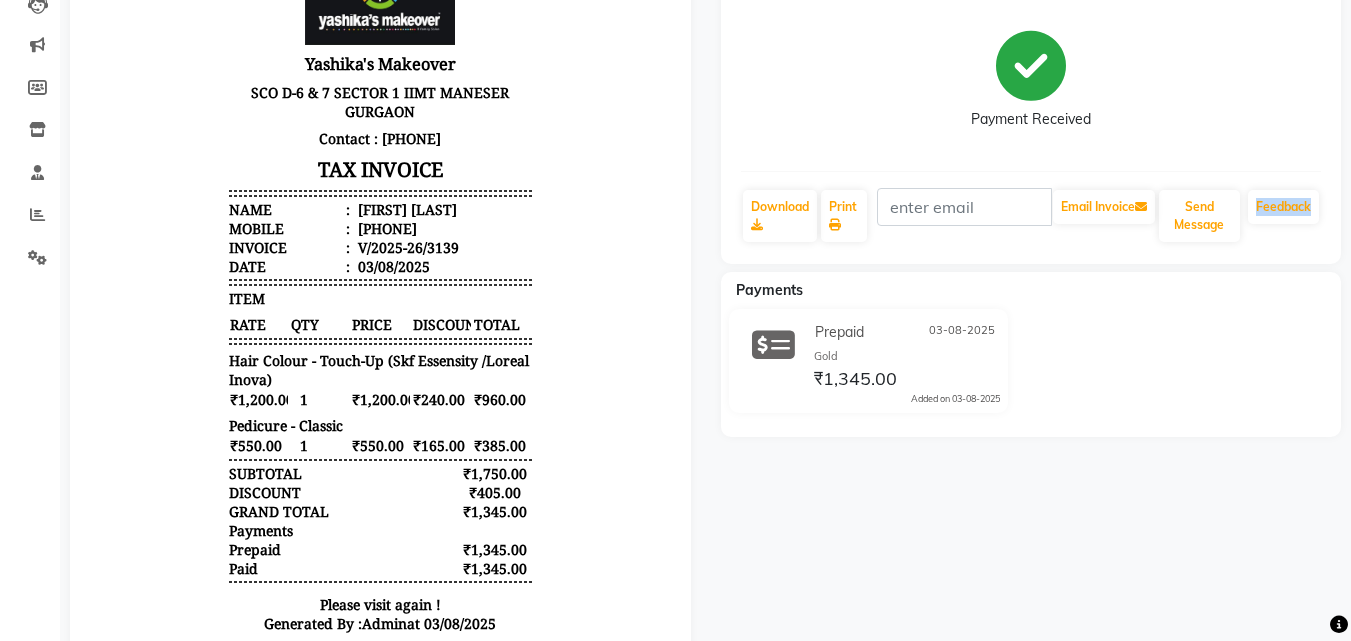 drag, startPoint x: 1344, startPoint y: 181, endPoint x: 1351, endPoint y: 99, distance: 82.29824 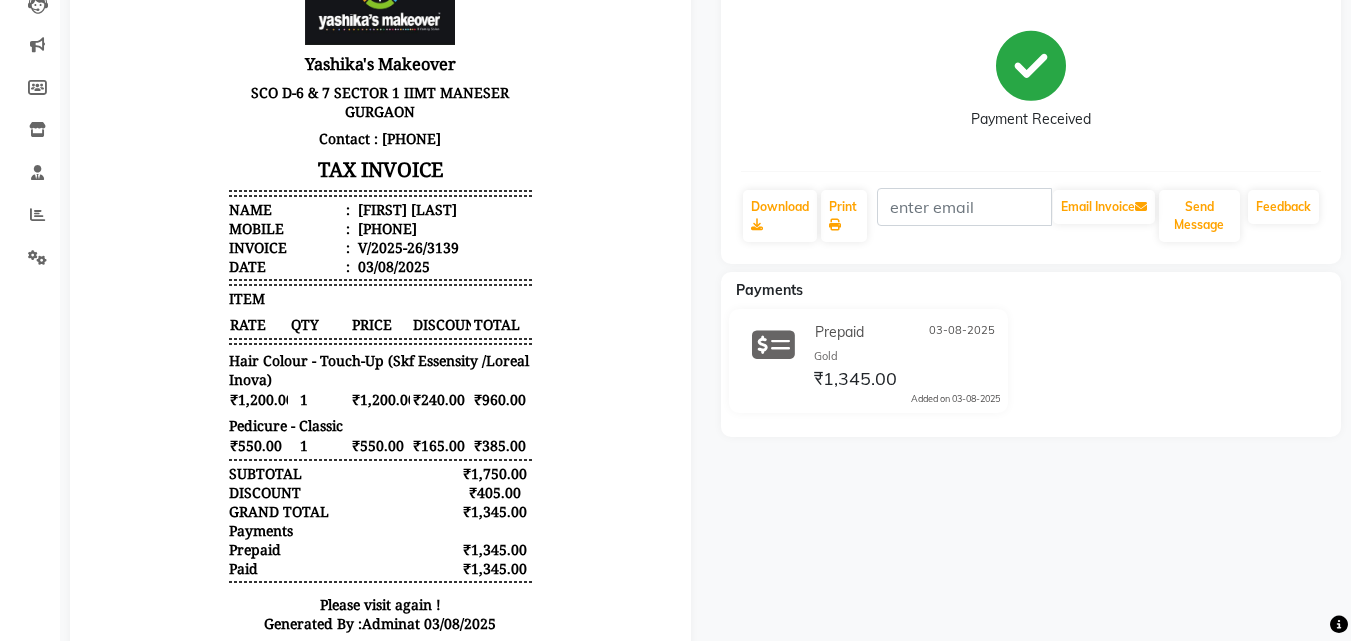 drag, startPoint x: 1351, startPoint y: 99, endPoint x: 1353, endPoint y: 64, distance: 35.057095 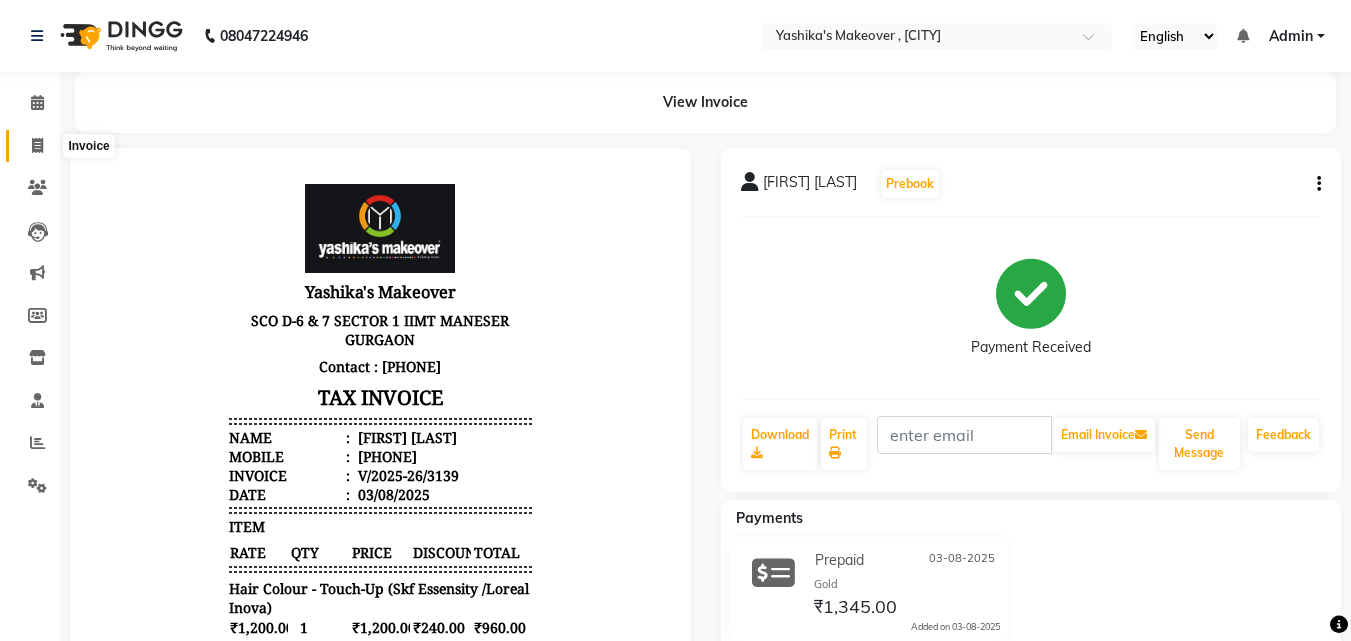click 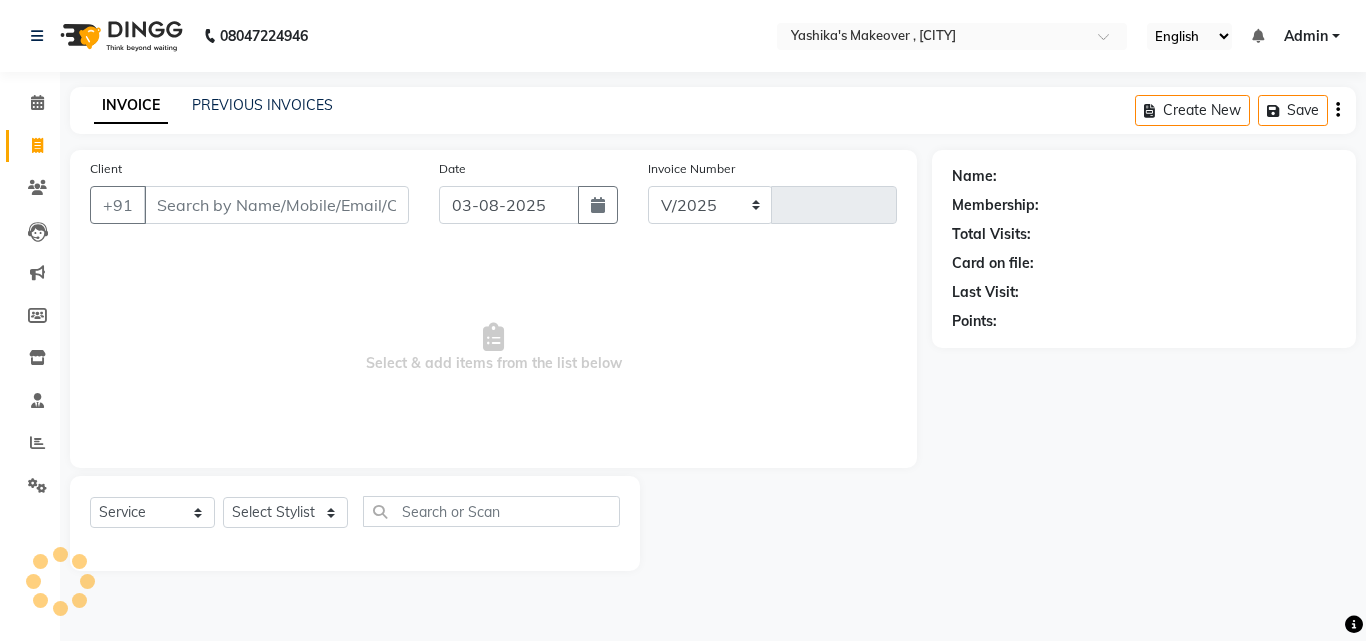 select on "820" 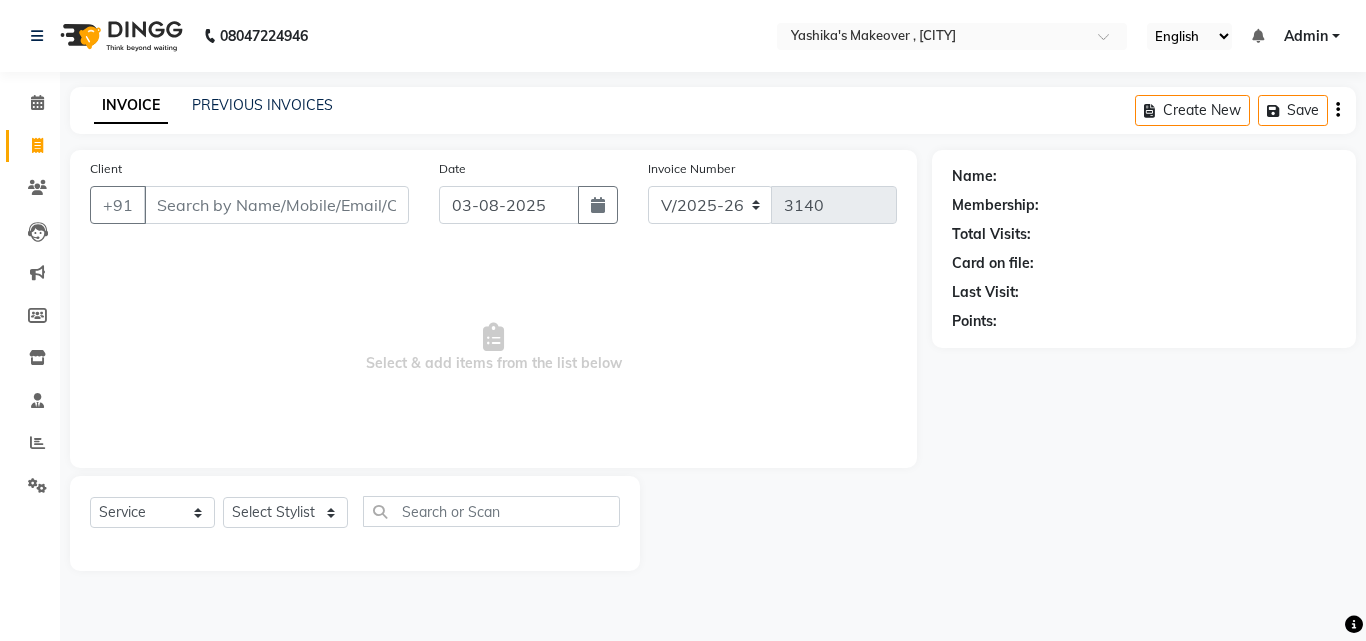 click on "Client" at bounding box center [276, 205] 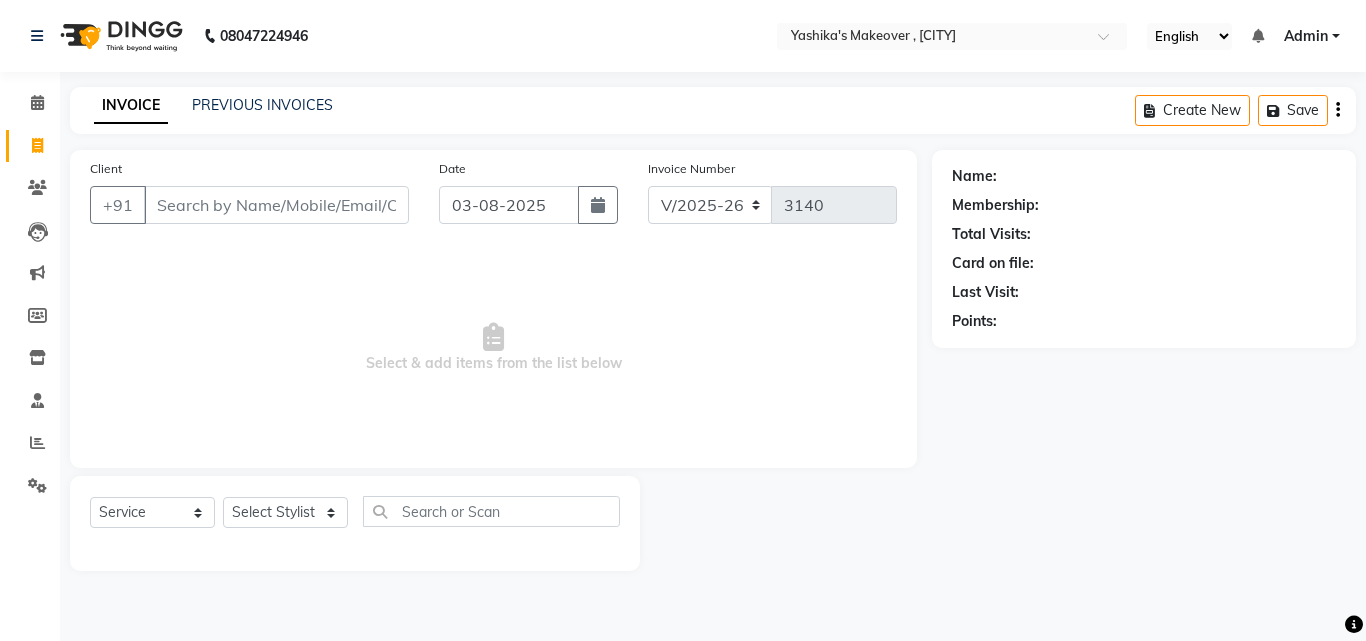 click on "Client" at bounding box center [276, 205] 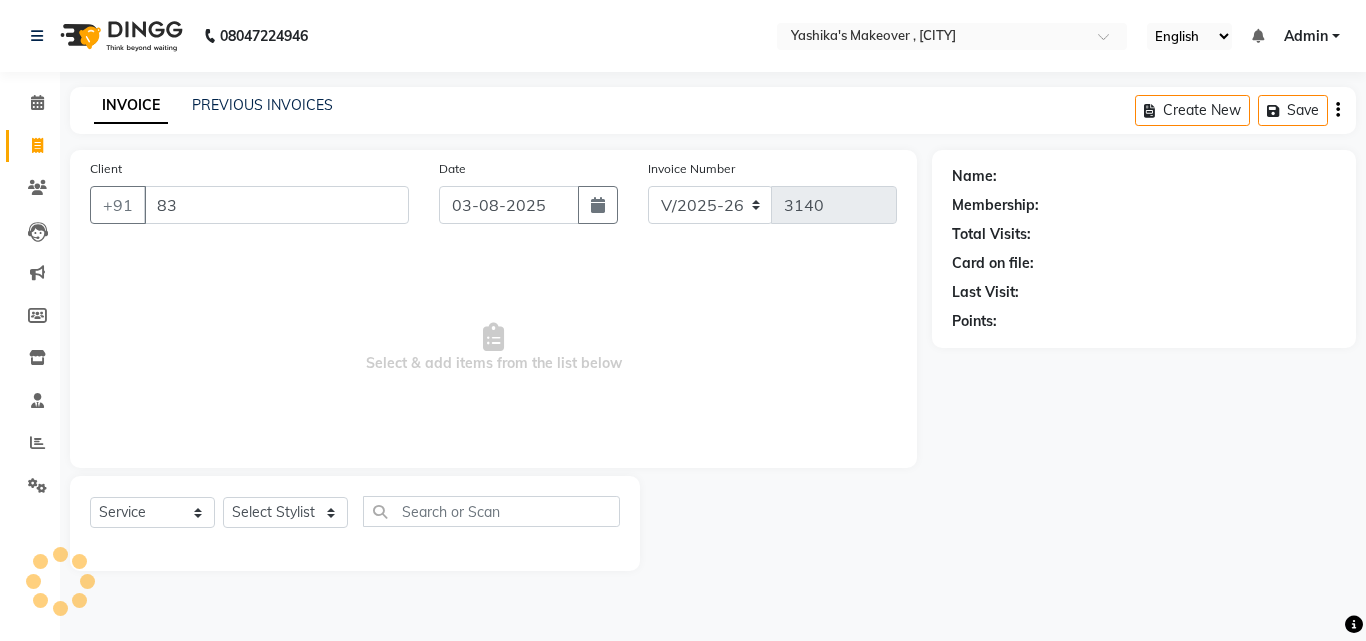 type on "8" 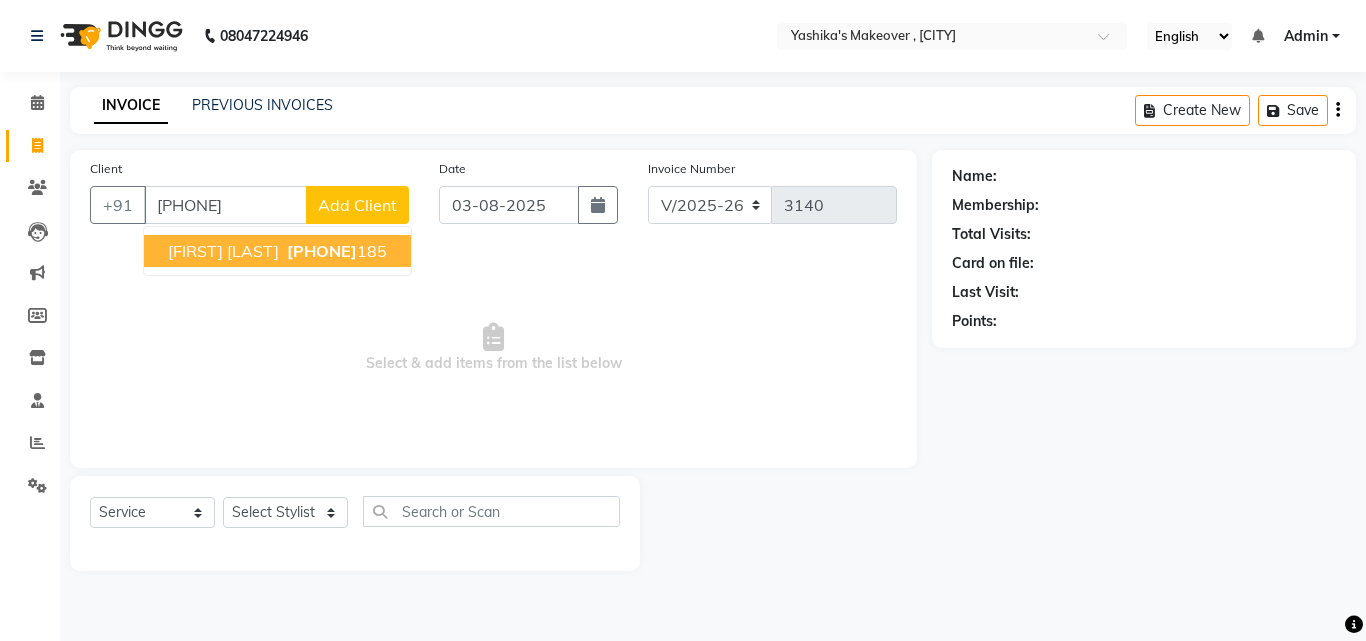 click on "[PHONE]" at bounding box center [322, 251] 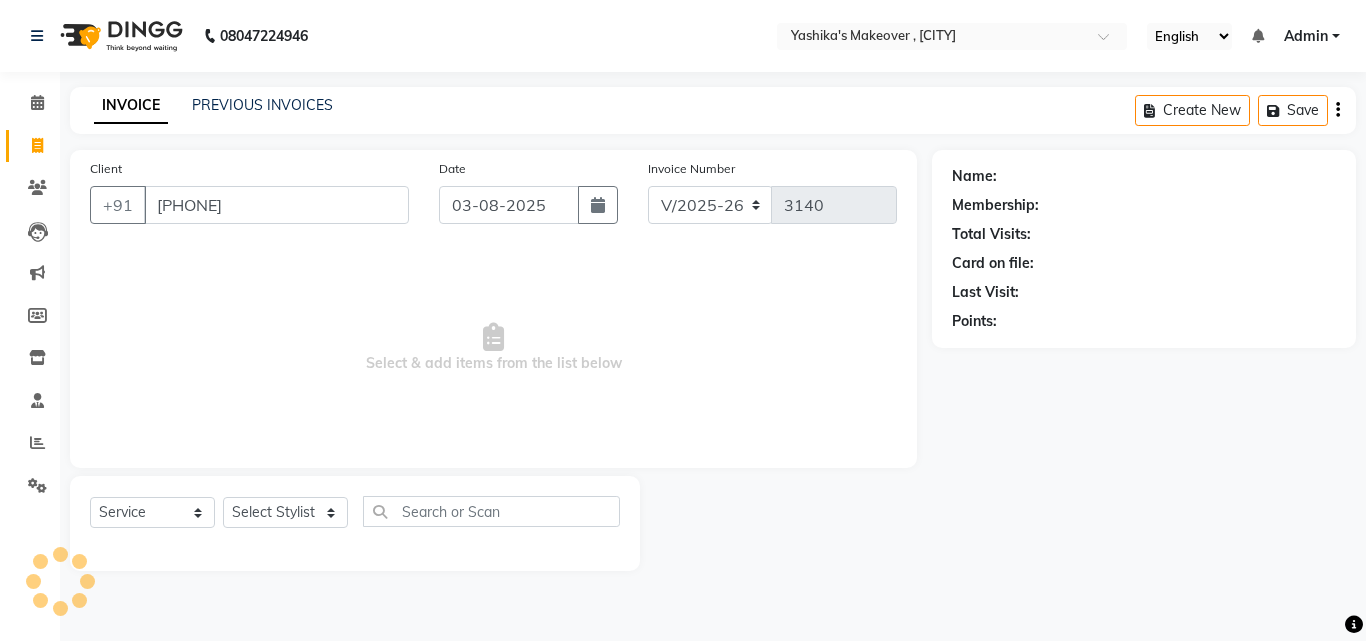 type on "[PHONE]" 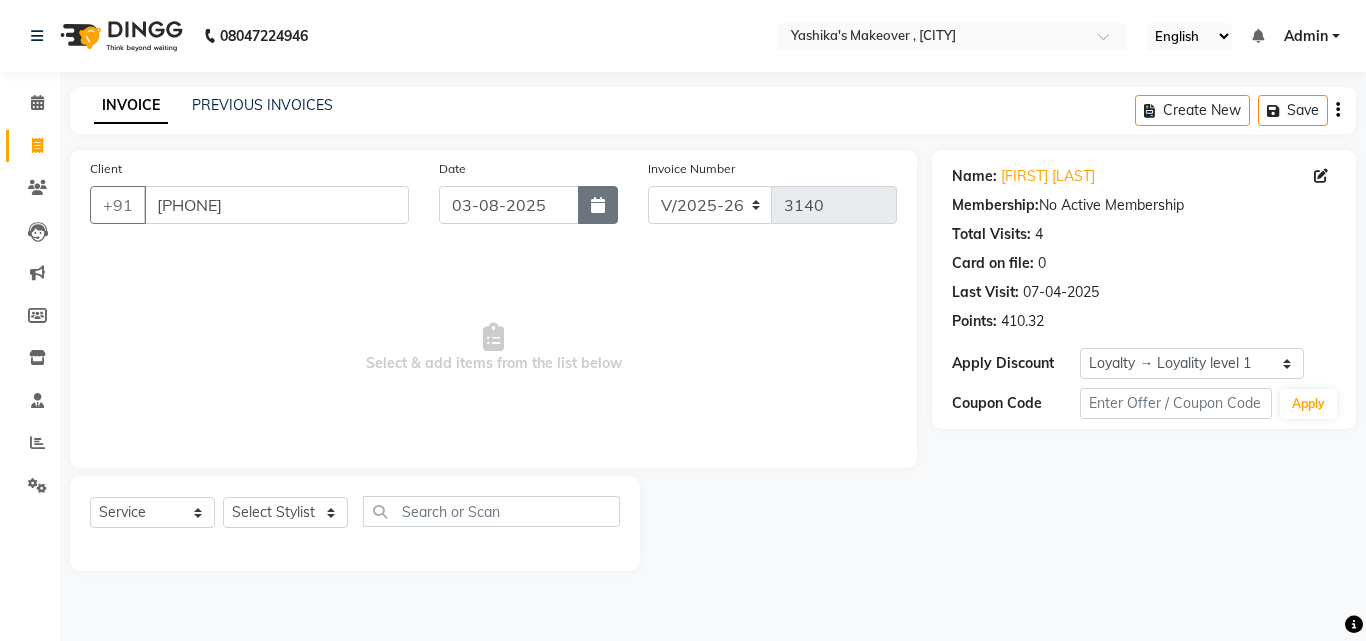 click 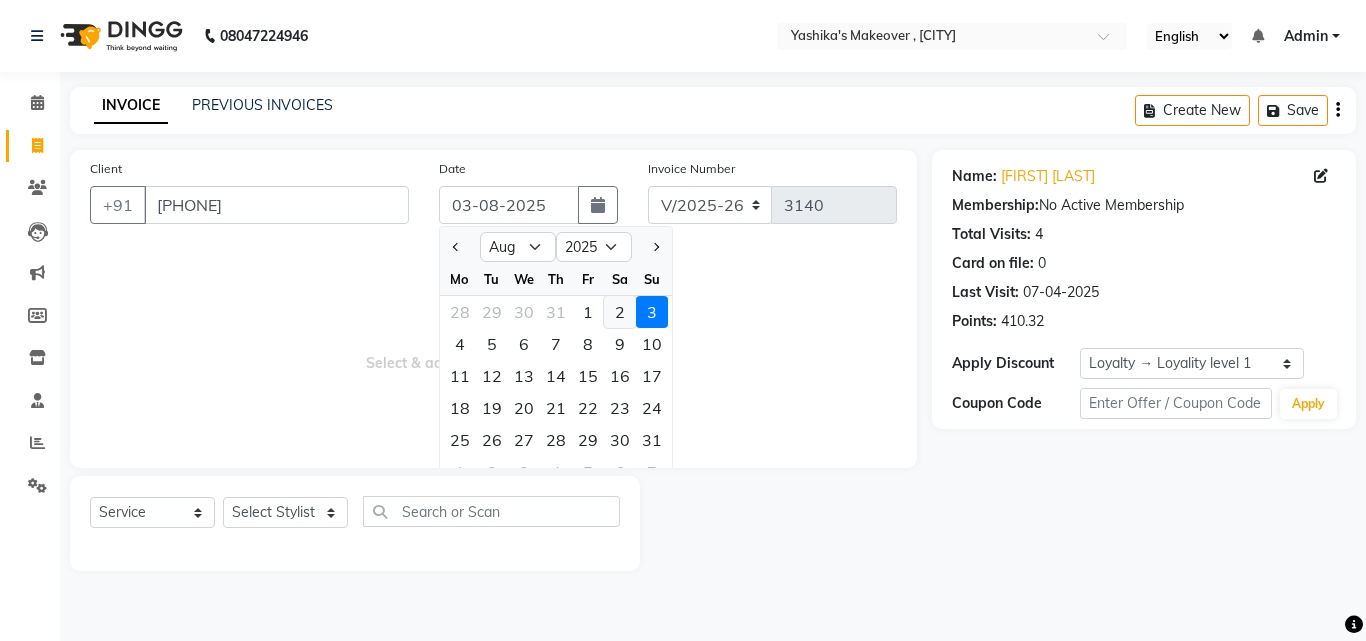 click on "2" 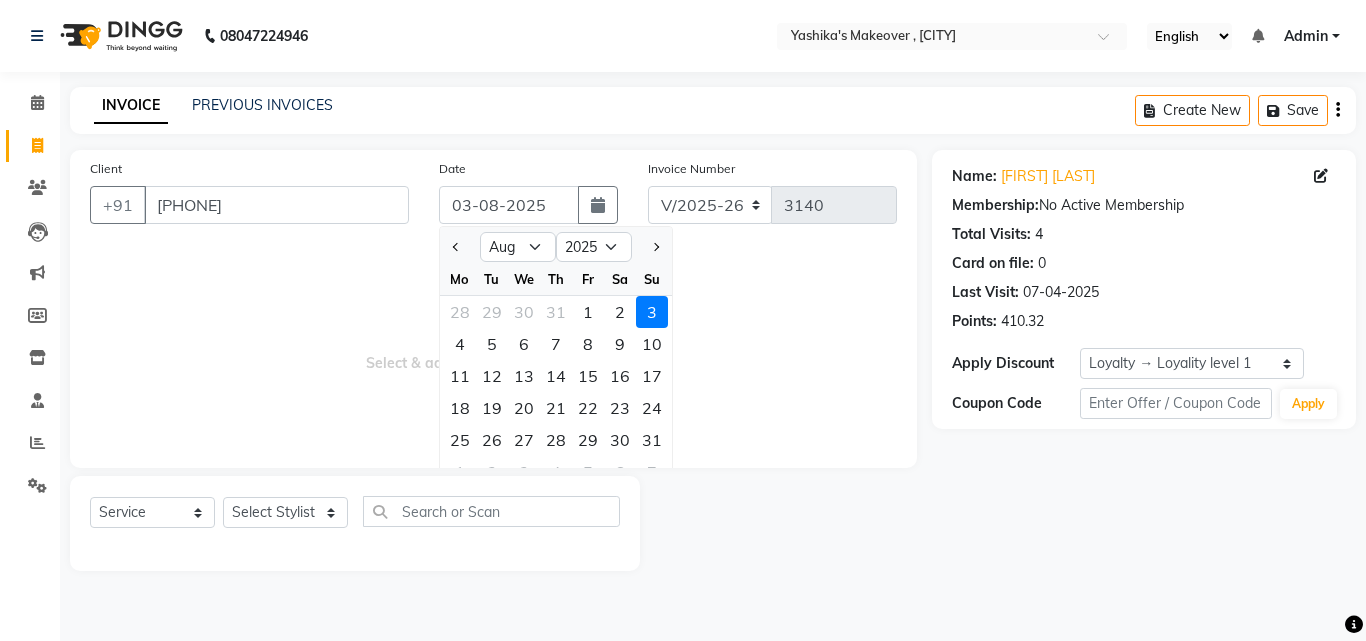 click on "Select & add items from the list below" at bounding box center (493, 348) 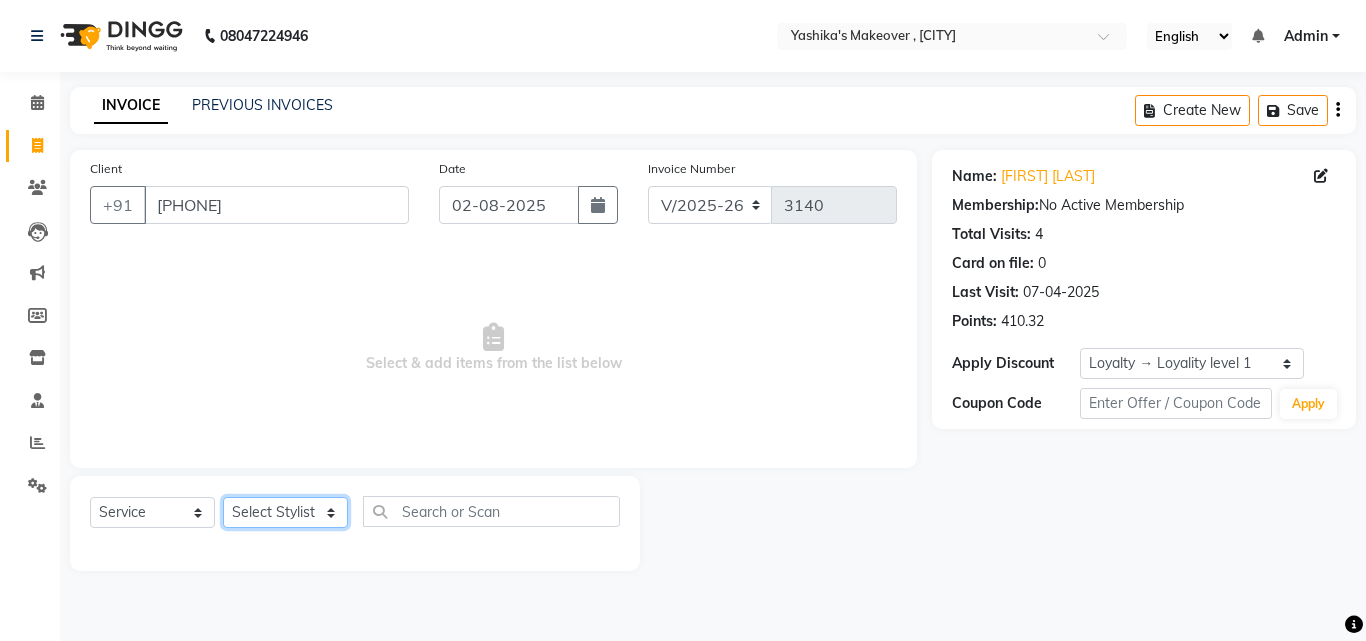 click on "Select Stylist Danish Shavej Dinesh Krishna Lalita Lalita Mdm Manjeet Minakshi Nancy Nikita Pooja Rinki Sahil sapna Shakshi (Oct24) Sudha" 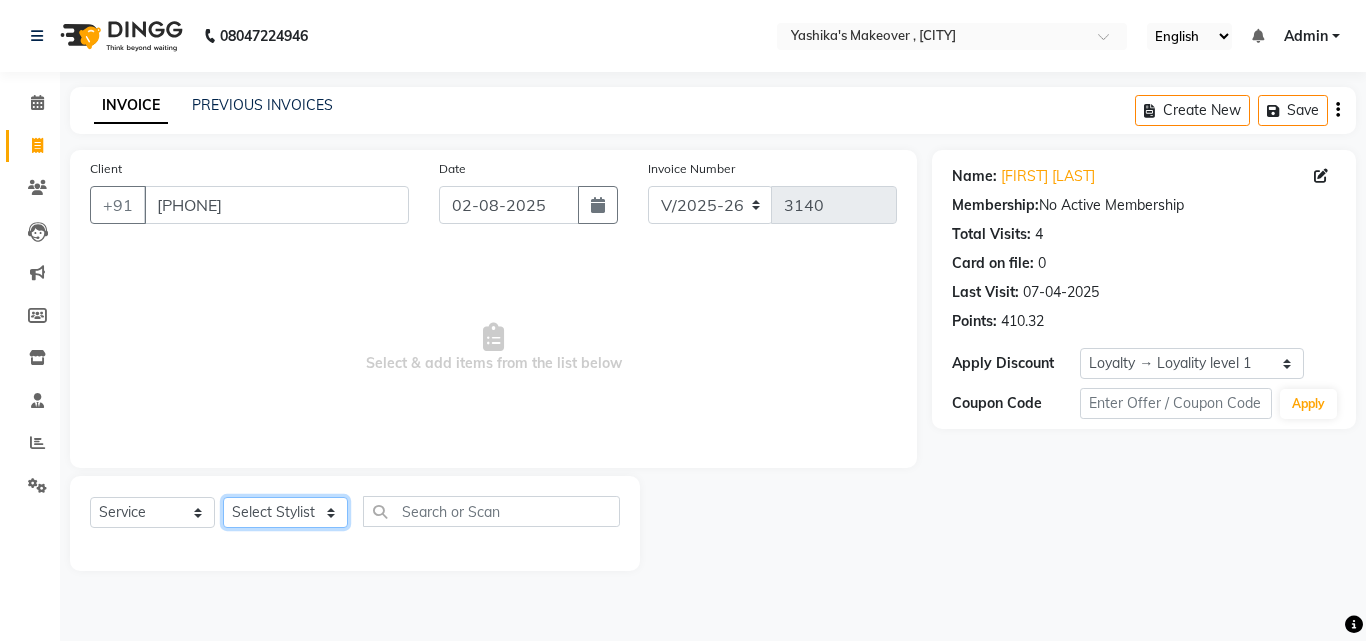 select on "[PHONE]" 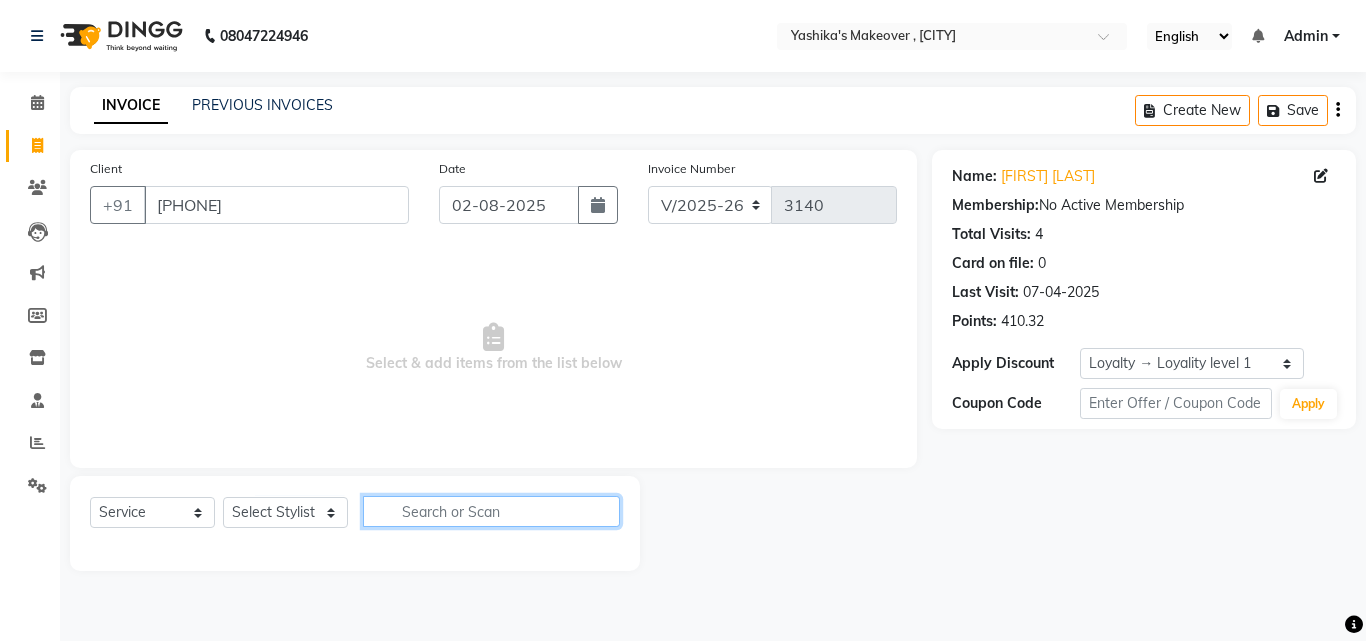click 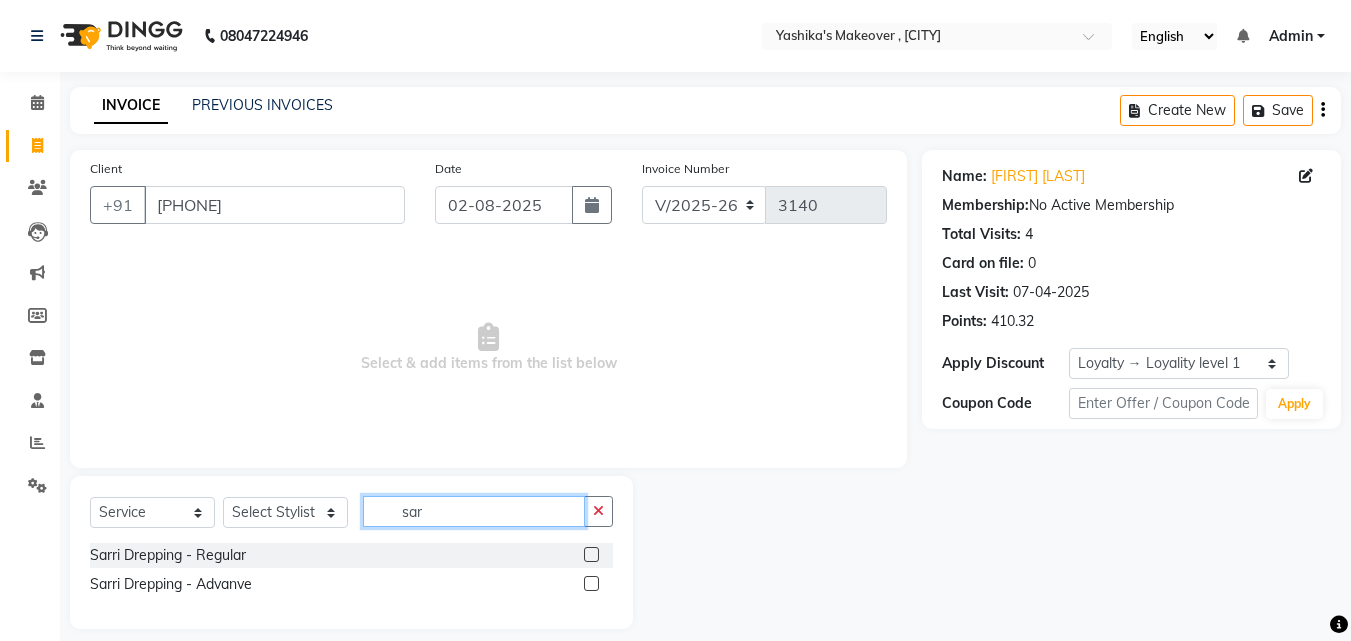 type on "sar" 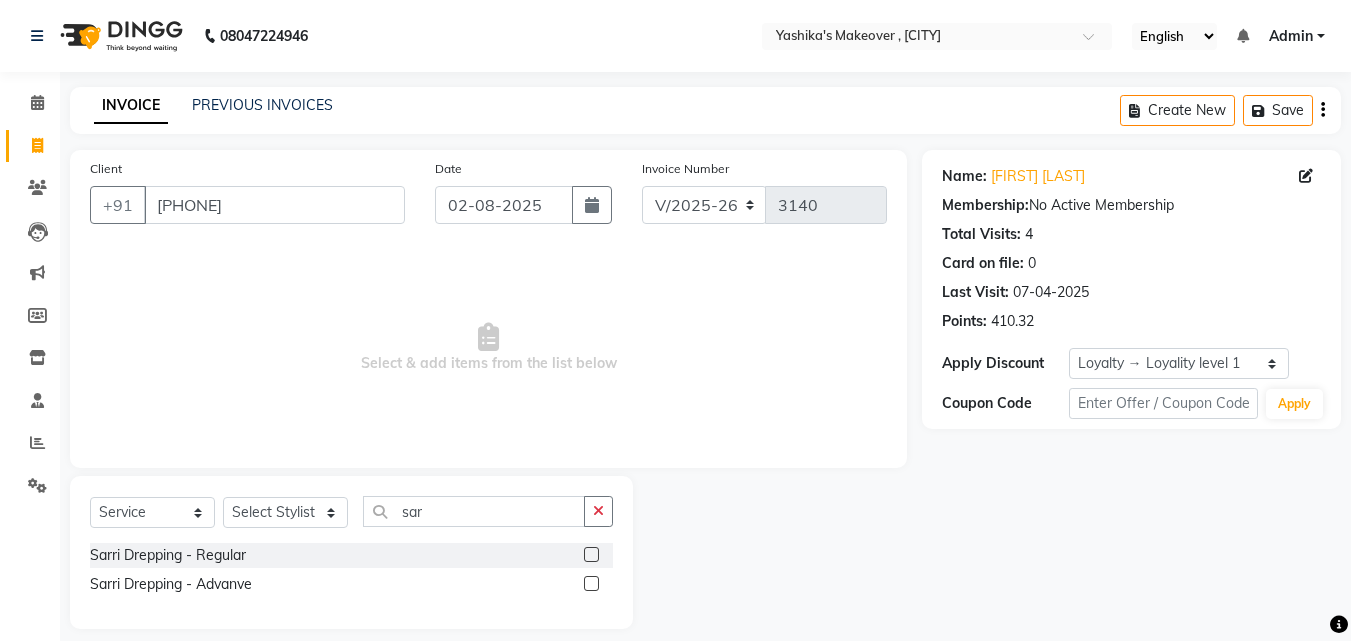 click 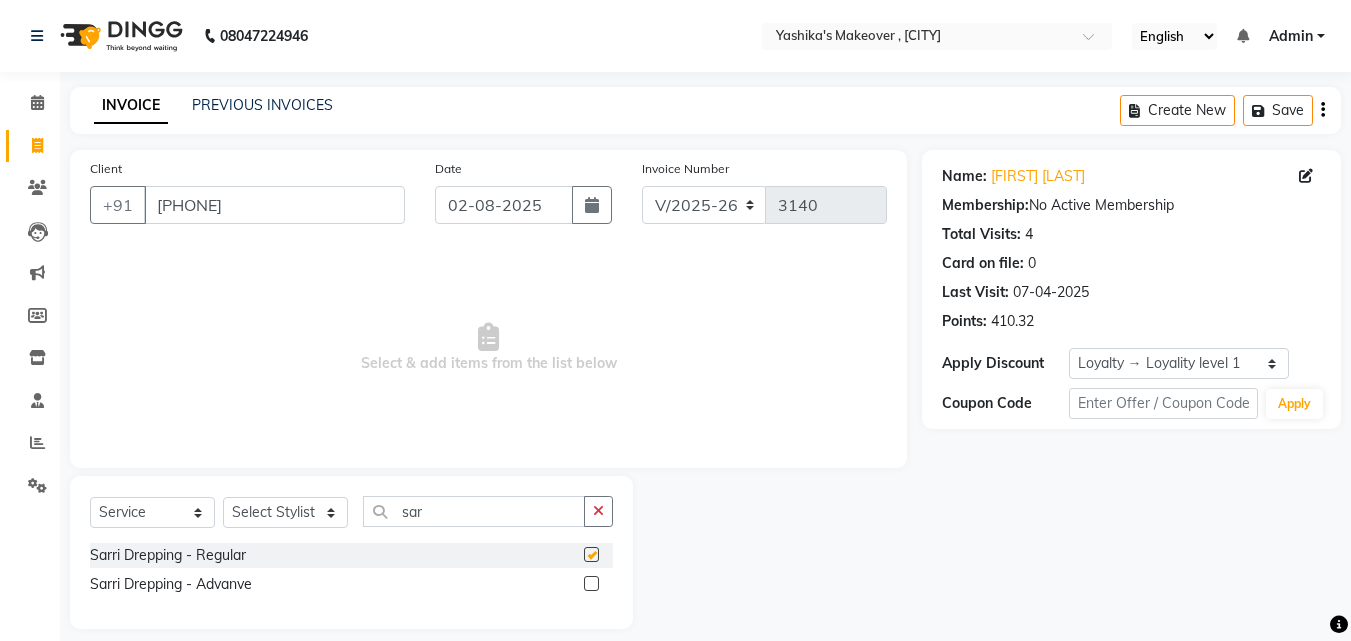 click 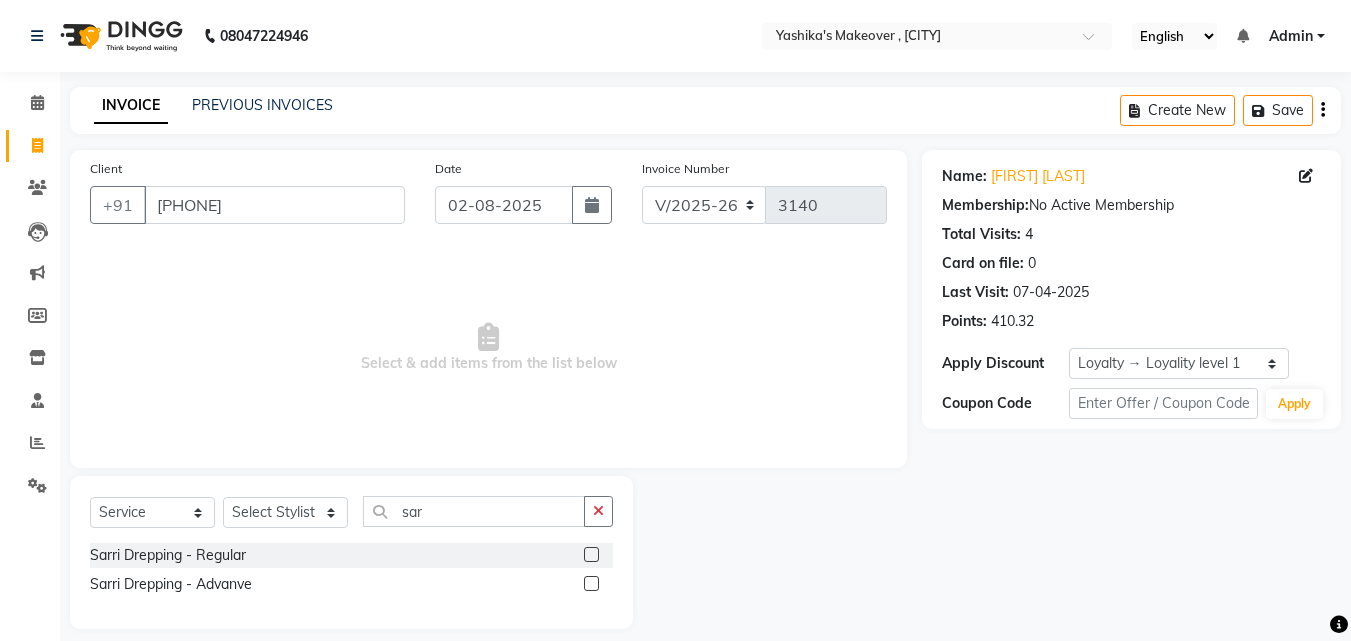 click 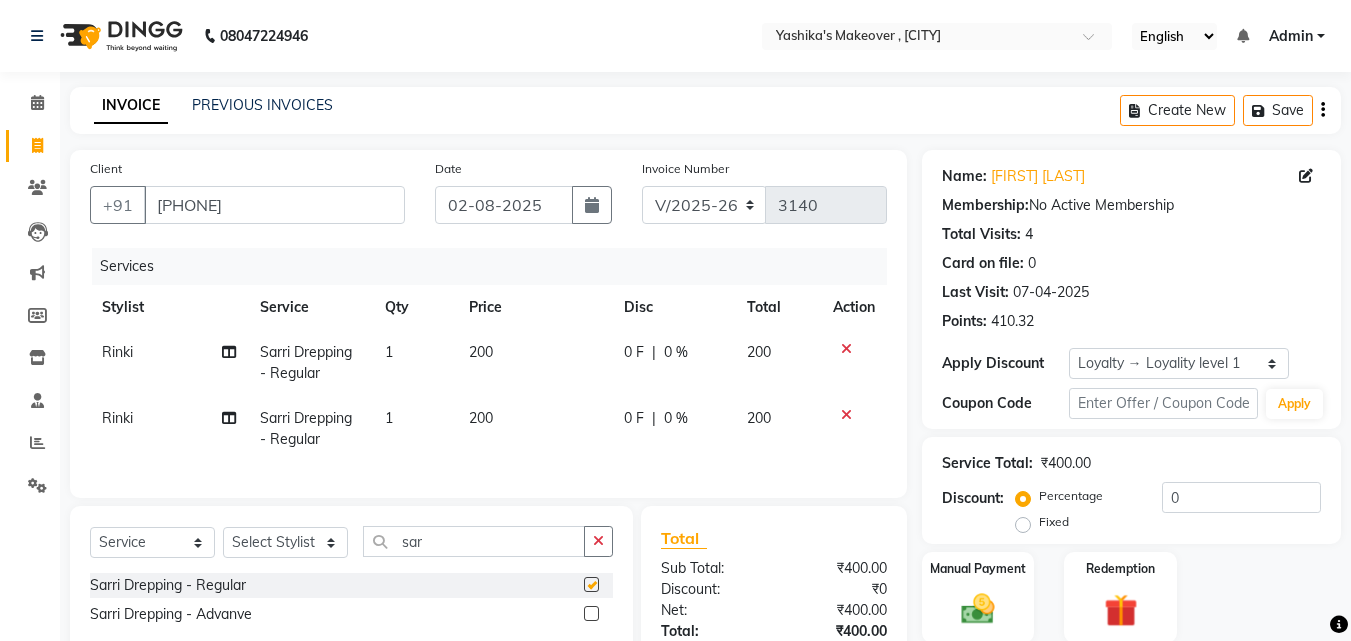 checkbox on "false" 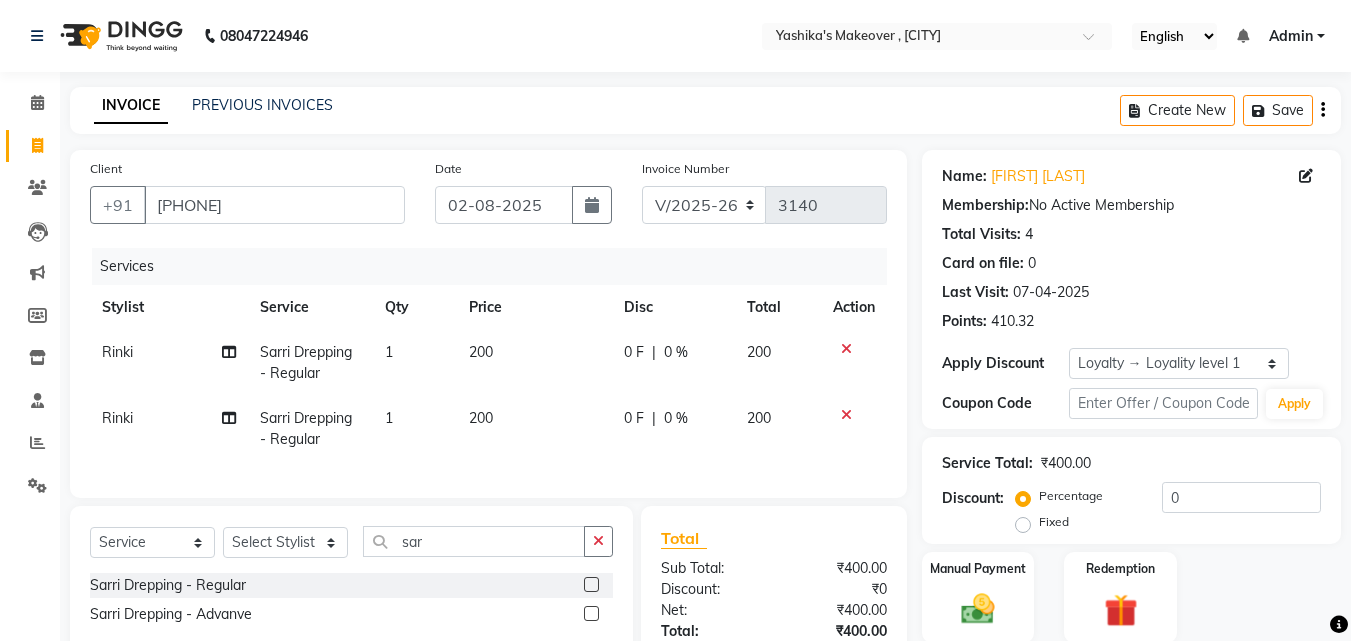 click 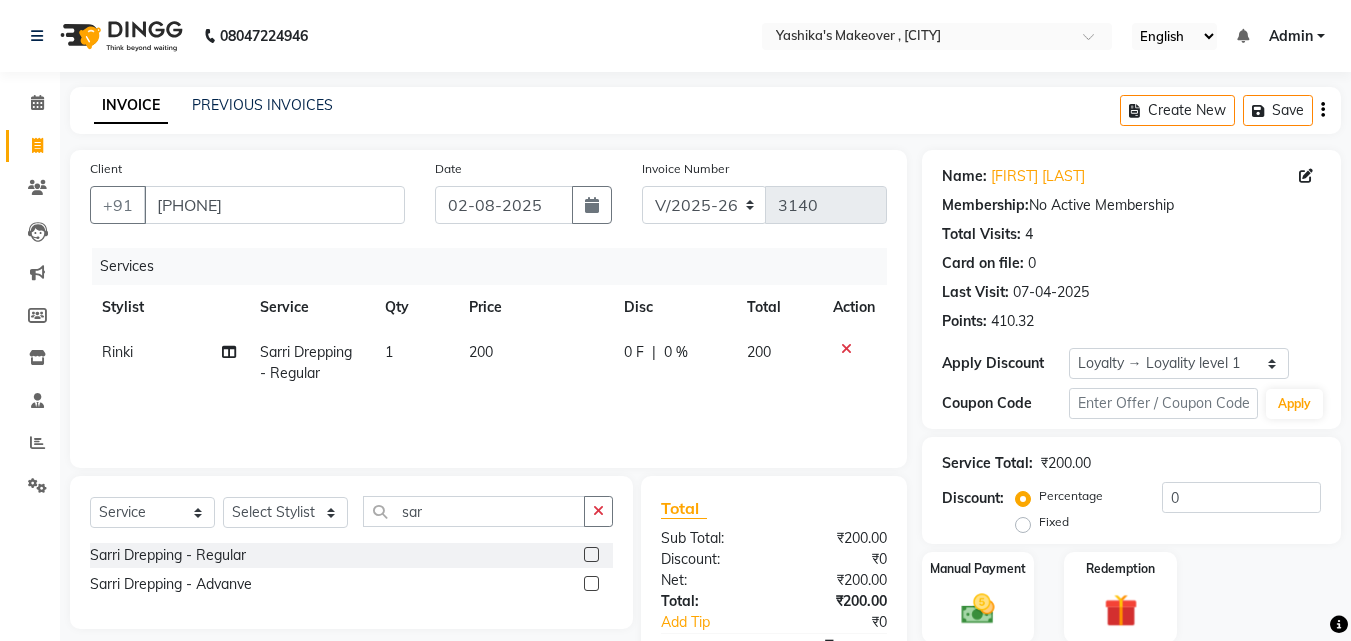 click on "Services Stylist Service Qty Price Disc Total Action [FIRST] Sarri Drepping - Regular 1 200 0 F | 0 % 200" 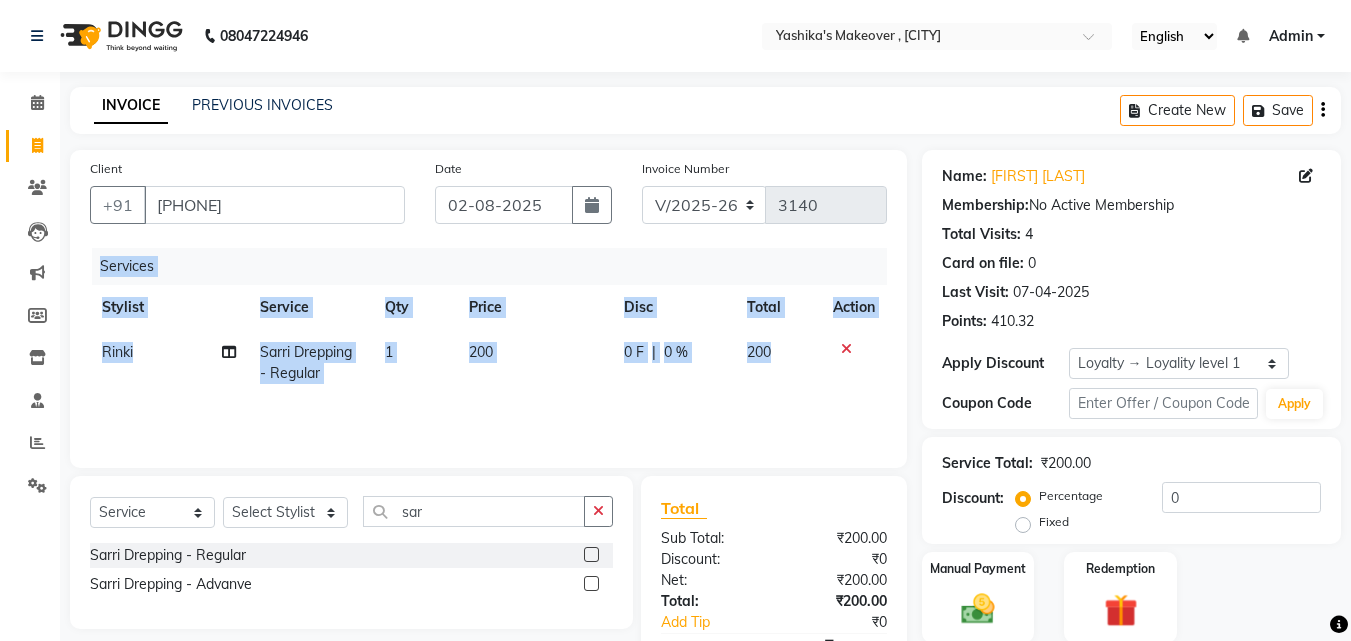 click on "200" 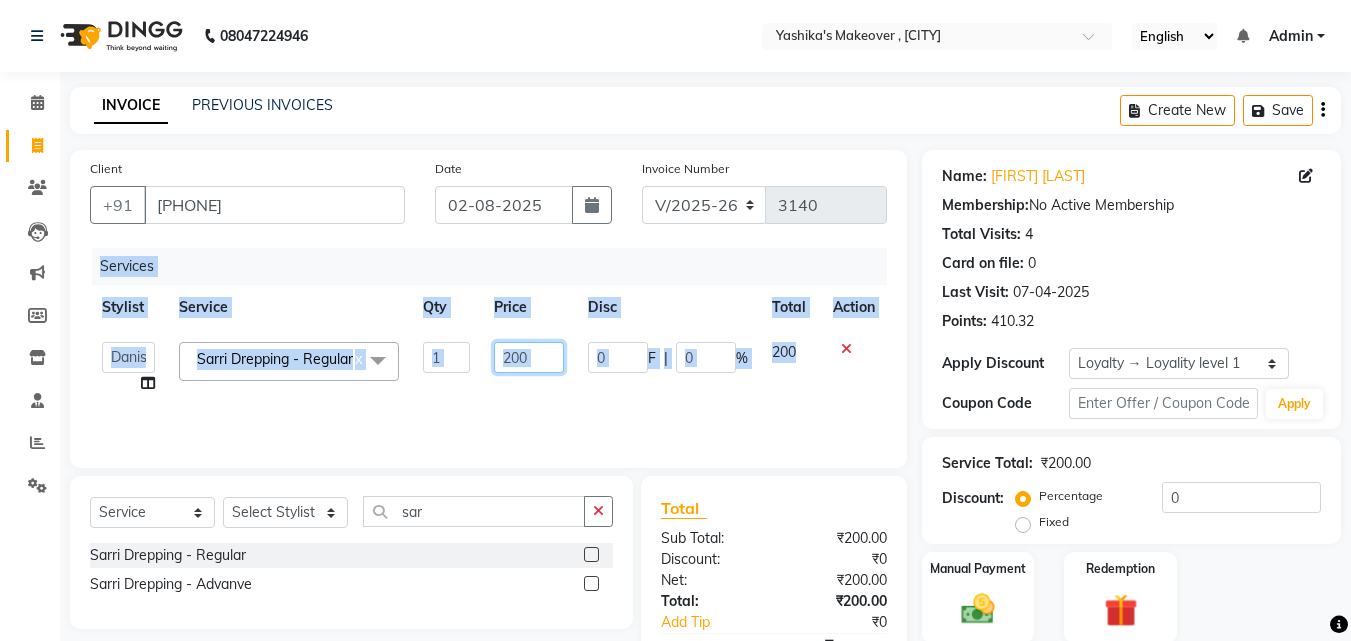 click on "200" 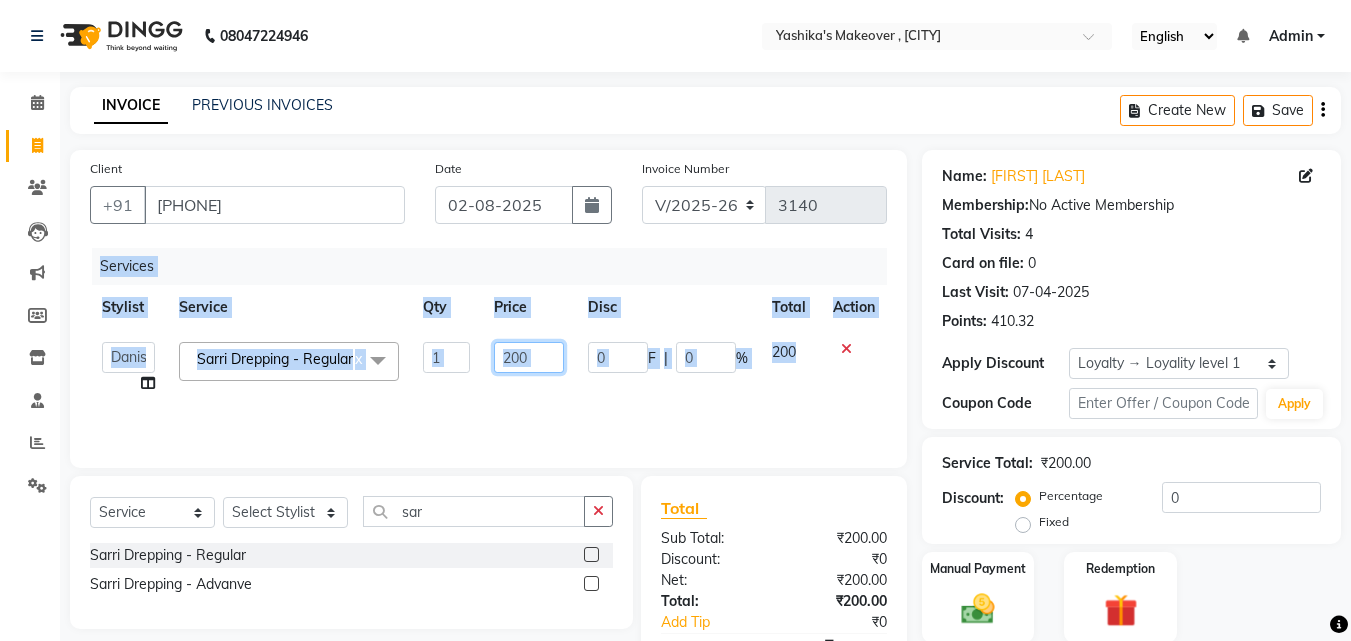 click on "200" 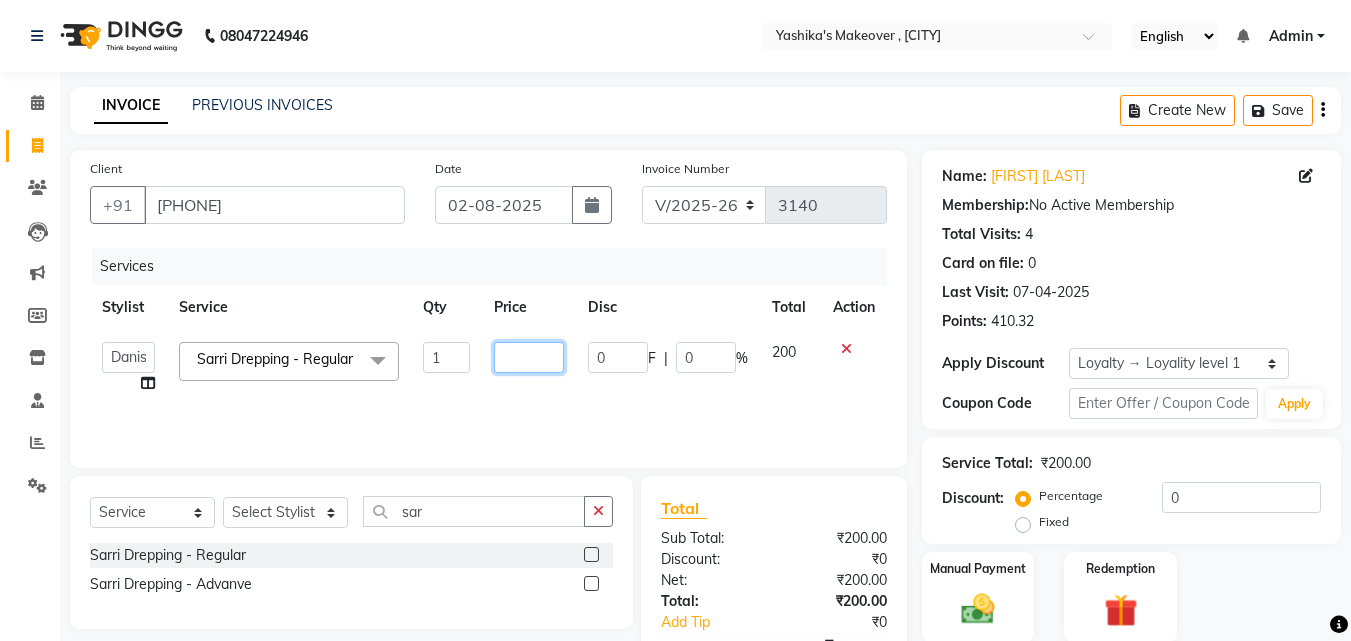 type on "0" 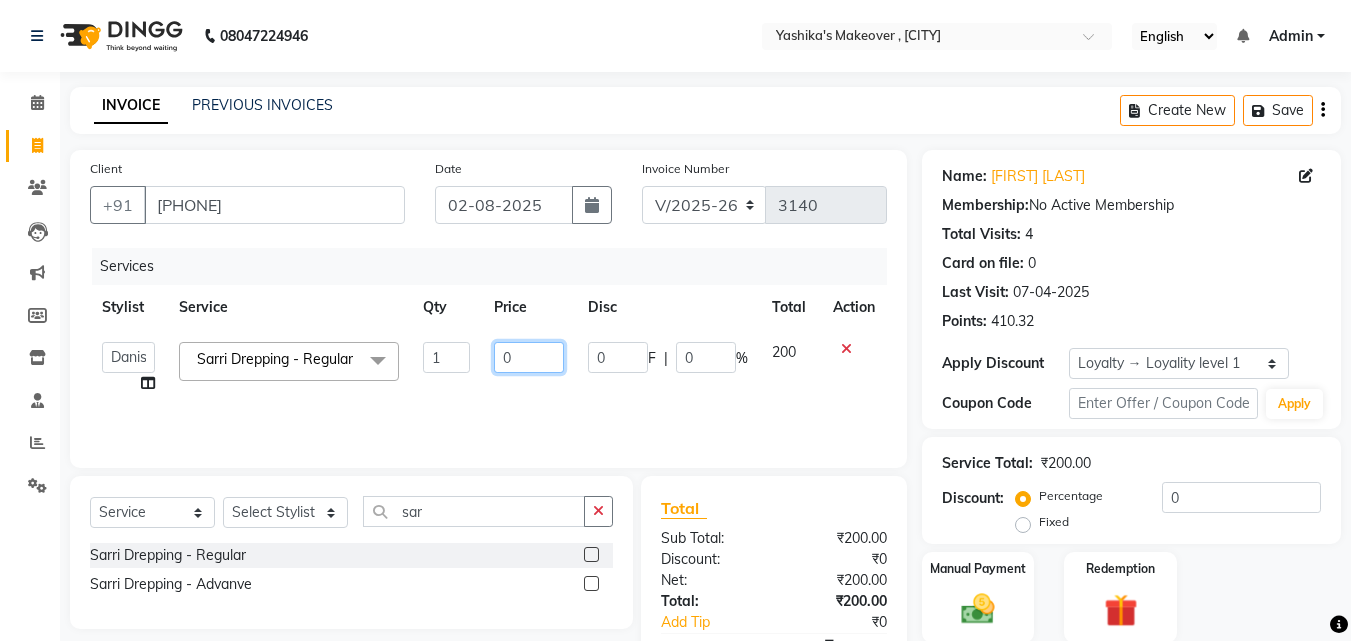 click on "0" 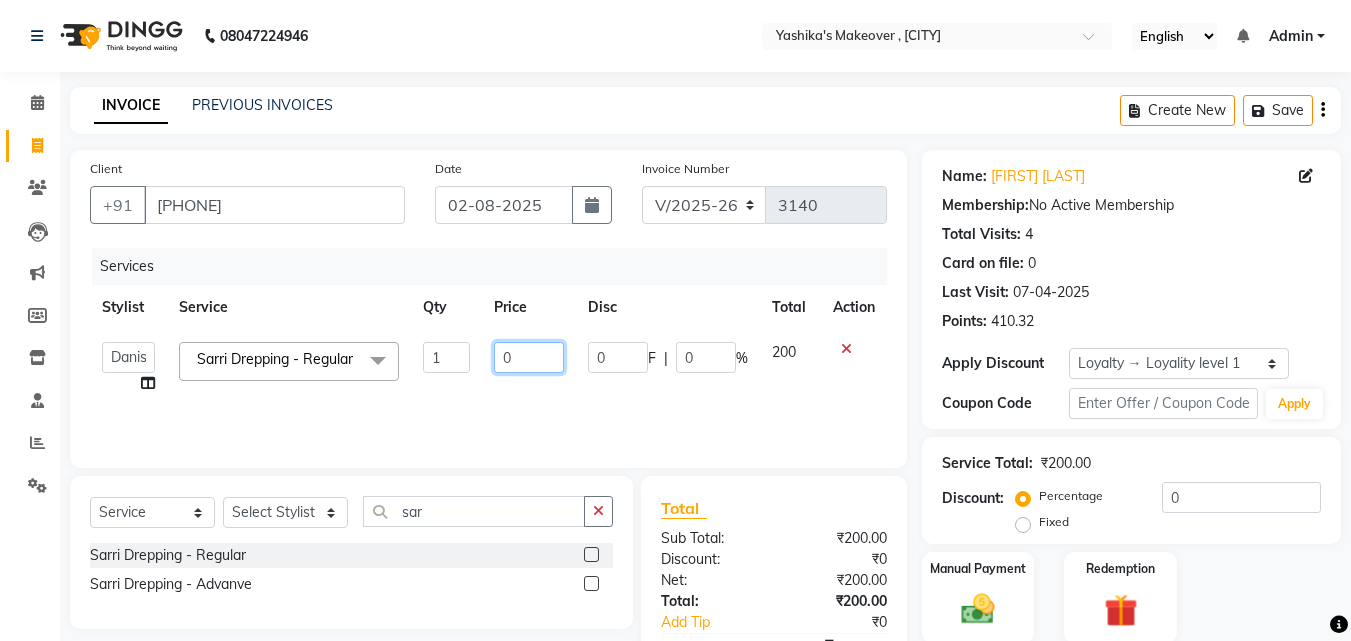 click on "0" 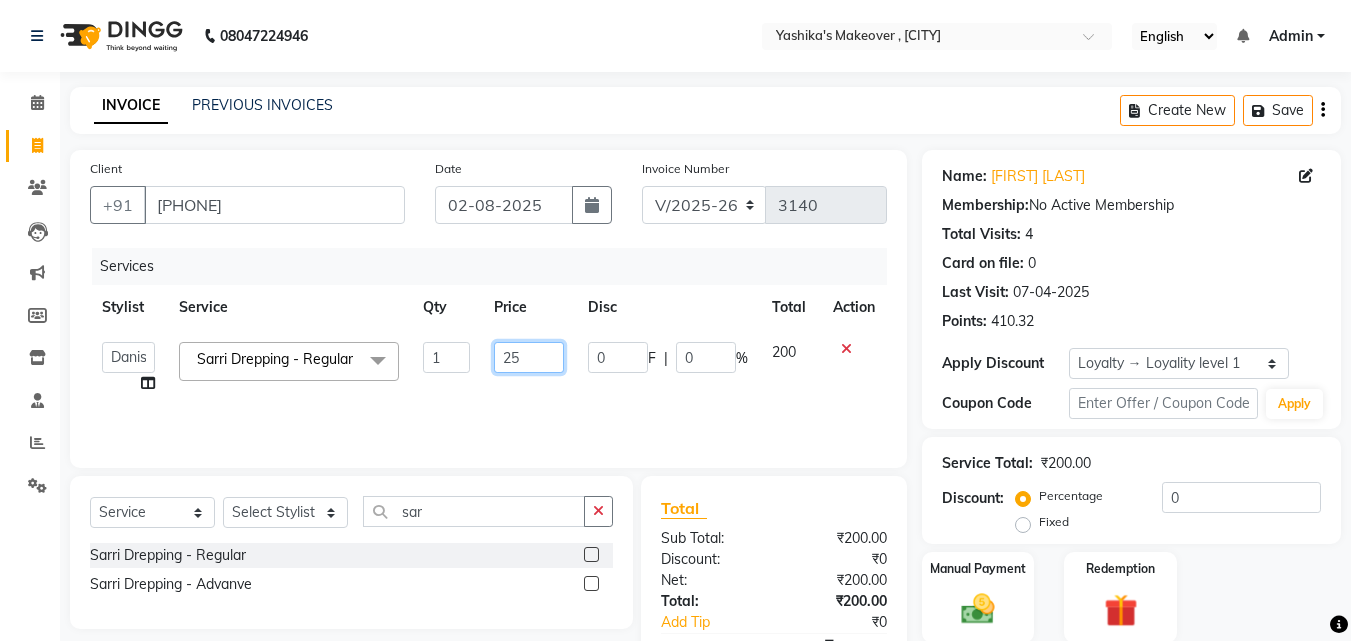 type on "250" 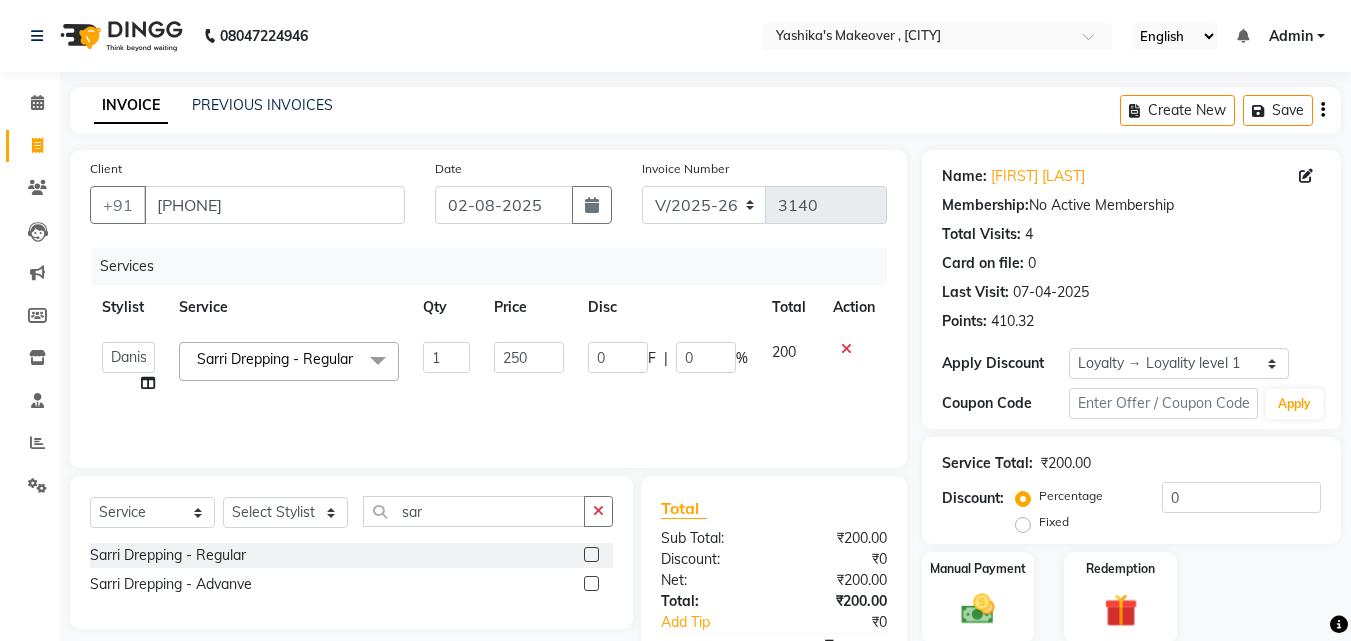 click on "250" 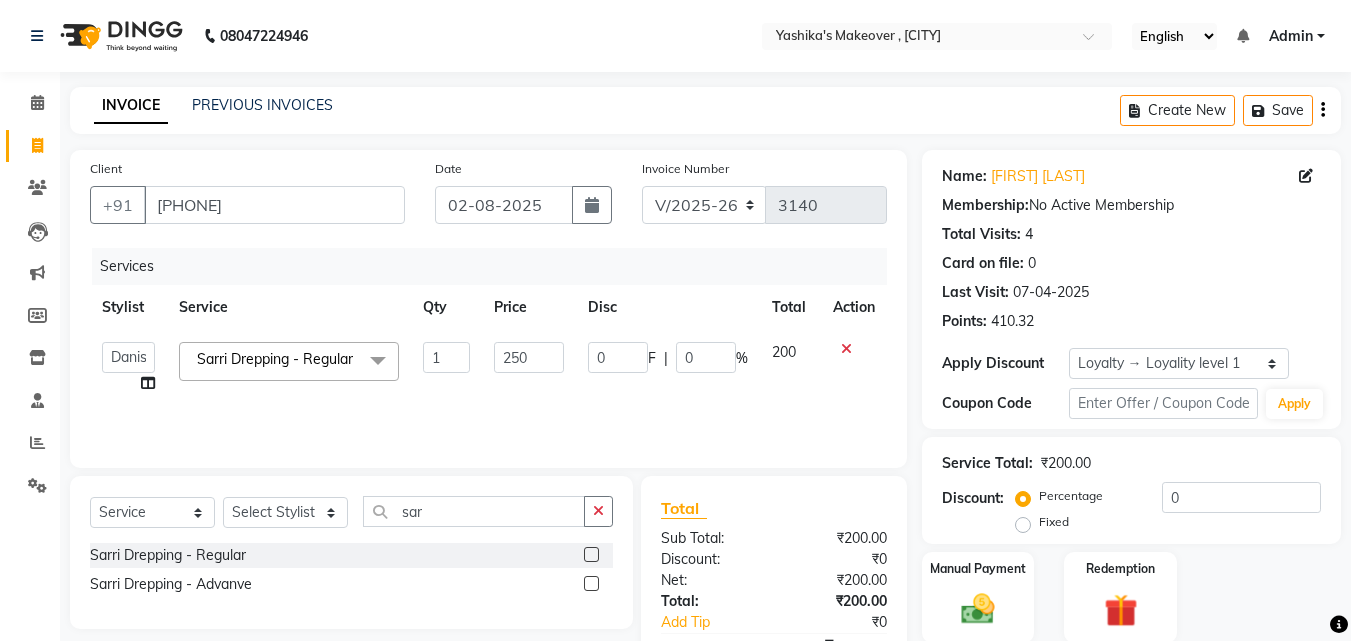 click on "250" 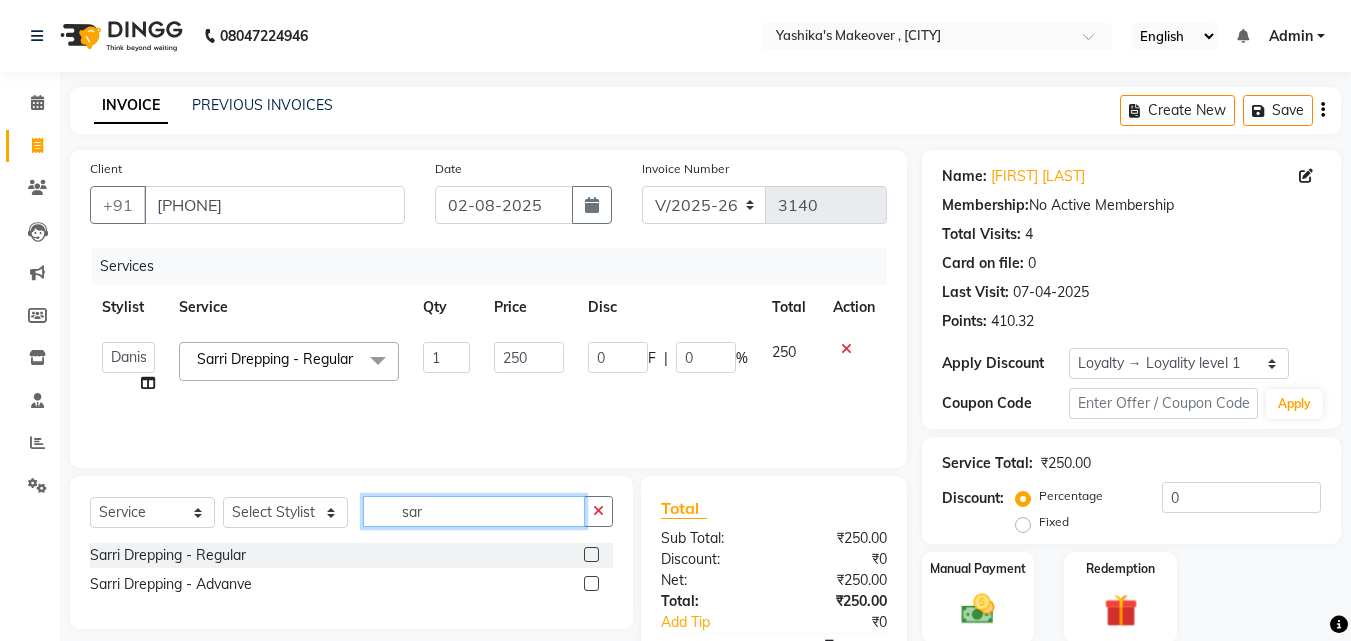 click on "sar" 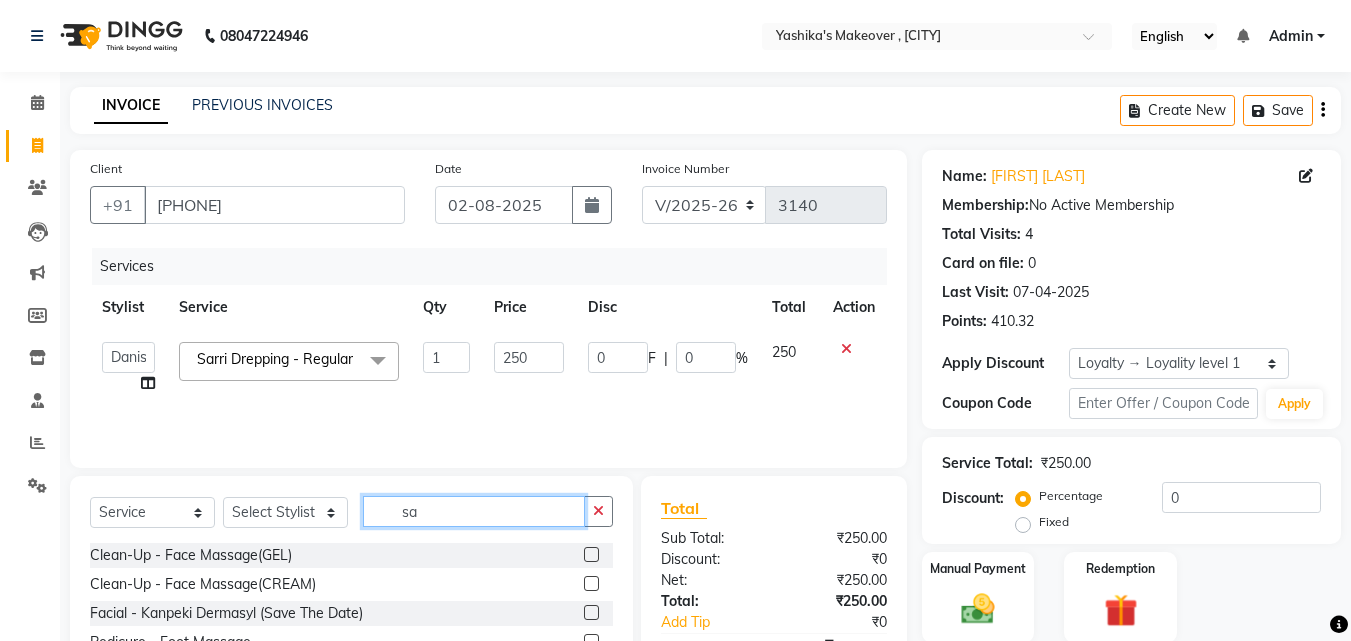 type on "s" 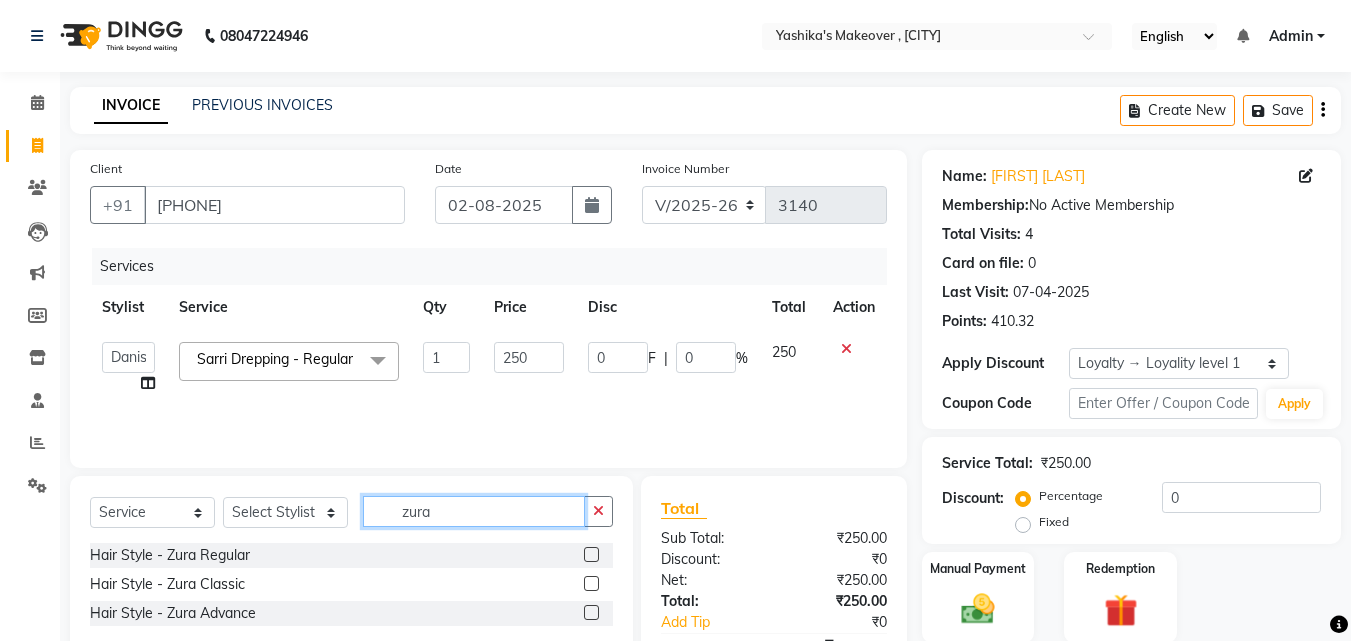 type on "zura" 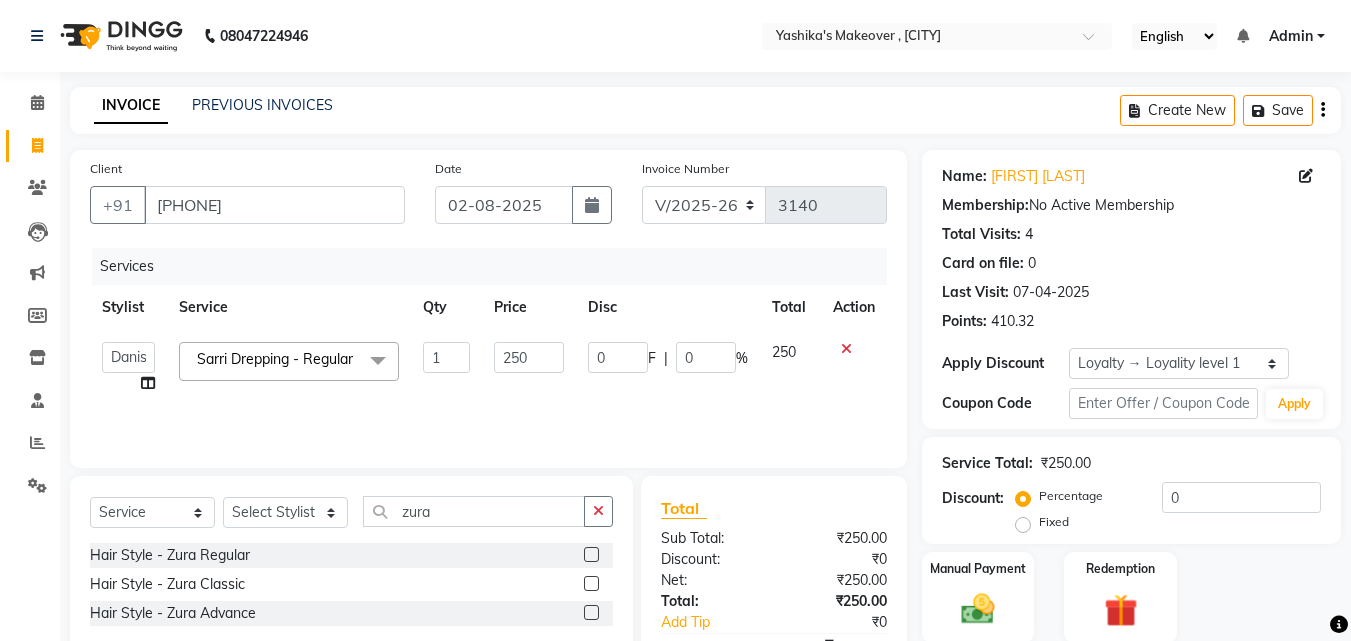 click 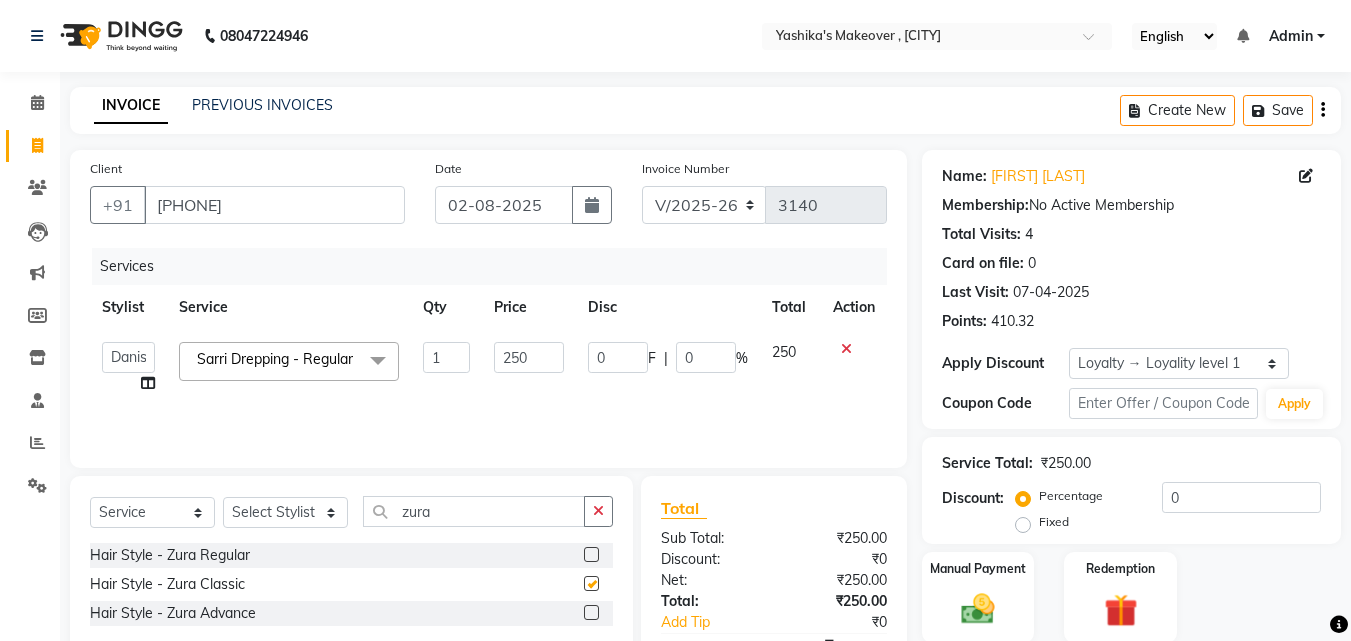 click on "Select  Service  Product  Membership  Package Voucher Prepaid Gift Card  Select Stylist [FIRST] [LAST] [FIRST]   [FIRST] [LAST]   [FIRST]   [FIRST]   [FIRST]   [FIRST]   [FIRST]   [FIRST]   [FIRST]   [FIRST] ([MONTH][YEAR])   [FIRST]   zura" 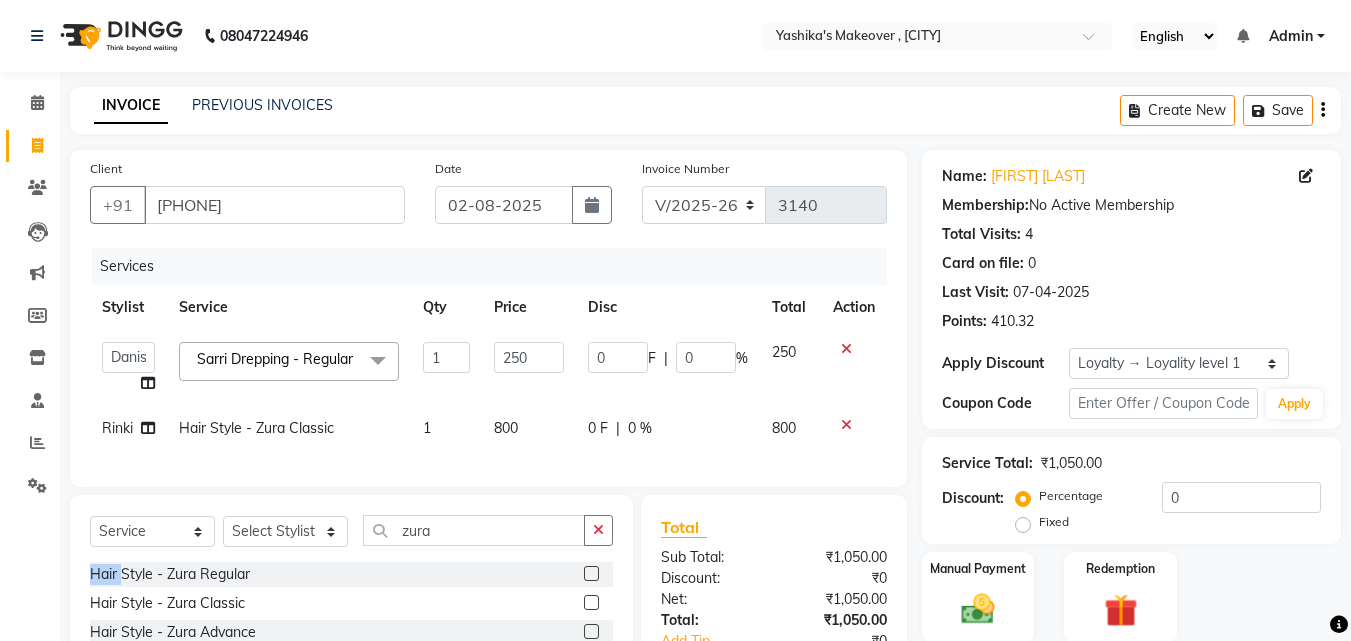 checkbox on "false" 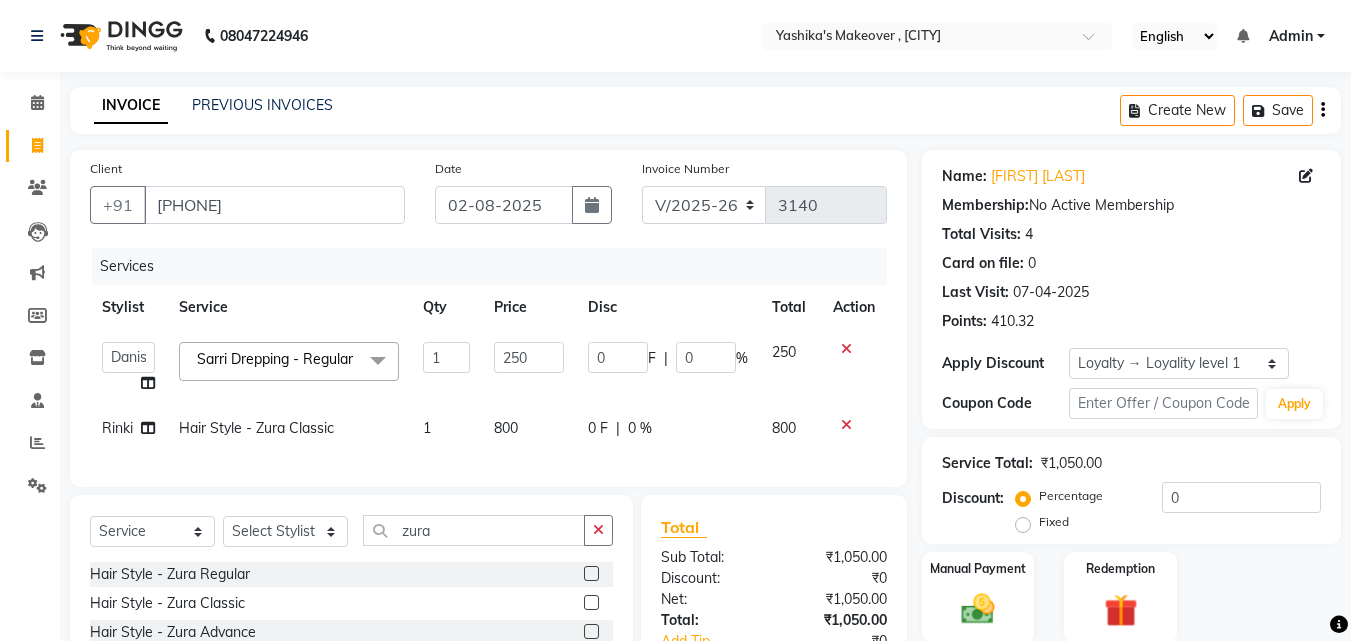 click on "800" 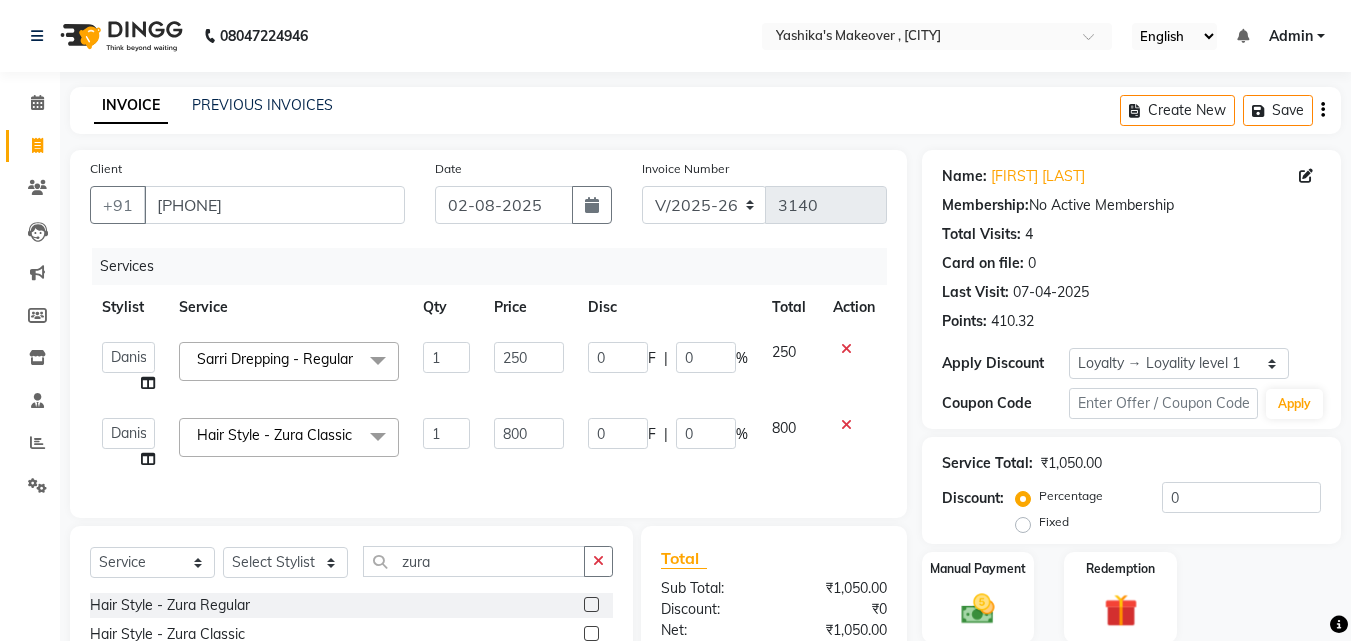 click on "800" 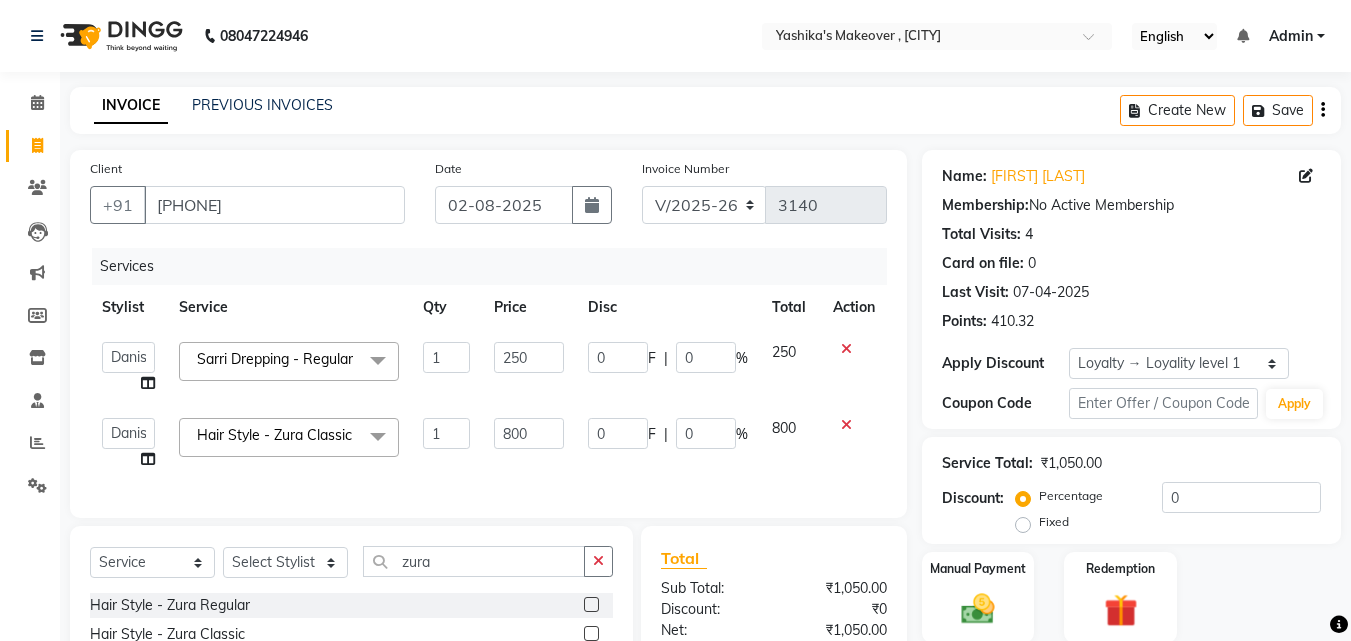 click on "800" 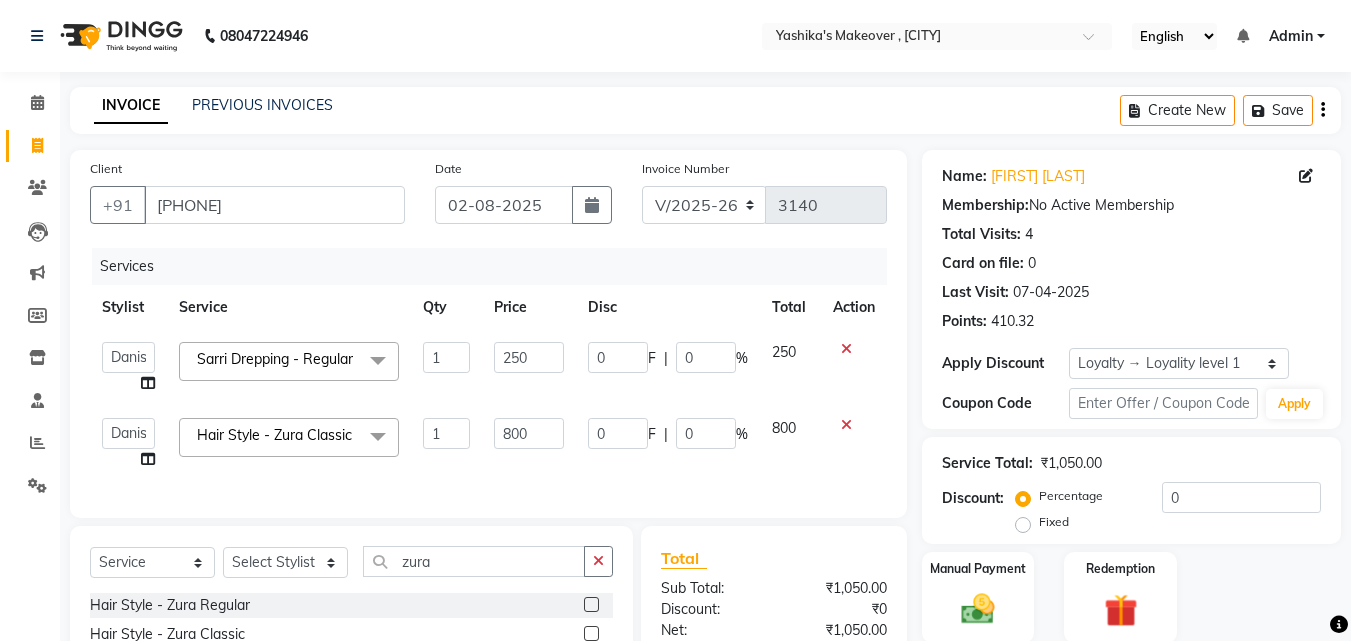 type 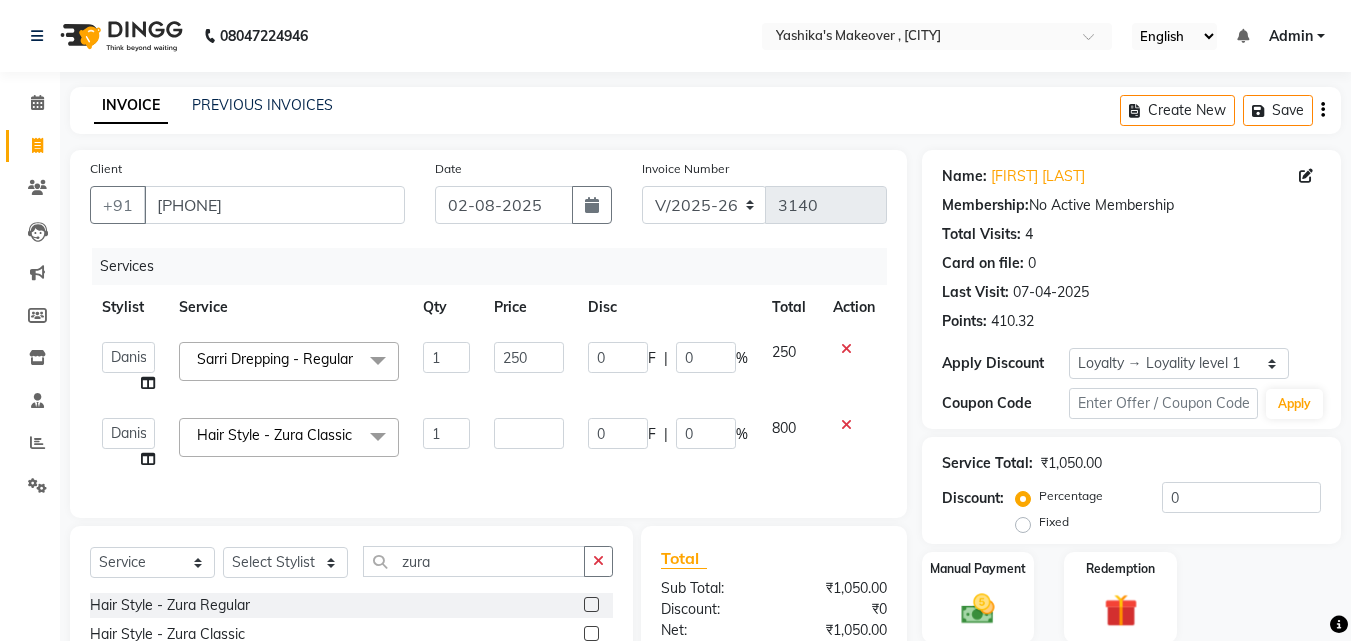 click 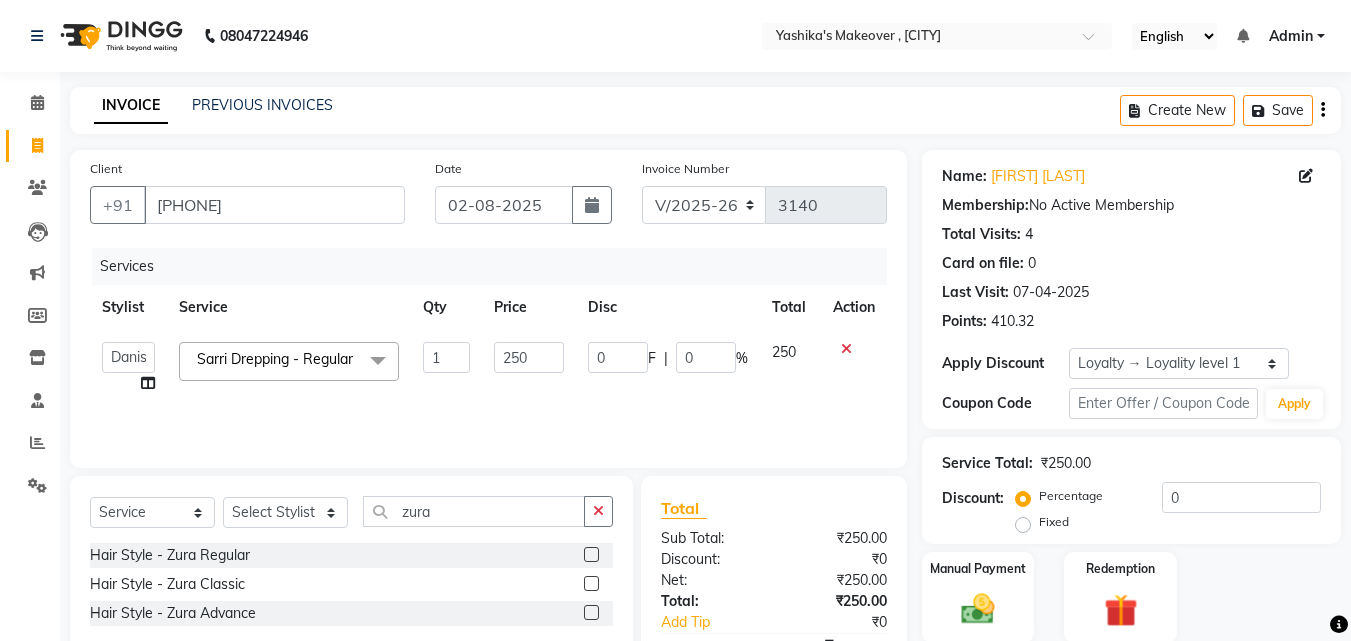 click 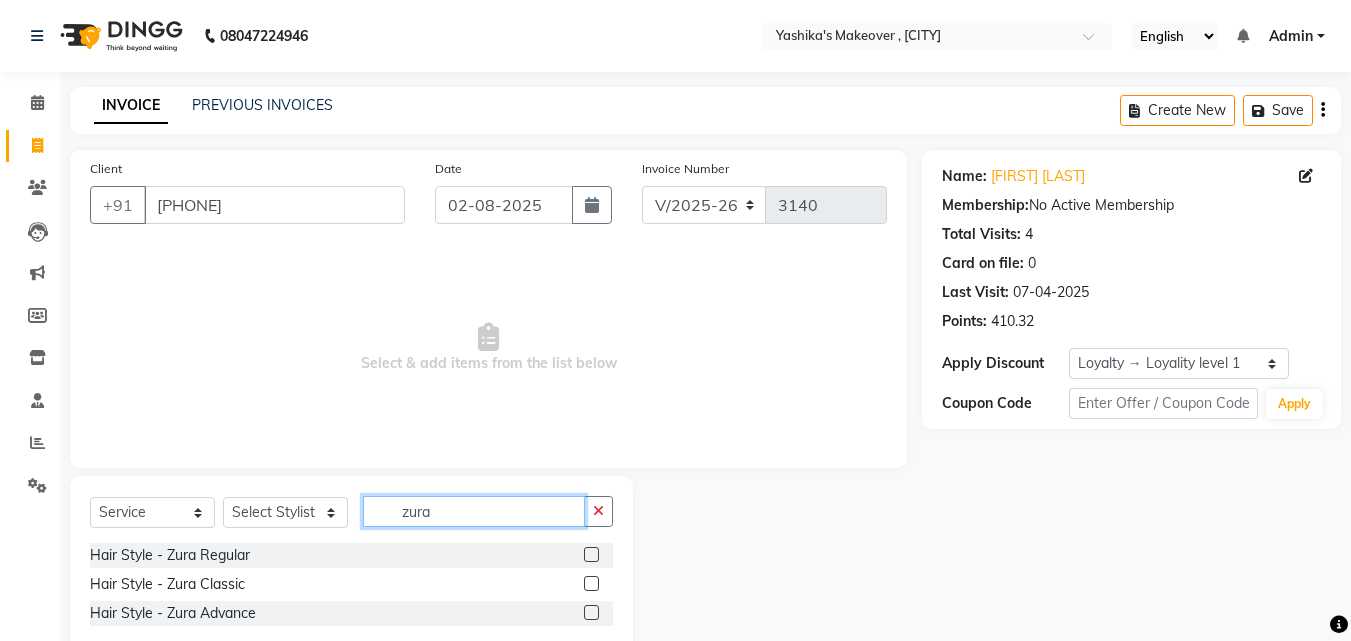 click on "zura" 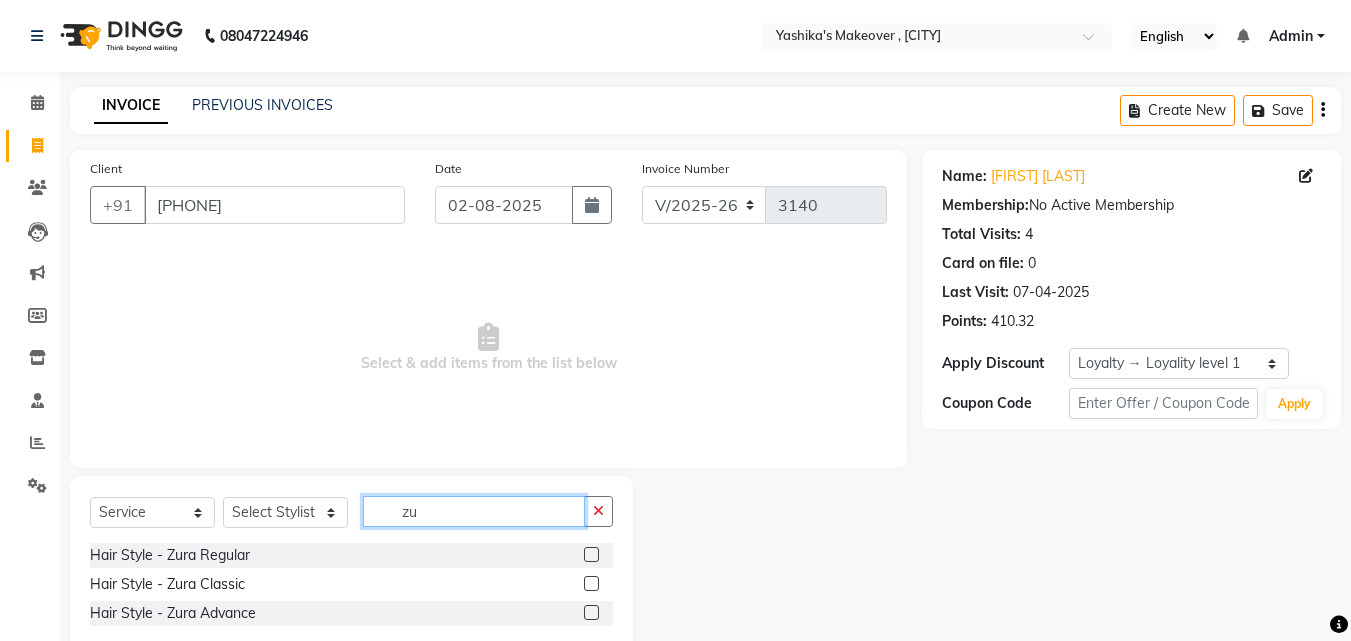 type on "z" 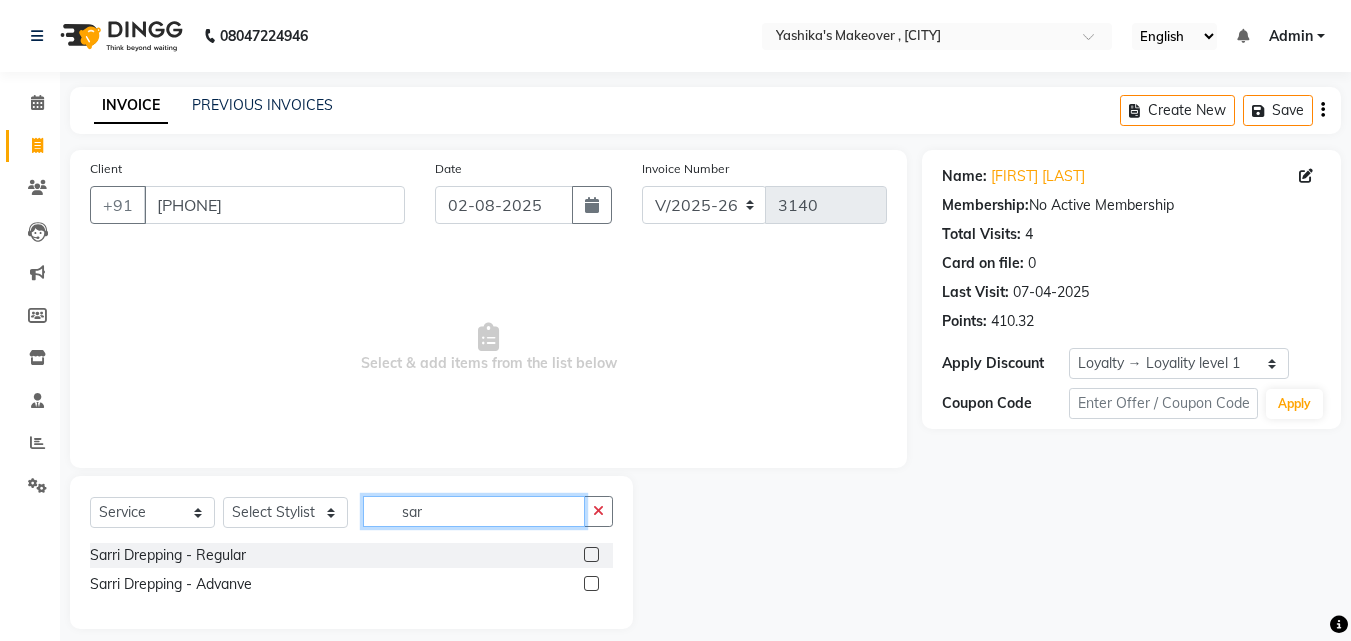 type on "sar" 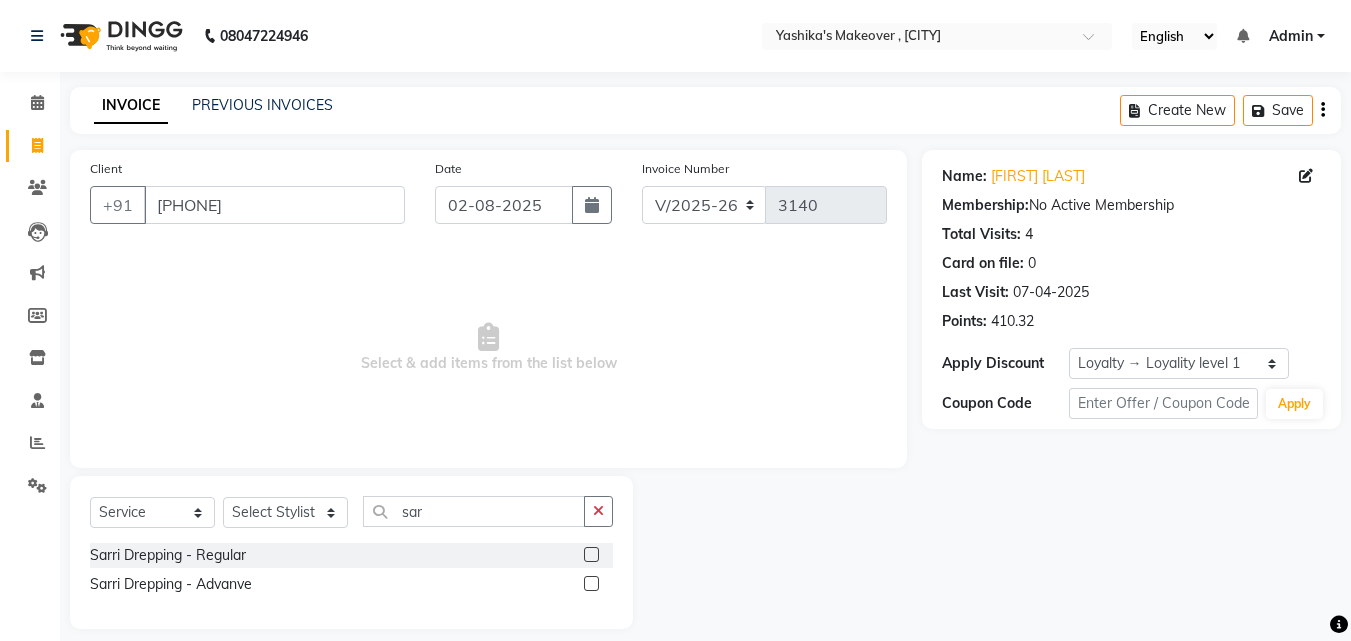 click 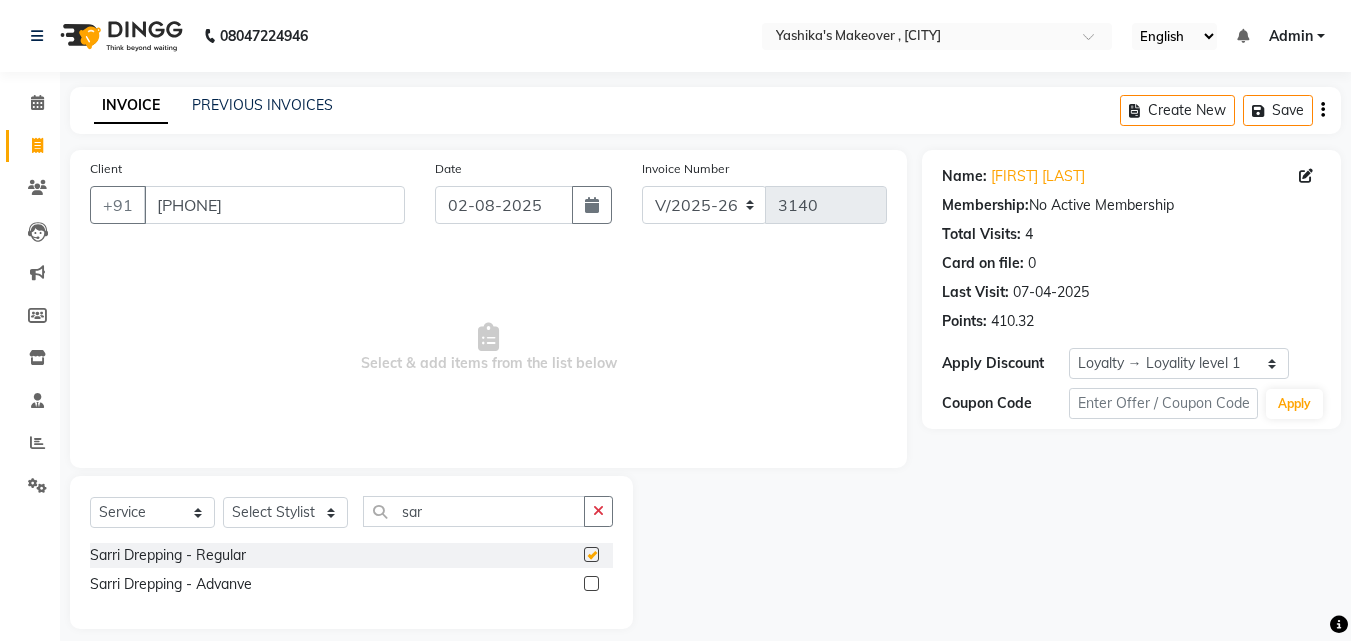 click 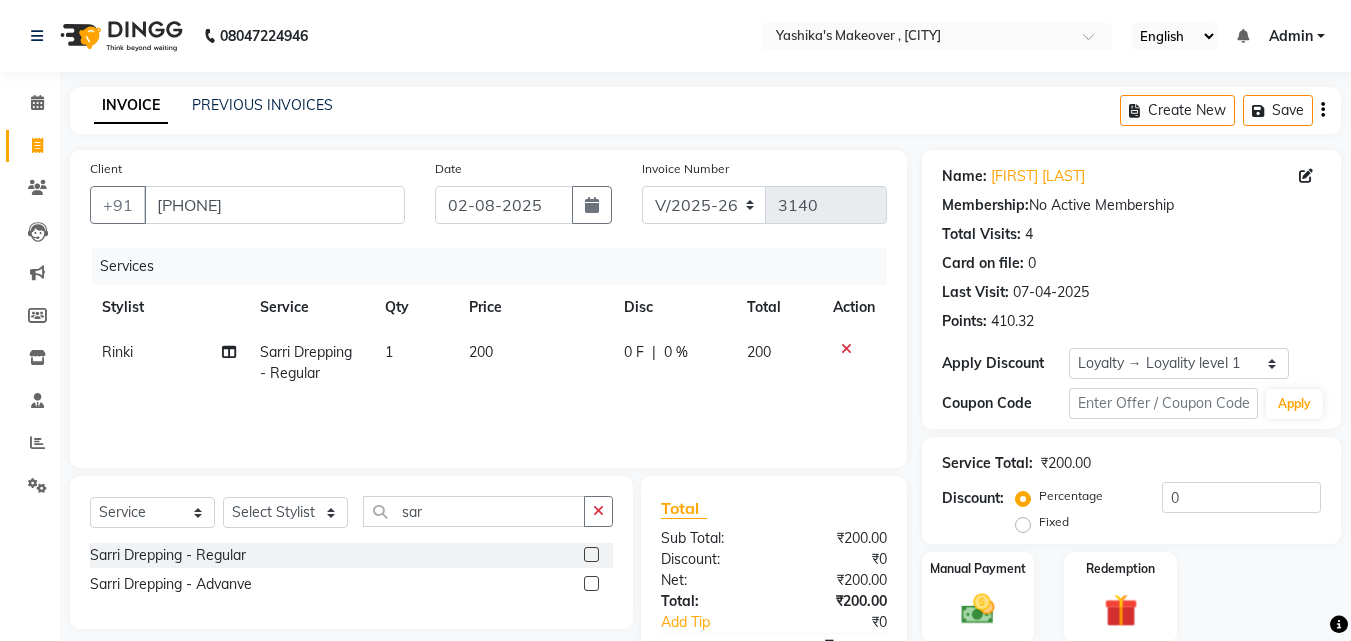 click on "200" 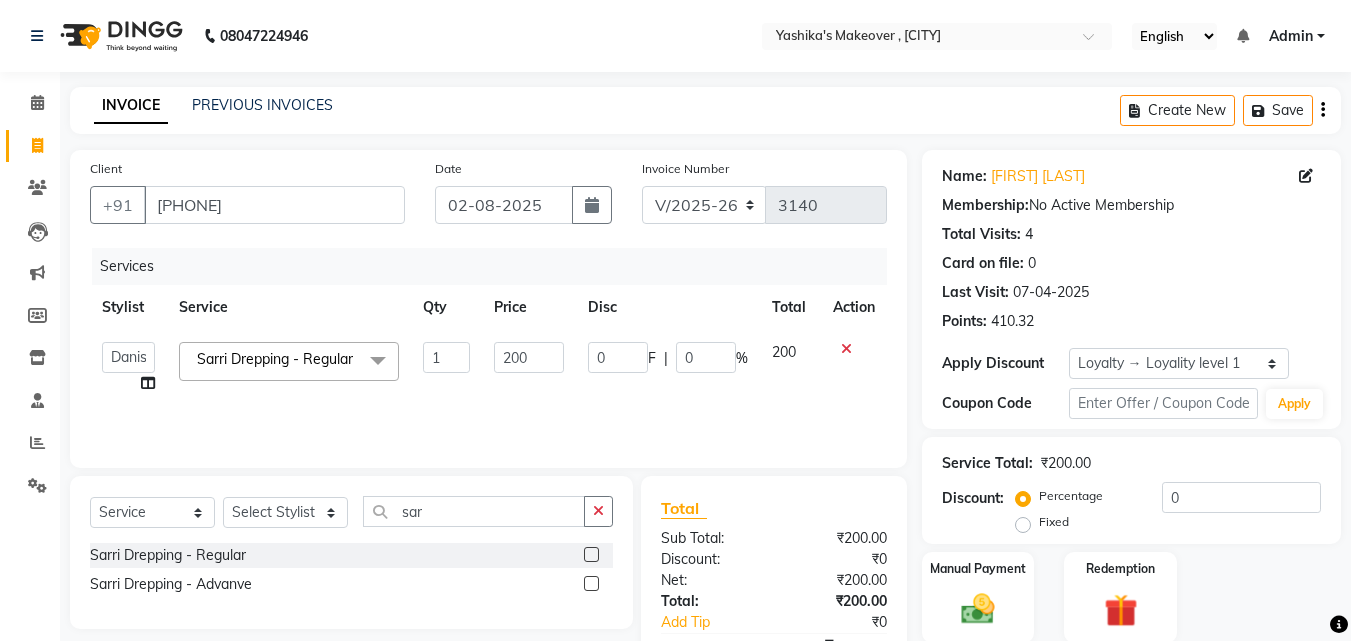 click on "200" 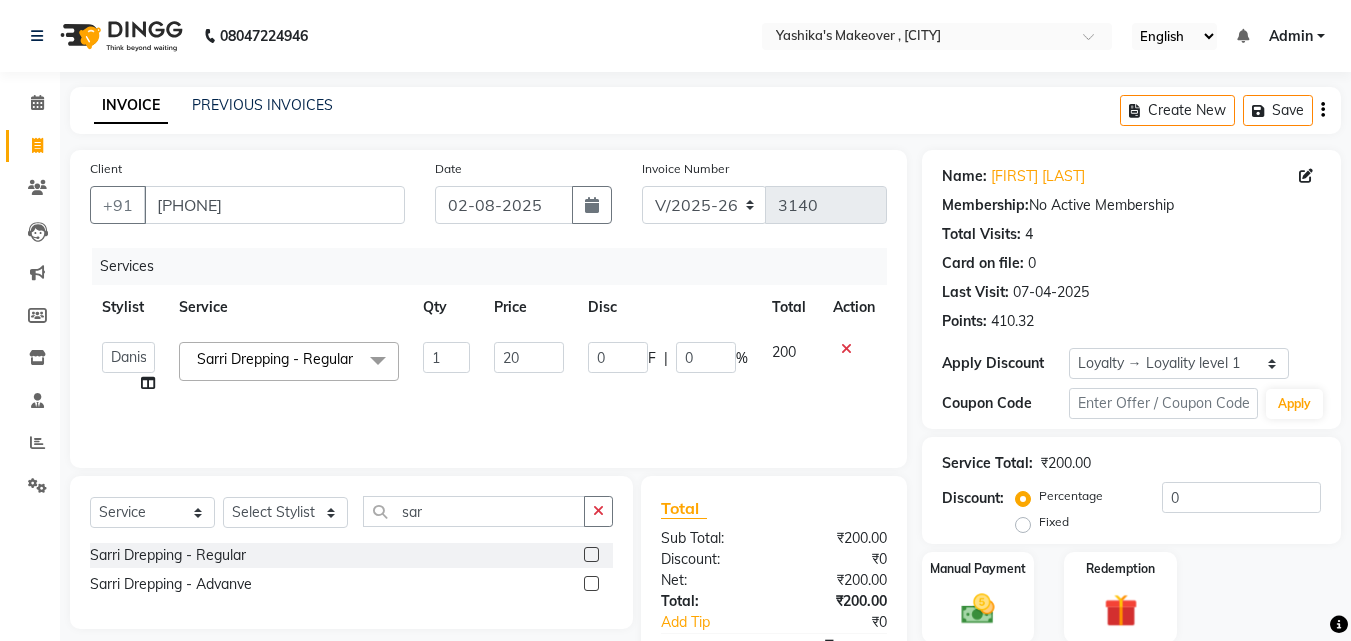 type on "2" 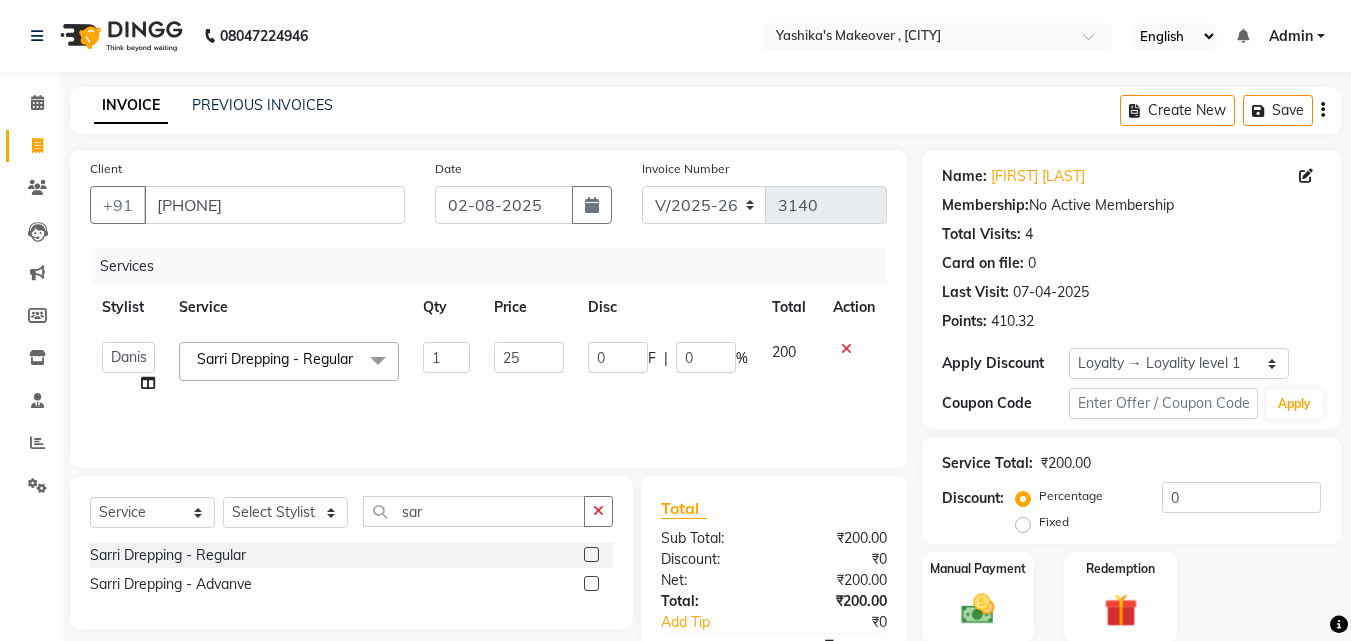 type on "250" 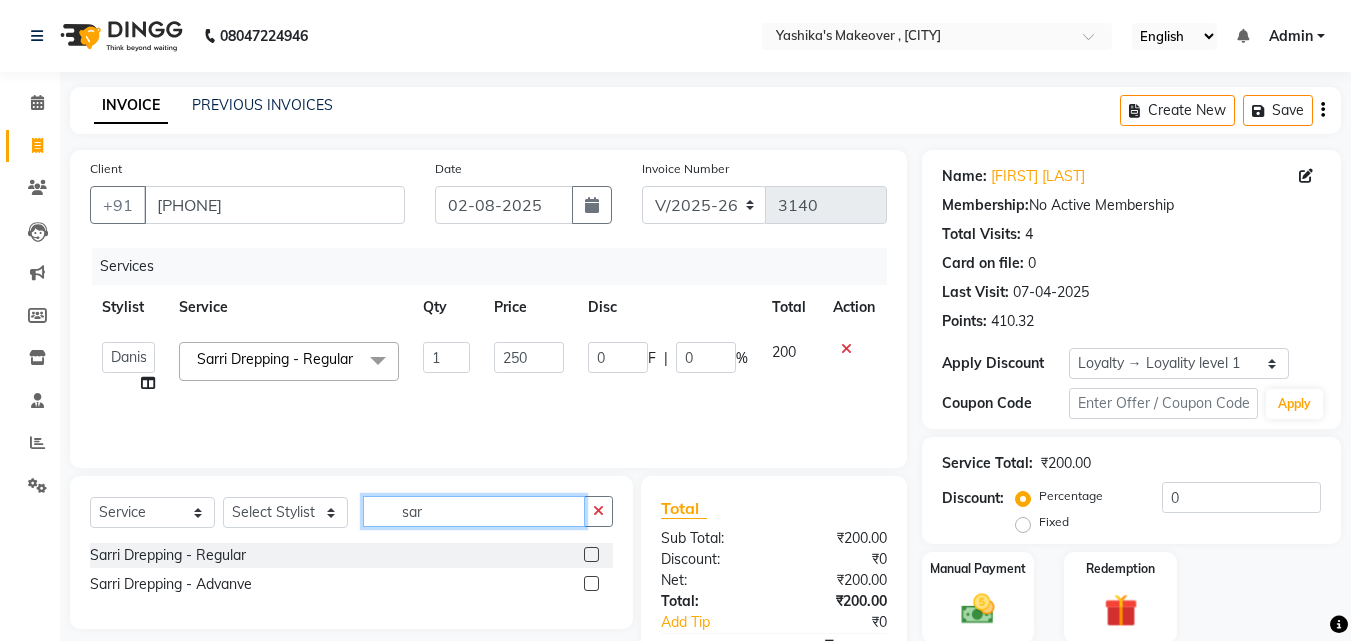 click on "sar" 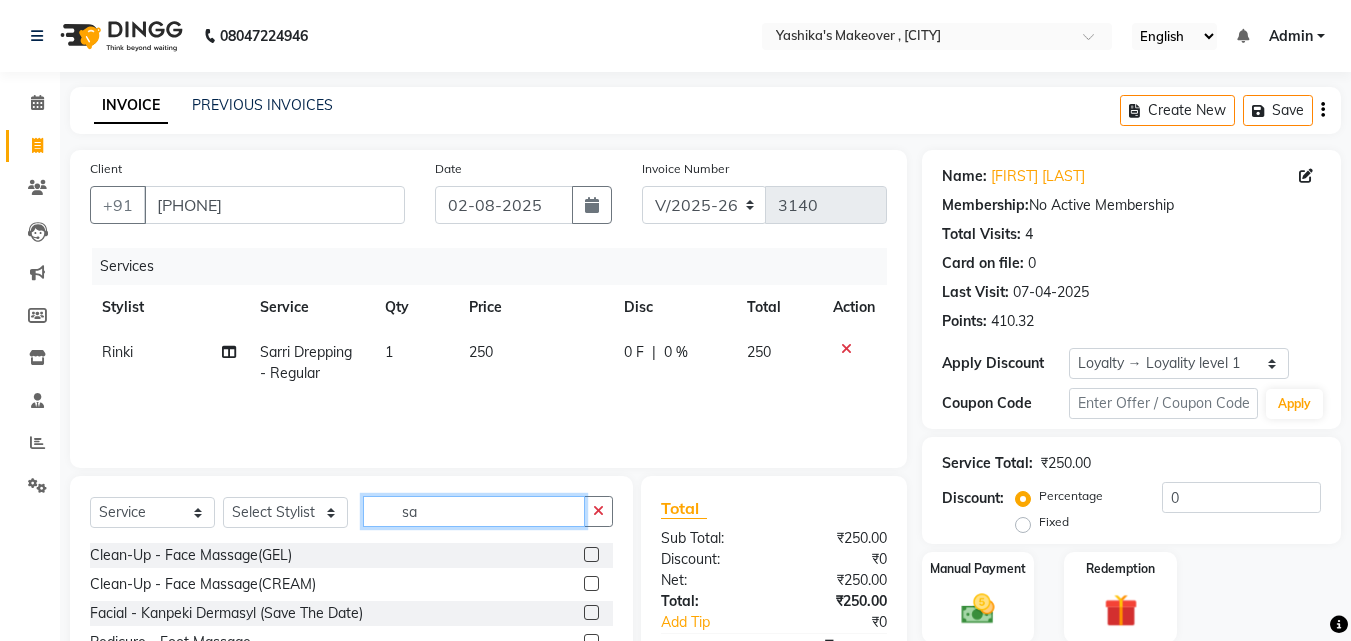 type on "s" 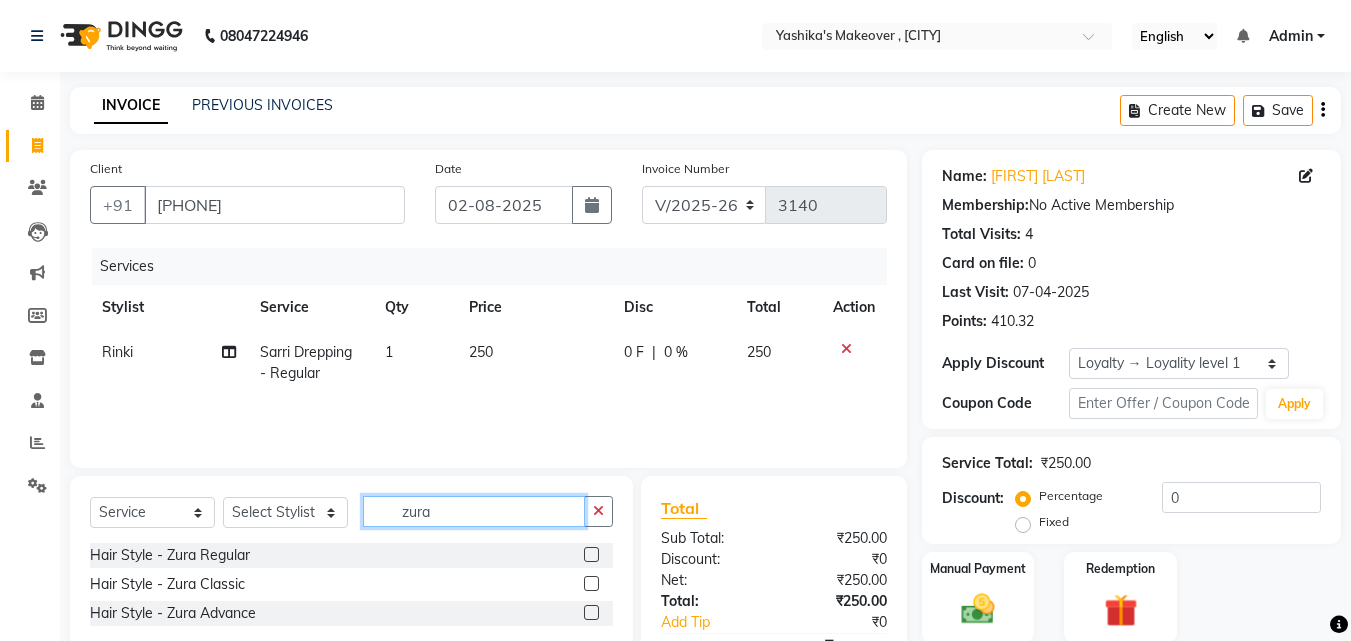type on "zura" 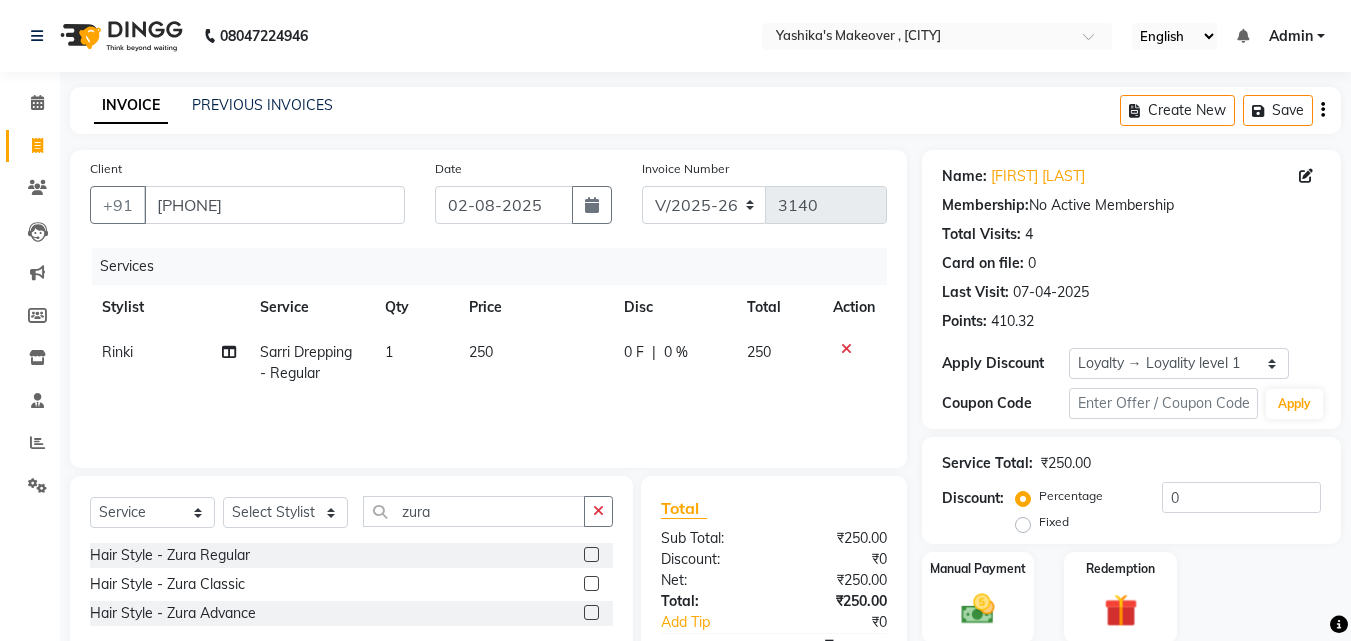 click 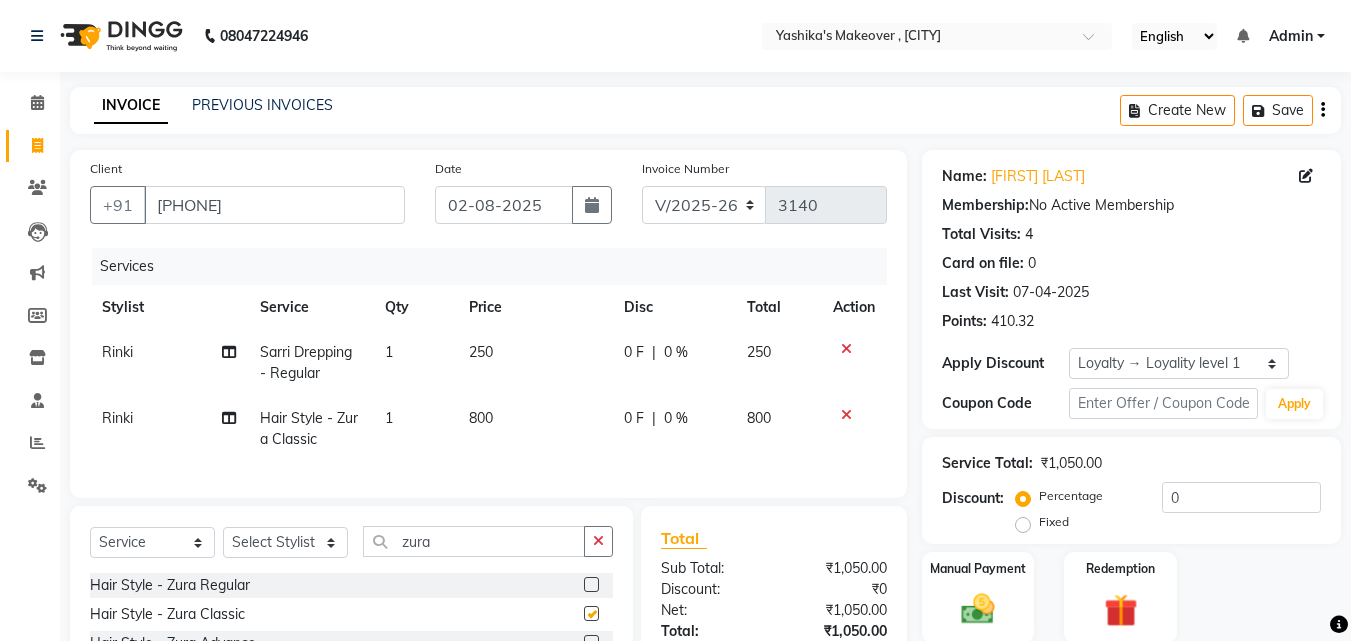 checkbox on "false" 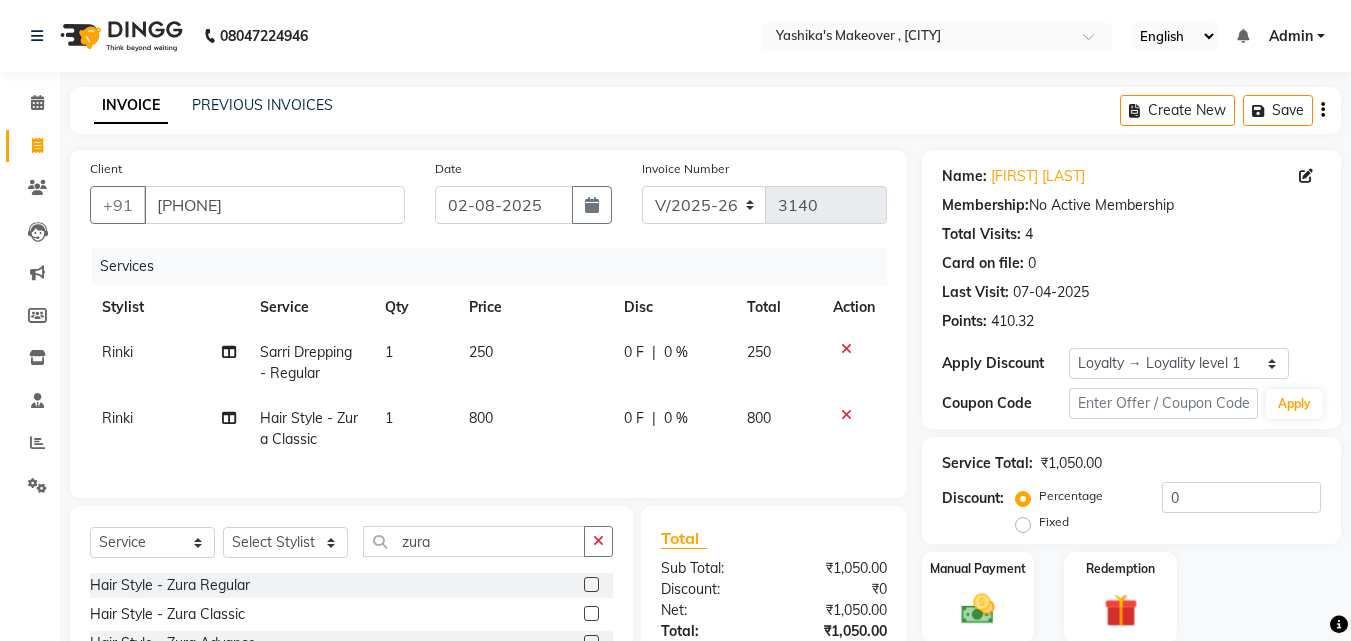 click on "800" 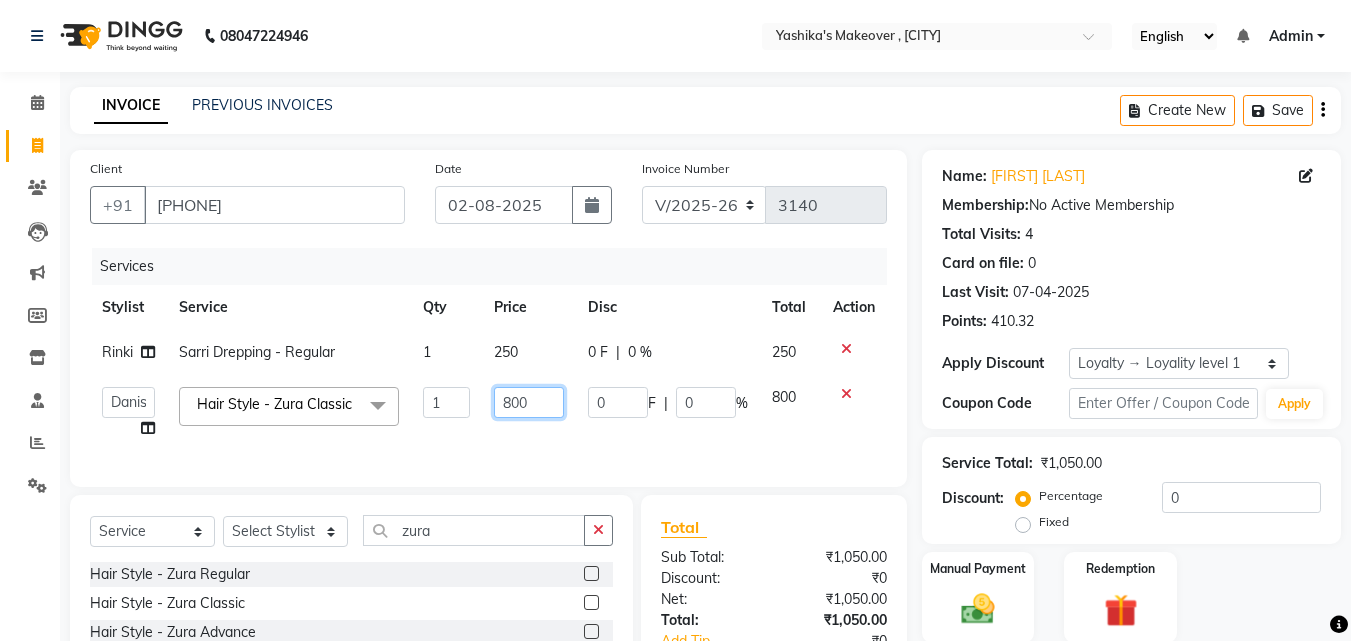 click on "800" 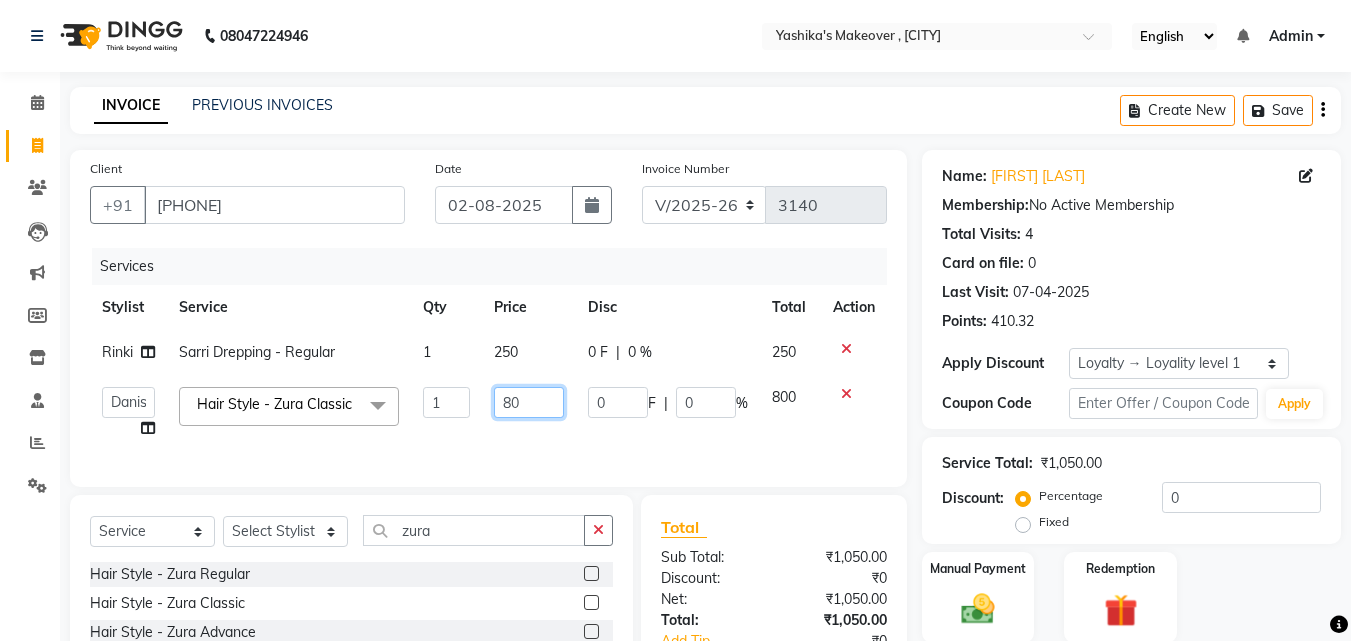 type on "8" 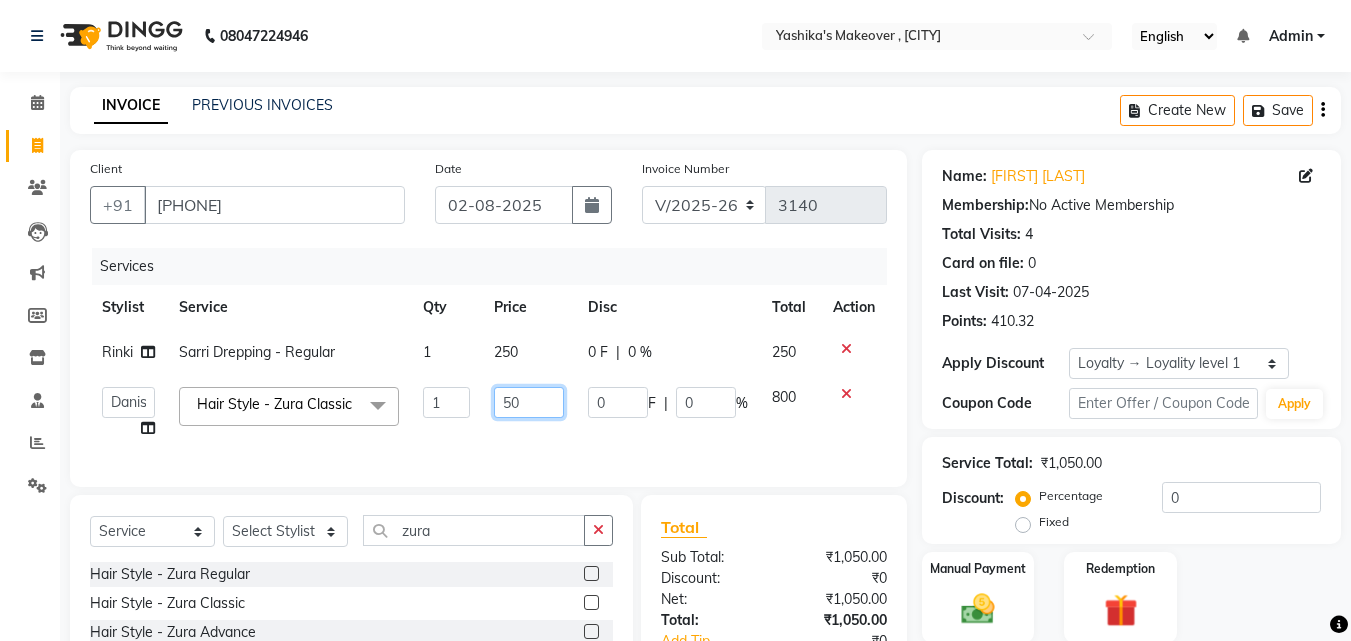 type on "500" 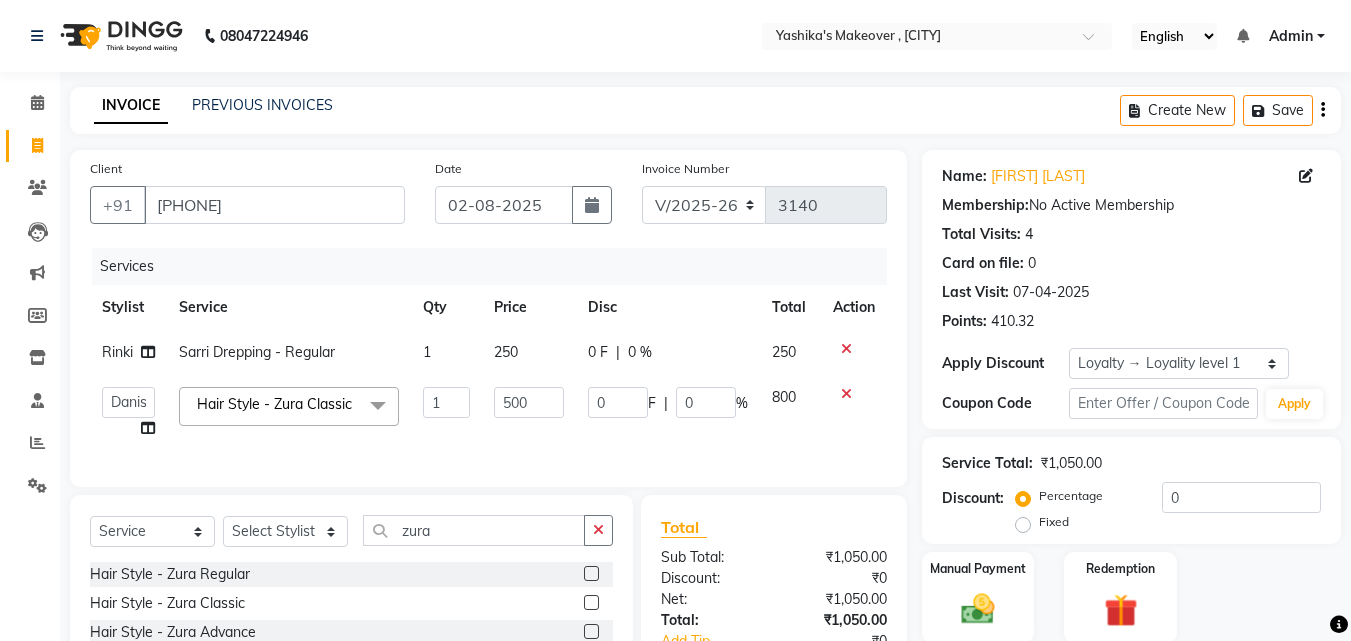 click on "500" 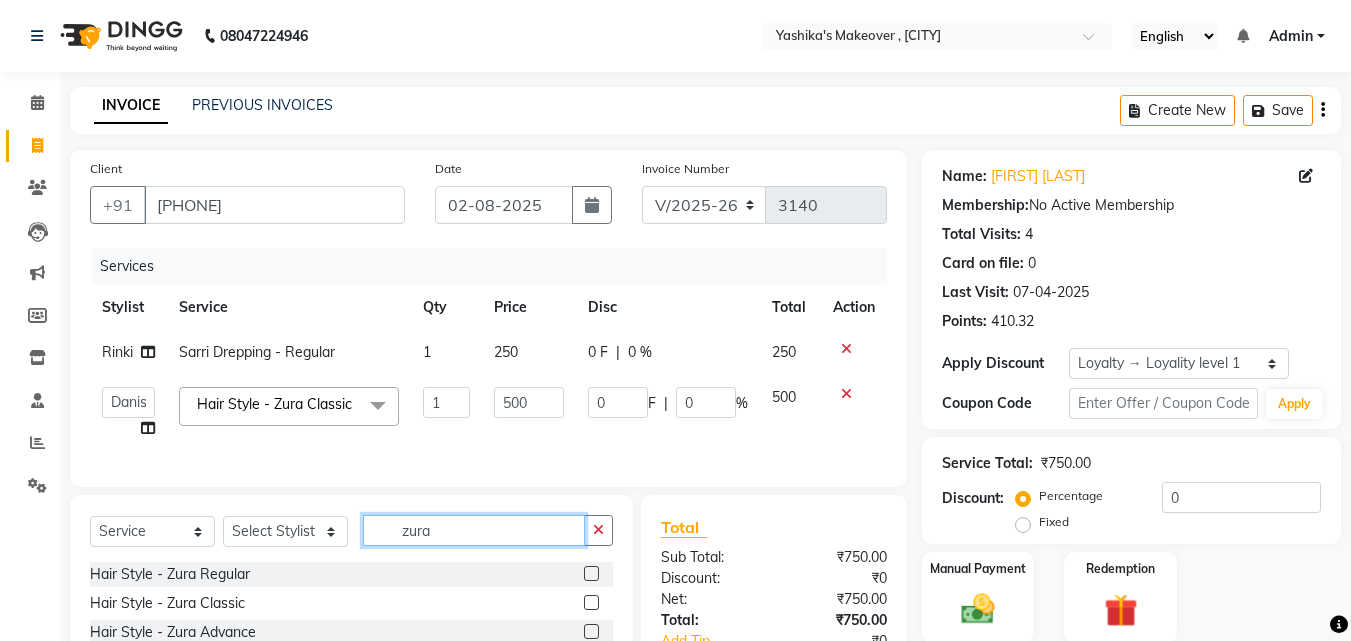 click on "zura" 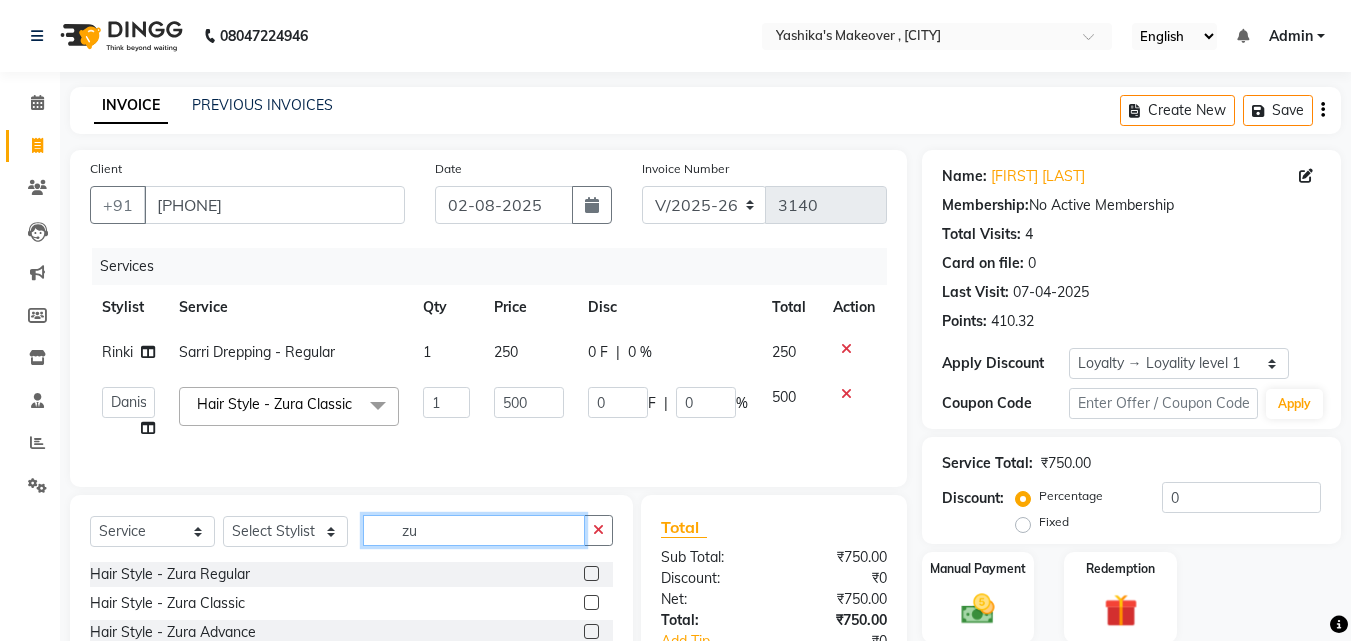 type on "z" 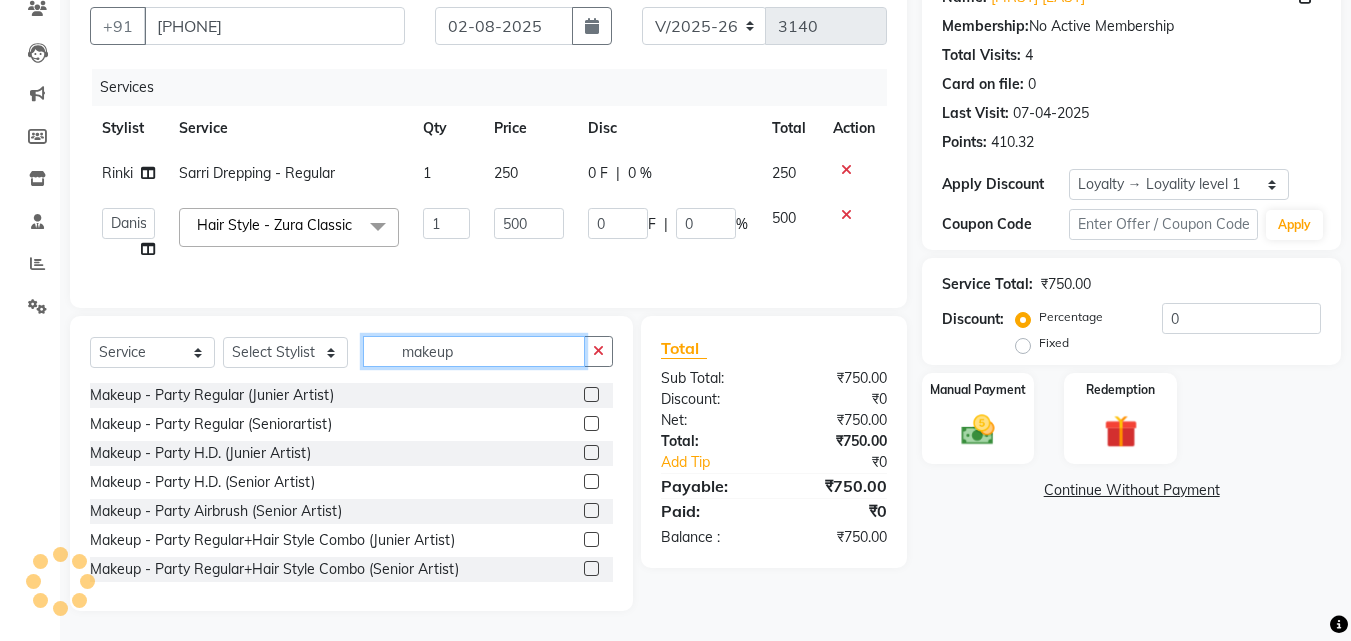 scroll, scrollTop: 185, scrollLeft: 0, axis: vertical 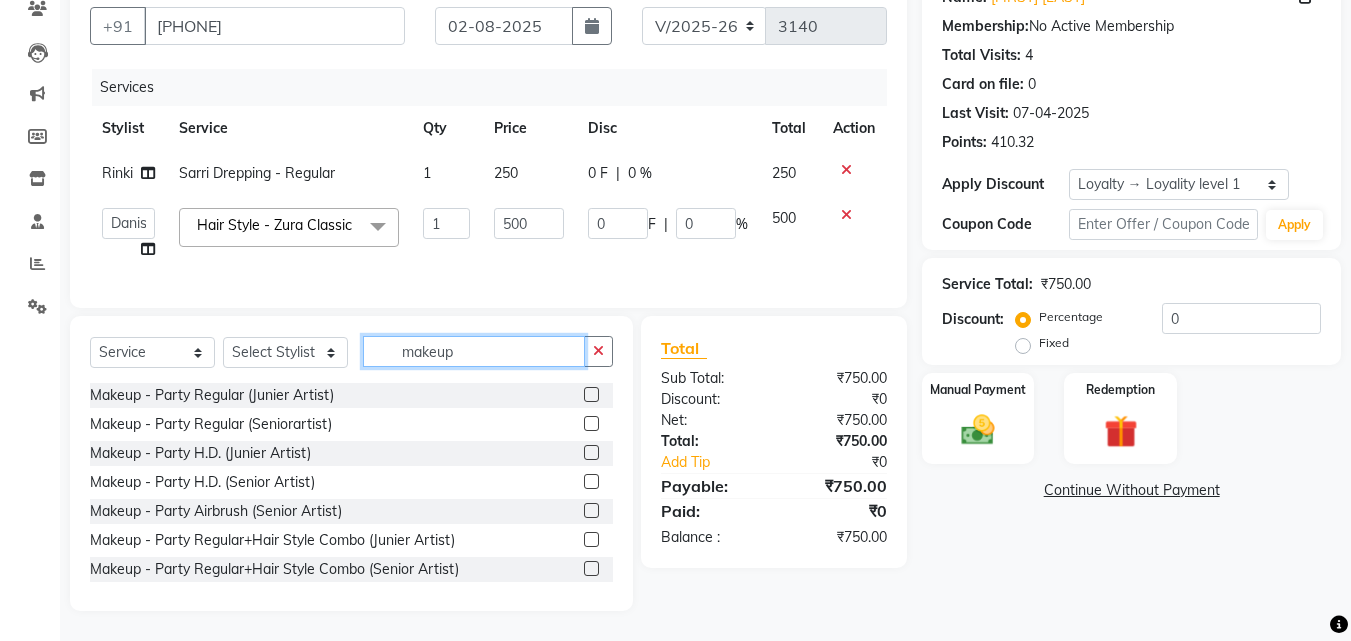 type on "makeup" 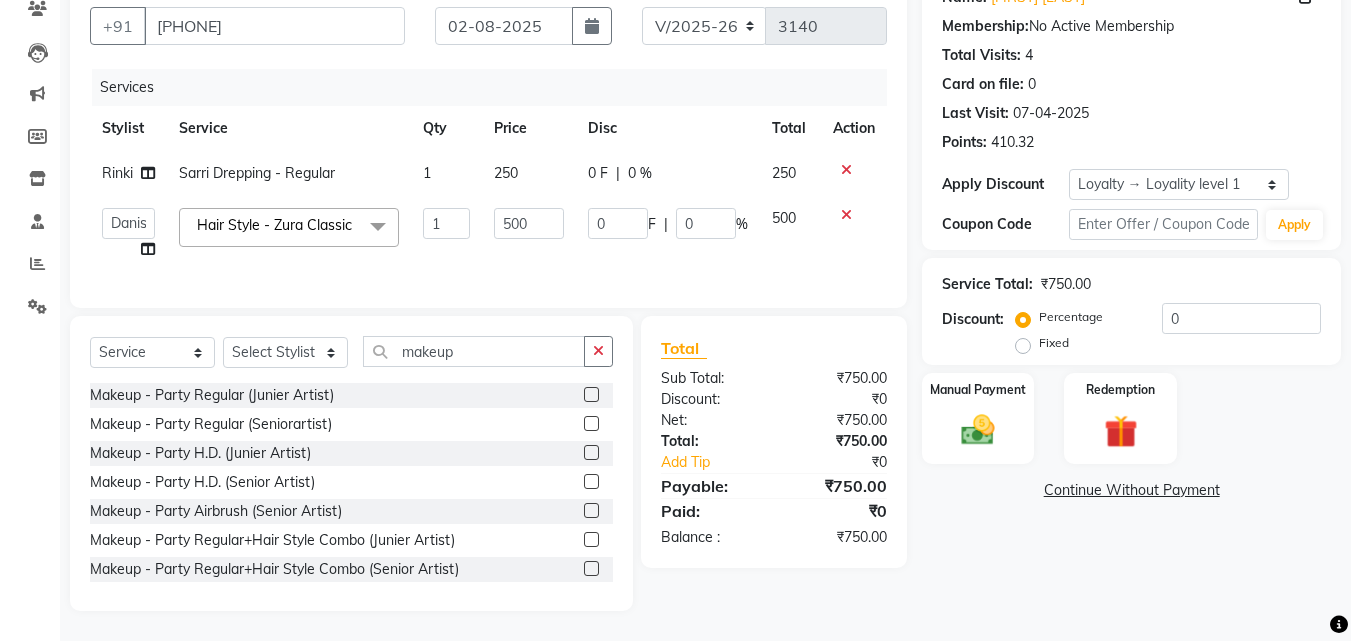 click 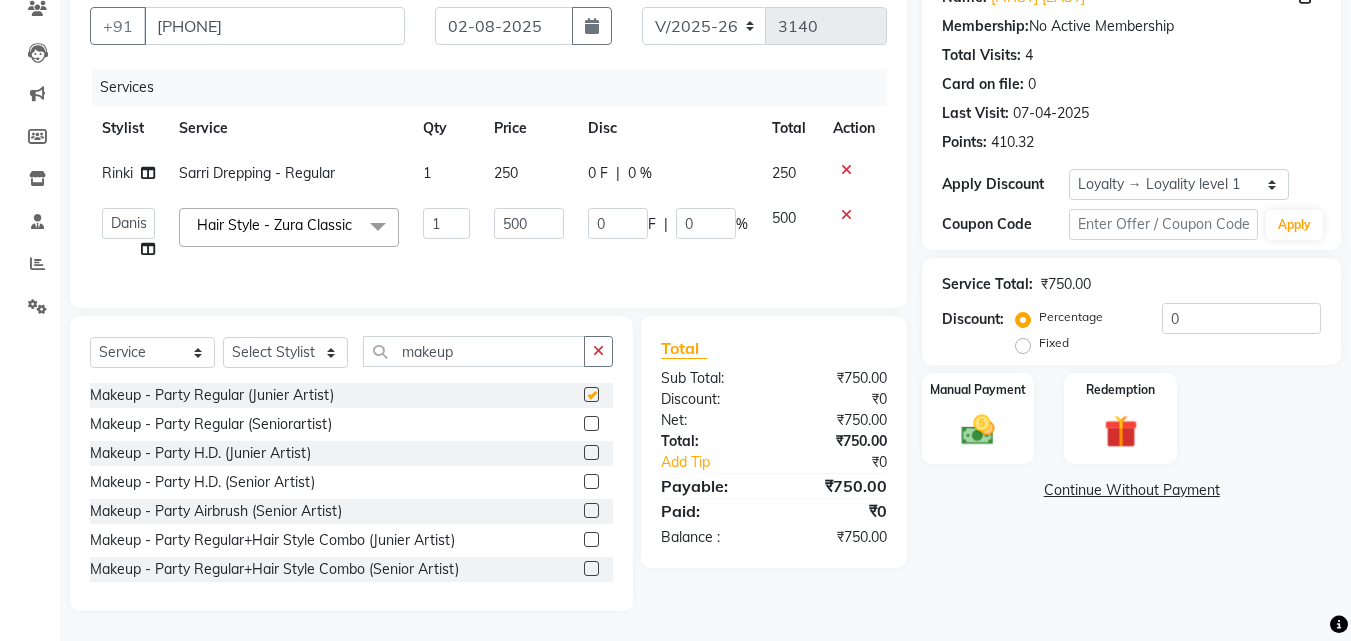 click on "Select Service Product Membership Package Voucher Prepaid Gift Card Select Stylist Danish Shavej Dinesh Krishna Lalita Lalita Mdm Manjeet Minakshi Nancy Nikita Pooja Rinki Sahil sapna Shakshi (Oct24) Sudha makeup Makeup - Party Regular (Junier Artist) Makeup - Party Regular (Seniorartist) Makeup - Party H.D. (Junier Artist) Makeup - Party H.D. (Senior Artist) Makeup - Party Airbrush (Senior Artist) Makeup - Party Regular+Hair Style Combo (Junier Artist) Makeup - Party Regular+Hair Style Combo (Senior Artist) Makeup - Party H.D.+Hair Style Combo (Junier Artist) Makeup - Party H.D.+Hair Style Combo (Senior Artist) Makeup - Party Airbrush+Hair Style Combo (Senior Artist) Makeup - Engagement Regular (Junior Artist) Makeup - Engagement Regular (Senior Artist) Makeup - Engagement H.D (Junior Artist) Makeup - Engagement H.D (Senior Artist) Makeup - Engagement Airbrush (Senior Artist) Makeup - Engagement Regular+Hair Style Combo (Junior Artist) Makeup - Bridal Regular (Junior Artist)" 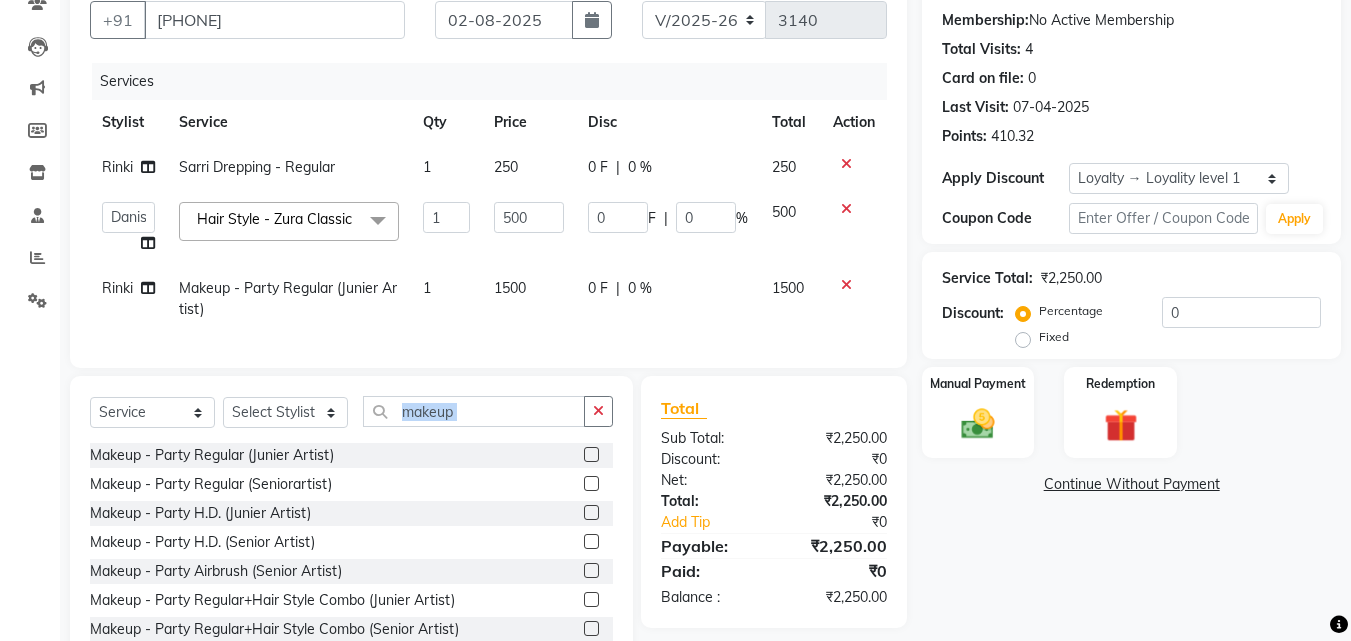 checkbox on "false" 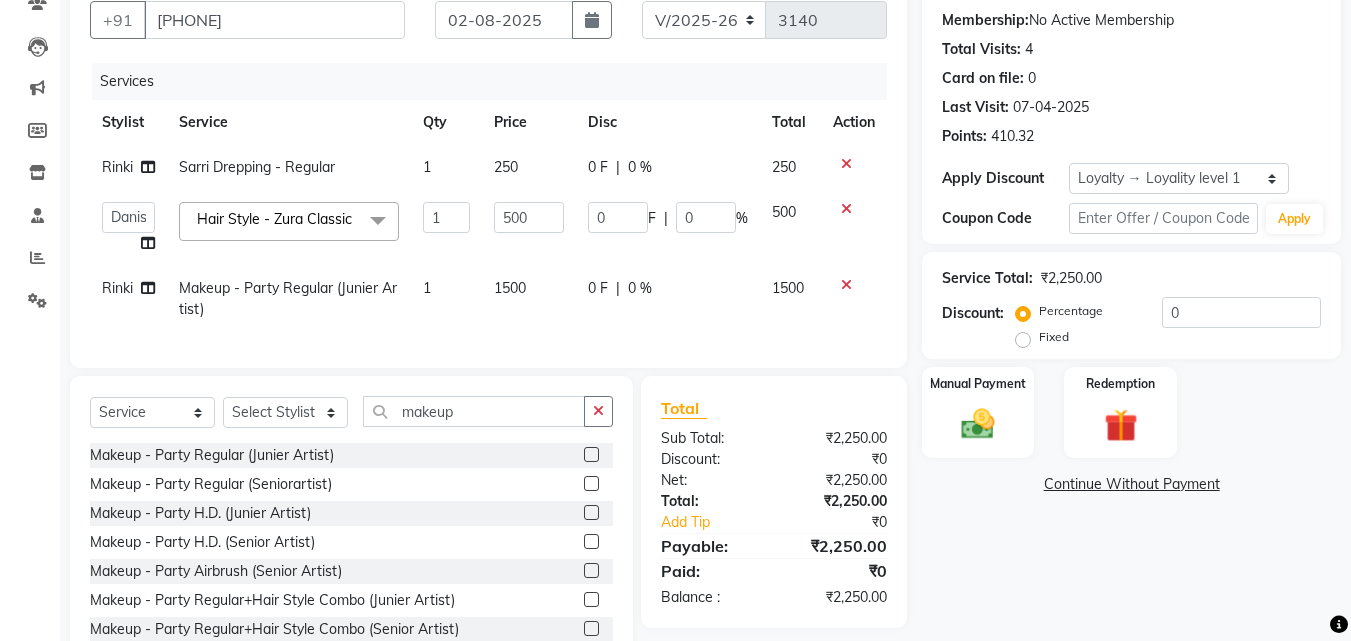 click on "1500" 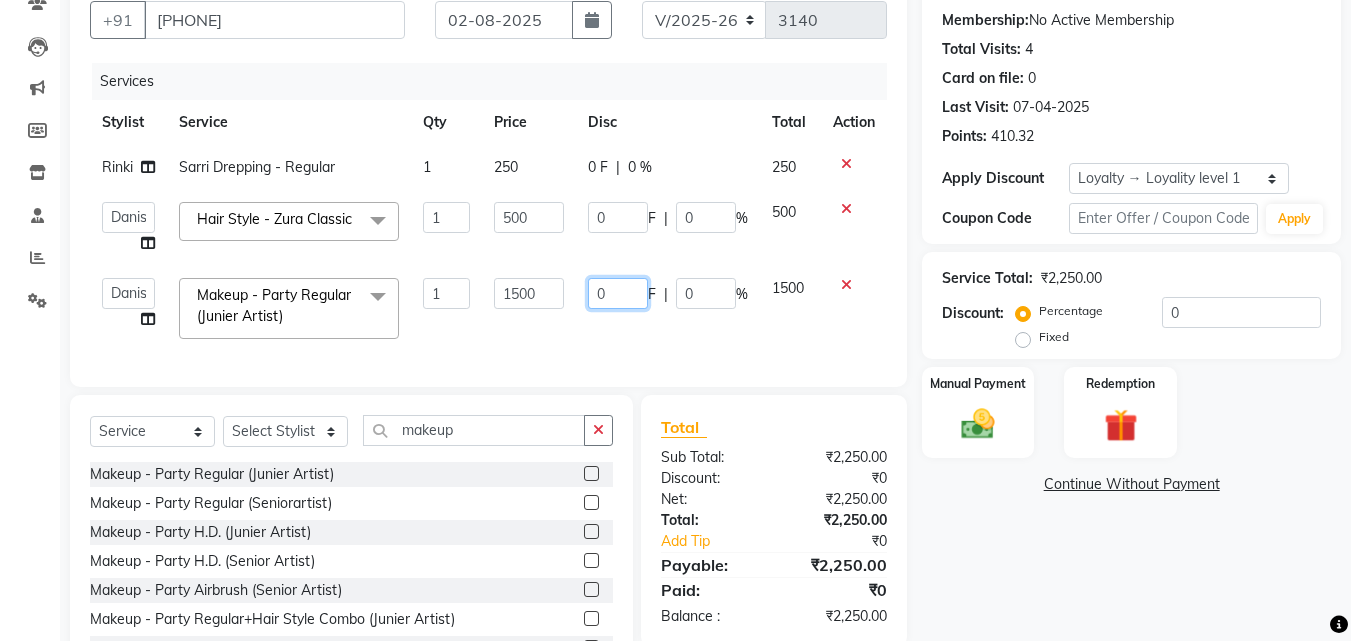 click on "0" 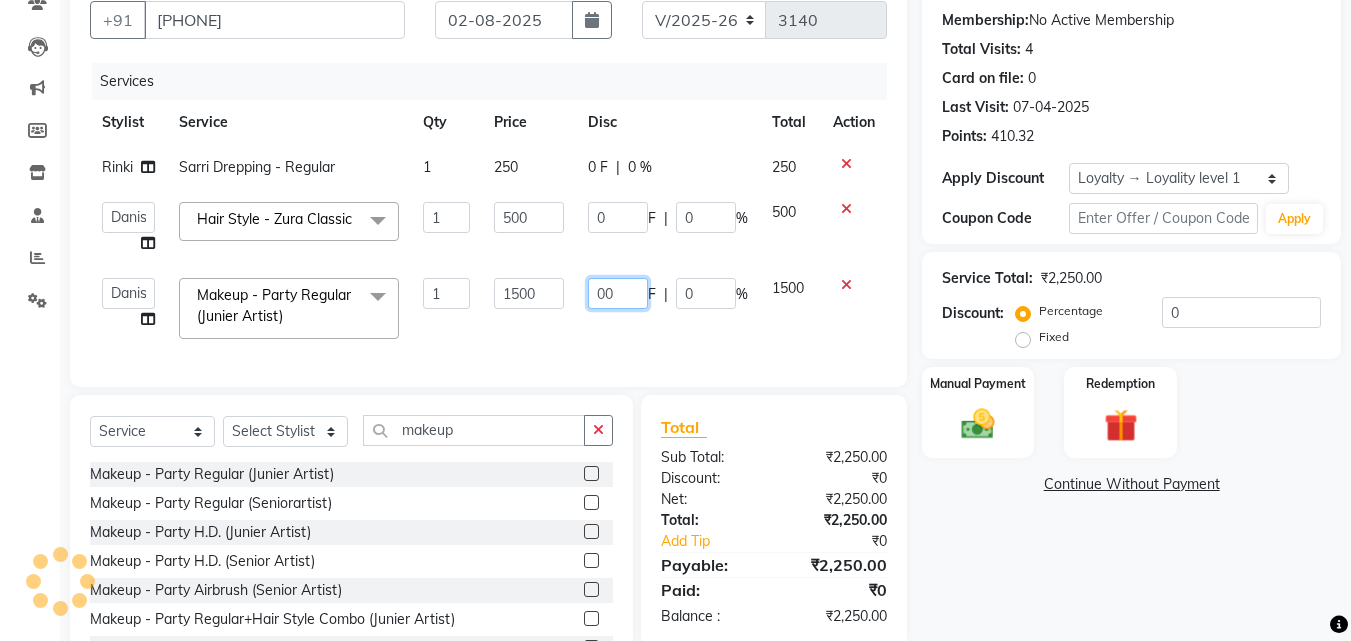 type on "0" 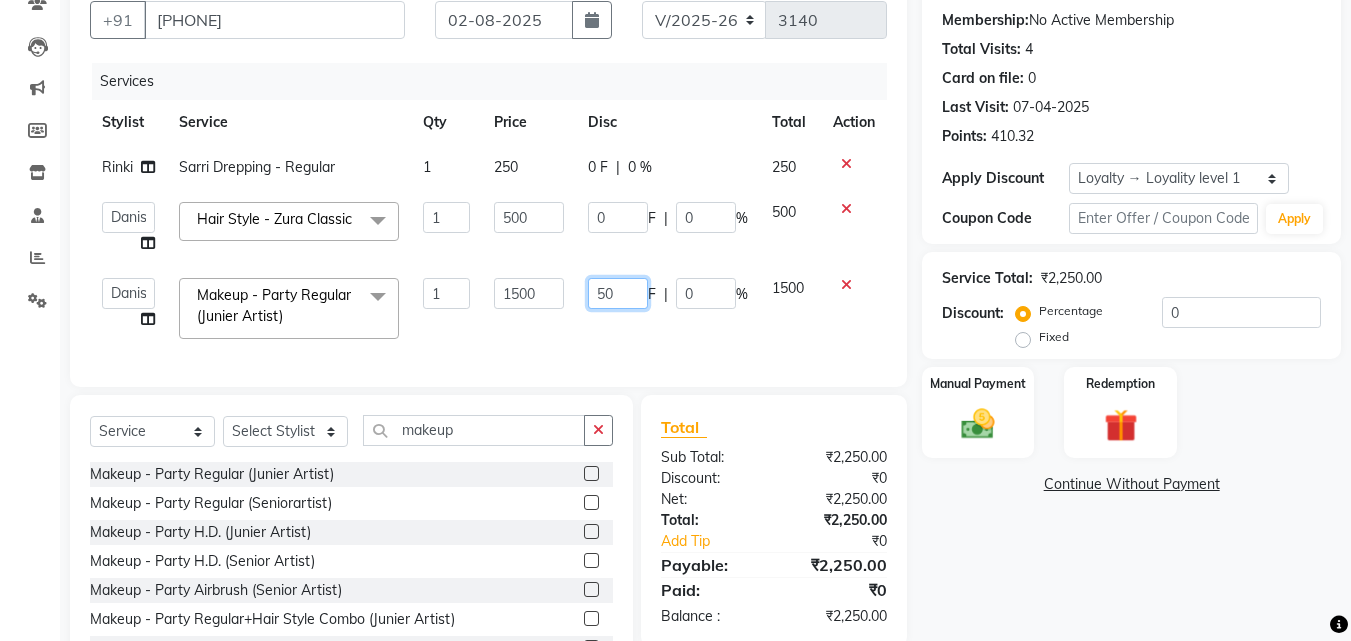 type on "500" 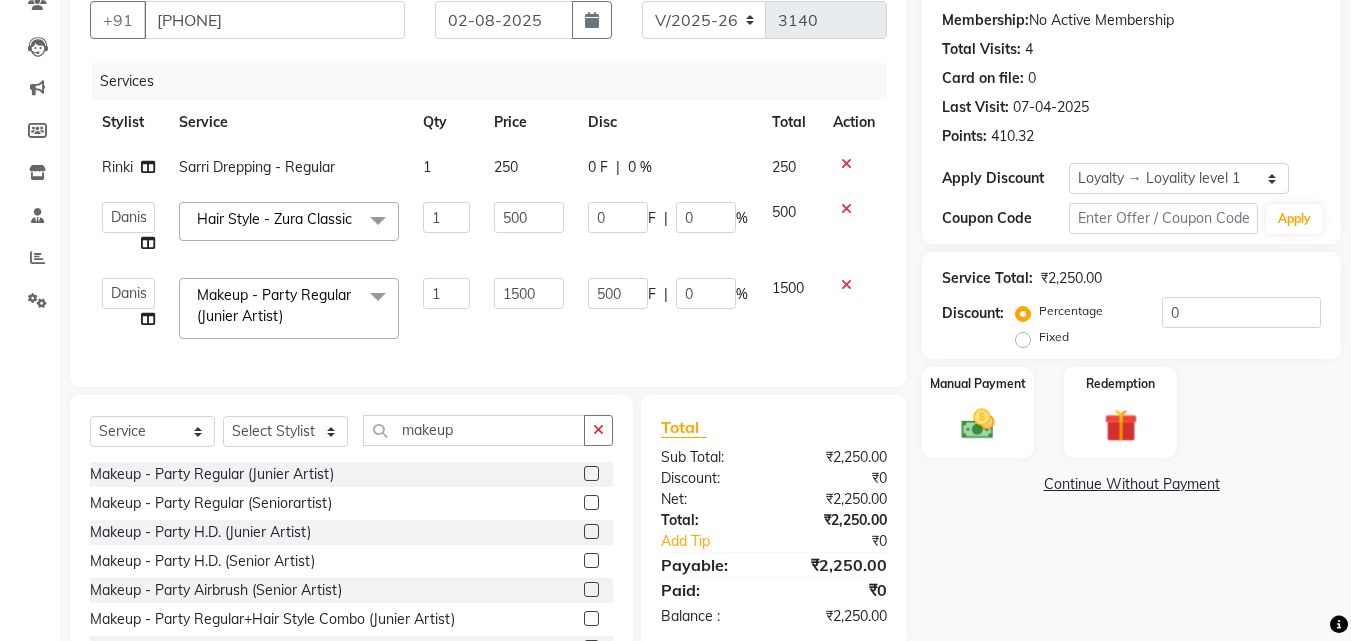 click on "Services Stylist Service Qty Price Disc Total Action [FIRST] Sarri Drepping - Regular 1 250 0 F | 0 % 250  [FIRST] [LAST]   [FIRST]   [FIRST]   [FIRST] [LAST]   [FIRST]   [FIRST]   [FIRST]   [FIRST]   [FIRST]   [FIRST]   [FIRST]   [FIRST] ([MONTH][YEAR])   [FIRST]   Hair Style - Zura Classic  x Hair Style - Blow Dry (Female) Hair Style - Ironing (Female) Hair Style - Curling Tongs (Female) Hair Style - Hair Cut (Female) Hair Style - Hair Styling (Female) Hair Style - Split End Removal (Female) Body Polishing - Hand Polishing Clean-Up - Face Massage(GEL) Clean-Up - Face Massage(CREAM) Shave - Moustache Band Shave - Moustache Colour Hair Style - Hair Set Gel (Men) Hair Style -Hair Set Sprey (Men) Hair Style -Hair Set Sprey (Men) Thread - Eyebrows (Female) Thread - Upper Lips (Female) Thread - Forehead (Female) Thread - Full Face (Female) Thread - Eyebrows (Male) Thread - Chik (Male) Thread - Chin (Female) Thread - Side Locks (Female) Honey Wax - Arms (Female) Honey Wax - Underarms (Female) Honey Wax - Full Legs (Female)" 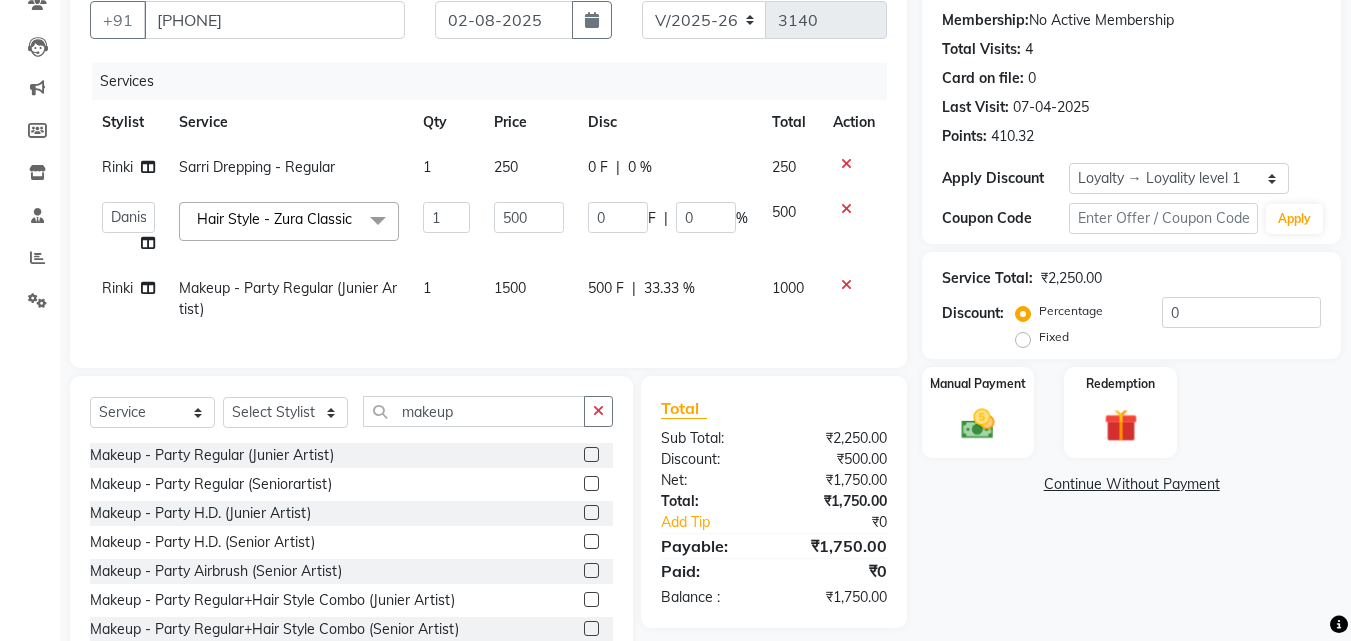 click on "250" 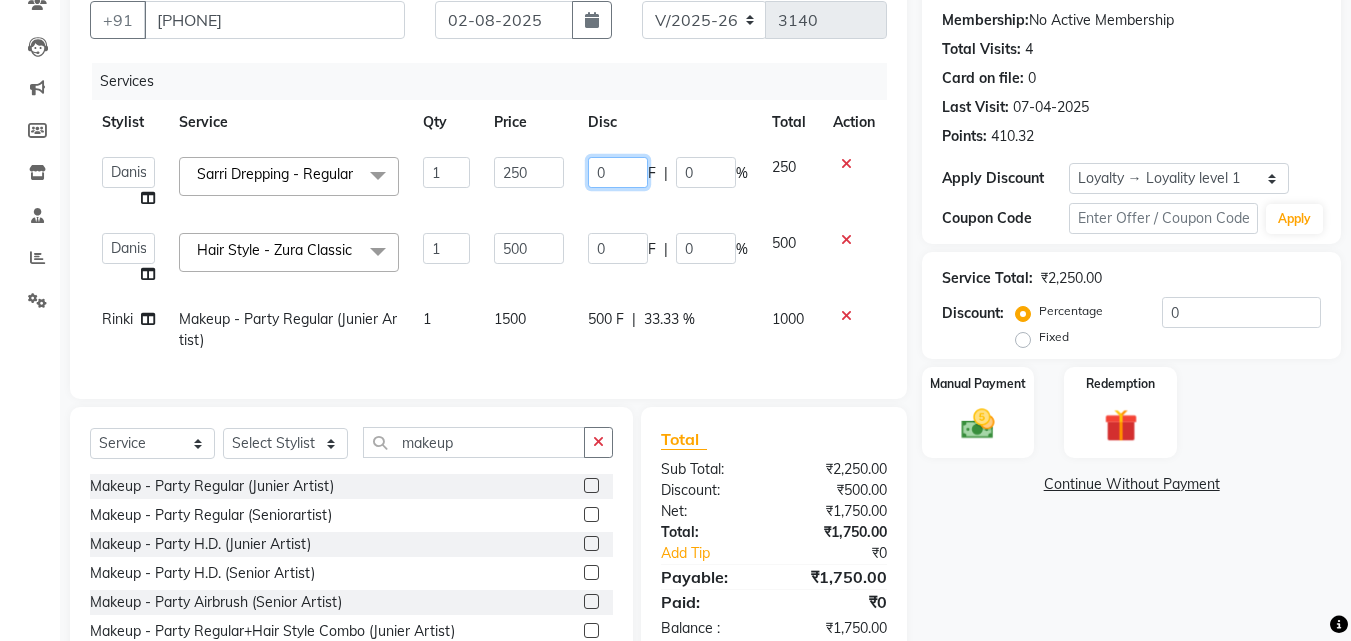 click on "0" 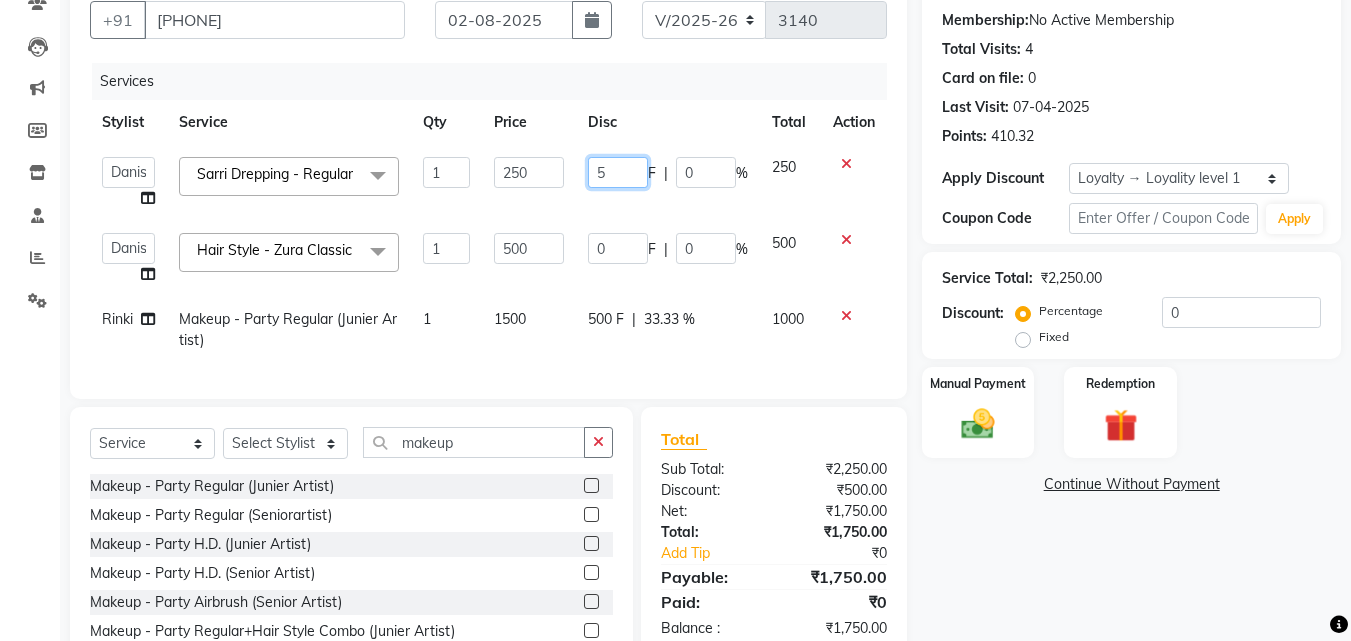 type on "50" 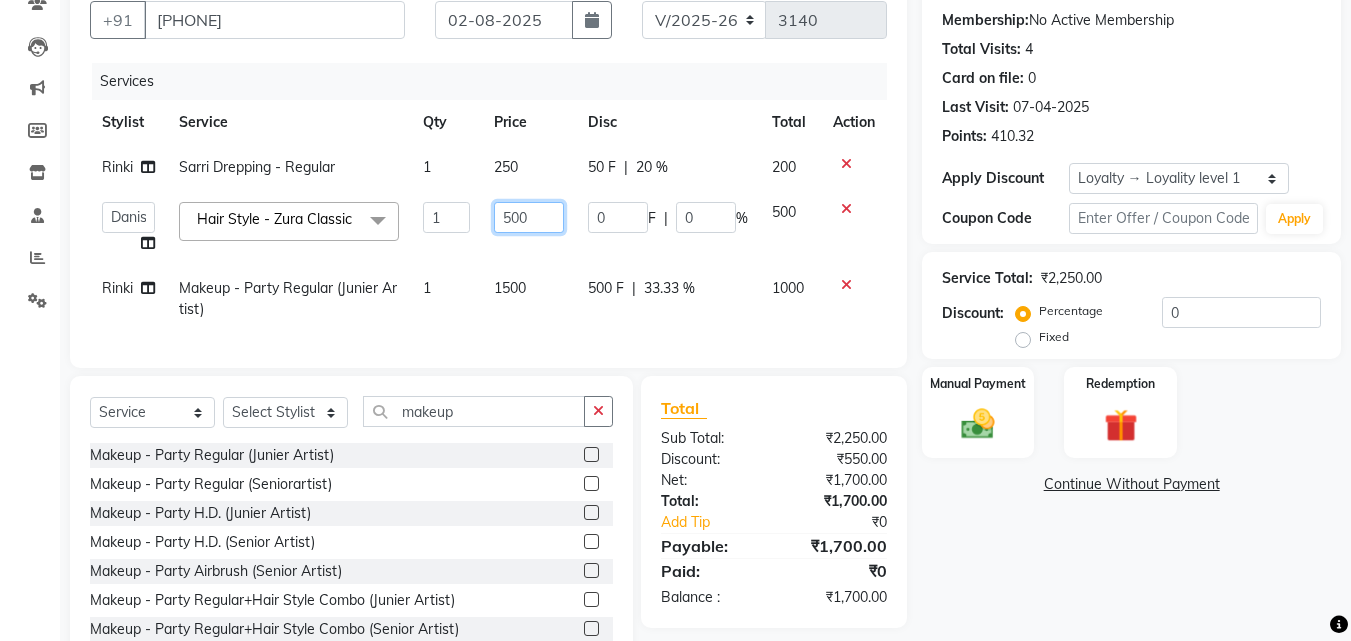 click on "500" 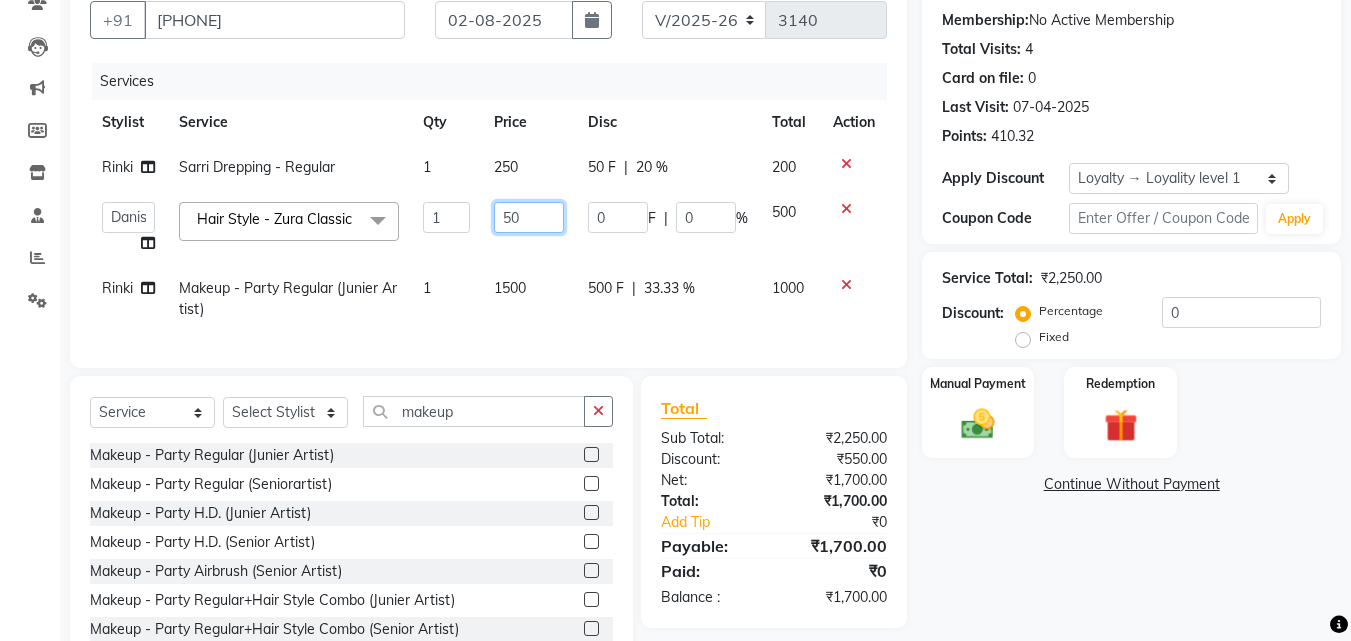 type on "5" 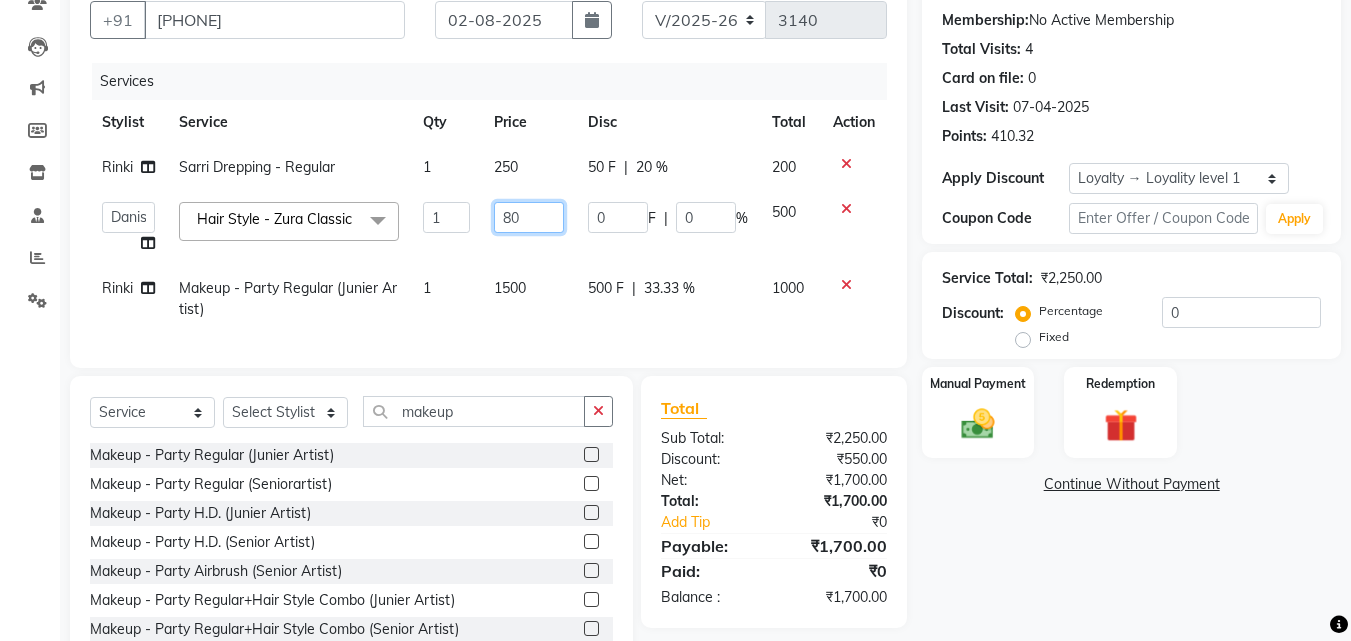 type on "800" 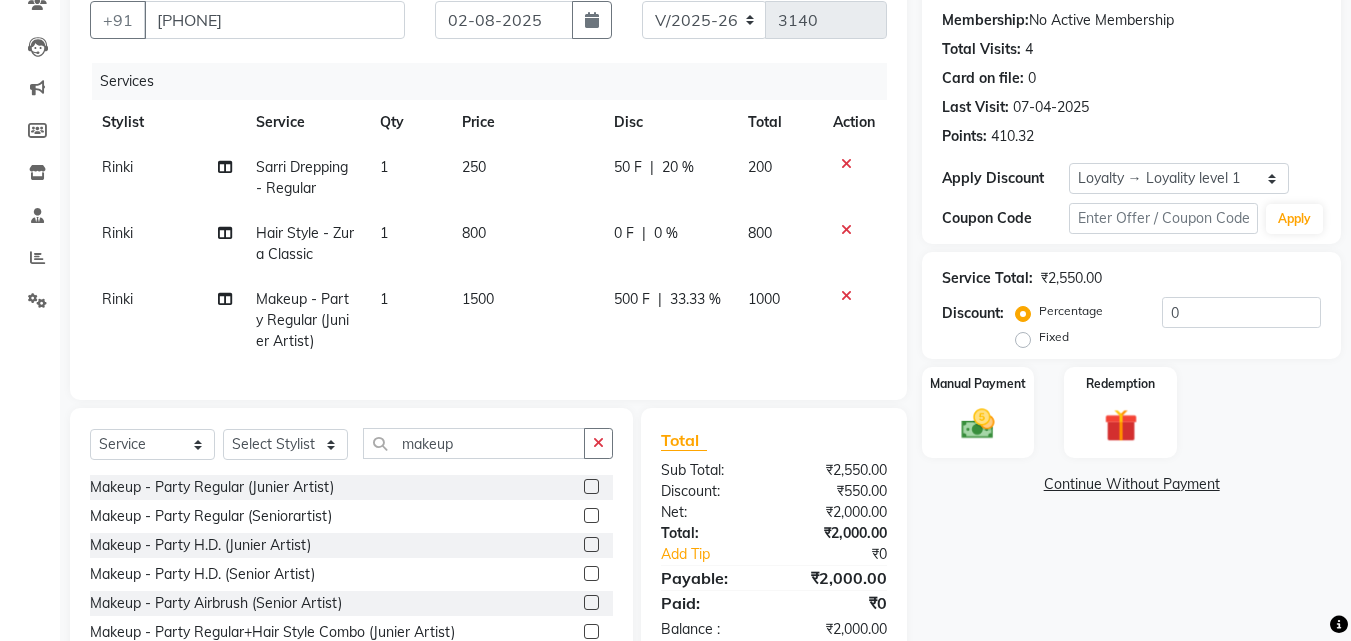 click on "0 F | 0 %" 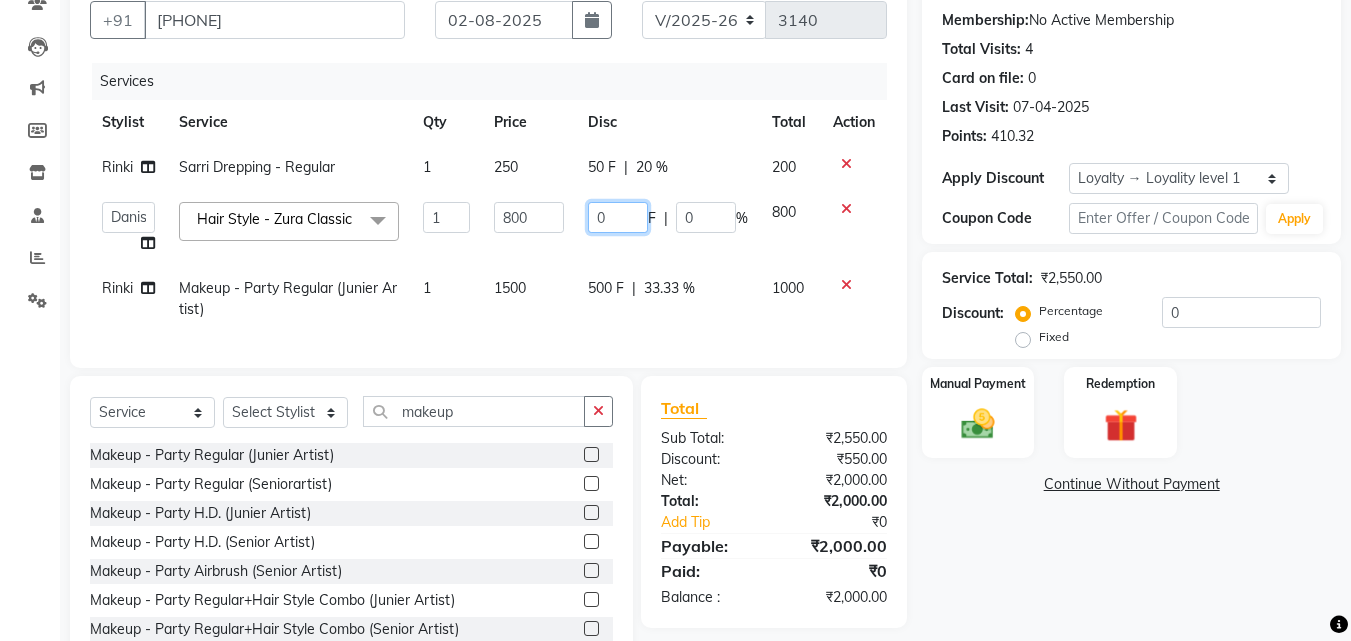 click on "0" 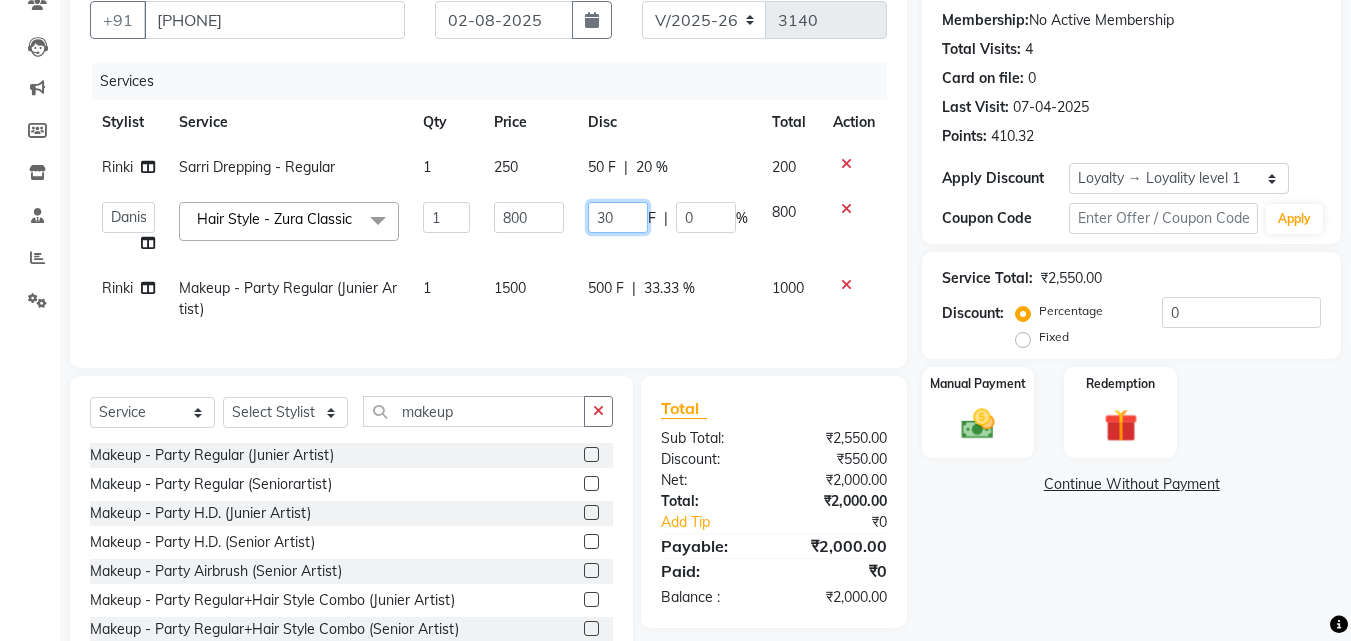 type on "300" 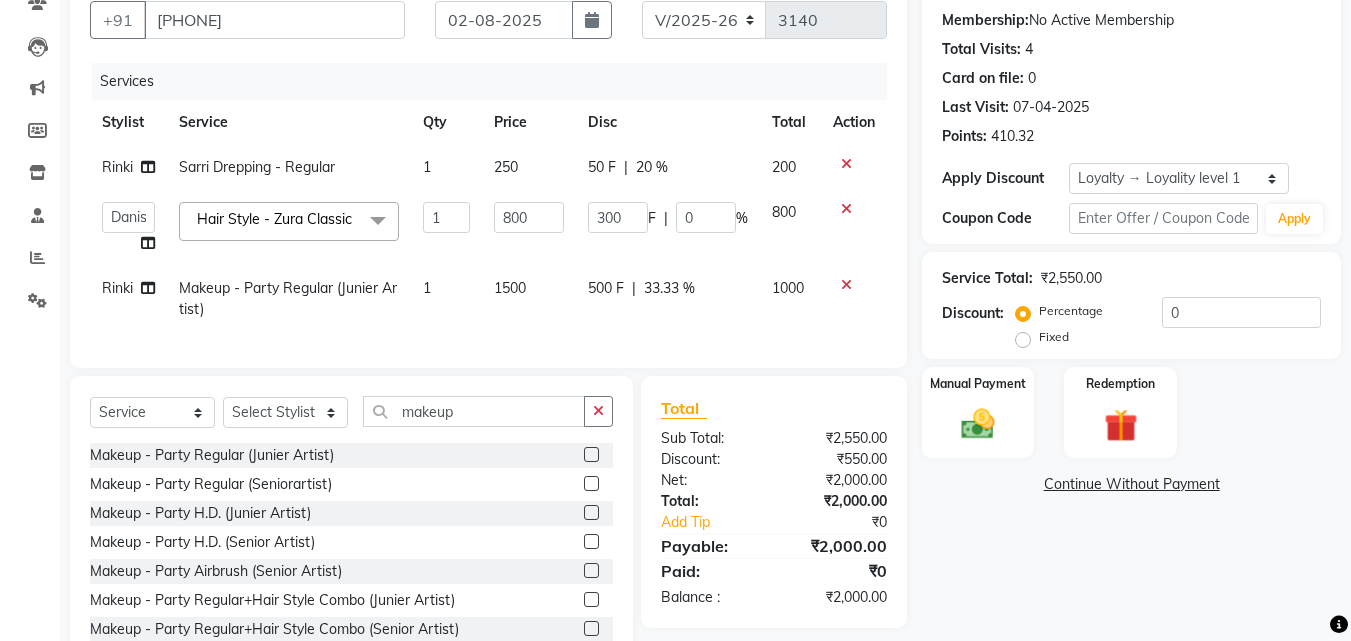click on "[FIRST] [LAST]   [FIRST]   [FIRST]   [FIRST] [LAST]   [FIRST] [LAST]   [FIRST]   [FIRST]   [FIRST]   [FIRST]   [FIRST]   [FIRST]   [FIRST]   [FIRST] ([MONTH][YEAR])   [FIRST]   Hair Style - Zura Classic  x Hair Style - Blow Dry (Female) Hair Style - Ironing (Female) Hair Style - Curling Tongs (Female) Hair Style - Hair Cut (Female) Hair Style - Hair Styling (Female) Hair Style - Split End Removal (Female) Body Polishing - Hand Polishing Clean-Up - Face Massage(GEL) Clean-Up - Face Massage(CREAM) Shave - Moustache Band Shave - Moustache Colour Hair Style - Hair Set Gel (Men) Hair Style -Hair Set Sprey (Men) Hair Style -Hair Set Sprey (Men) Thread - Eyebrows (Female) Thread - Upper Lips (Female) Thread - Forehead (Female) Thread - Full Face (Female) Thread - Eyebrows (Male) Thread - Chik (Male) Thread - Chin (Female) Thread - Side Locks (Female) Honey Wax - Arms (Female) Honey Wax - Underarms (Female) Honey Wax - Full Legs (Female) Honey Wax - Half Legs (Female) Honey Wax - Full Body (Female) Honey Wax - Face (Female) D-Tan - Feet 1" 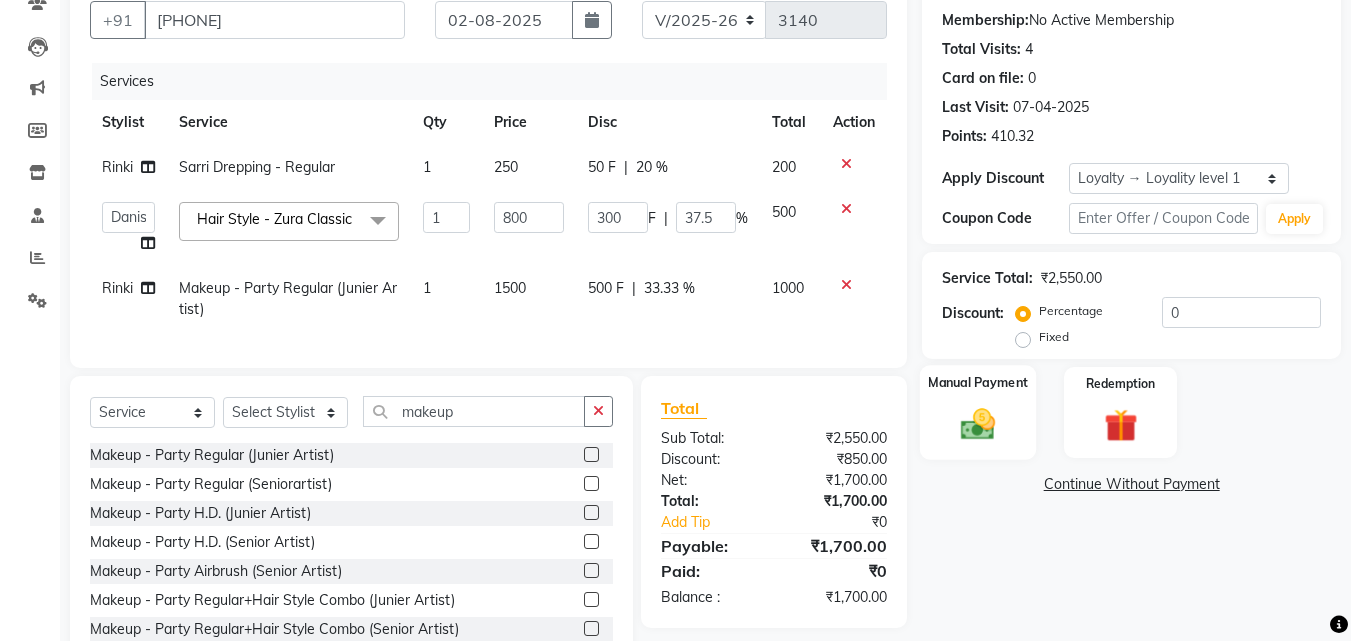 click 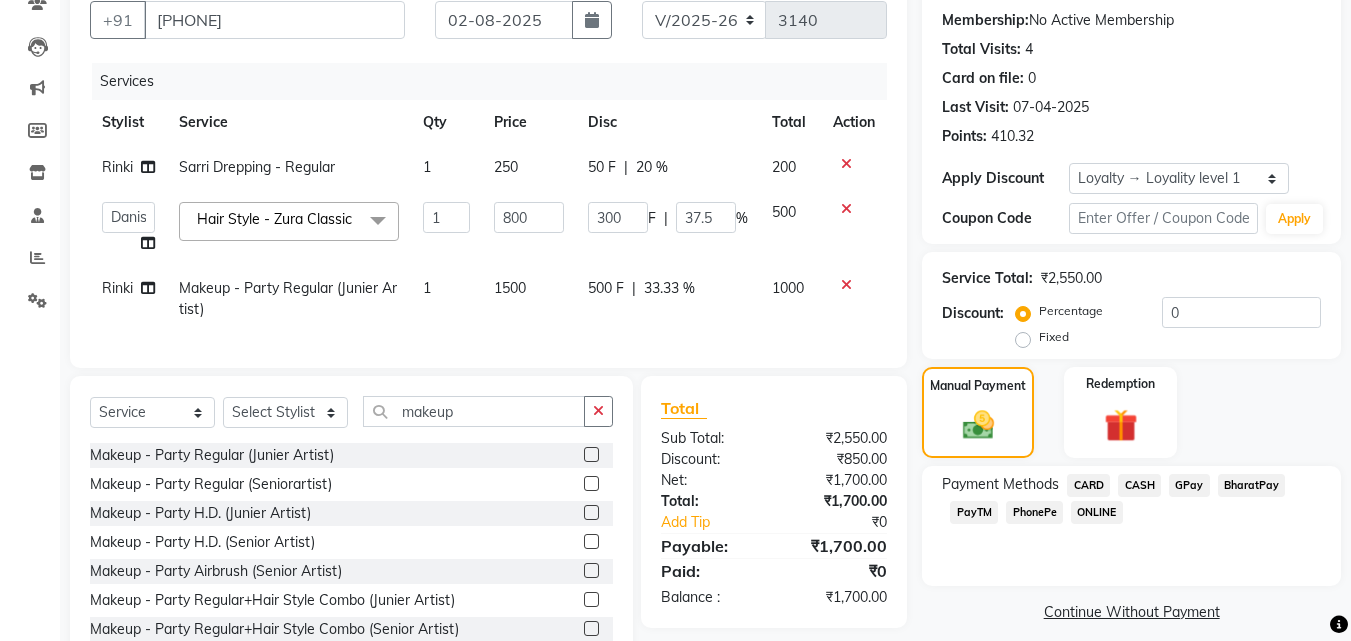click on "CASH" 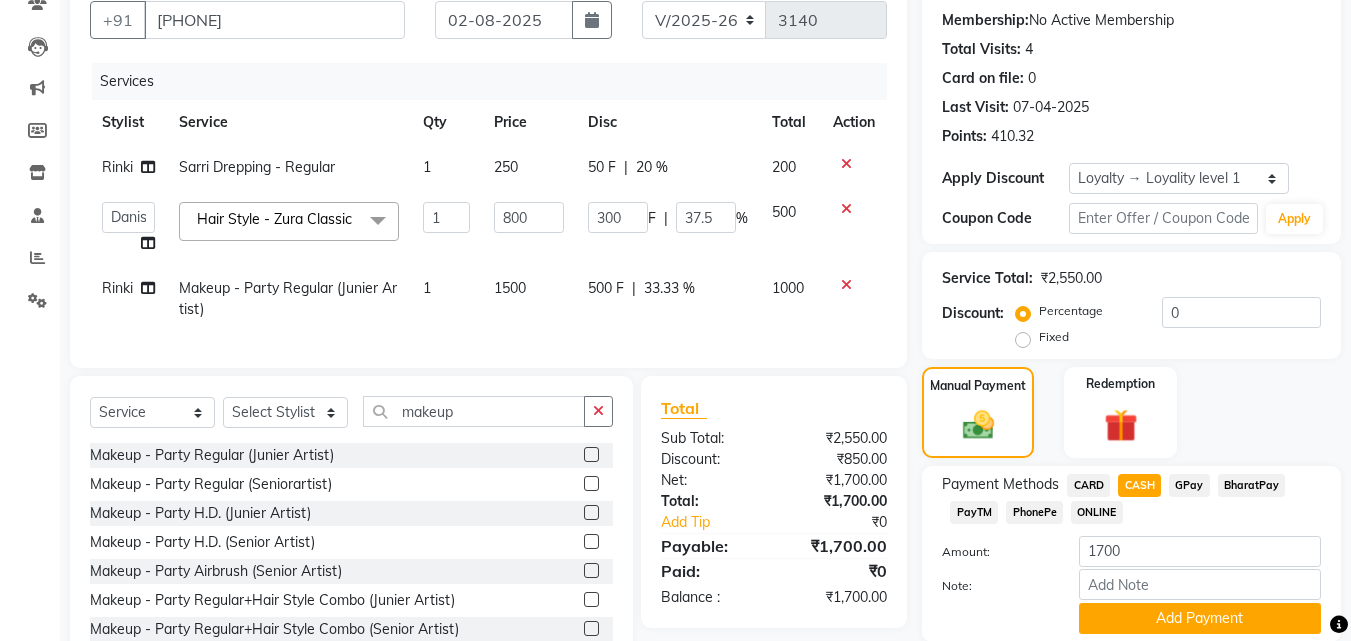 scroll, scrollTop: 269, scrollLeft: 0, axis: vertical 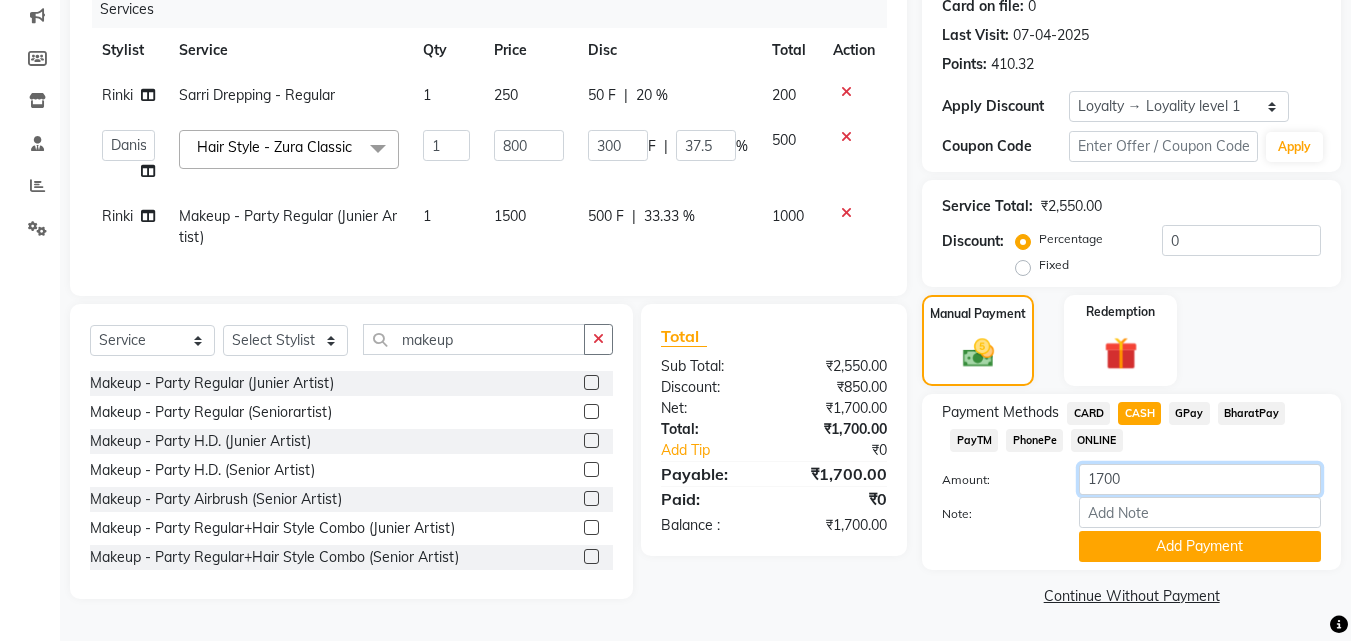 click on "1700" 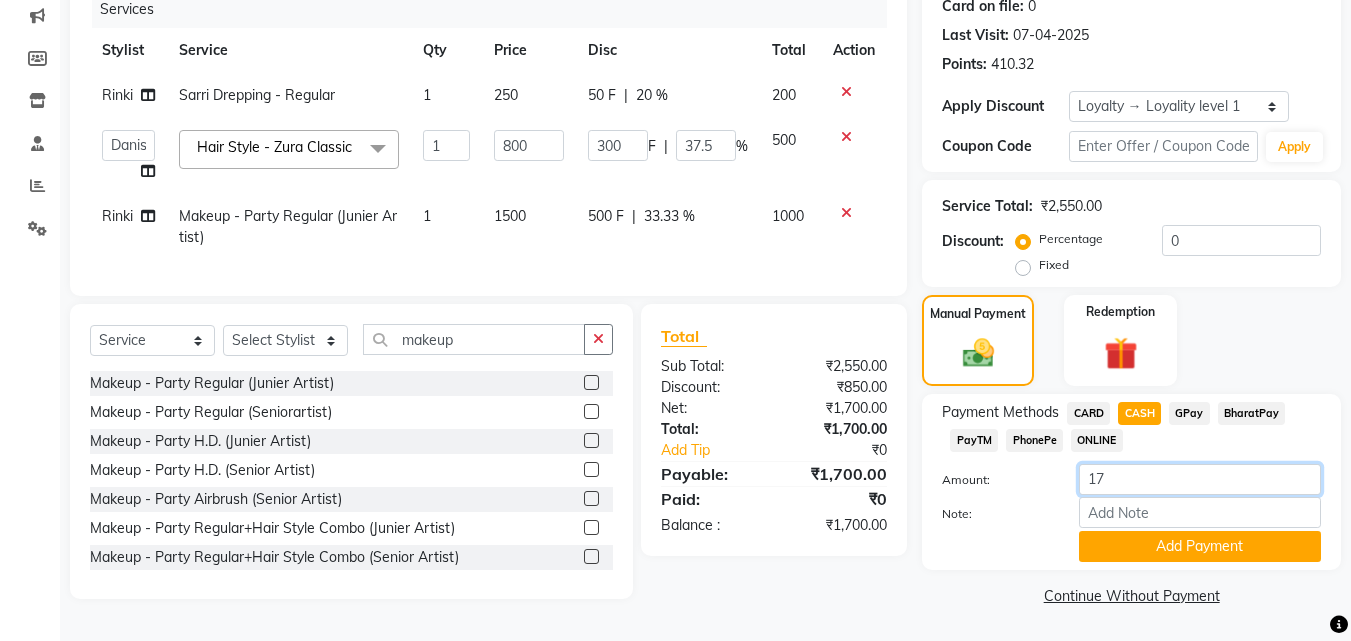 type on "1" 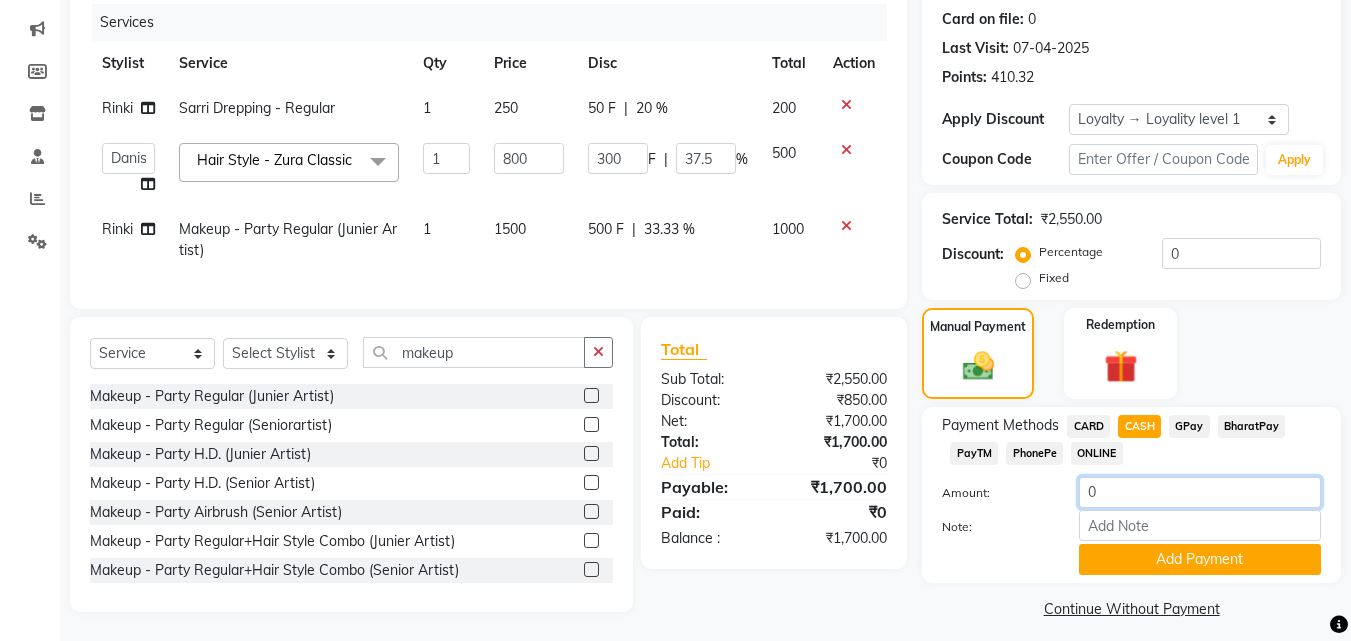 scroll, scrollTop: 269, scrollLeft: 0, axis: vertical 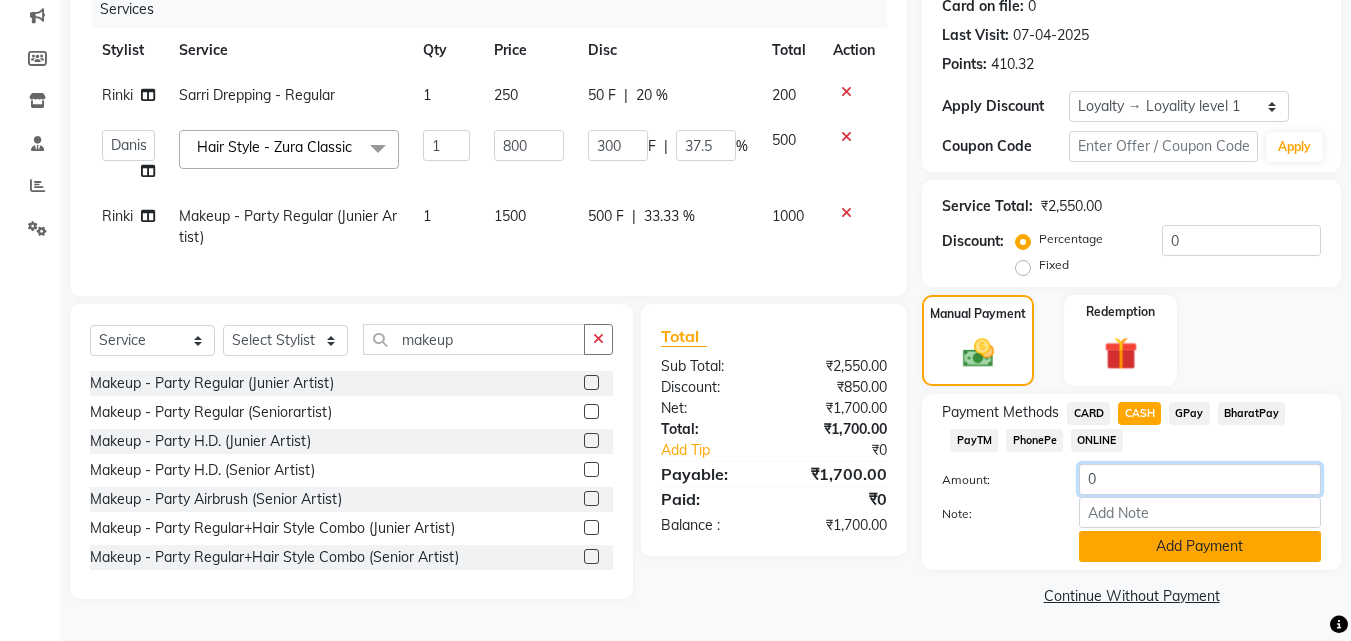 type on "0" 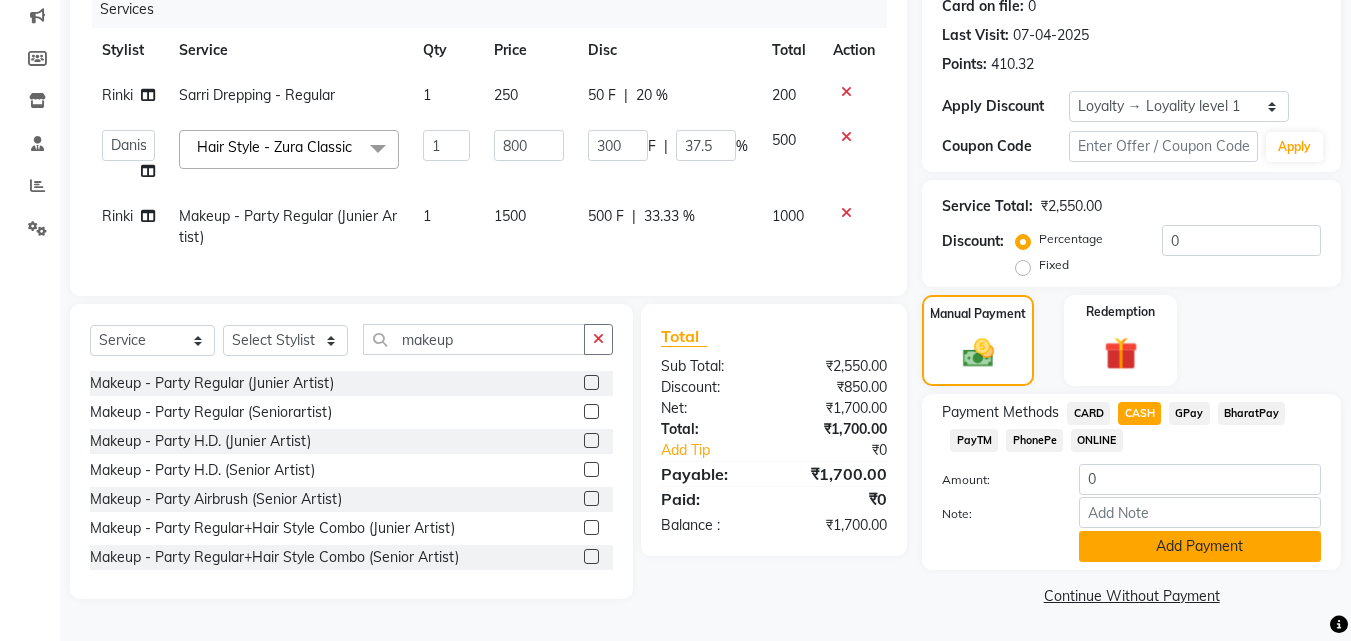 click on "Add Payment" 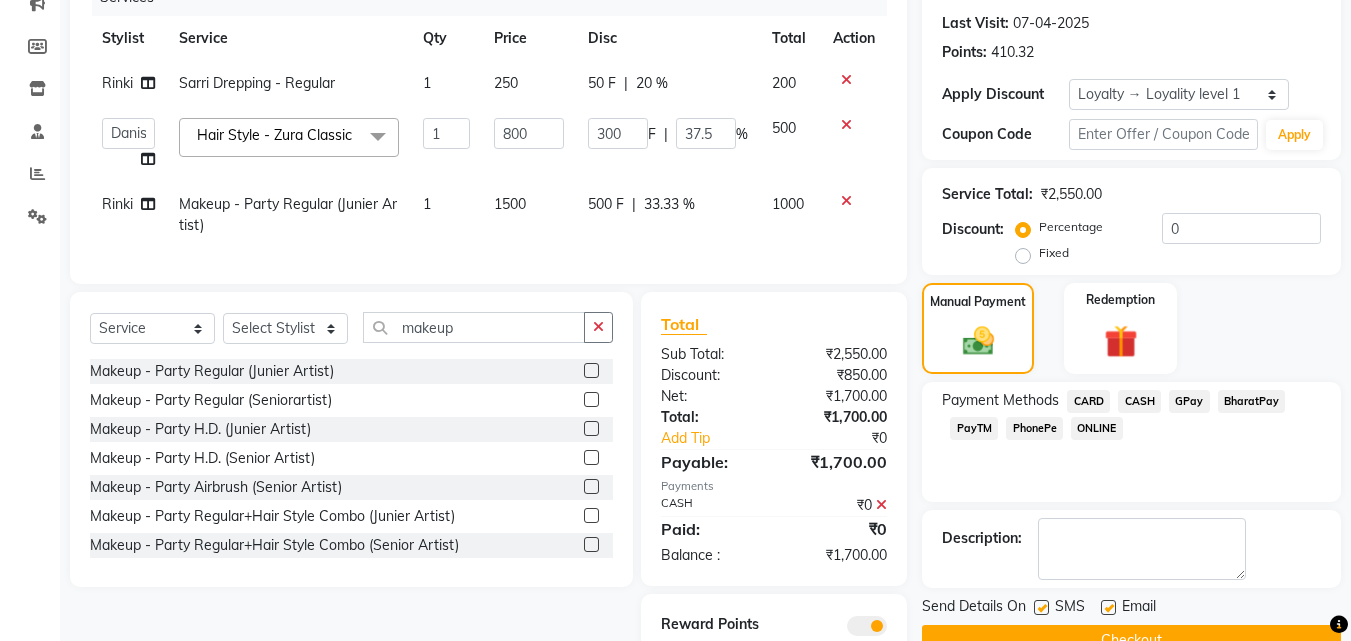 scroll, scrollTop: 367, scrollLeft: 0, axis: vertical 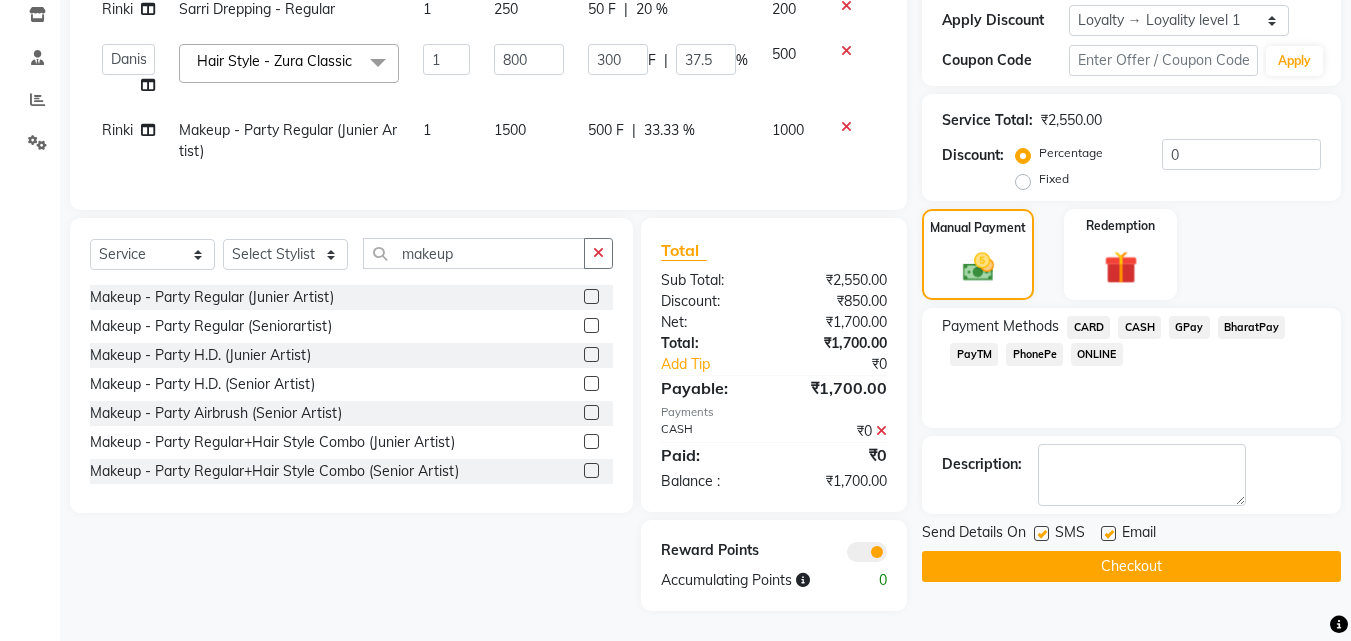 click 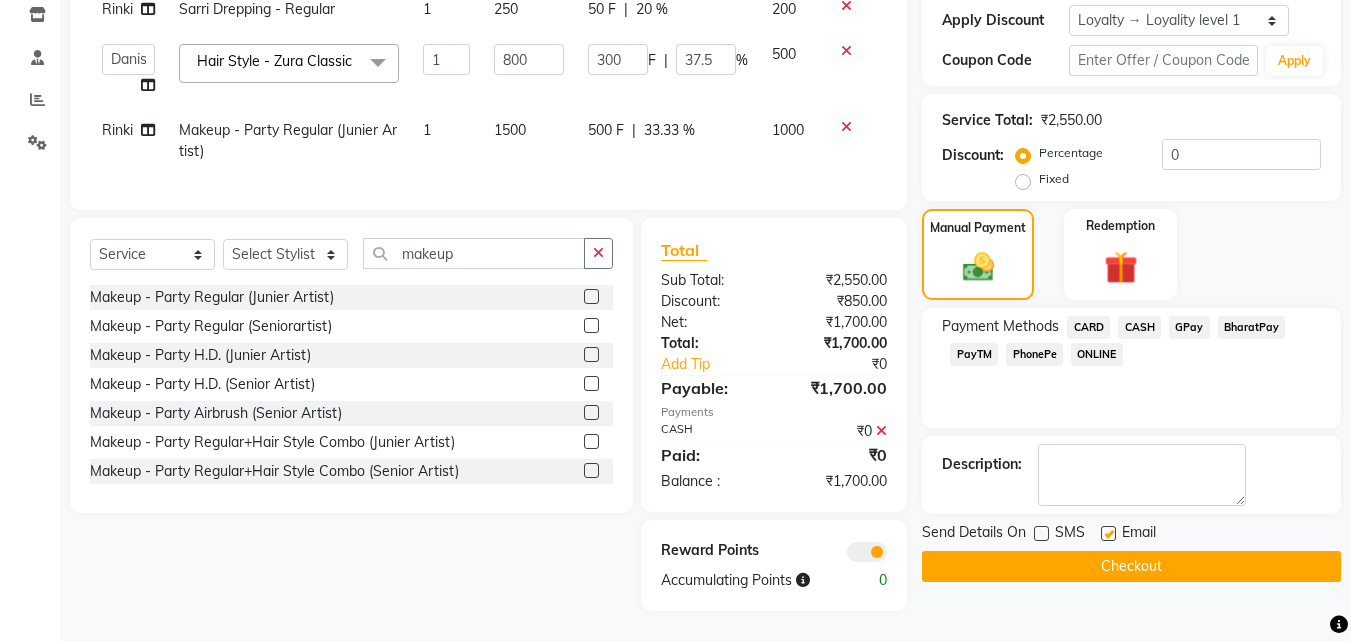 click 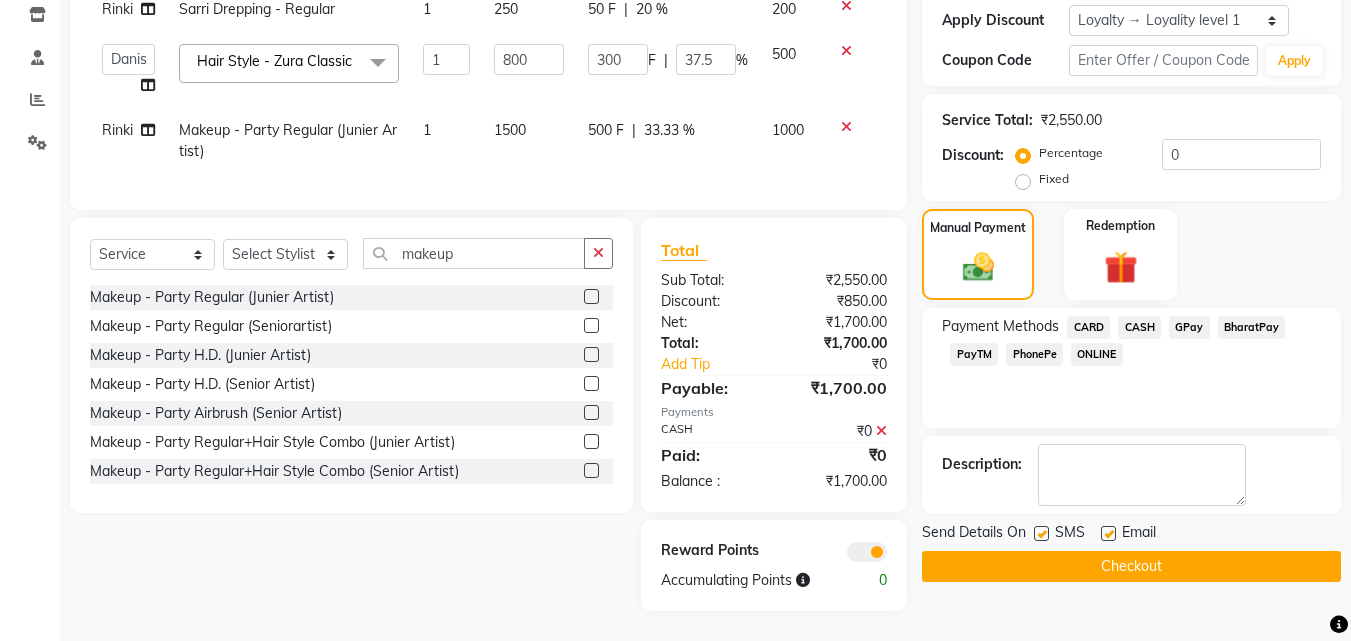 click 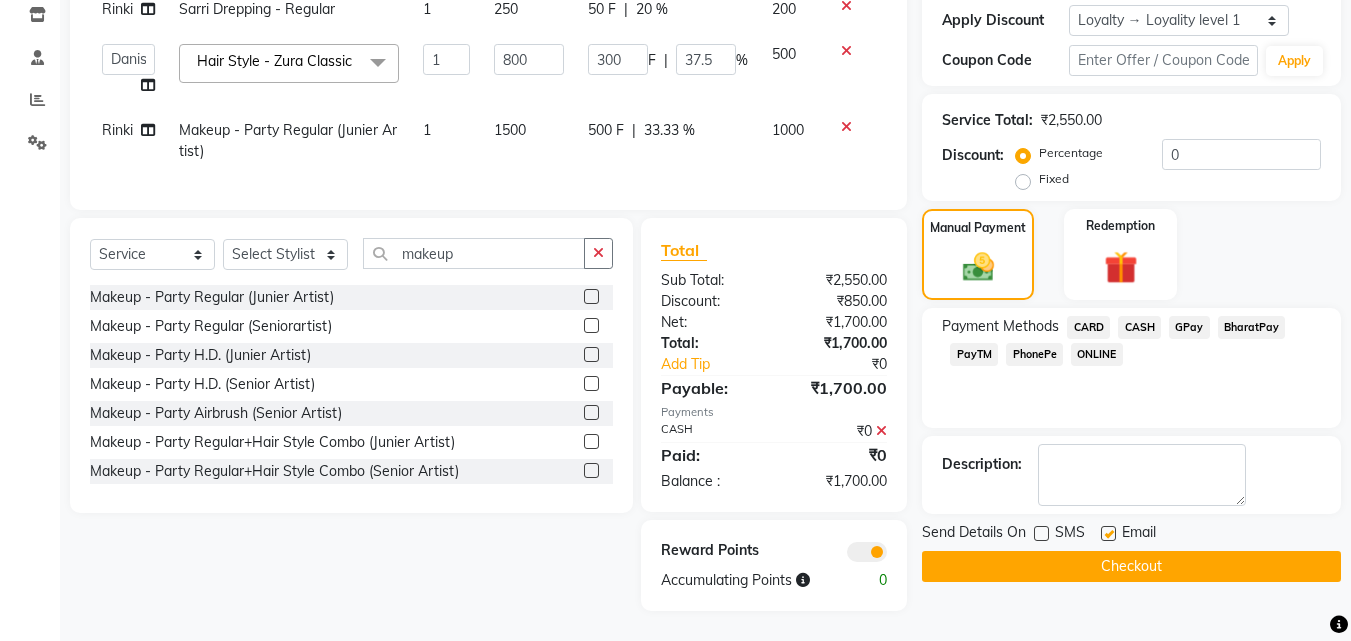 click 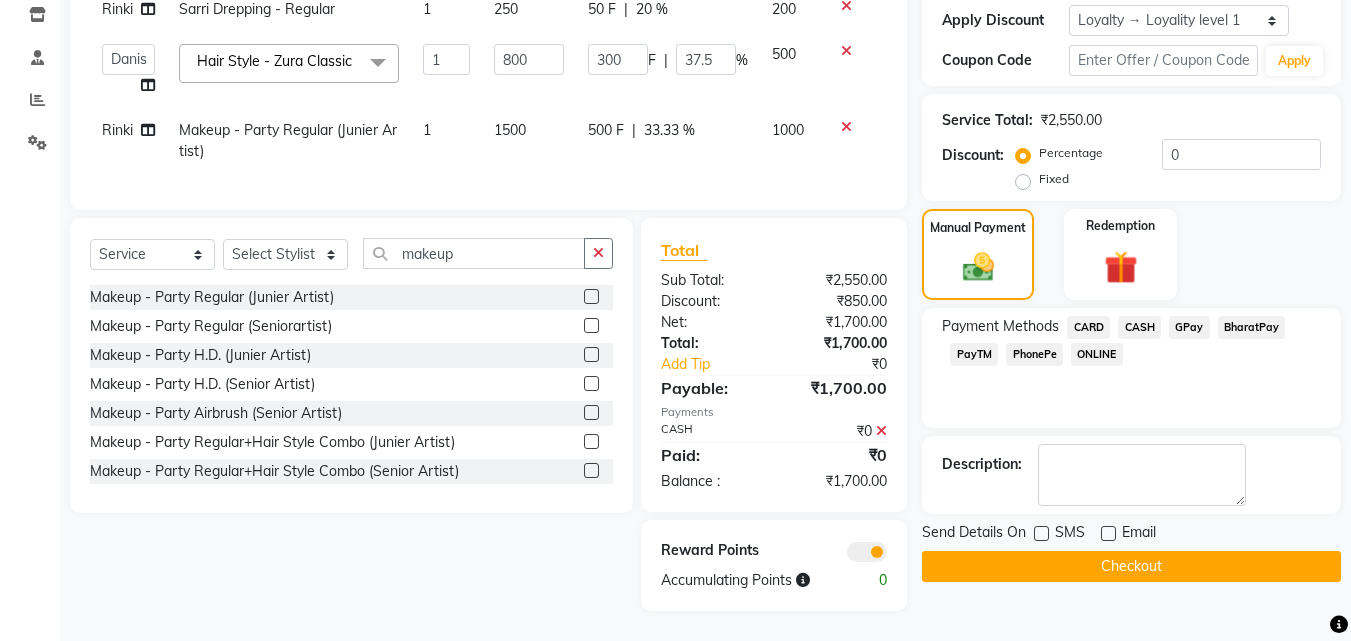 click on "Checkout" 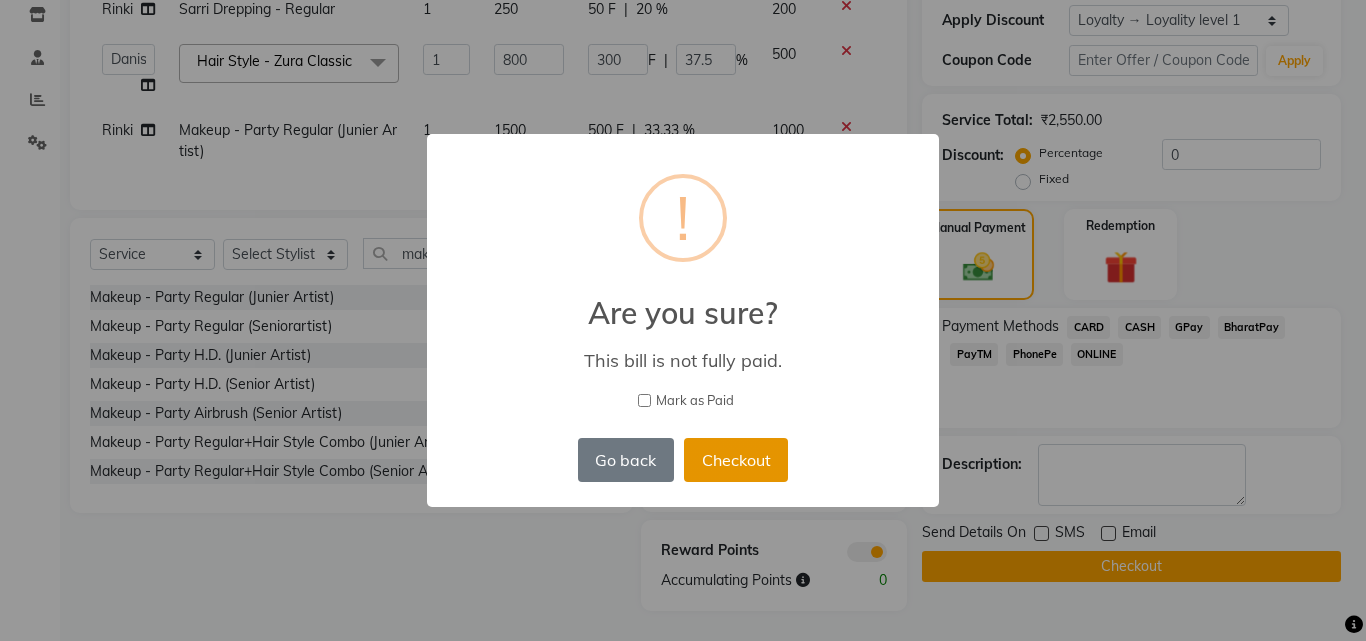 click on "Checkout" at bounding box center [736, 460] 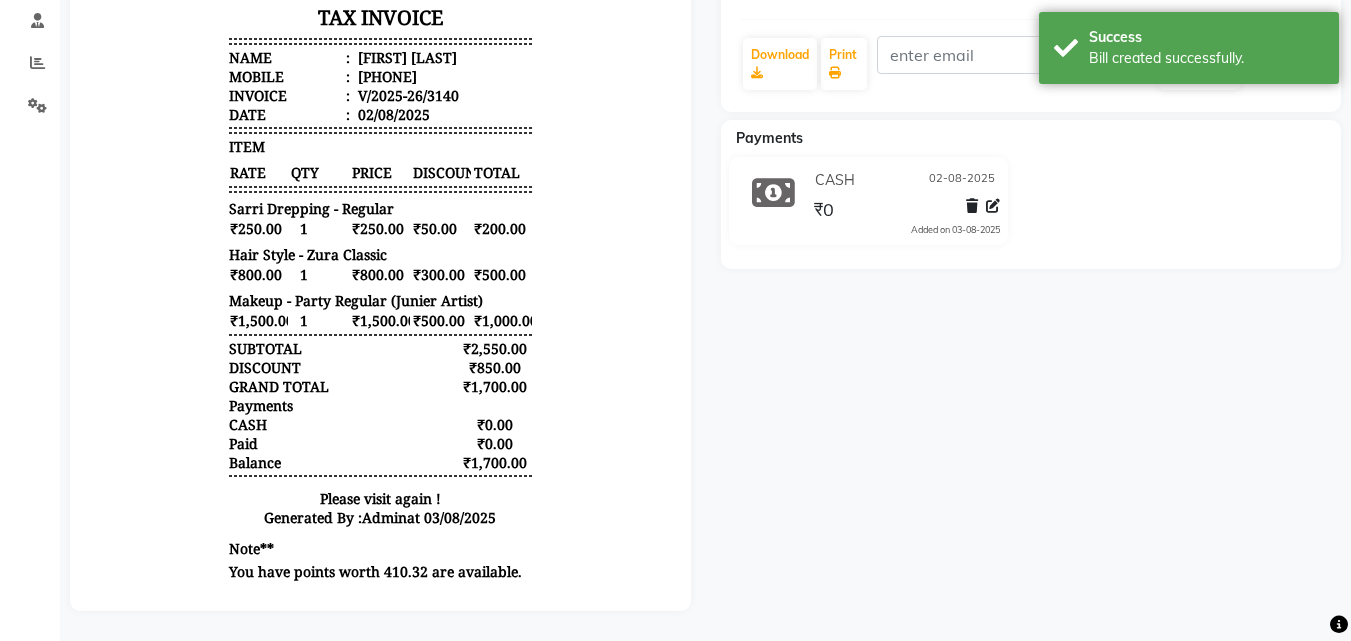 scroll, scrollTop: 0, scrollLeft: 0, axis: both 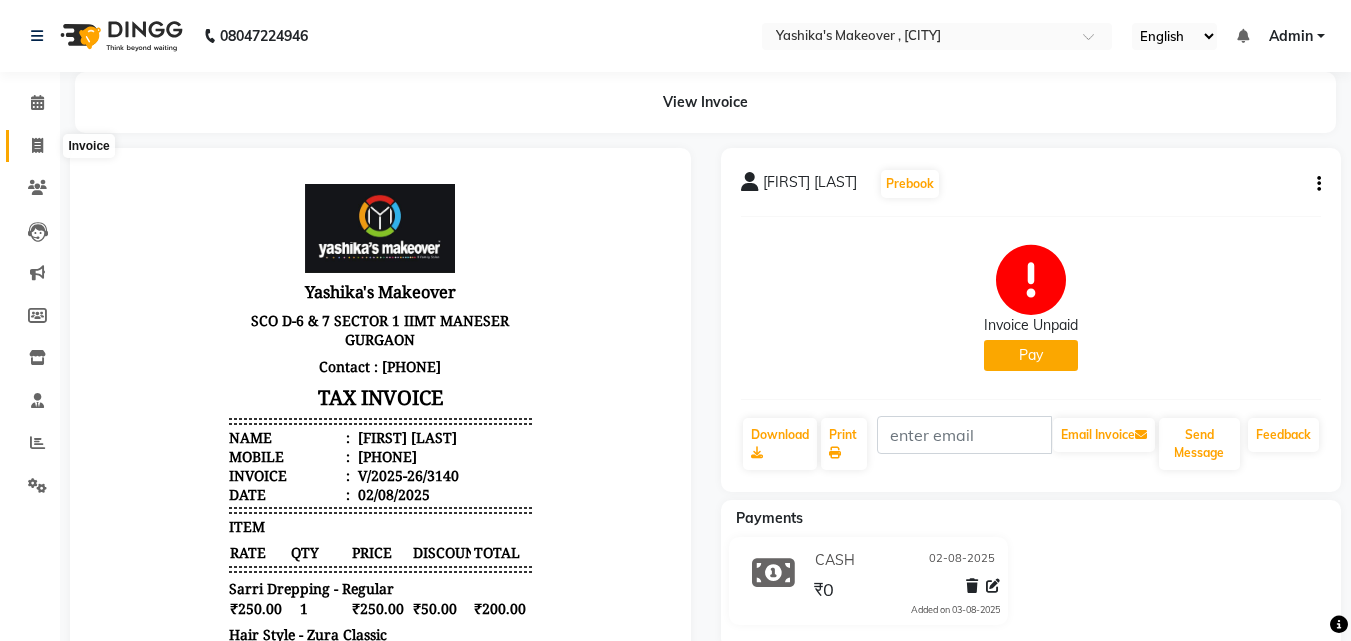 click 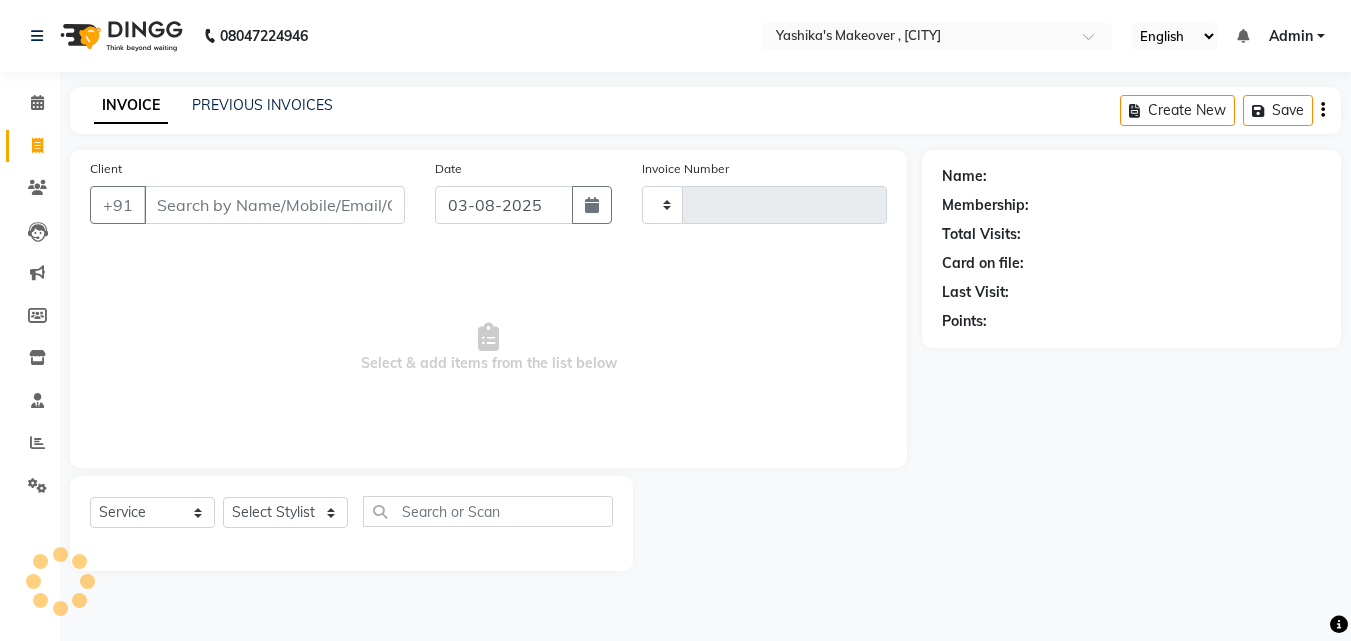 type on "3141" 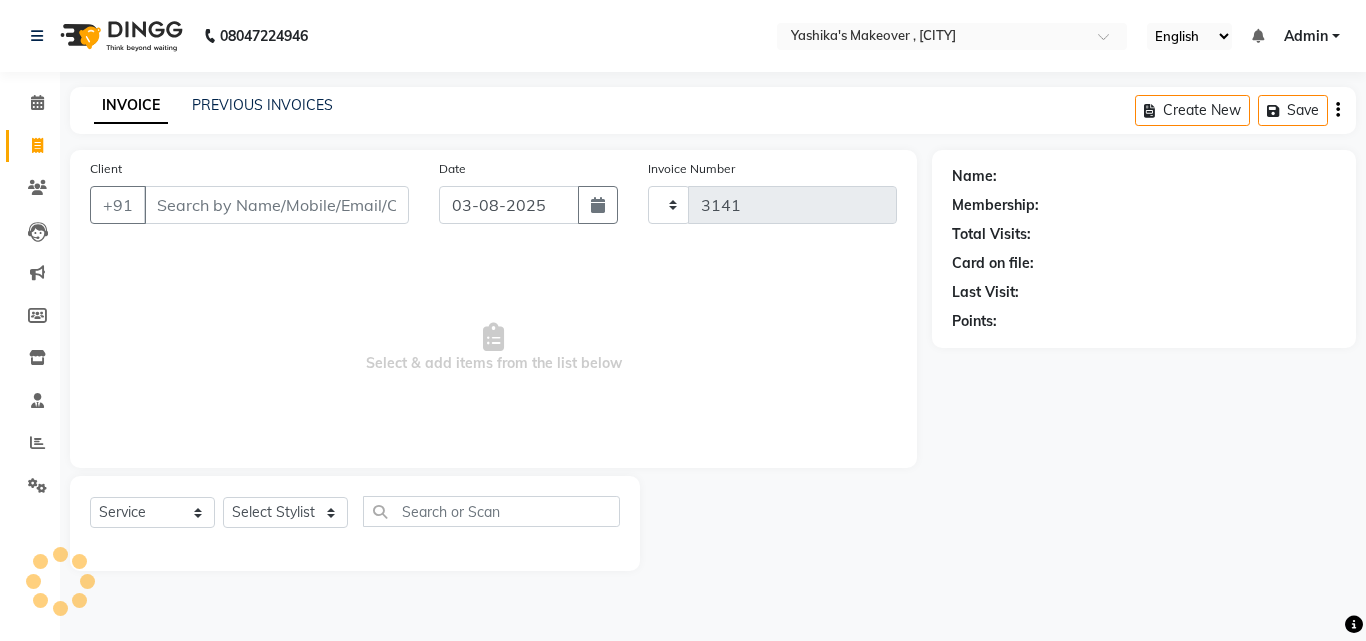 select on "820" 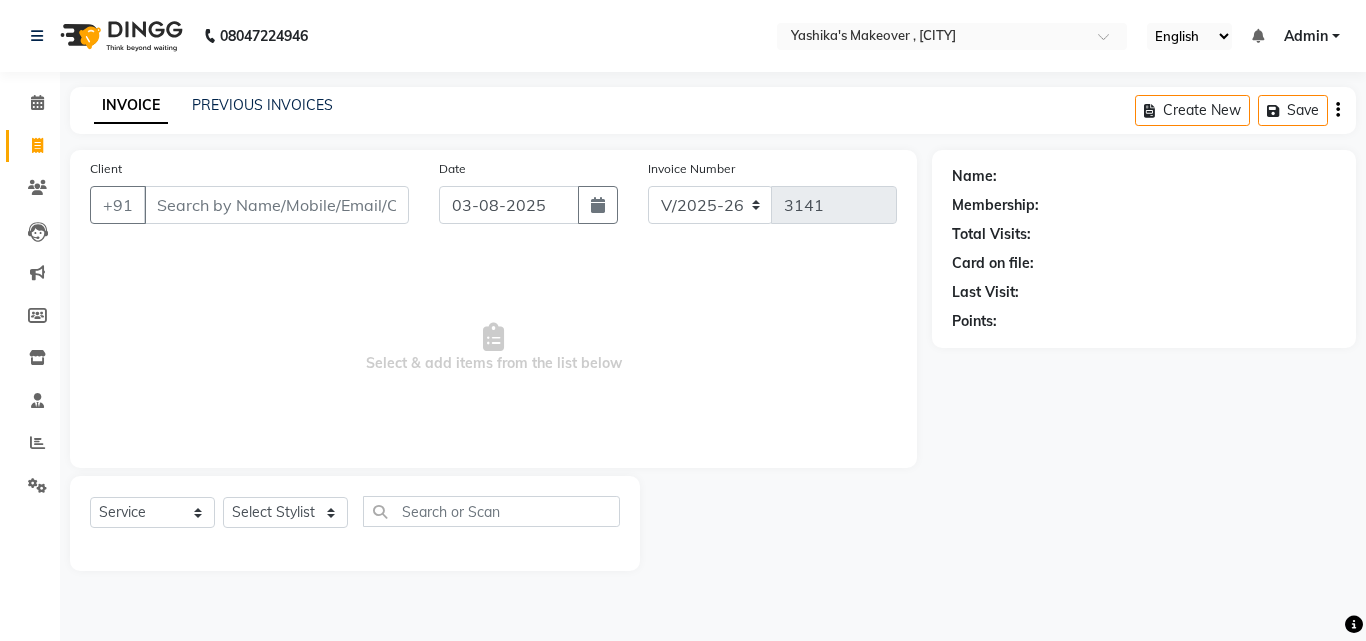 click on "Client" at bounding box center [276, 205] 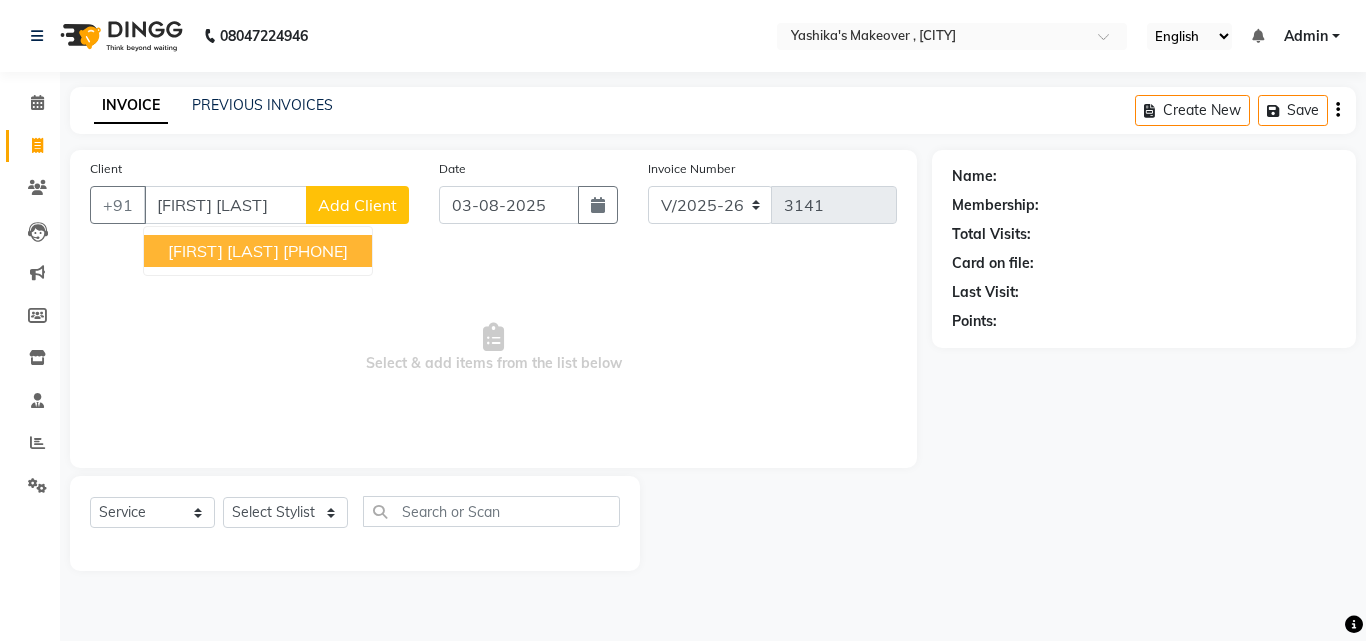 click on "[PHONE]" at bounding box center (315, 251) 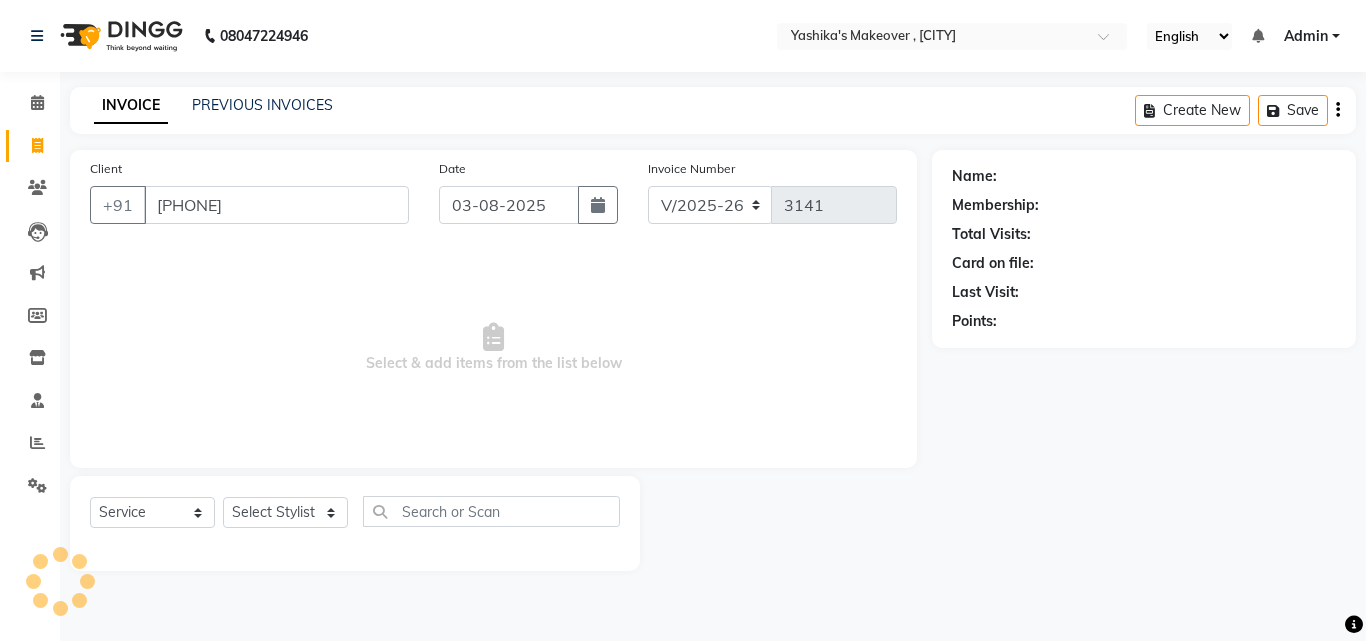 type on "[PHONE]" 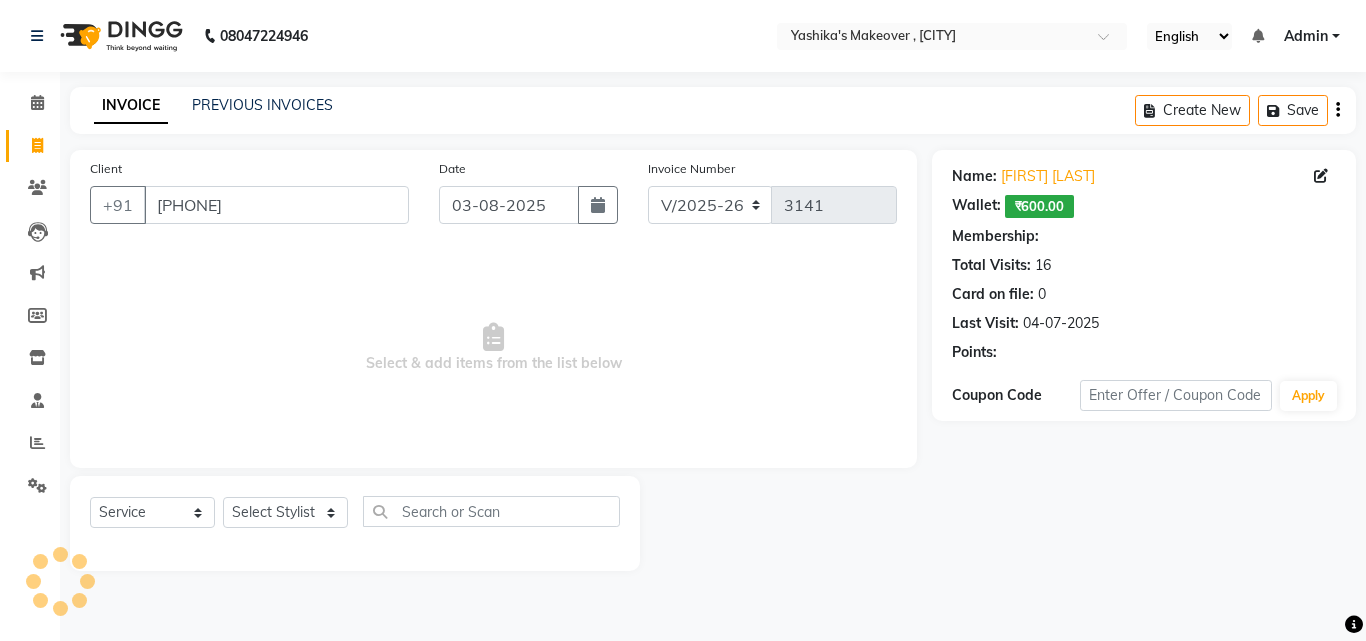 select on "1: Object" 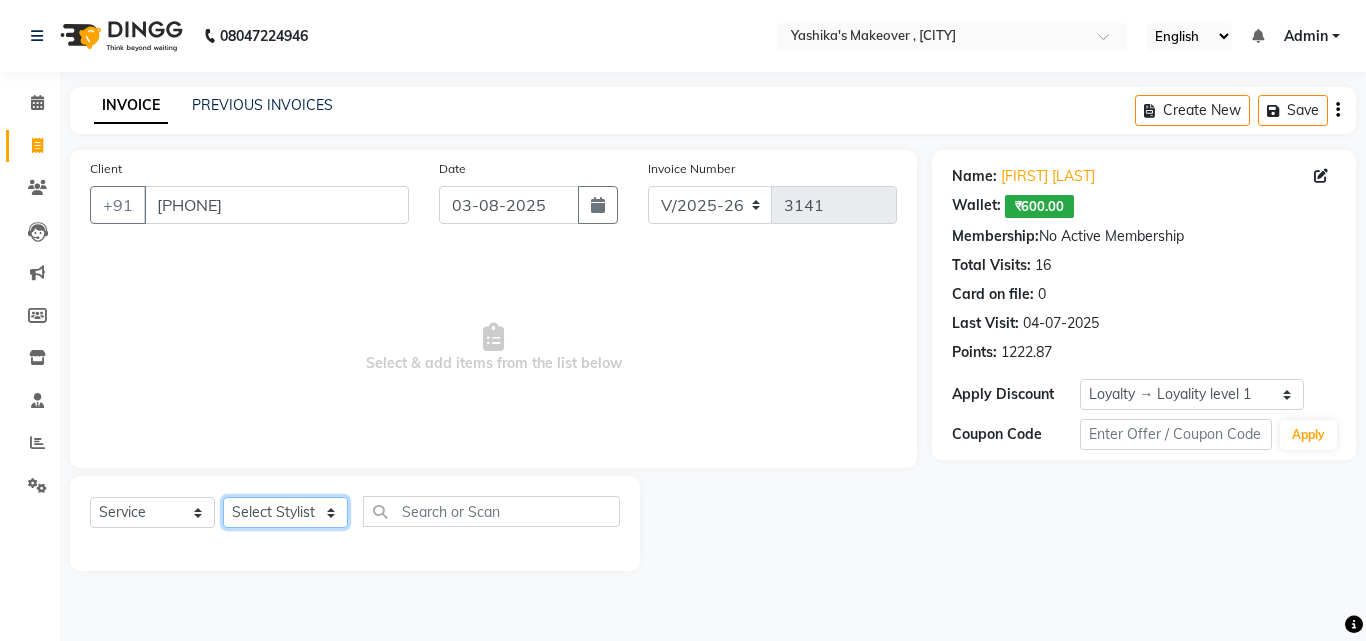 click on "Select Stylist Danish Shavej Dinesh Krishna Lalita Lalita Mdm Manjeet Minakshi Nancy Nikita Pooja Rinki Sahil sapna Shakshi (Oct24) Sudha" 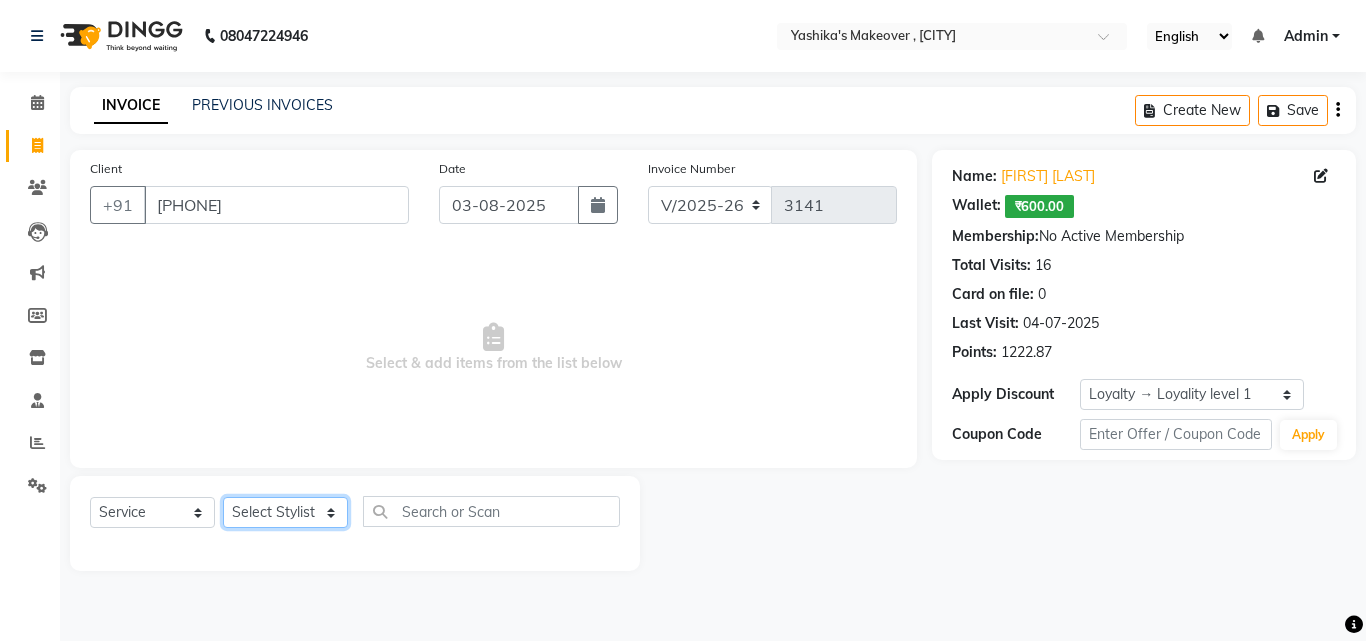 select on "14417" 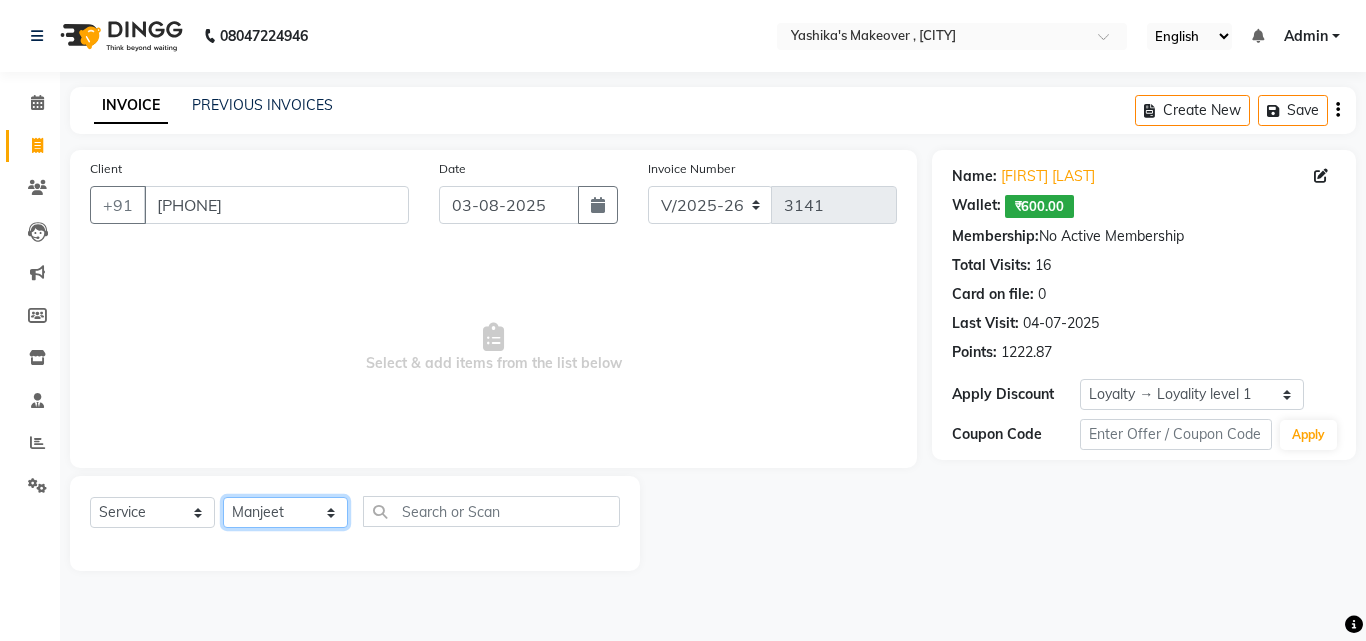 click on "Select Stylist Danish Shavej Dinesh Krishna Lalita Lalita Mdm Manjeet Minakshi Nancy Nikita Pooja Rinki Sahil sapna Shakshi (Oct24) Sudha" 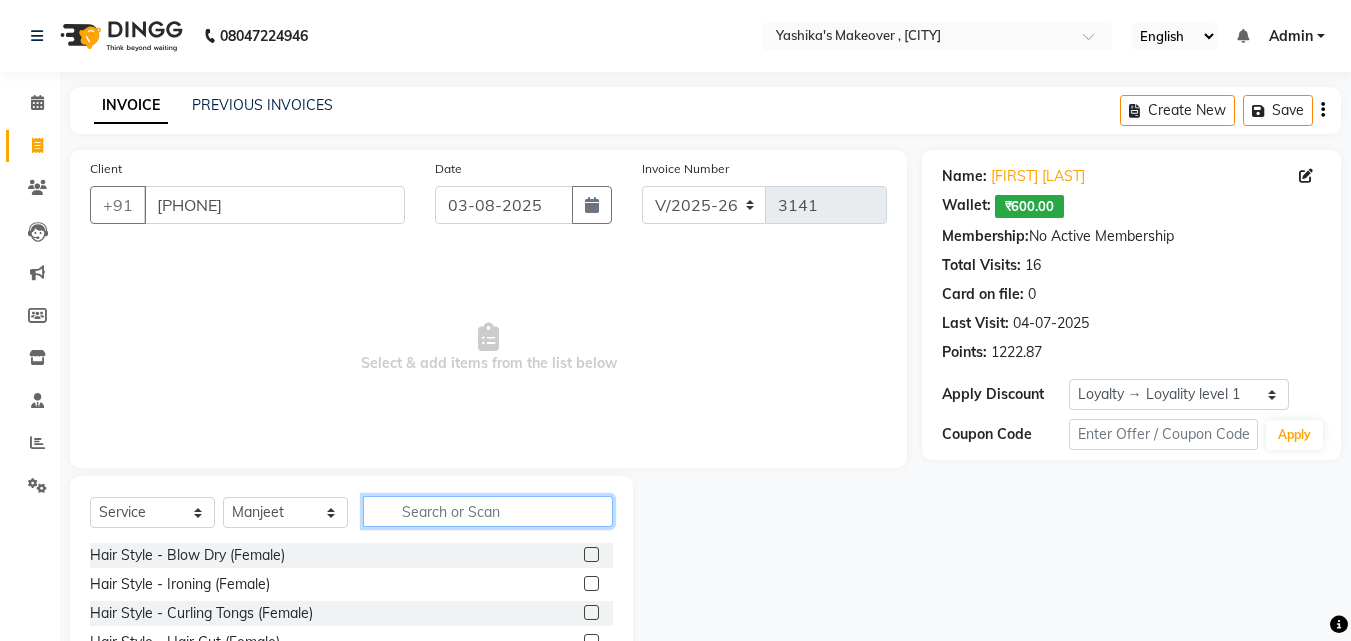 click 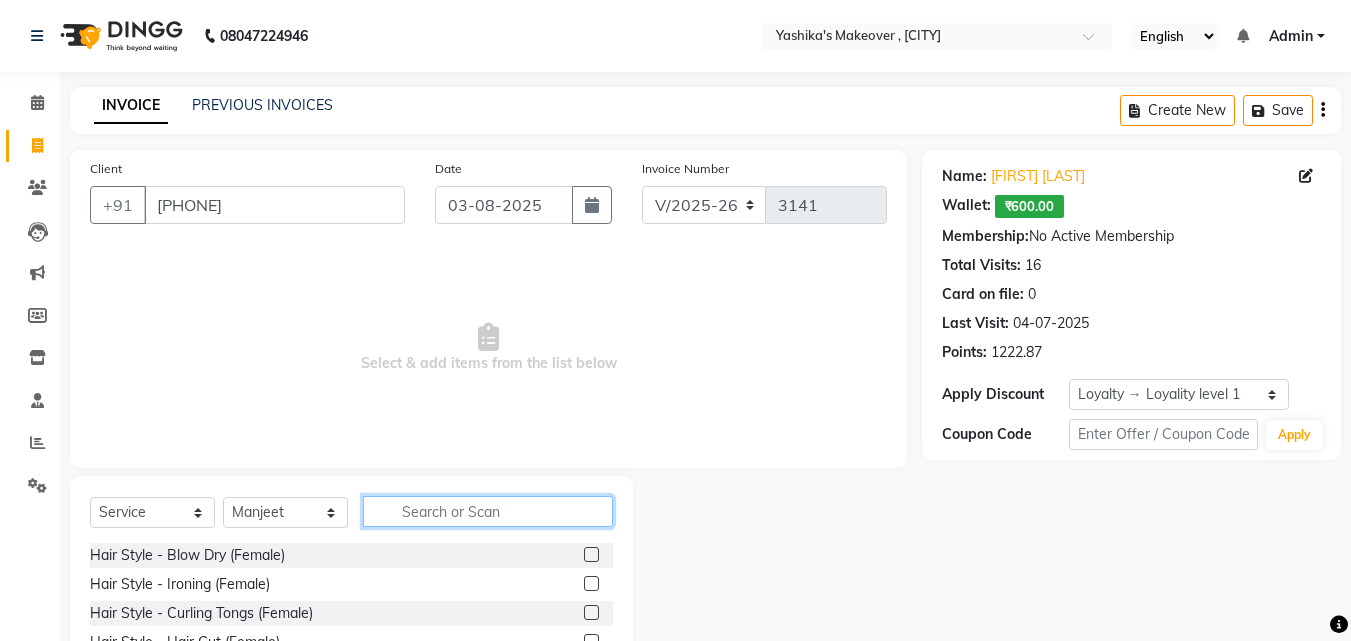 click 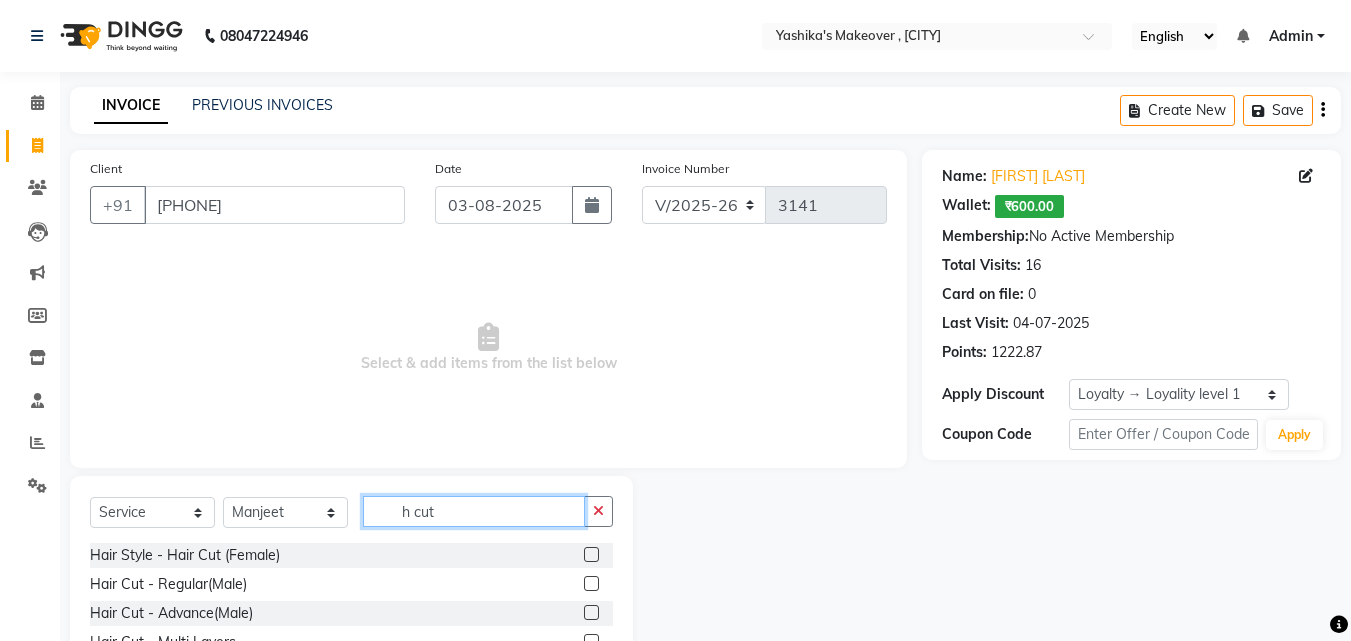 scroll, scrollTop: 15, scrollLeft: 0, axis: vertical 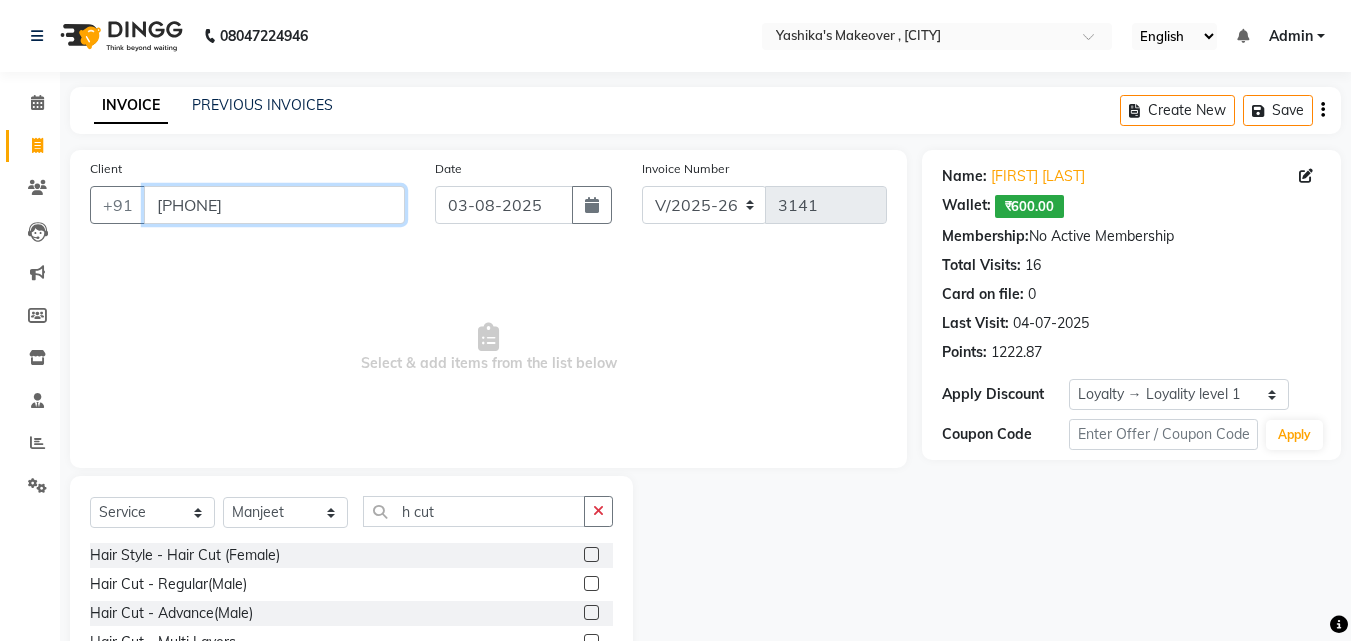 click on "[PHONE]" at bounding box center [274, 205] 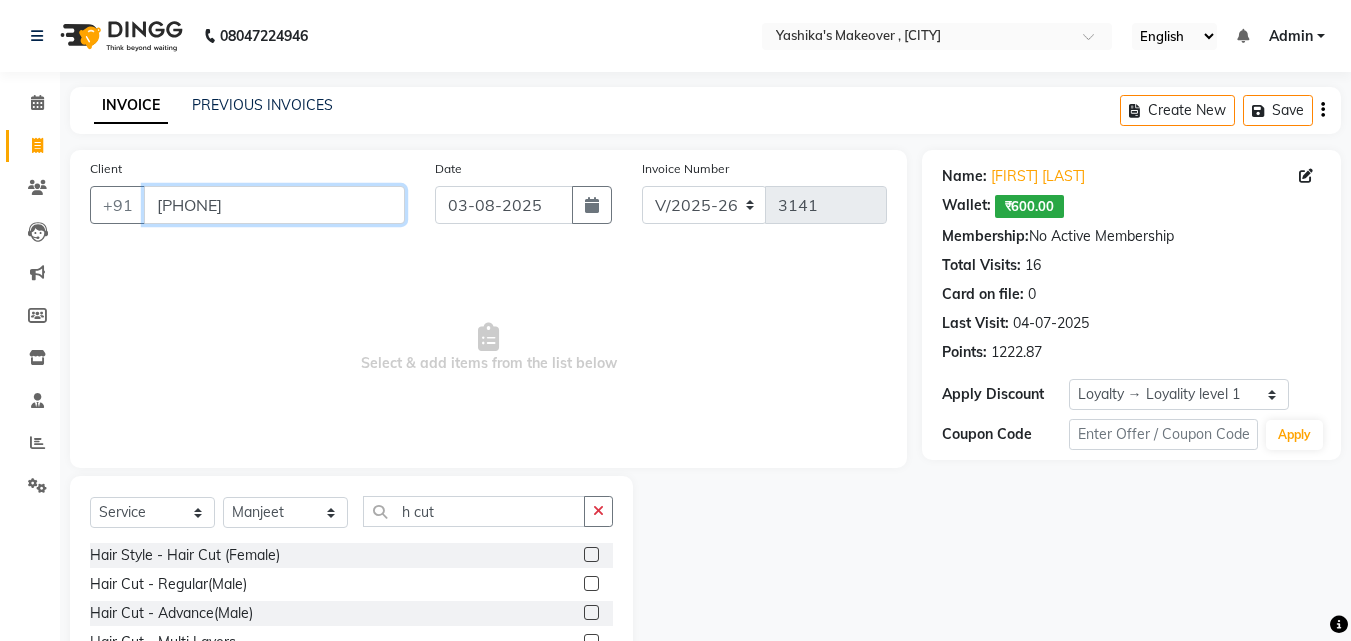 type 